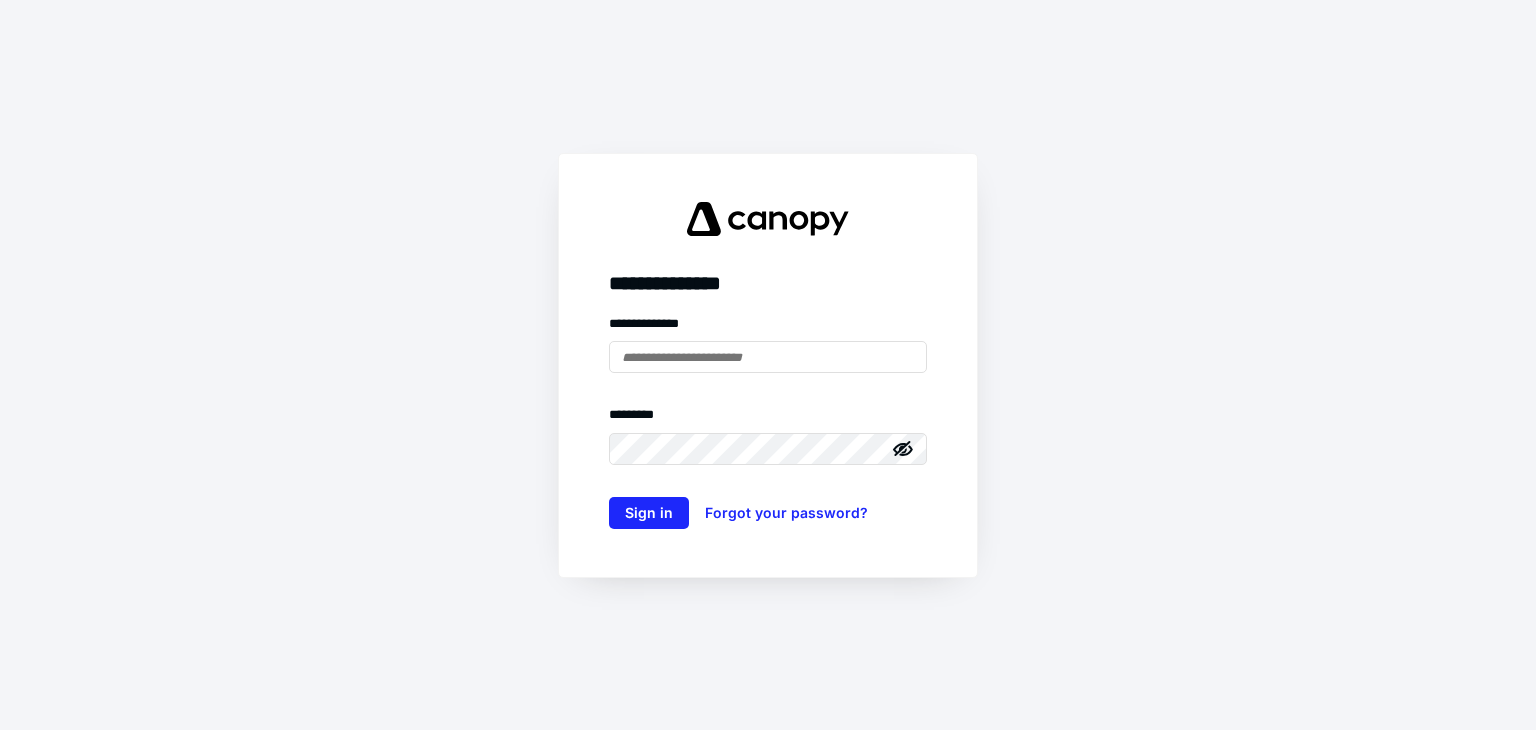 scroll, scrollTop: 0, scrollLeft: 0, axis: both 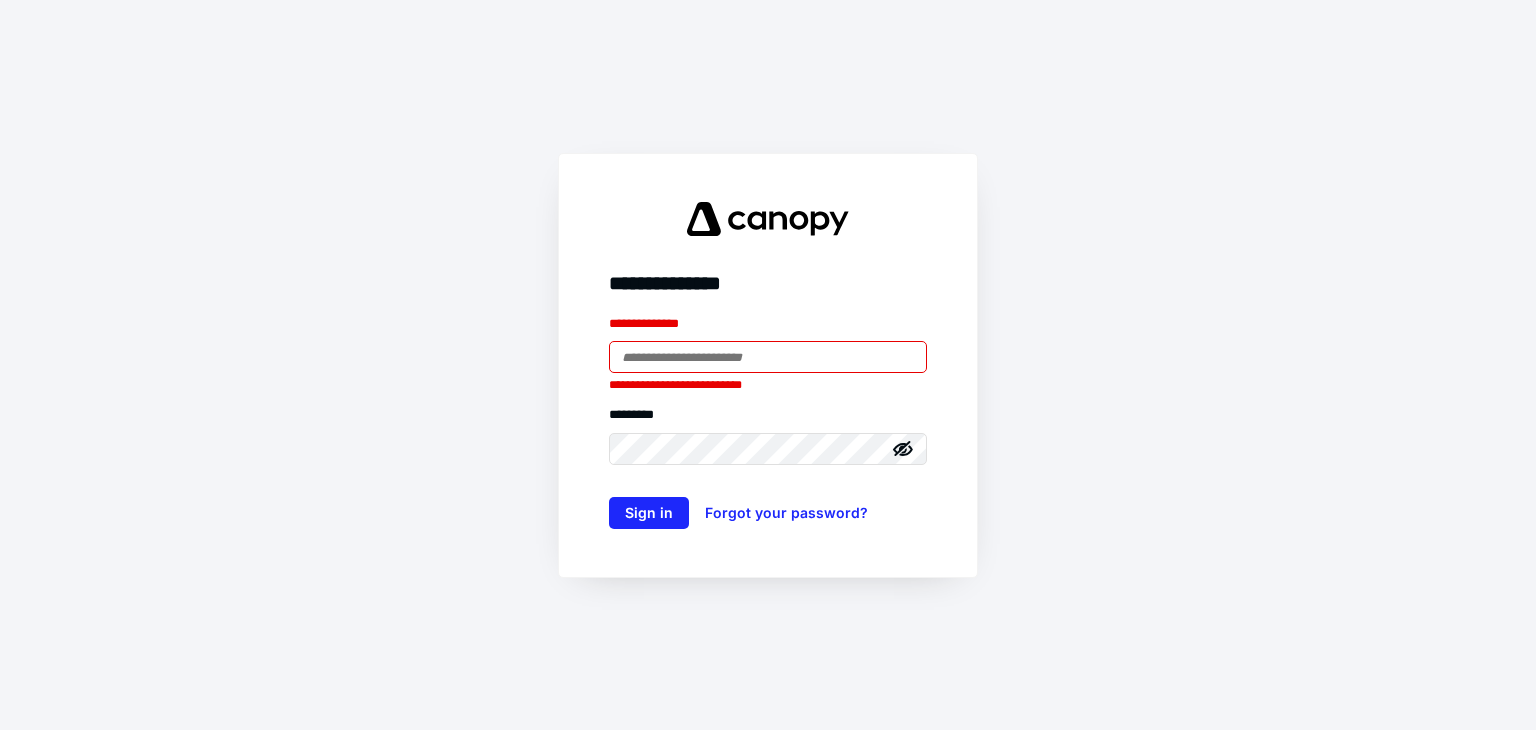 click at bounding box center [768, 357] 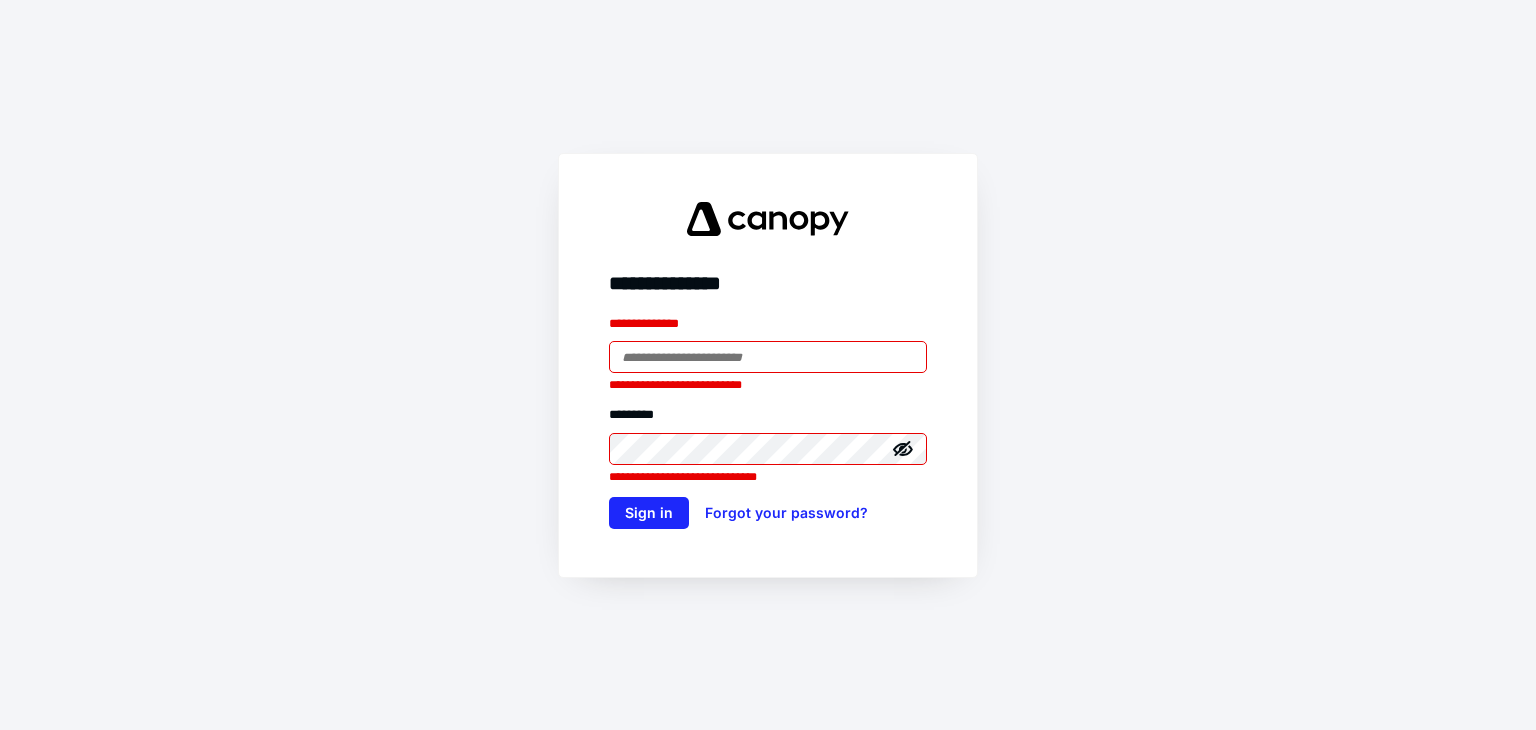 click at bounding box center [768, 357] 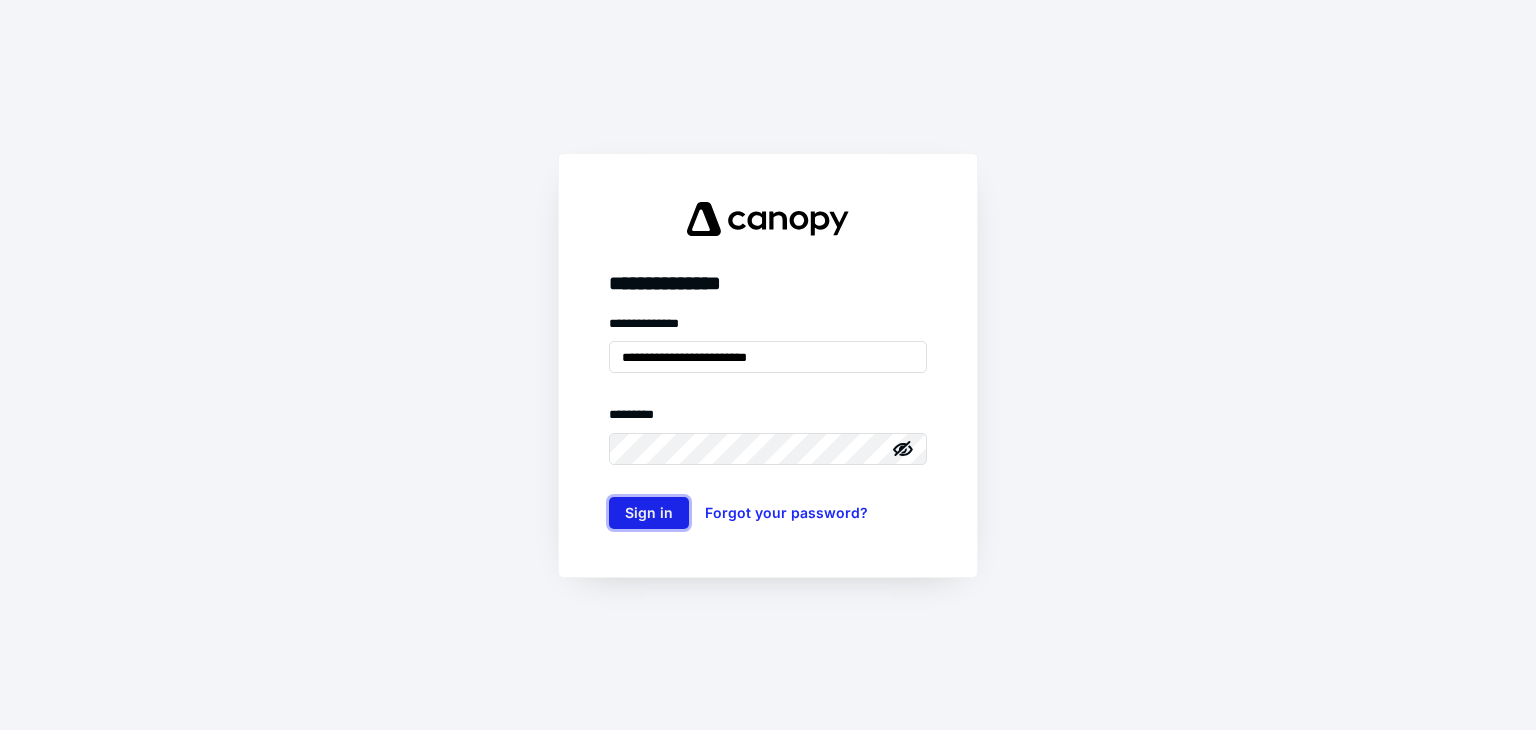click on "Sign in" at bounding box center (649, 513) 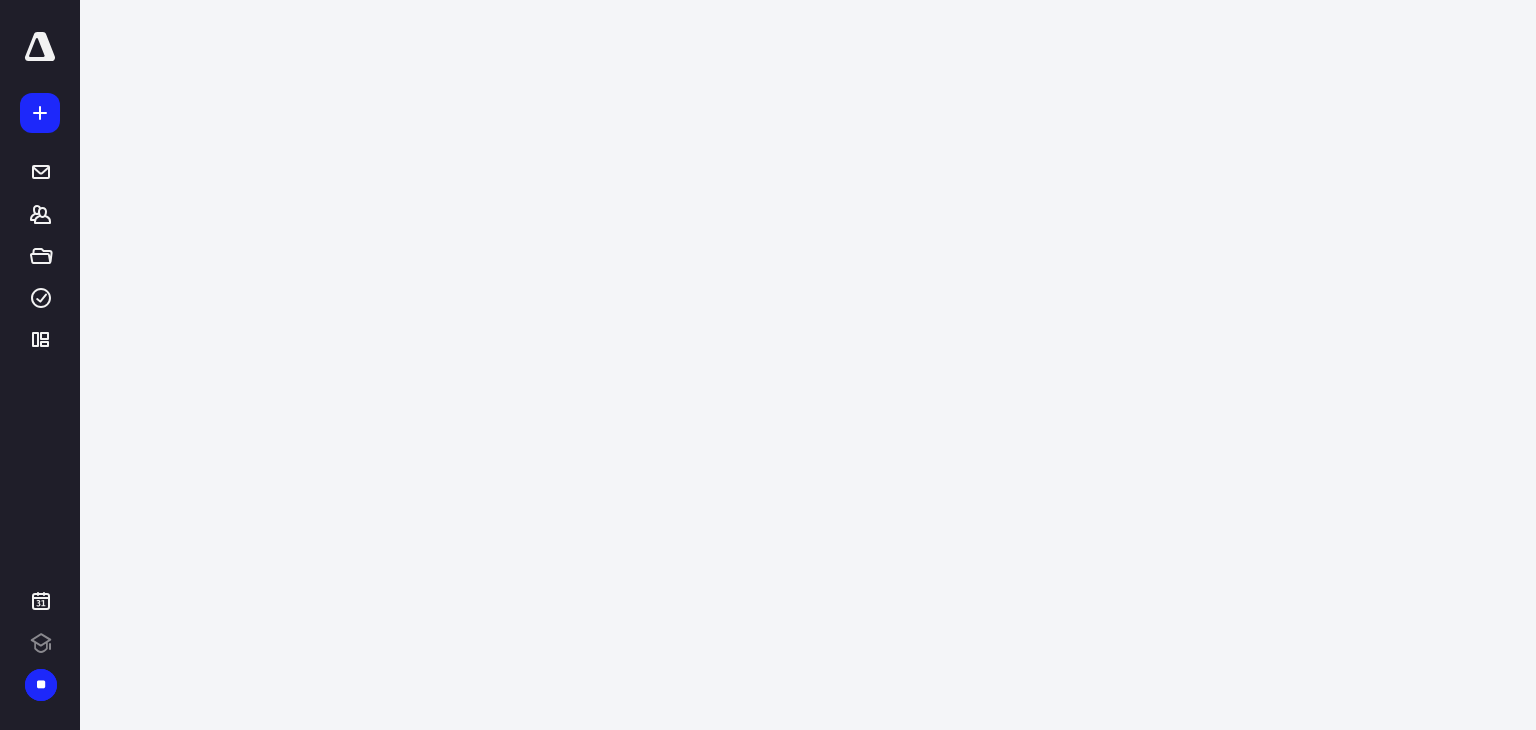 scroll, scrollTop: 0, scrollLeft: 0, axis: both 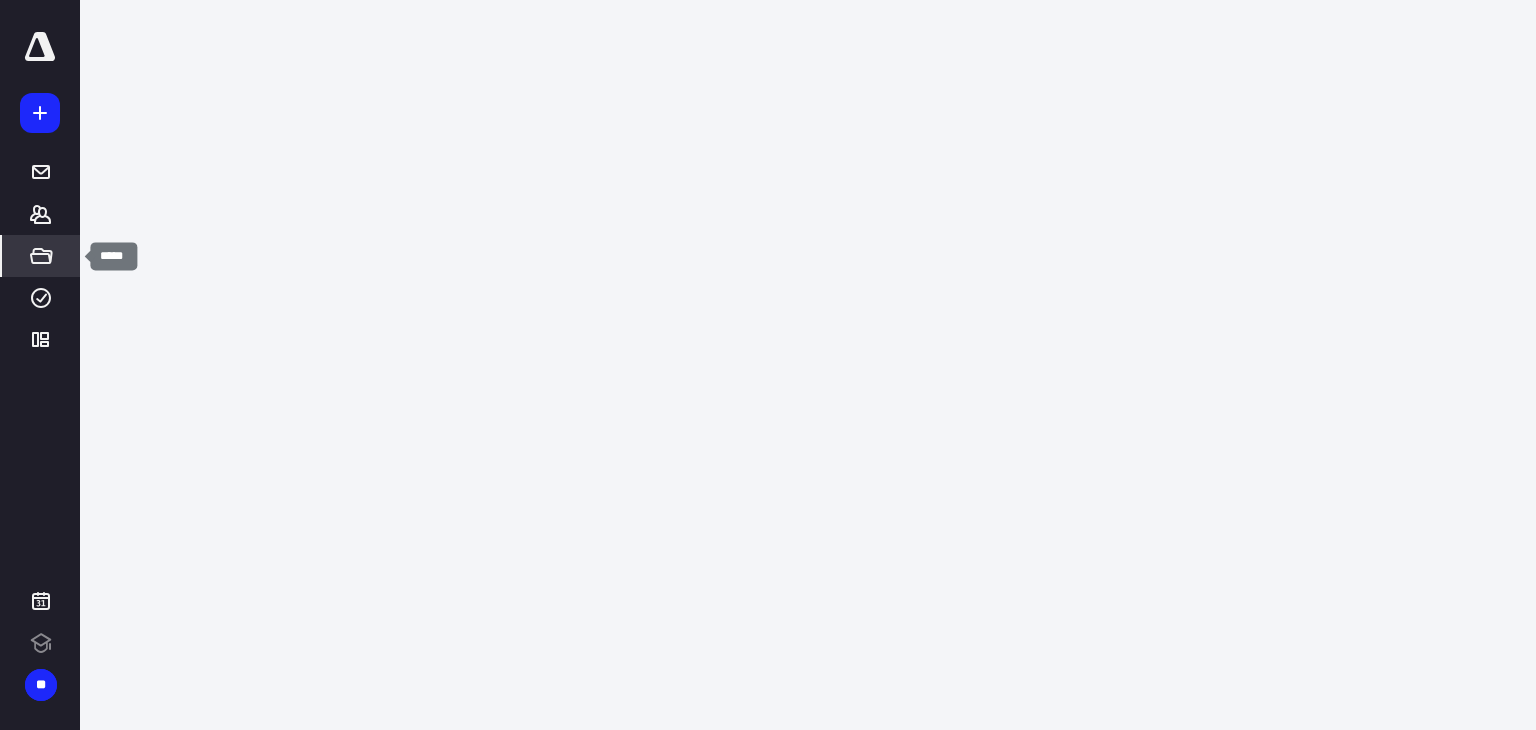 click 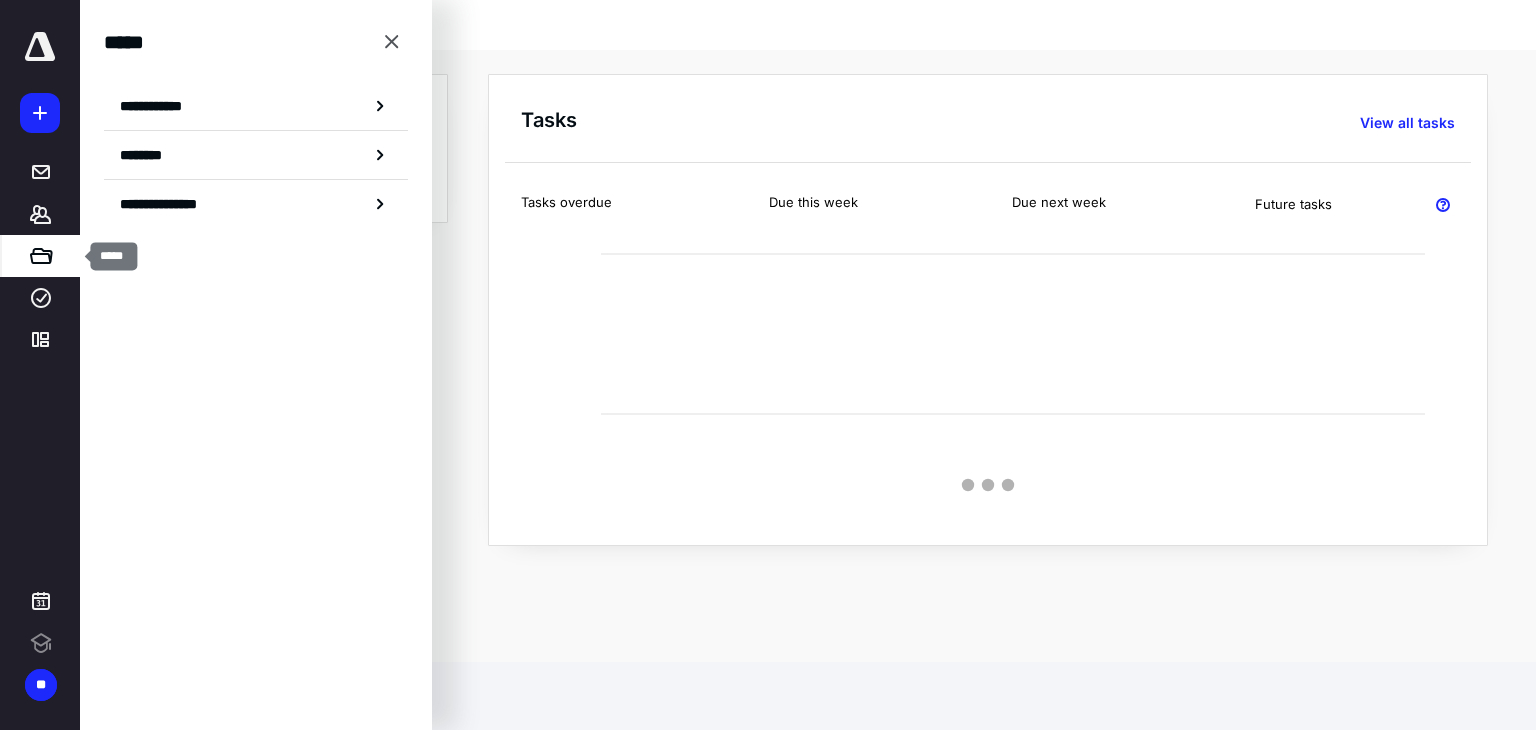 scroll, scrollTop: 0, scrollLeft: 0, axis: both 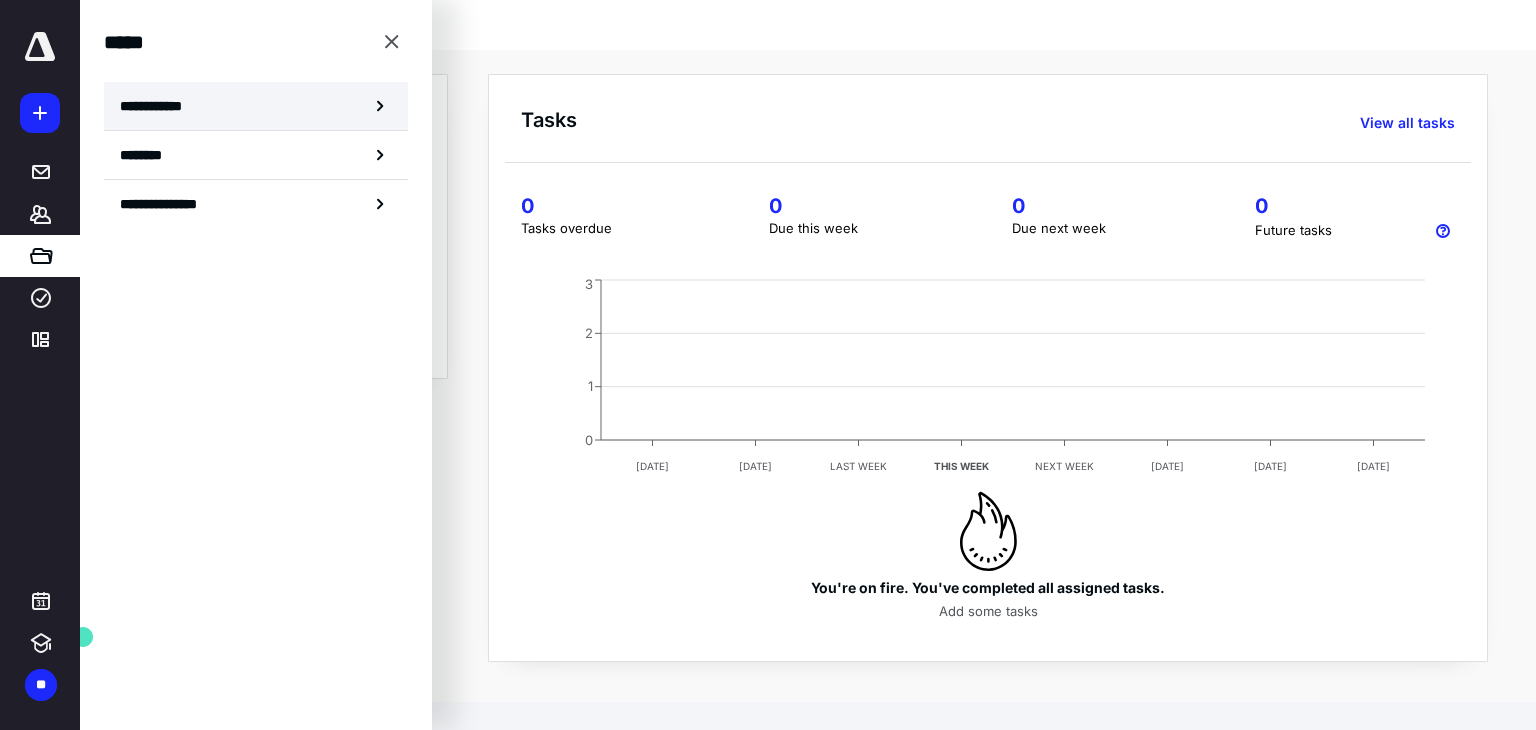 click on "**********" at bounding box center [256, 106] 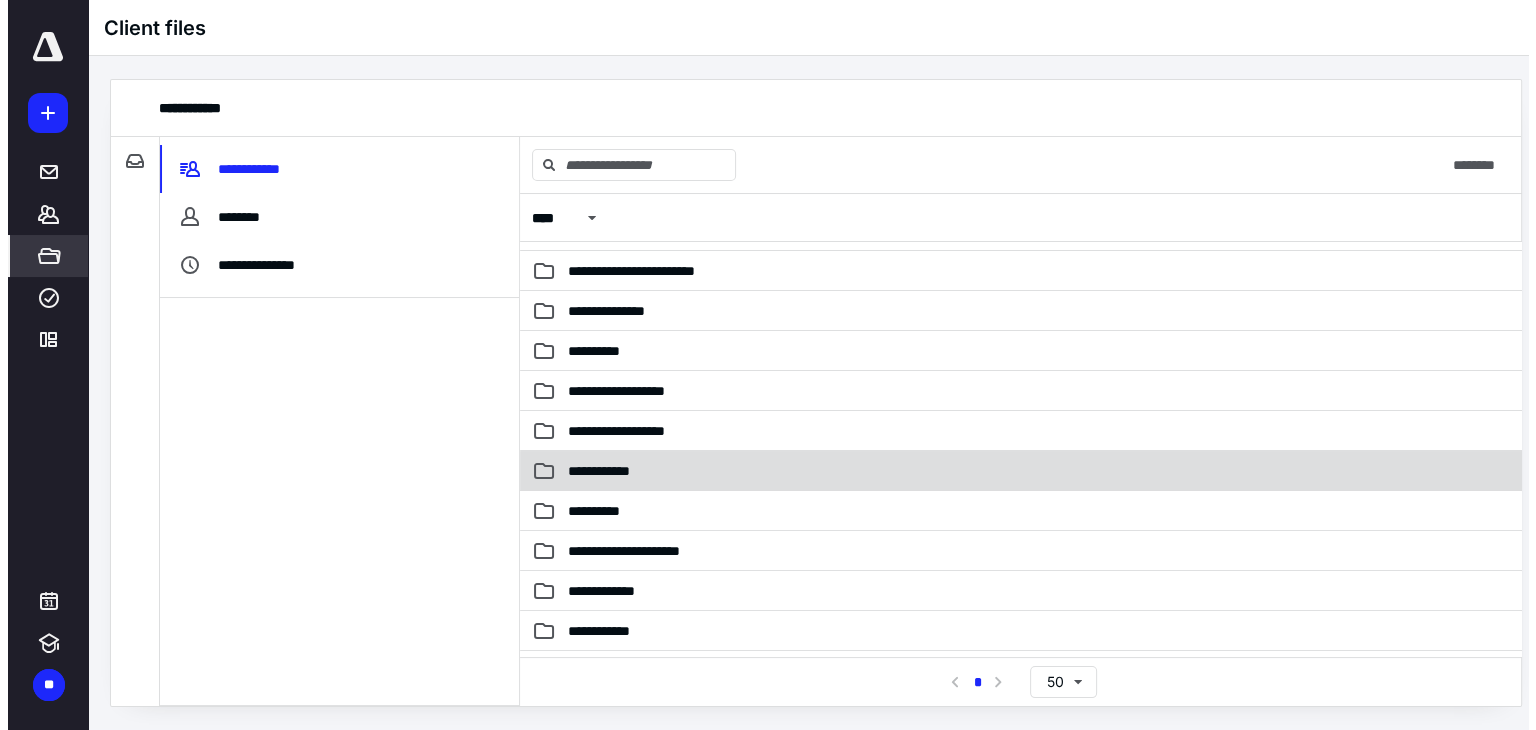 scroll, scrollTop: 700, scrollLeft: 0, axis: vertical 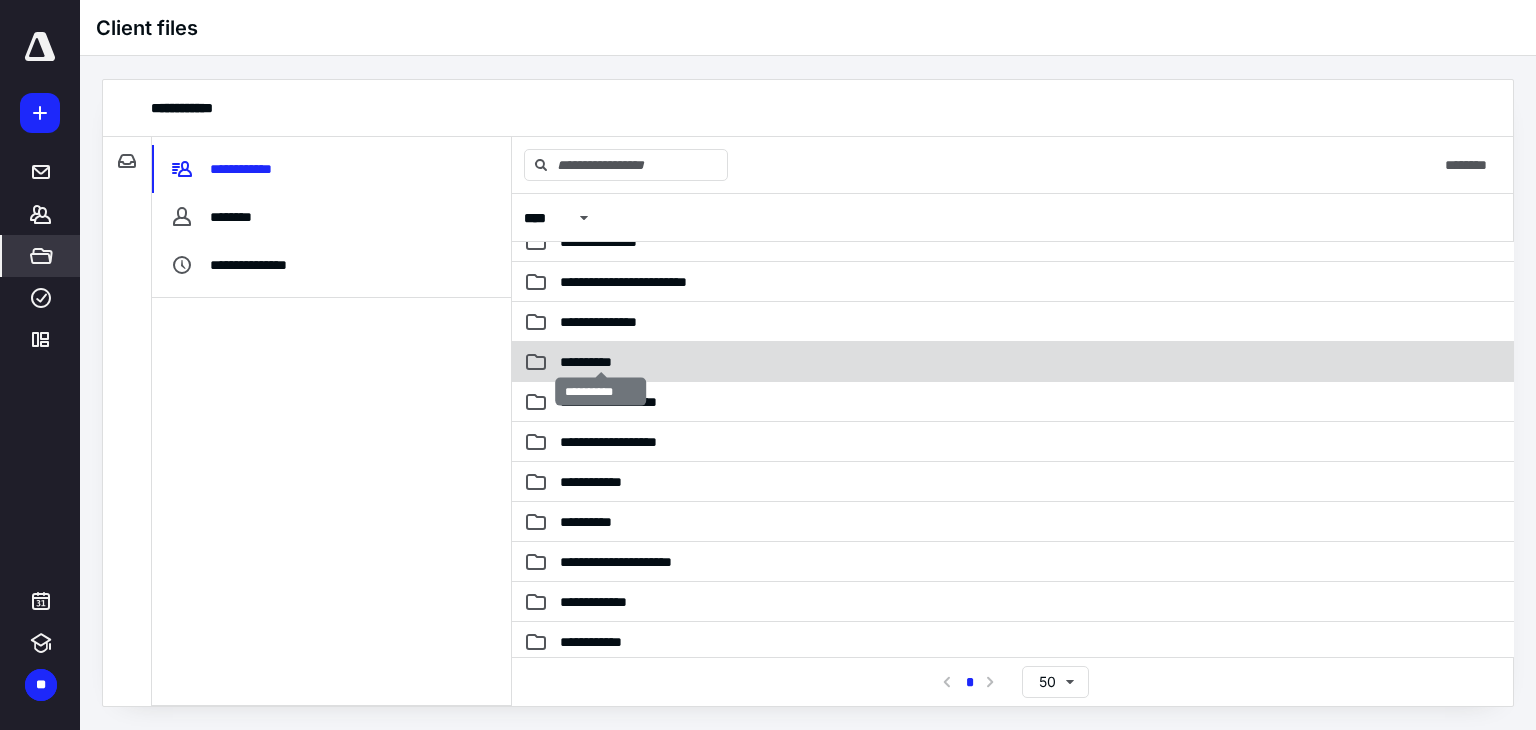 click on "**********" at bounding box center (601, 362) 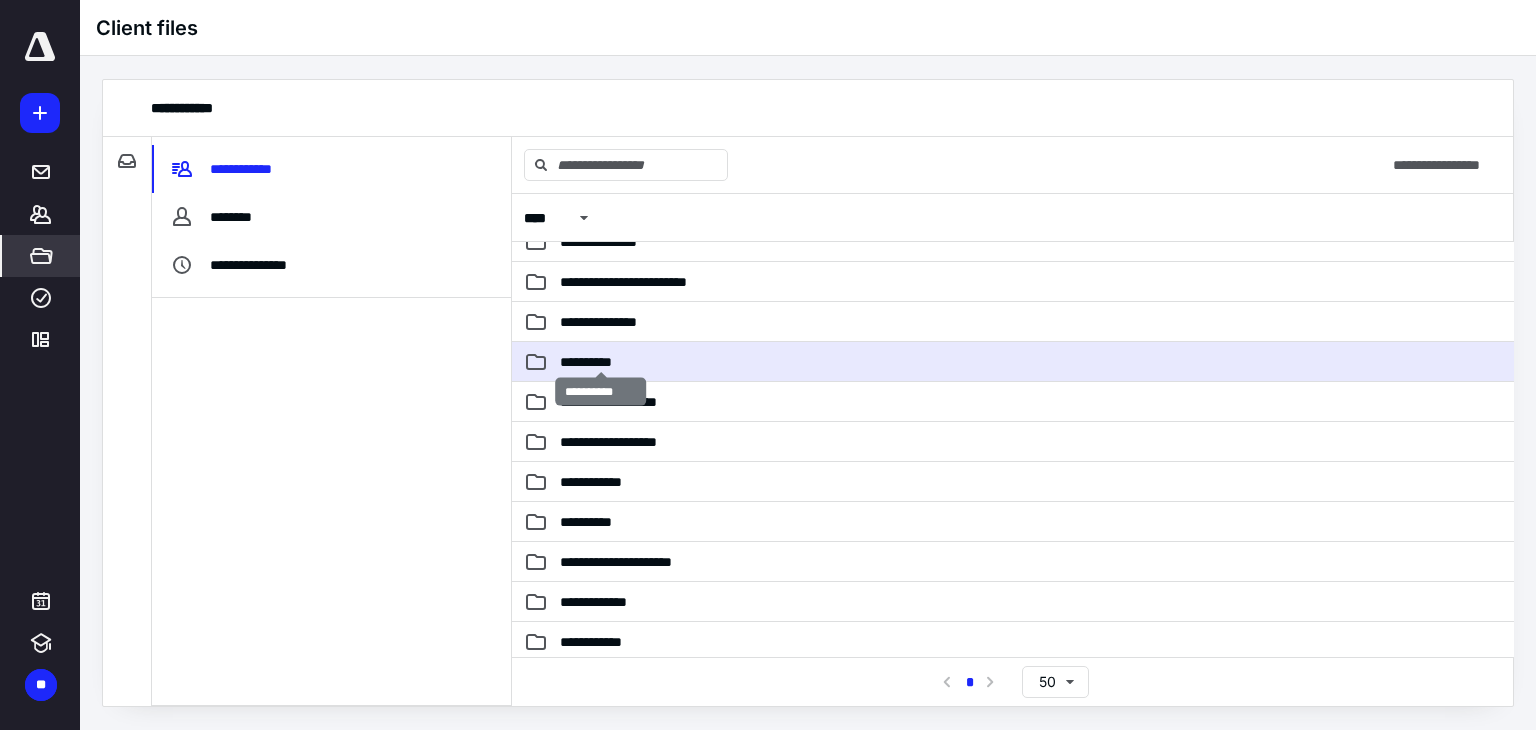 click on "**********" at bounding box center (601, 362) 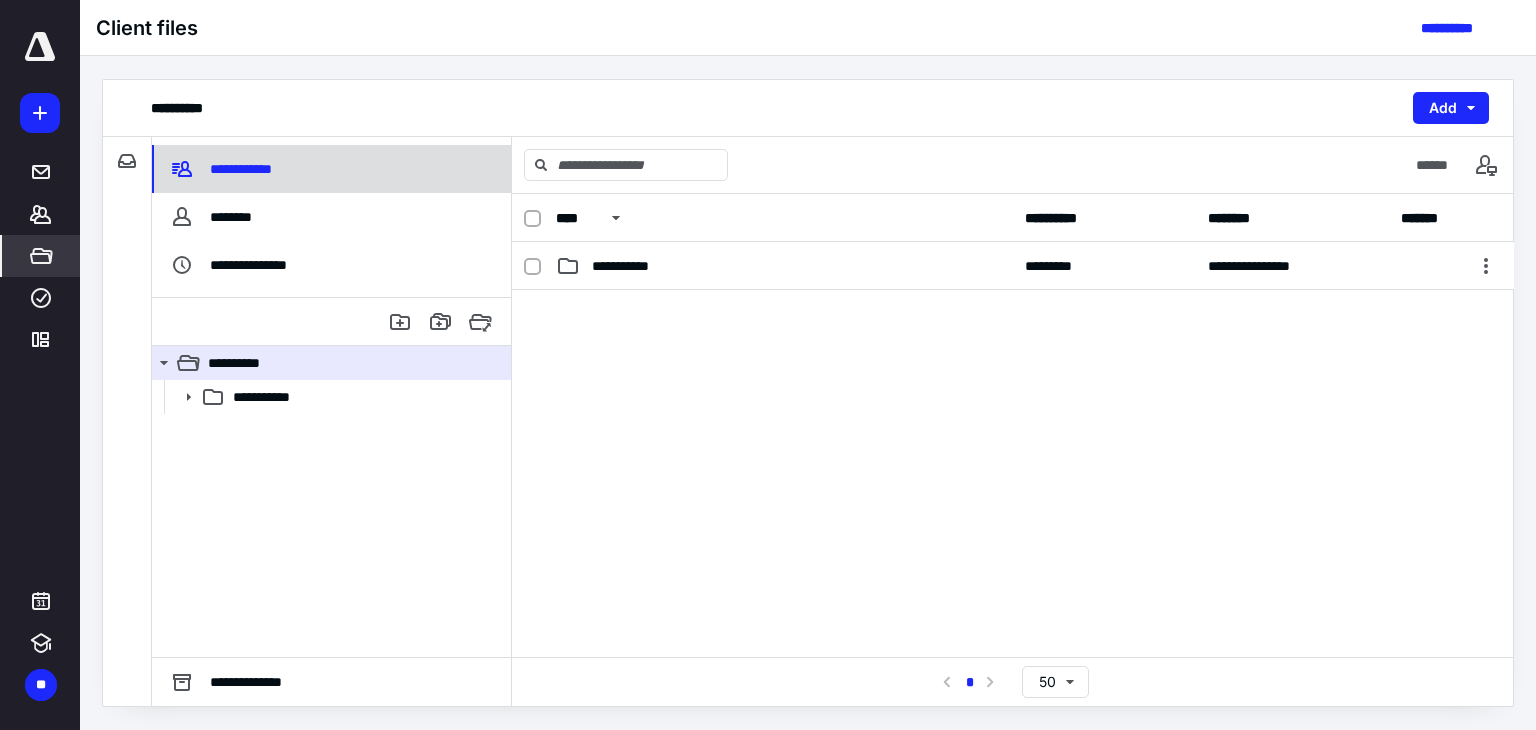 click on "**********" at bounding box center (331, 169) 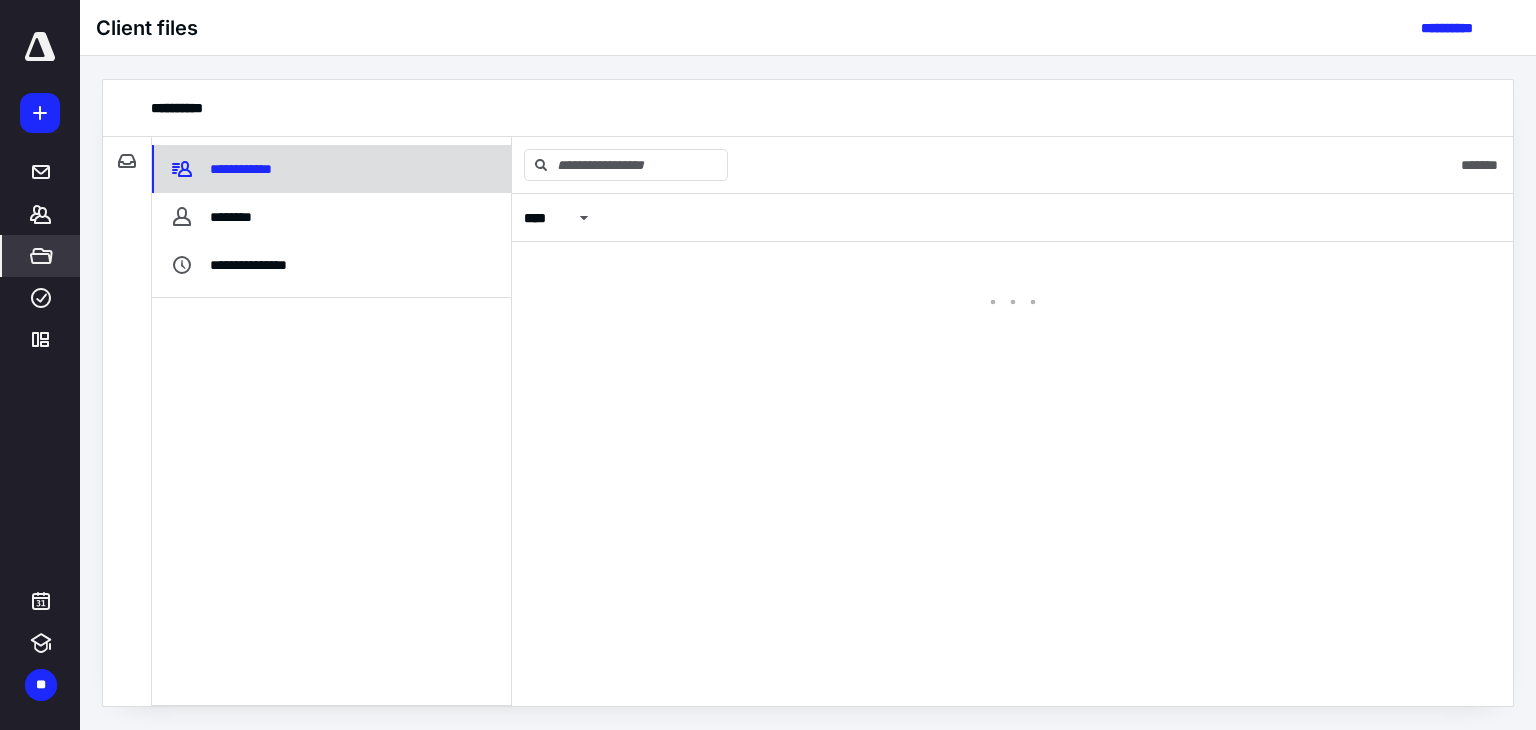 click on "**********" at bounding box center (331, 169) 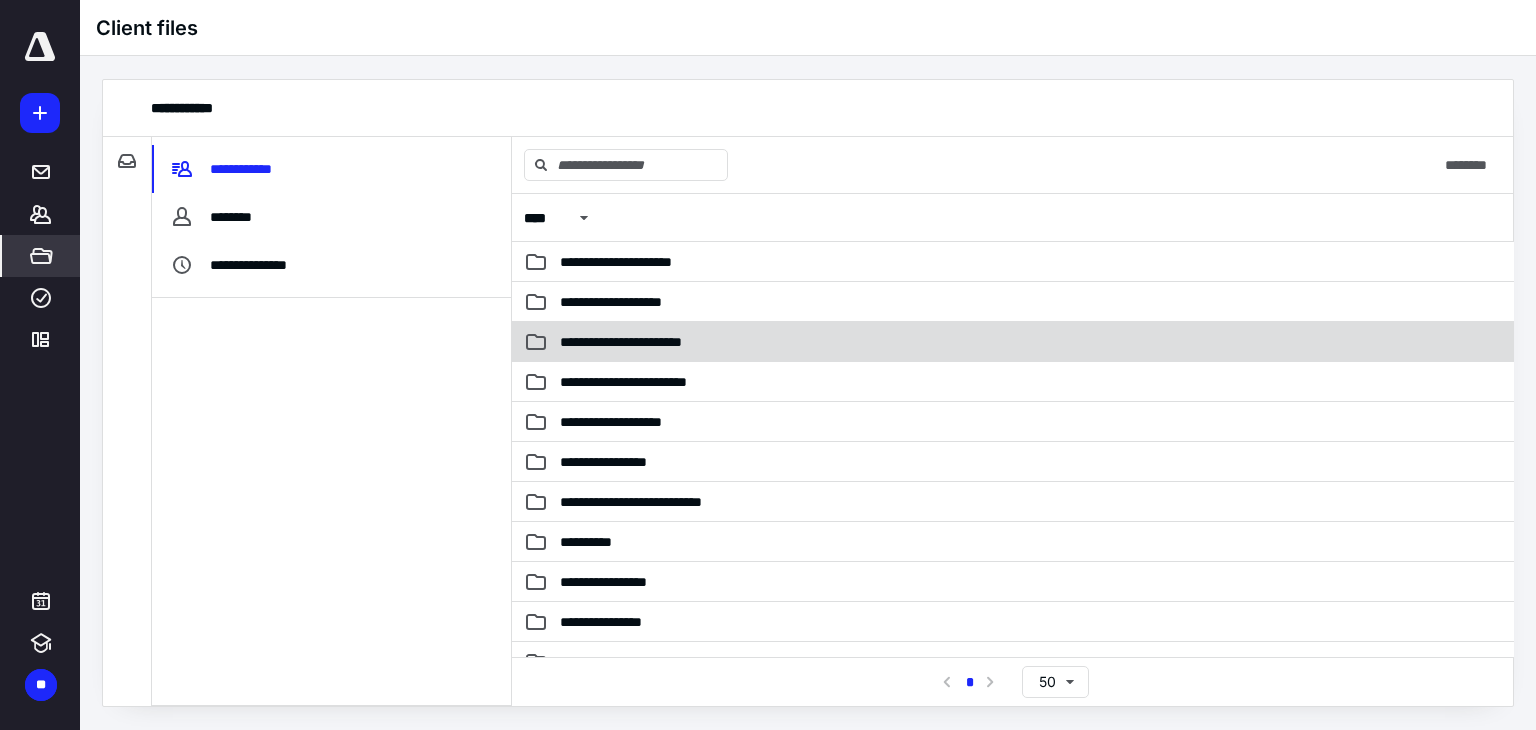 click on "**********" at bounding box center (1013, 342) 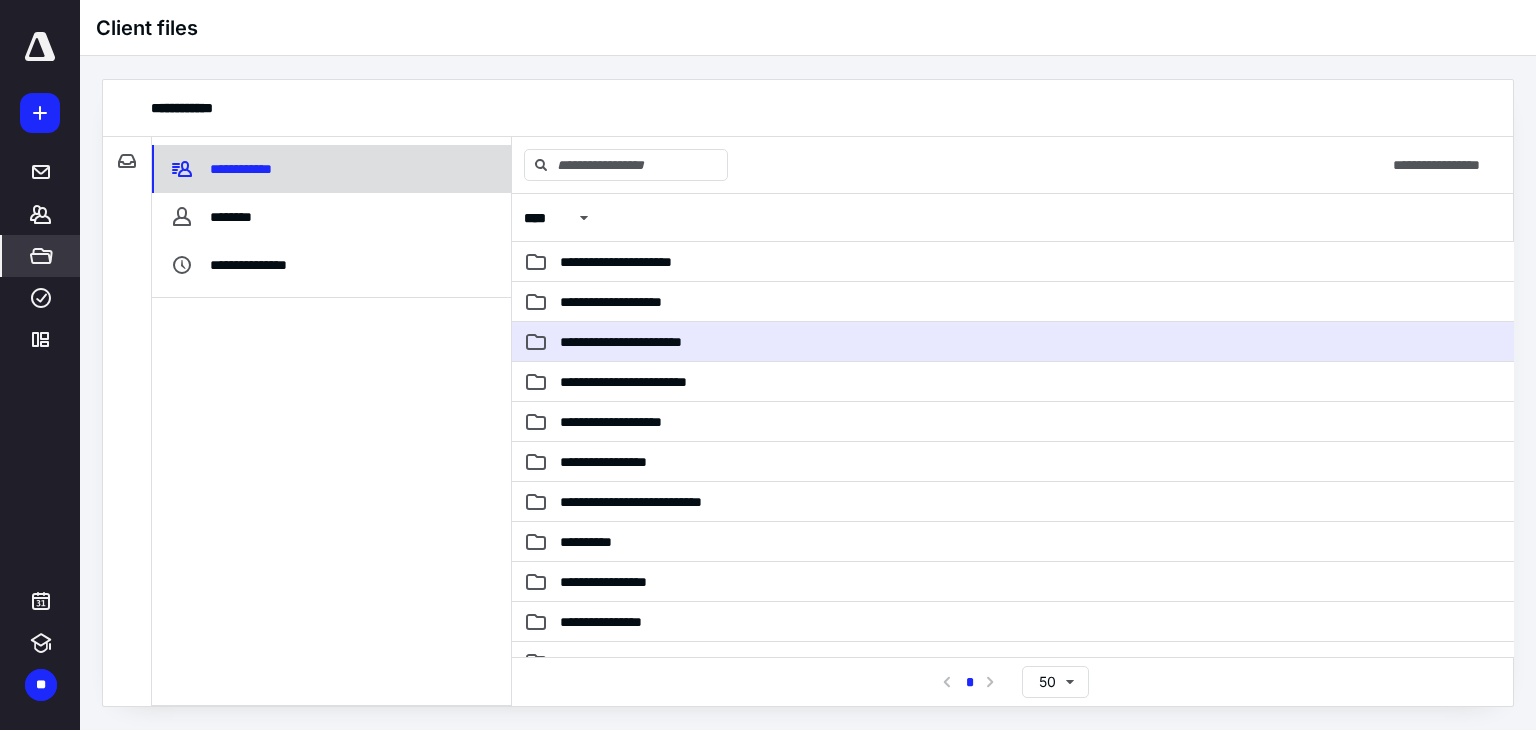 click on "**********" at bounding box center [331, 169] 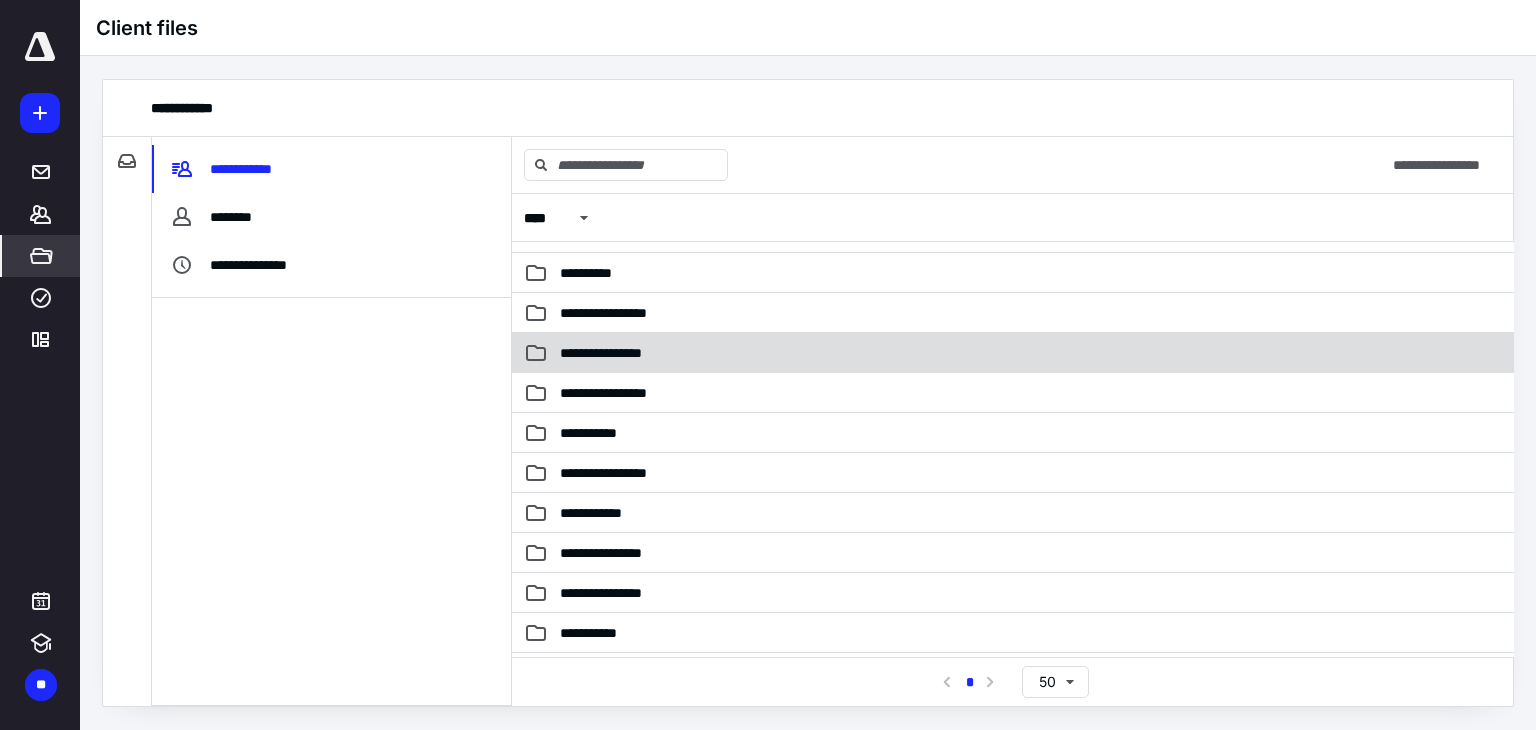 scroll, scrollTop: 500, scrollLeft: 0, axis: vertical 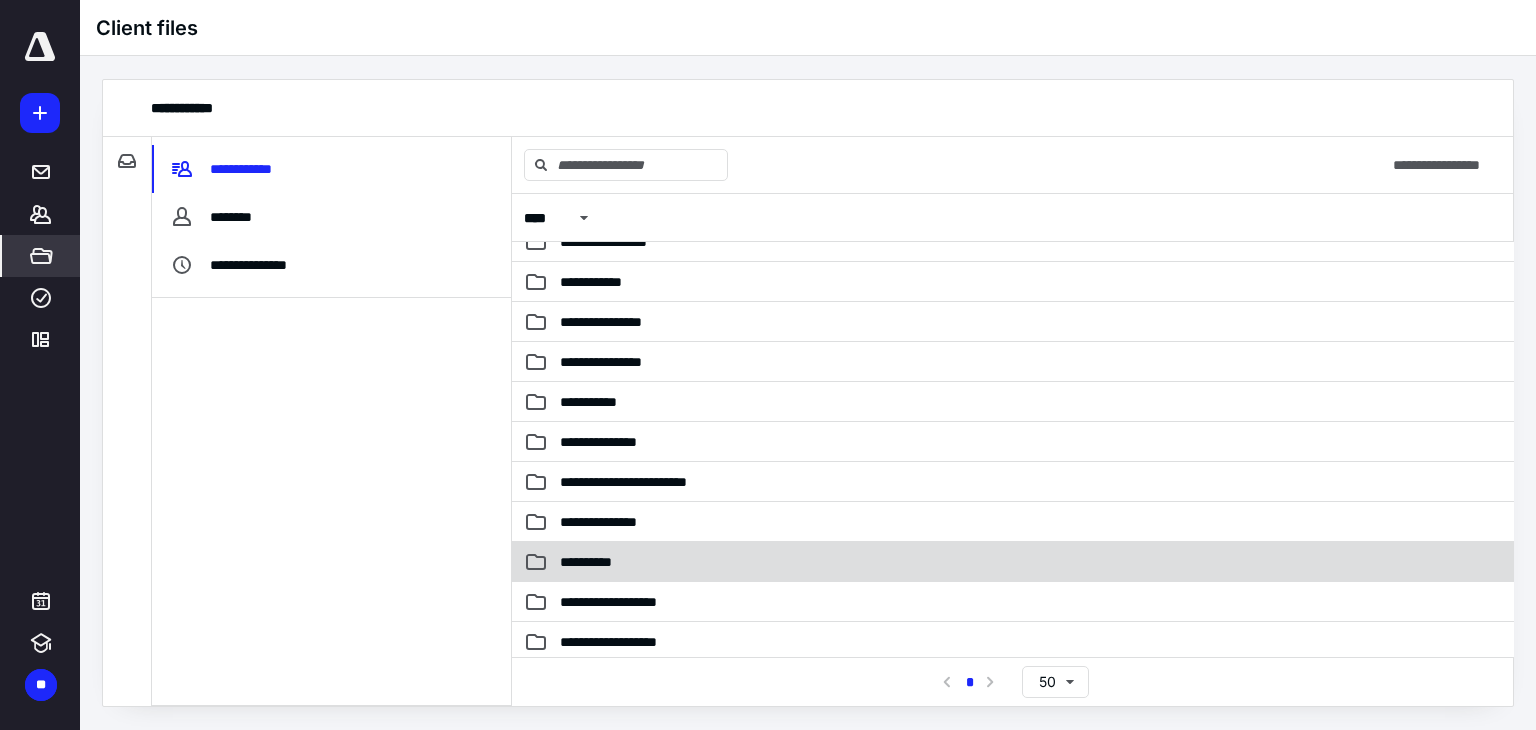 click on "**********" at bounding box center [601, 562] 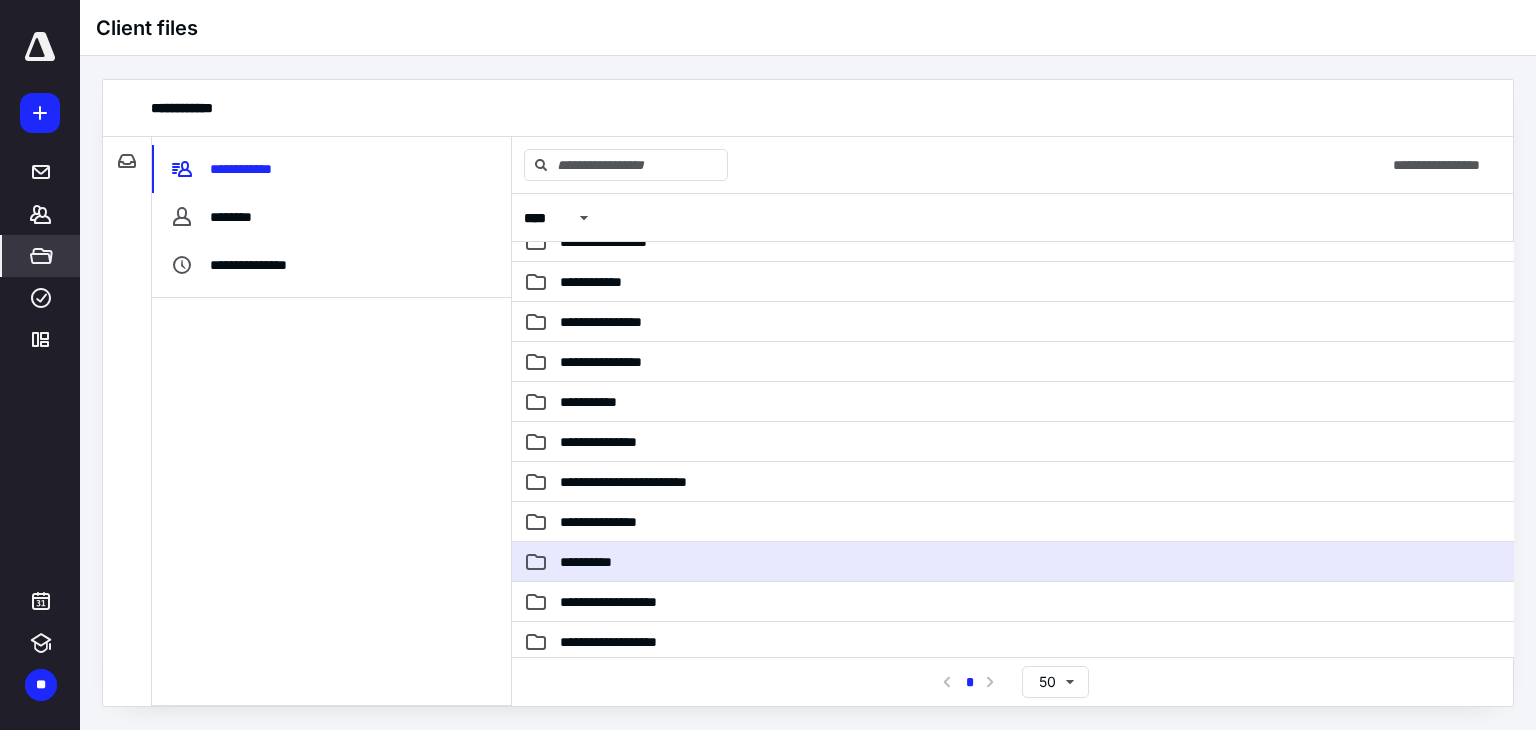 click on "**********" at bounding box center (601, 562) 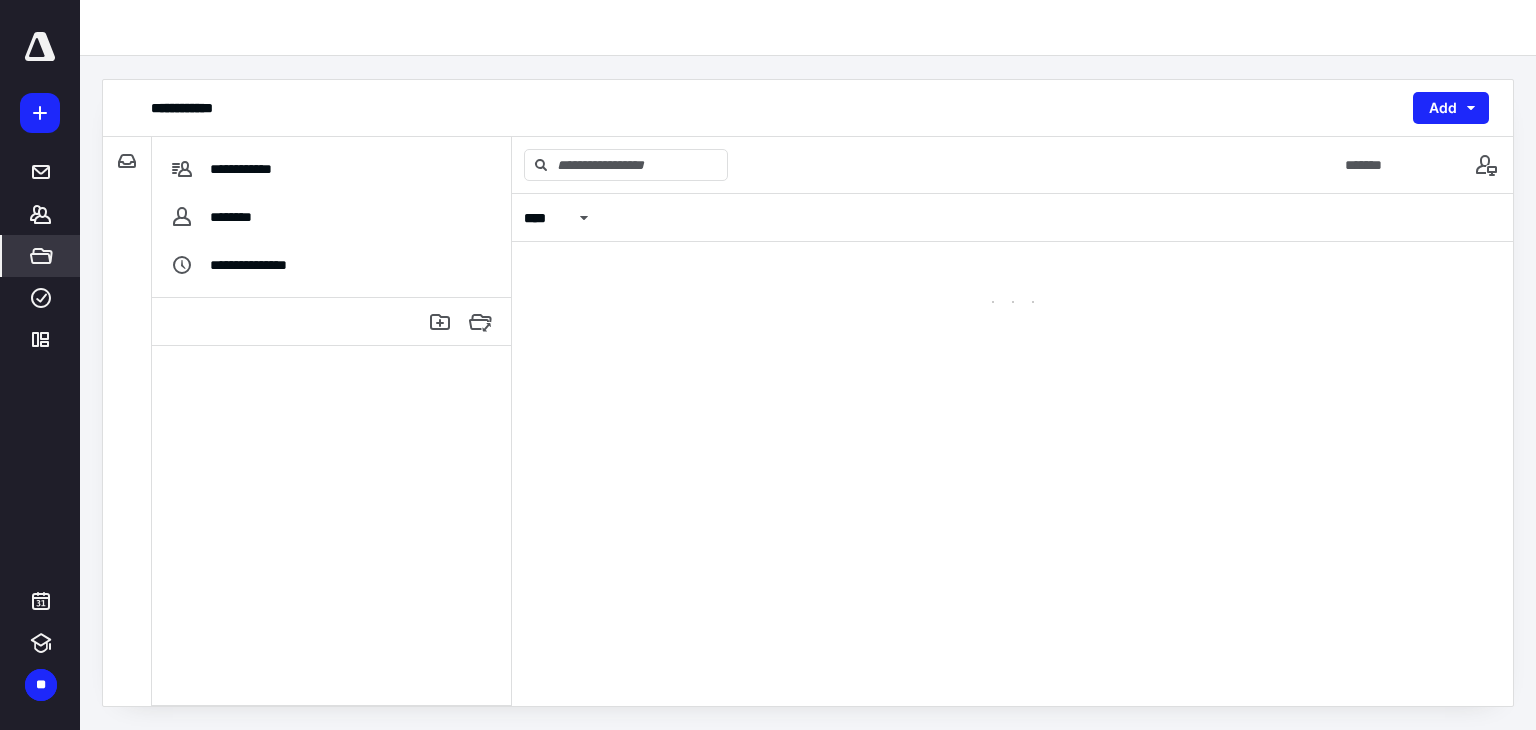 scroll, scrollTop: 0, scrollLeft: 0, axis: both 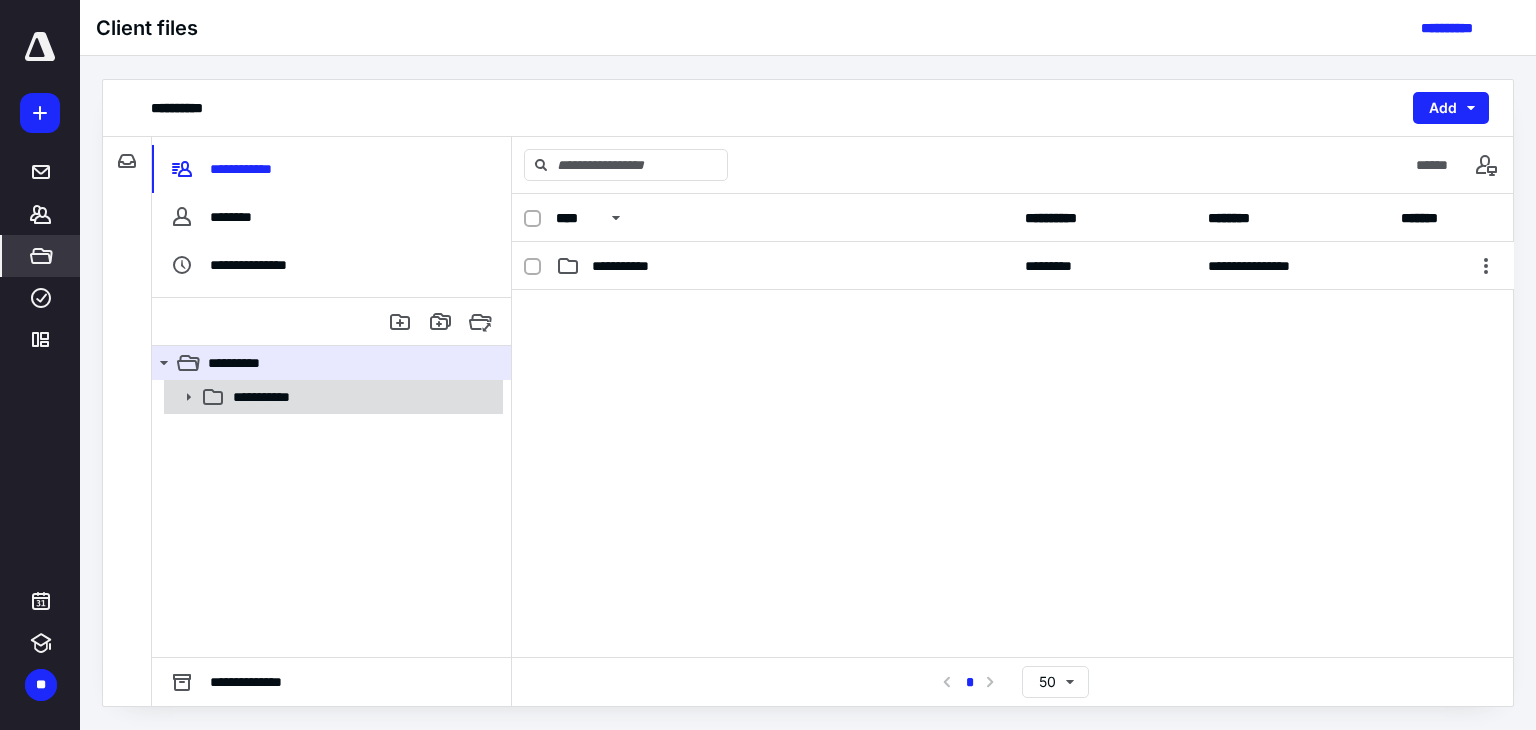 click on "**********" at bounding box center (276, 397) 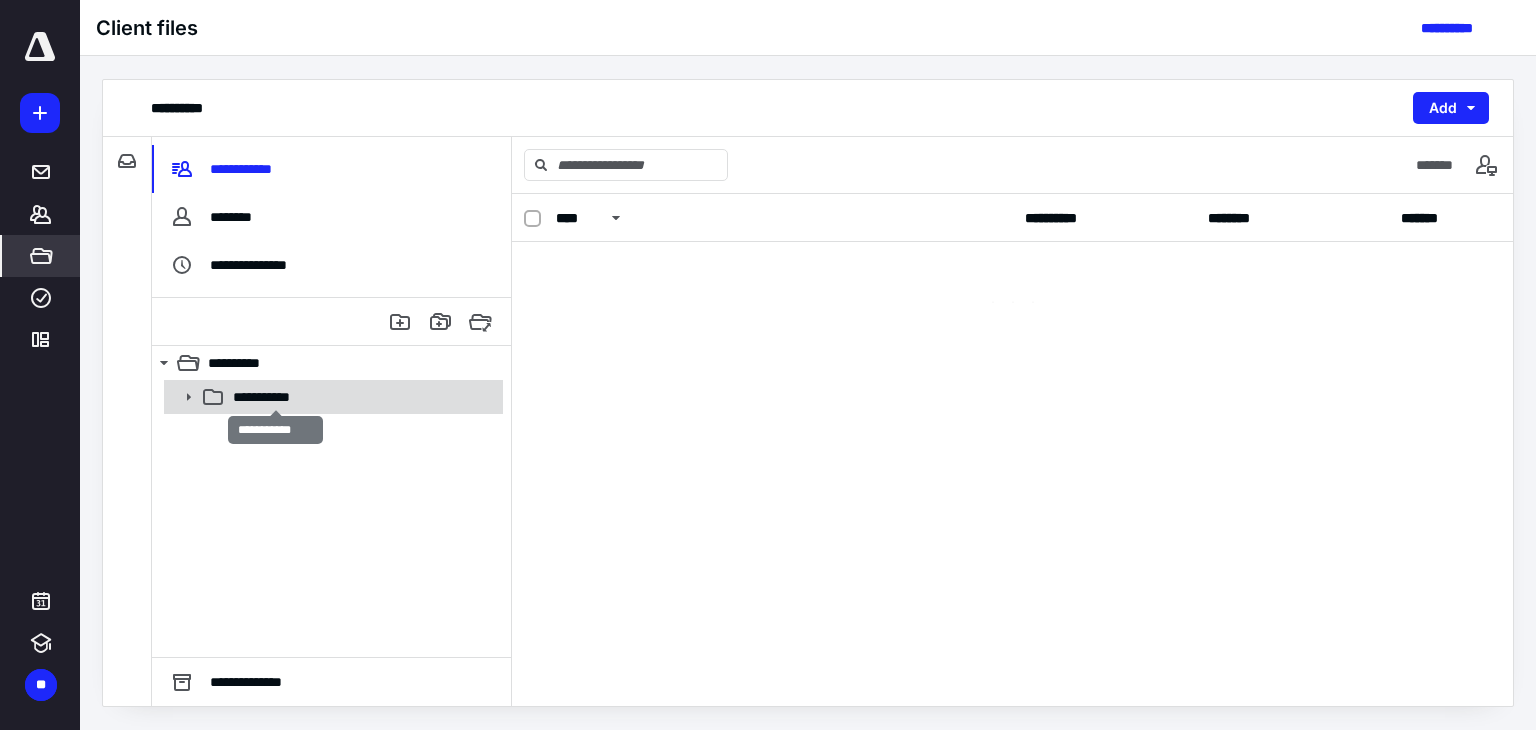 click on "**********" at bounding box center (276, 397) 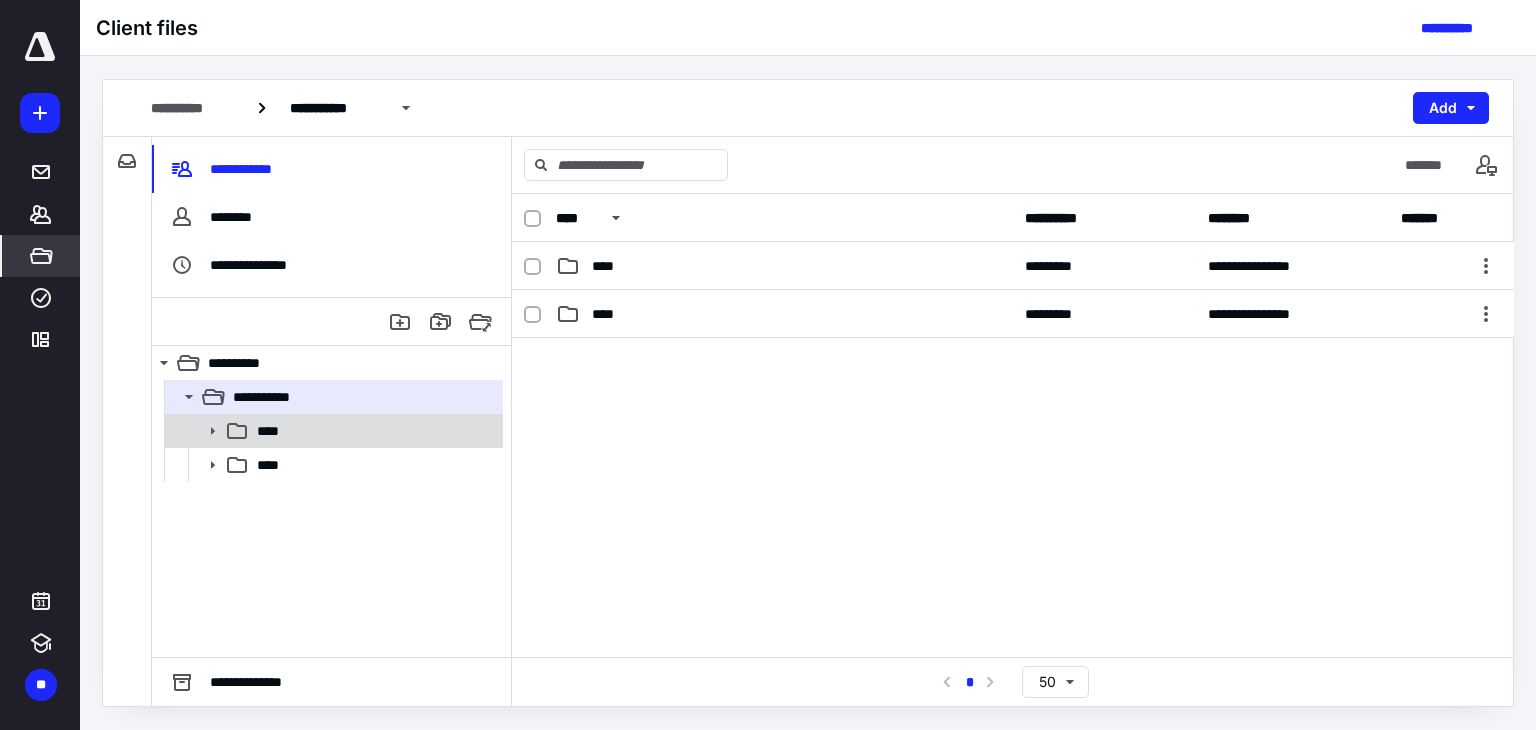 click on "****" at bounding box center (374, 431) 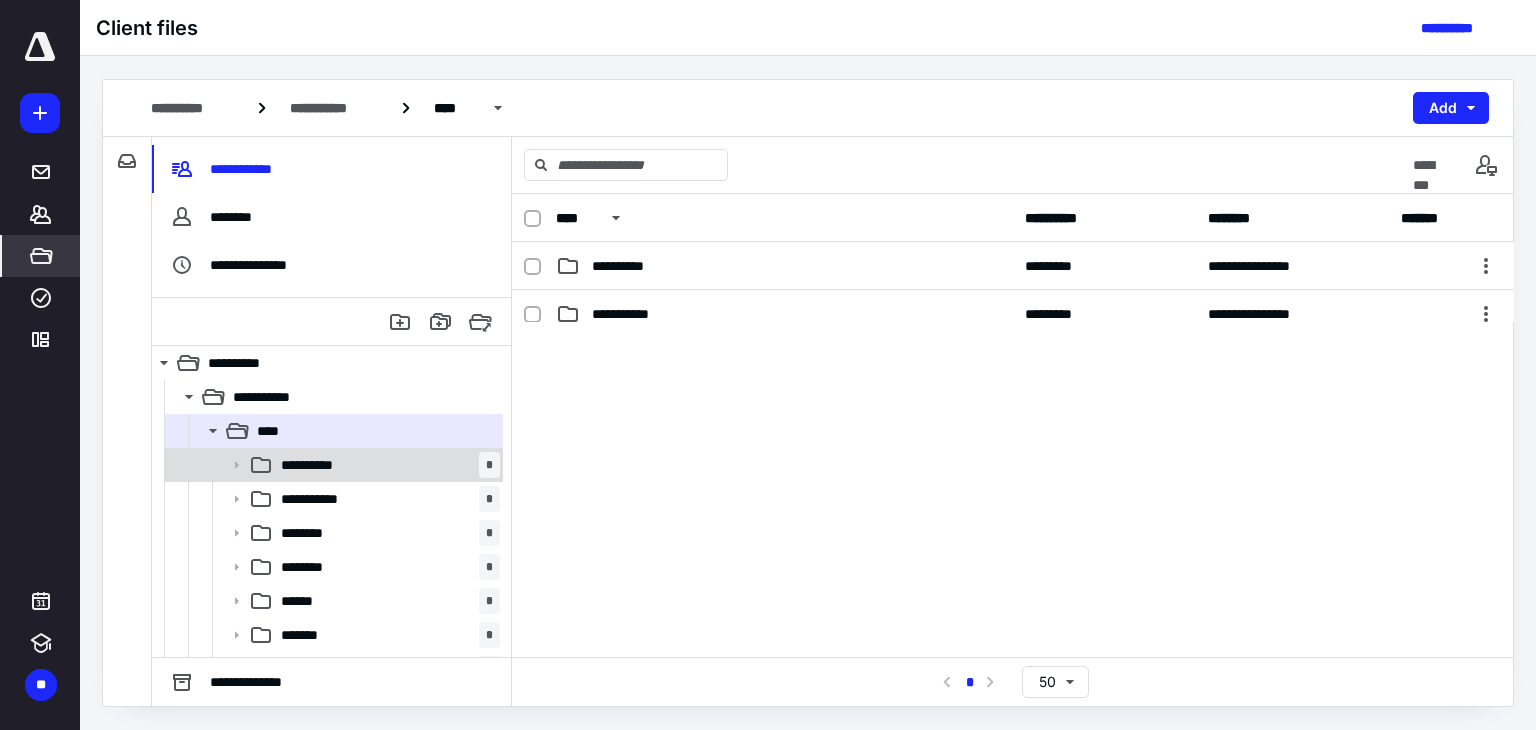 click on "**********" at bounding box center [317, 465] 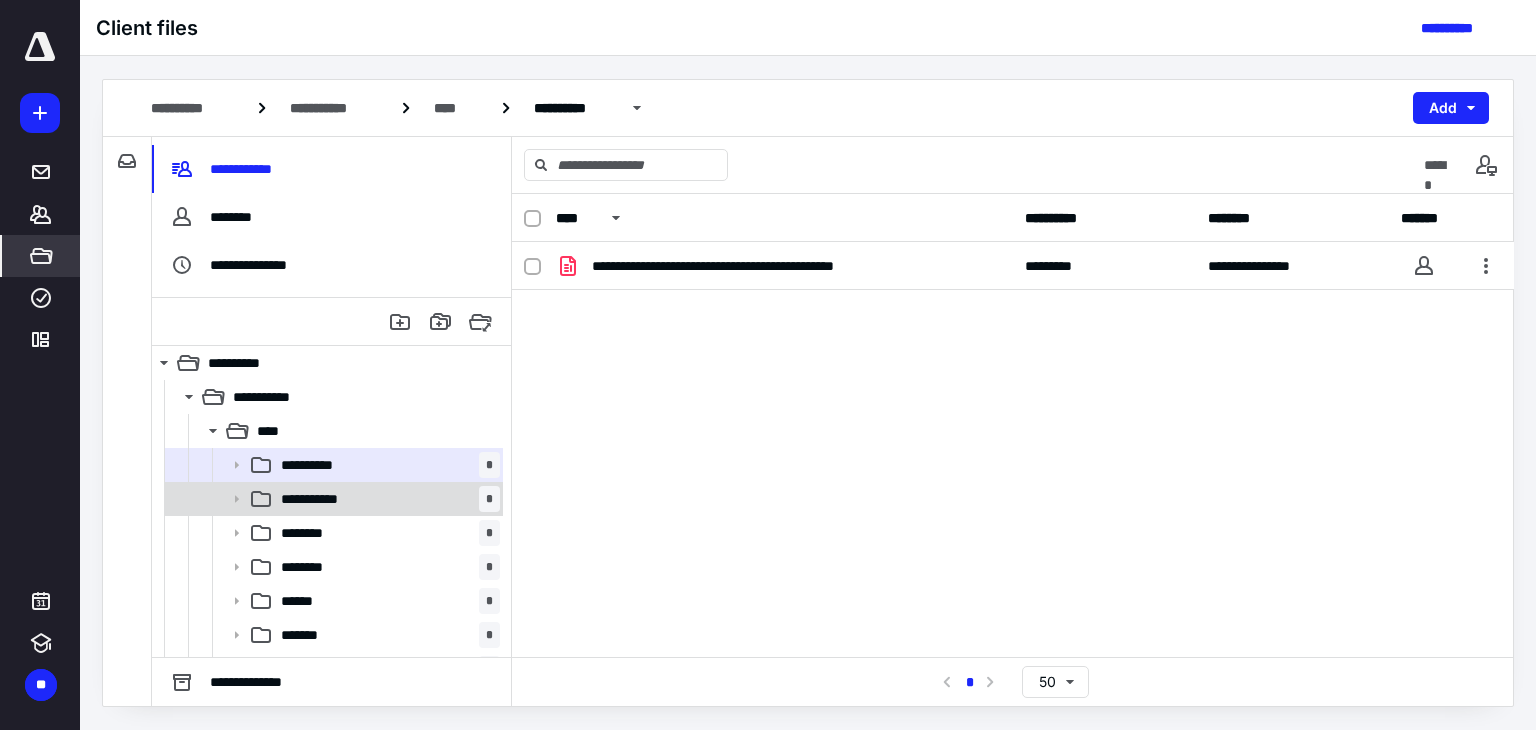 click on "**********" at bounding box center [386, 499] 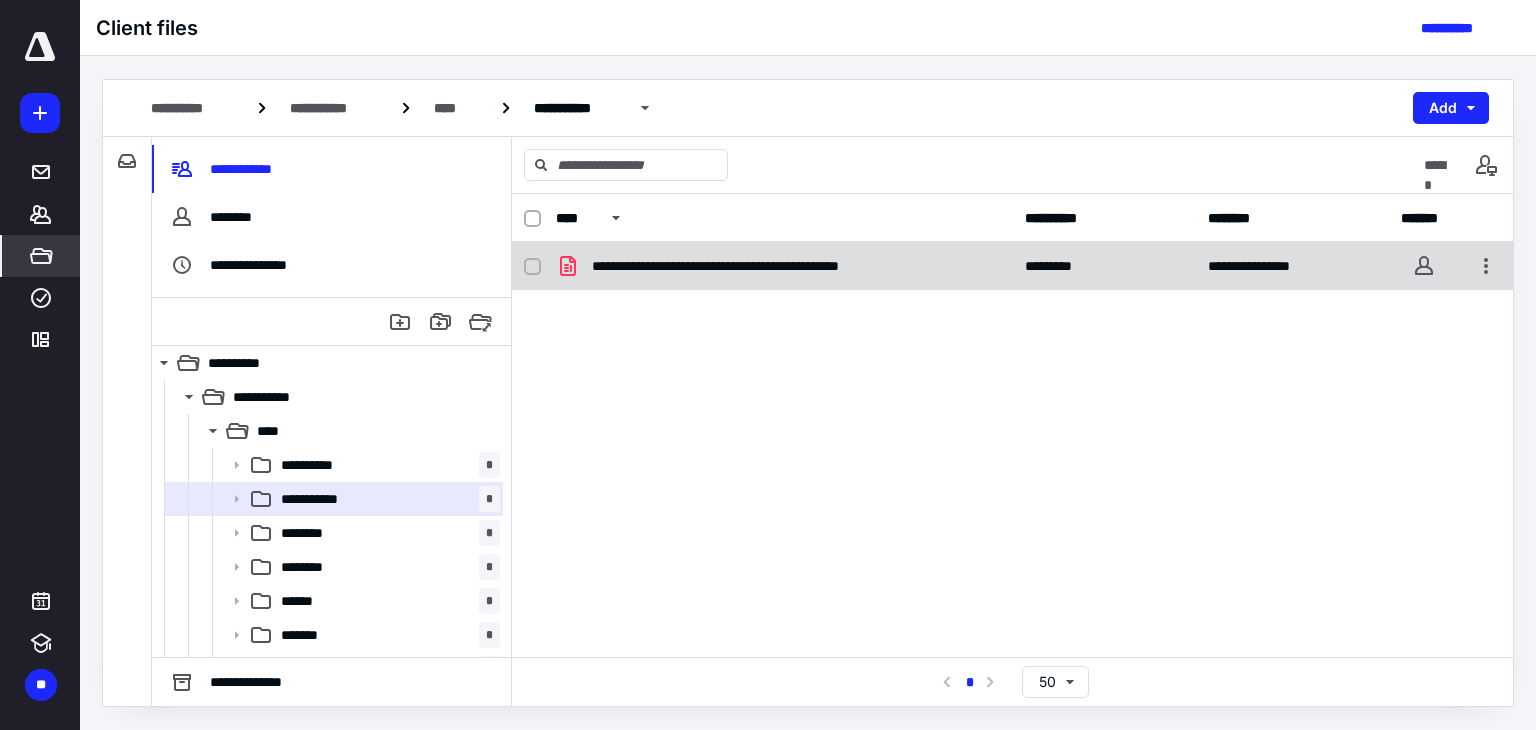 click on "**********" at bounding box center [773, 266] 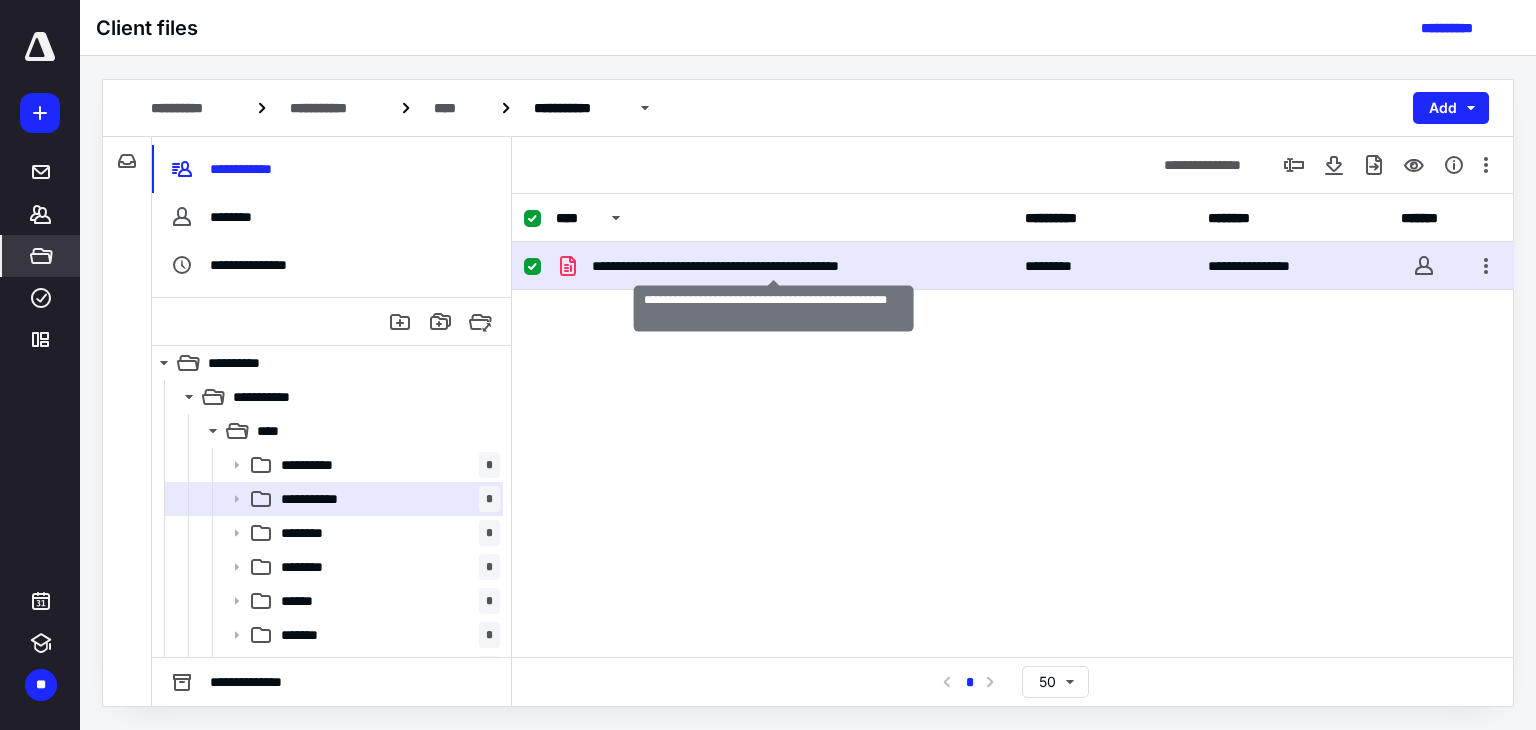 click on "**********" at bounding box center (773, 266) 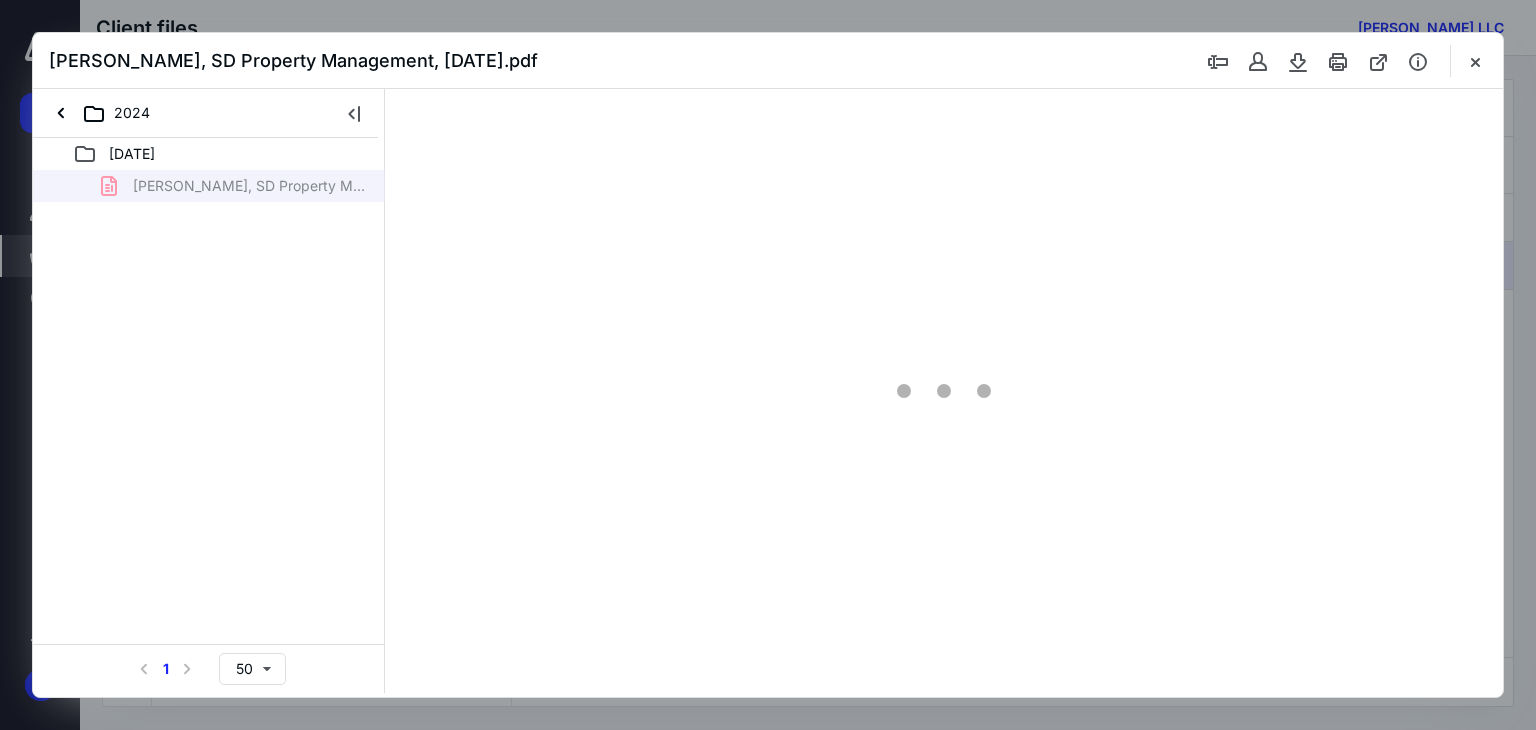 scroll, scrollTop: 0, scrollLeft: 0, axis: both 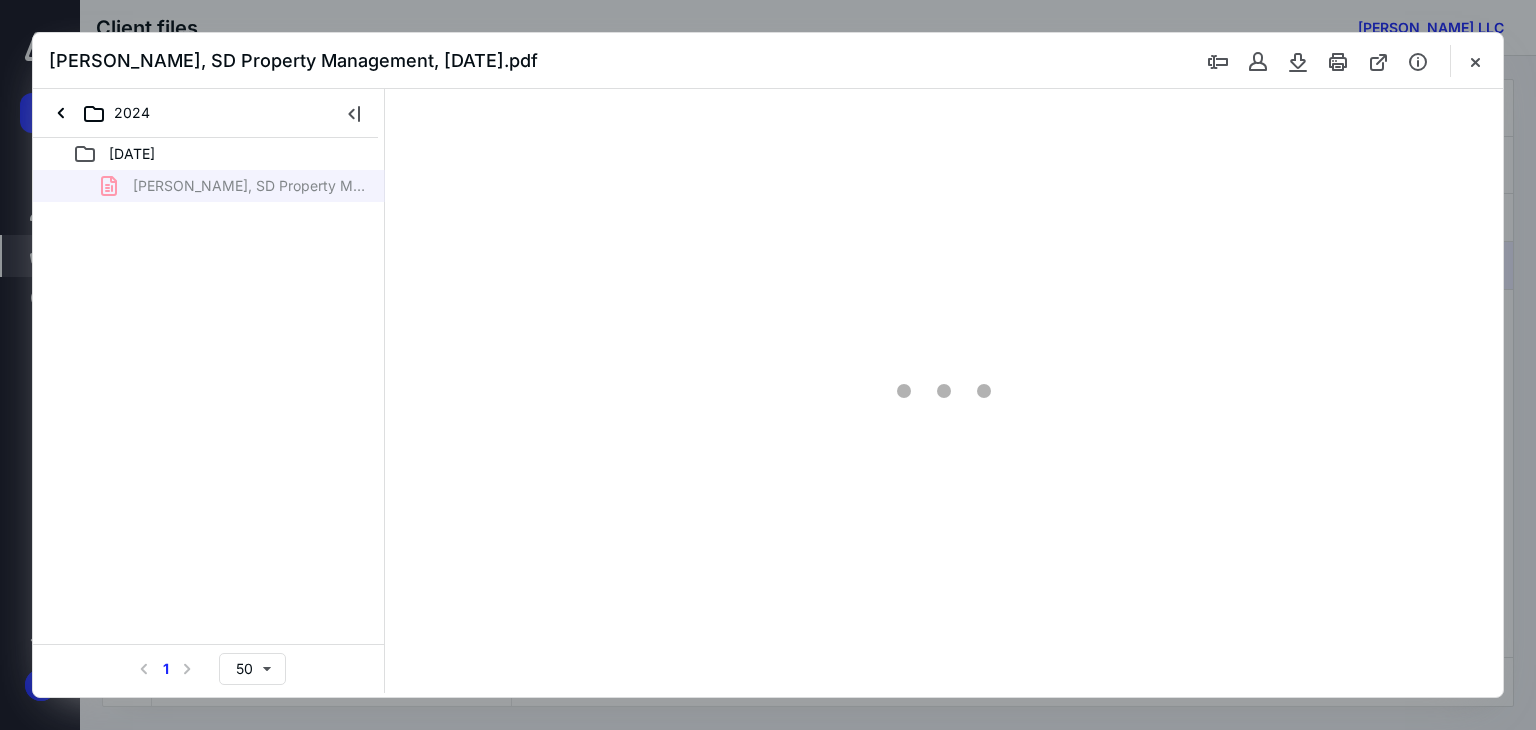 type on "71" 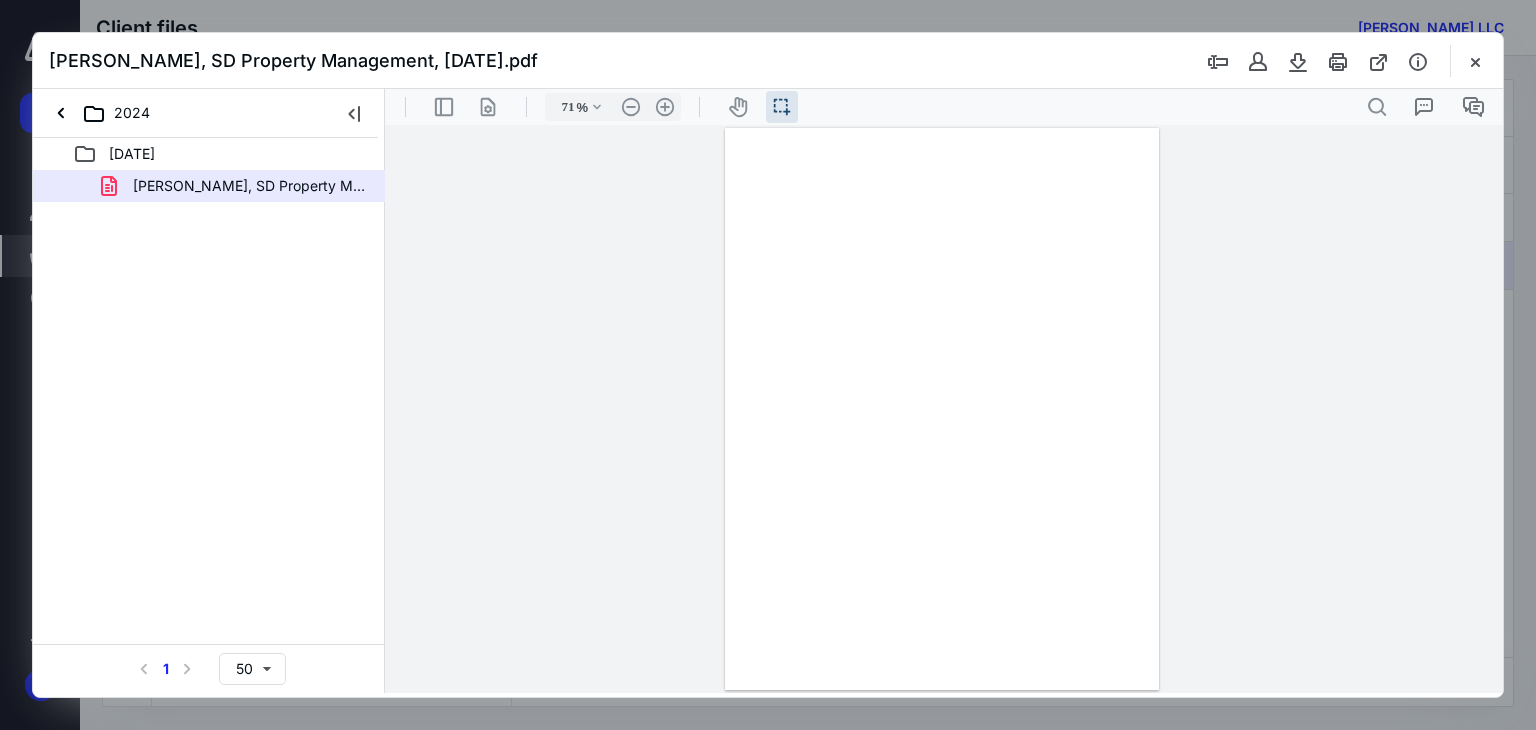 scroll, scrollTop: 39, scrollLeft: 0, axis: vertical 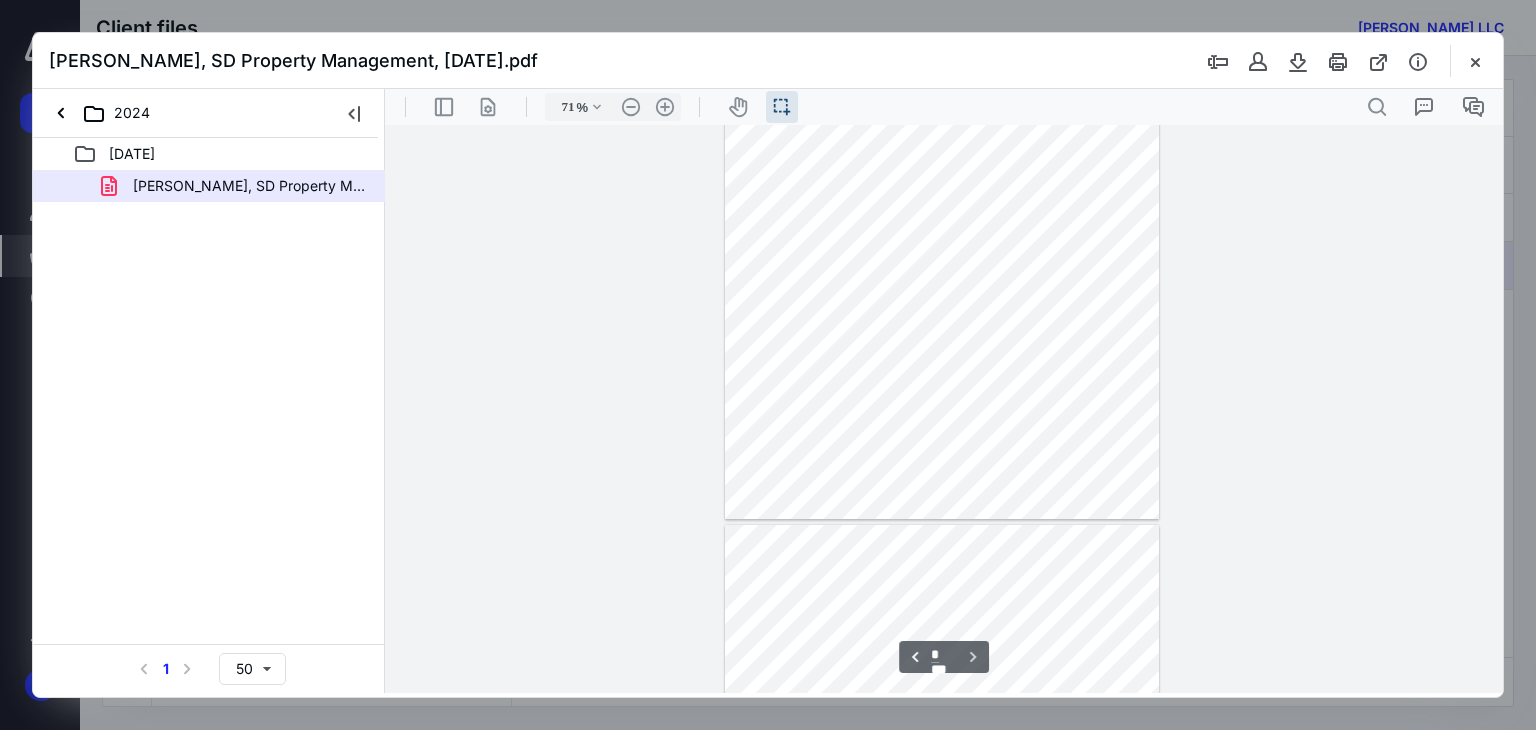 type on "*" 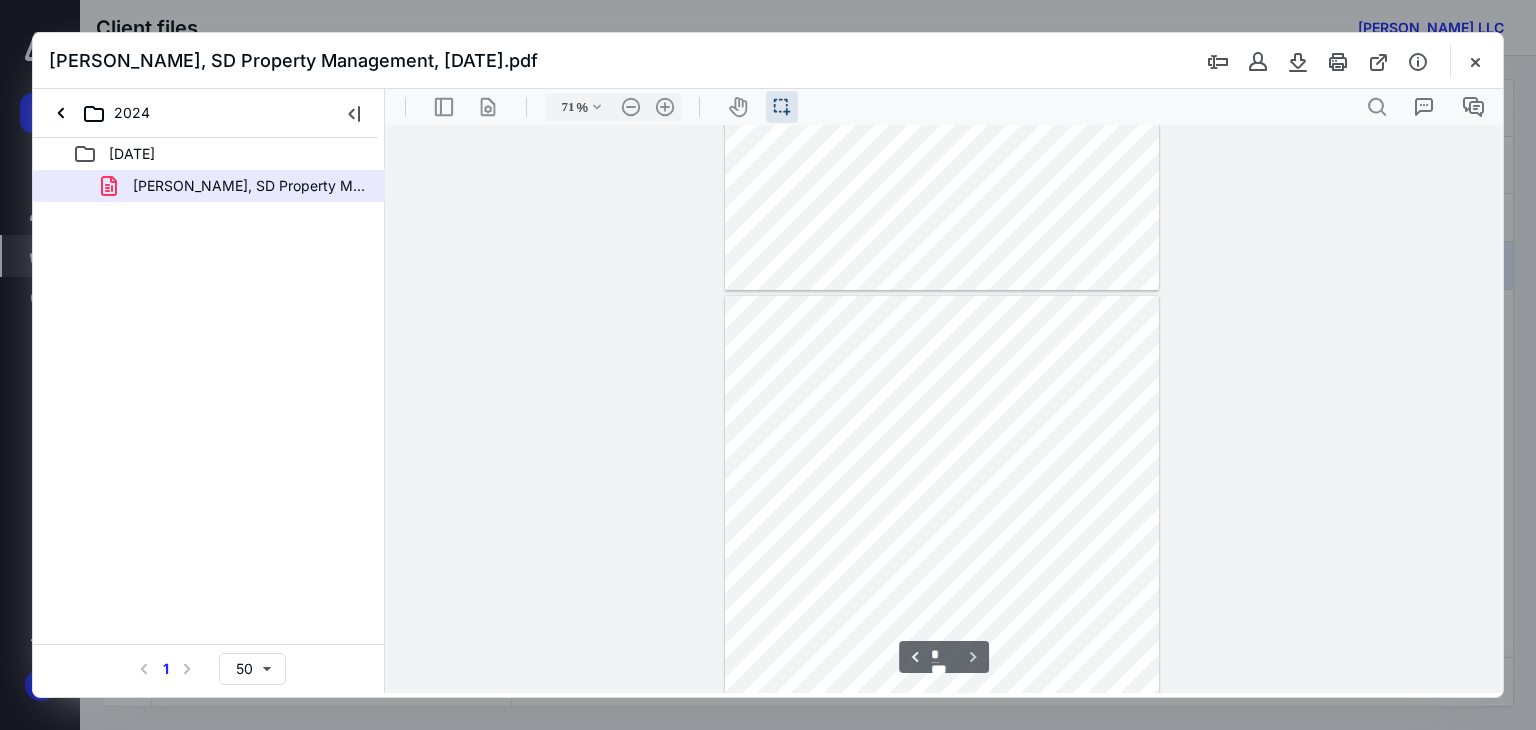 scroll, scrollTop: 1039, scrollLeft: 0, axis: vertical 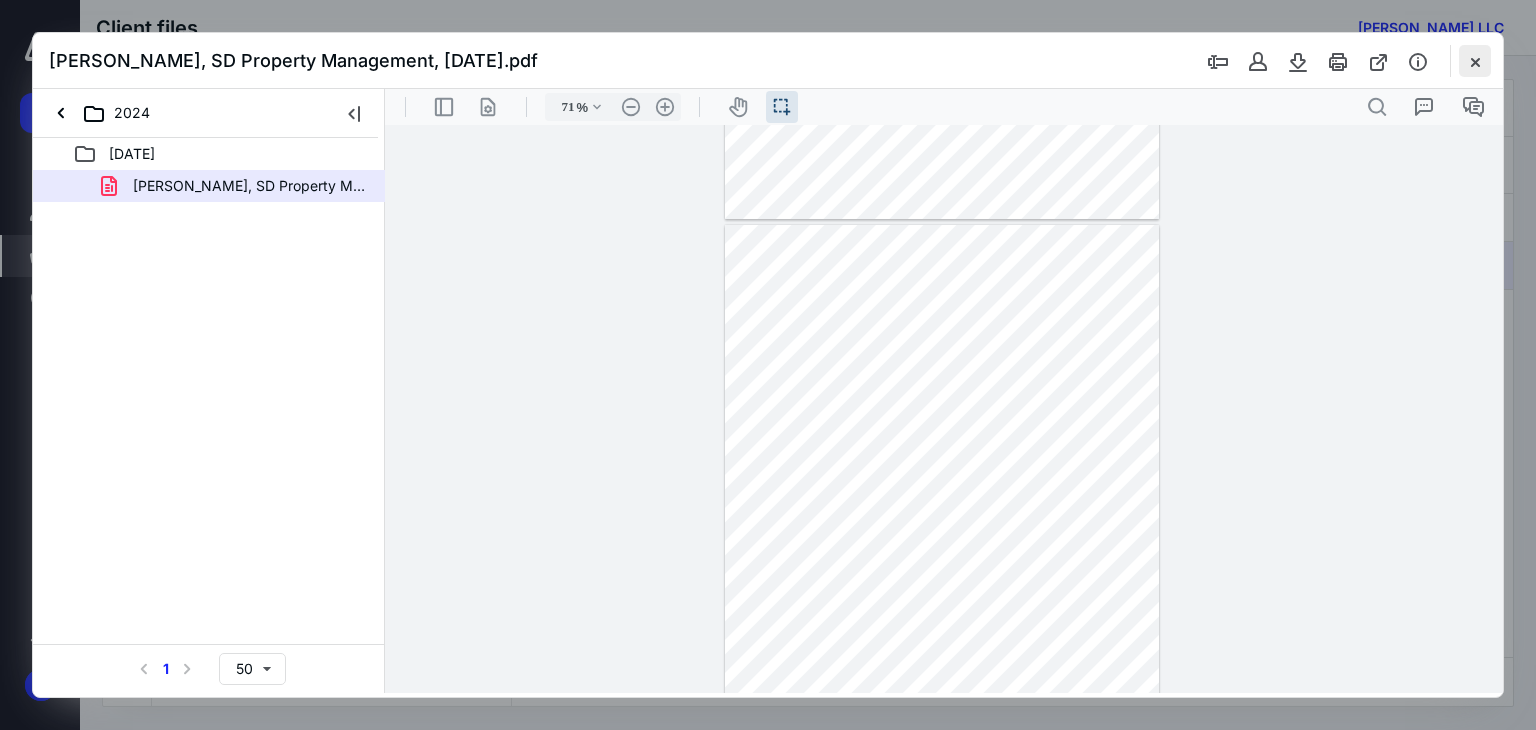 click at bounding box center [1475, 61] 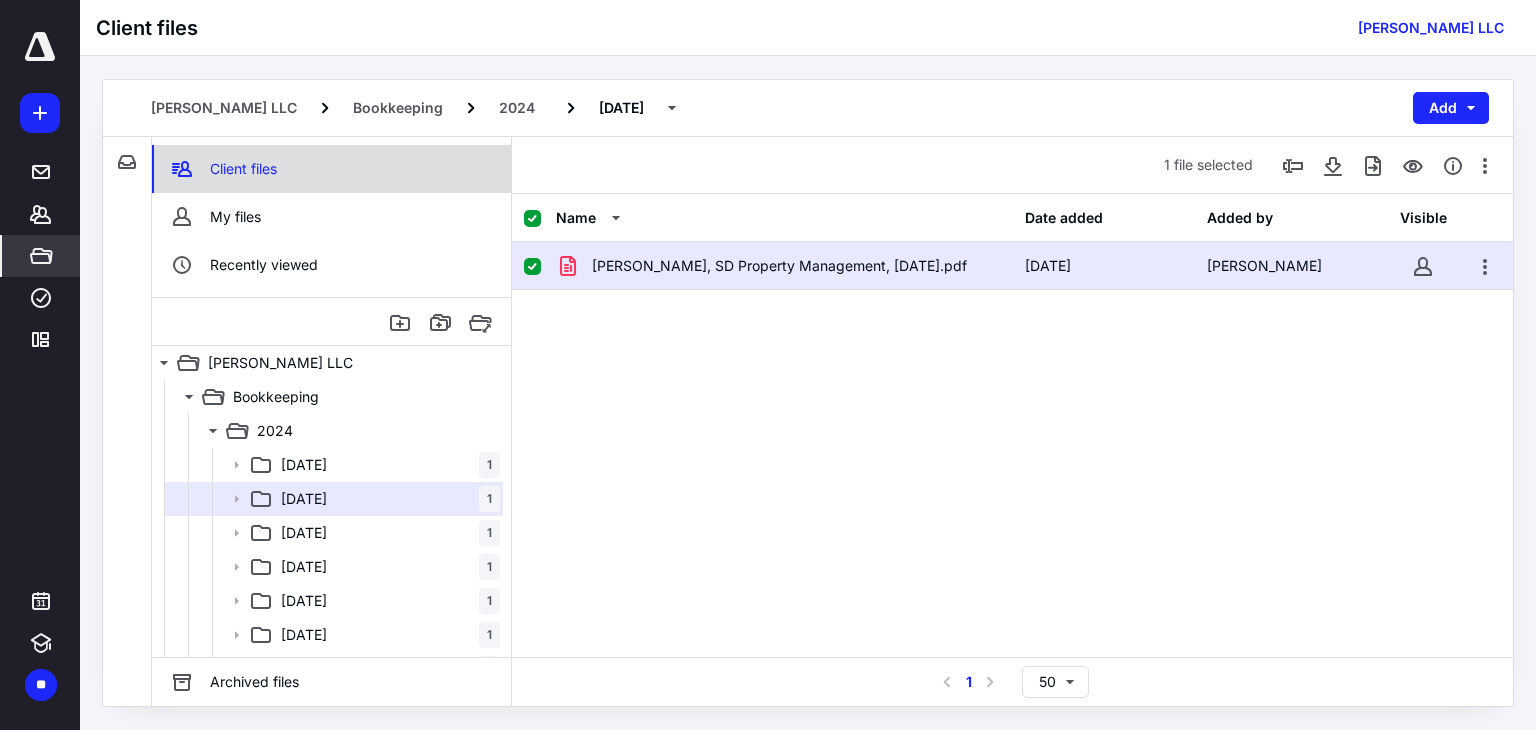click on "Client files" at bounding box center [331, 169] 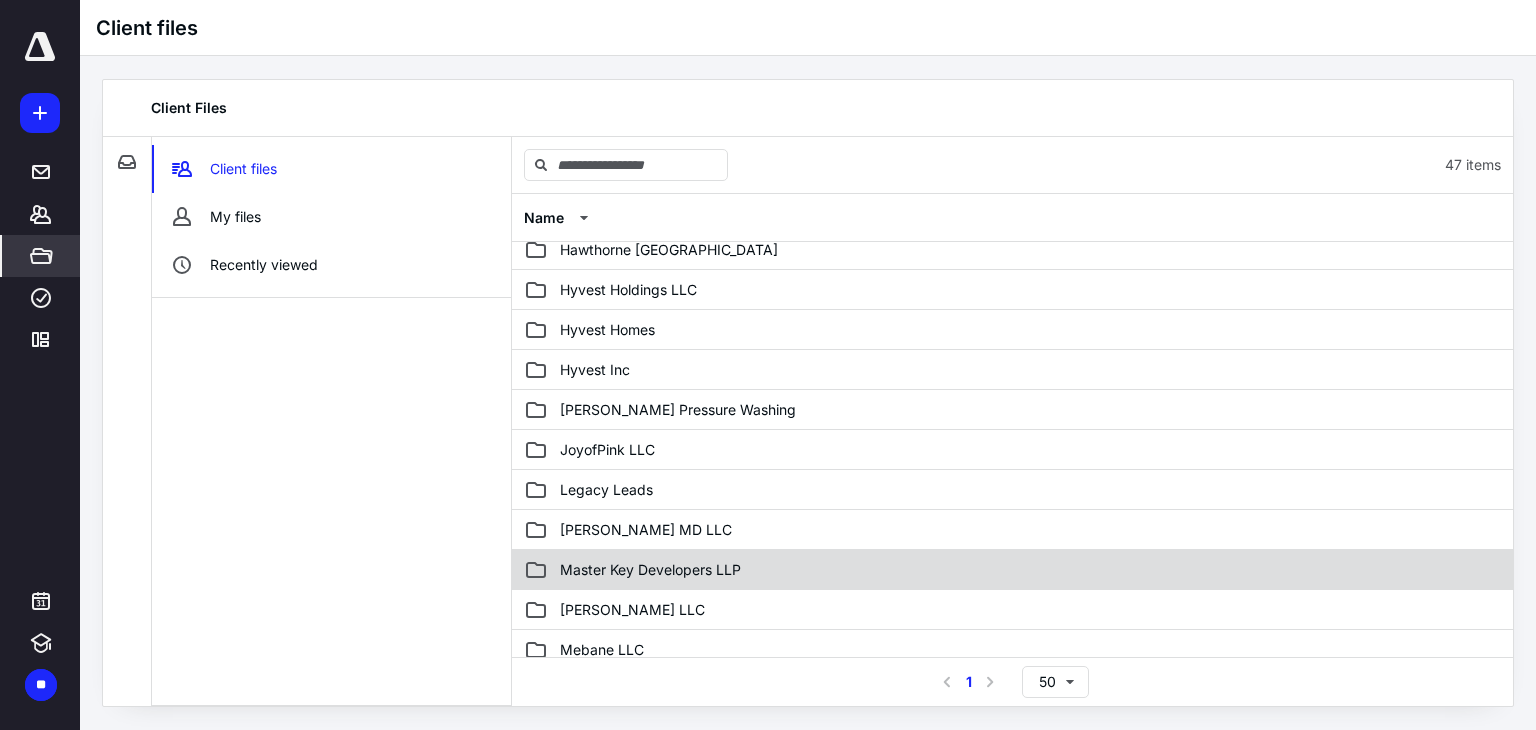 scroll, scrollTop: 900, scrollLeft: 0, axis: vertical 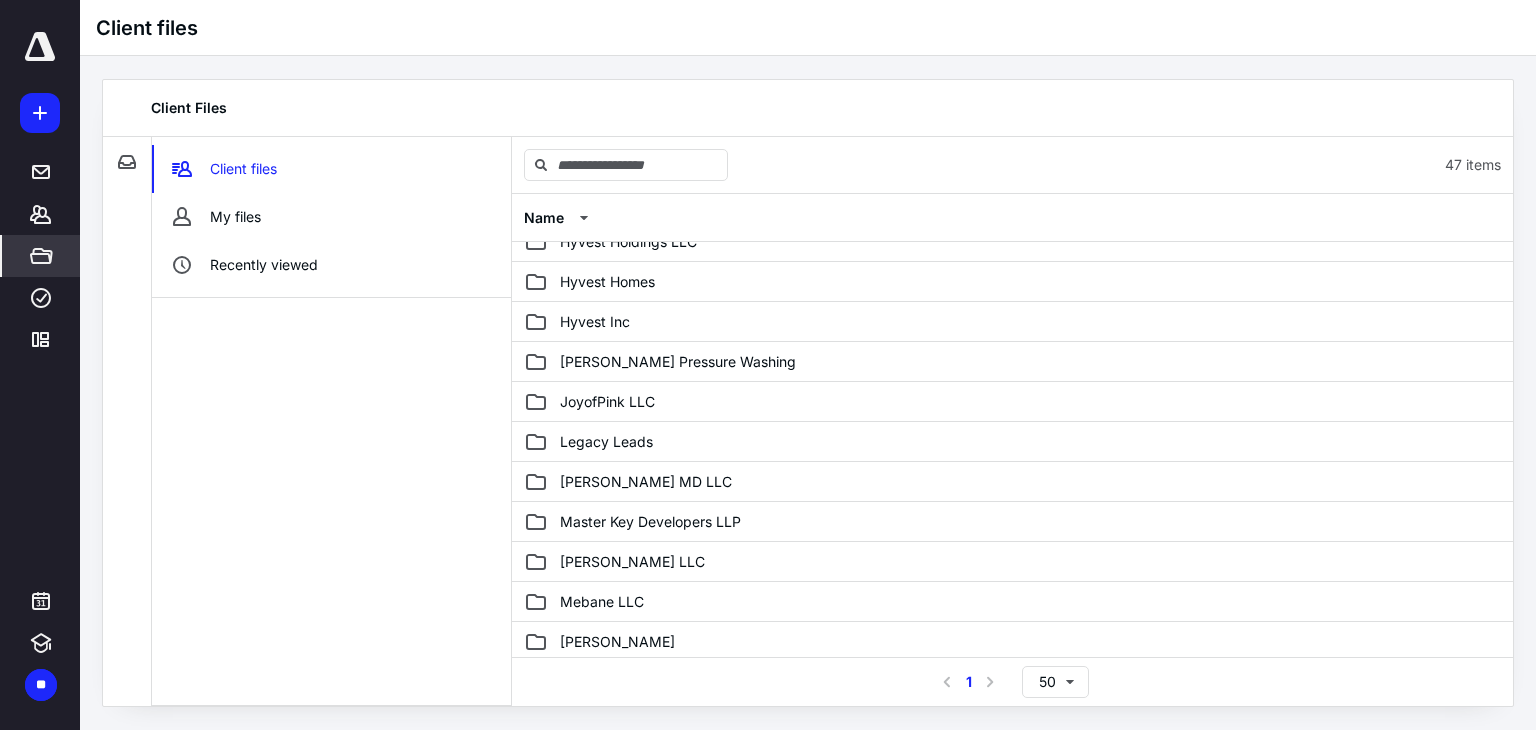 click on "Michael Strulowitz" at bounding box center [1012, 642] 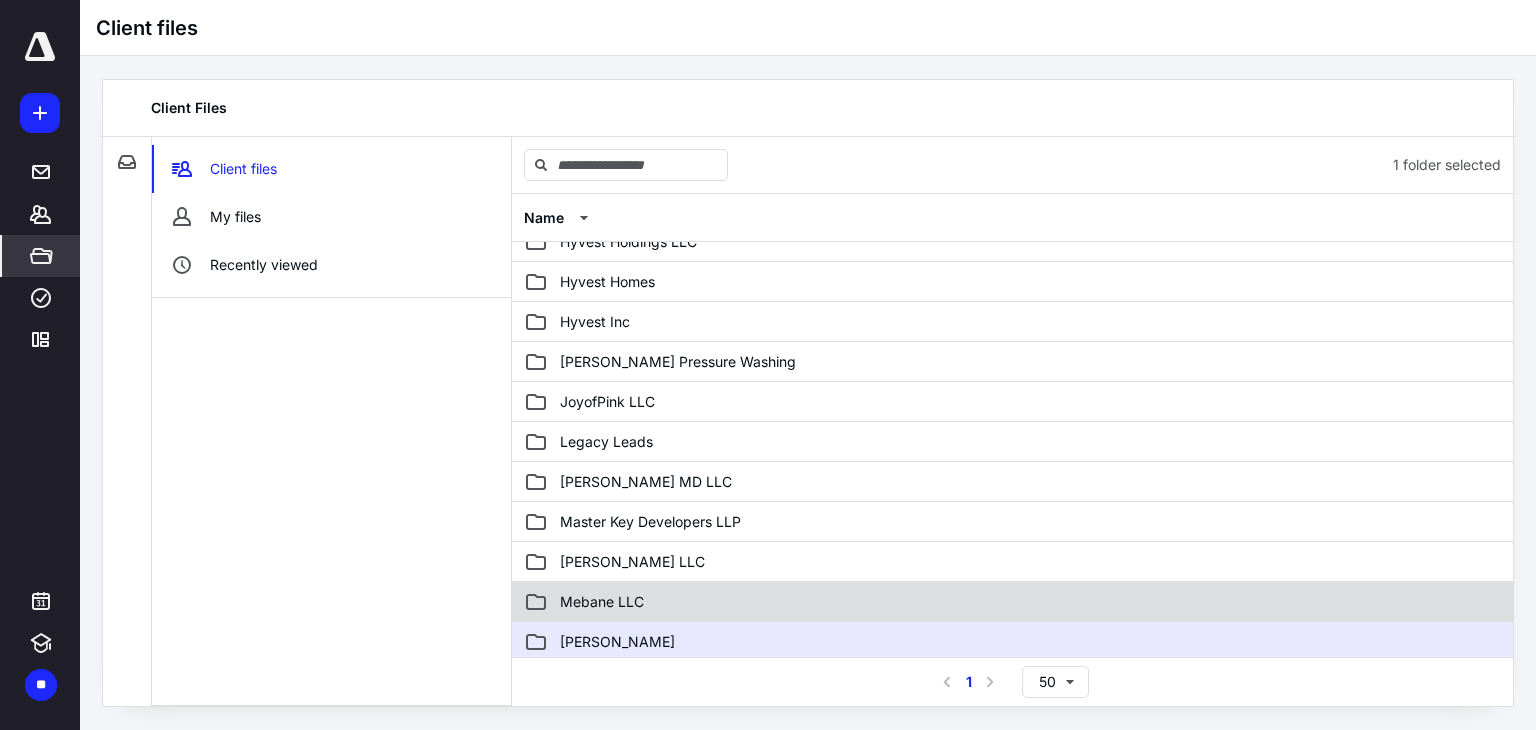 click on "Mebane LLC" at bounding box center [1012, 602] 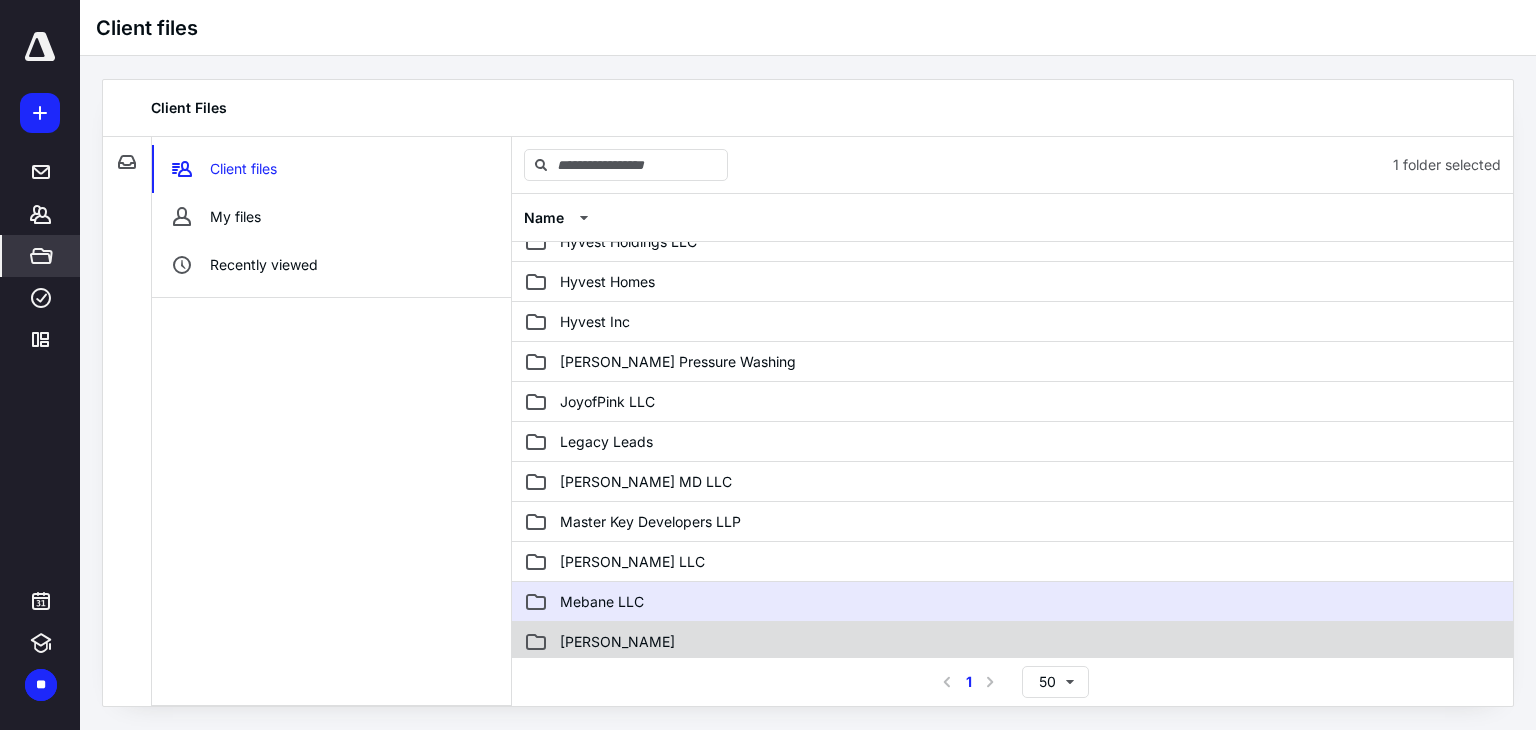 click on "Michael Strulowitz" at bounding box center [617, 642] 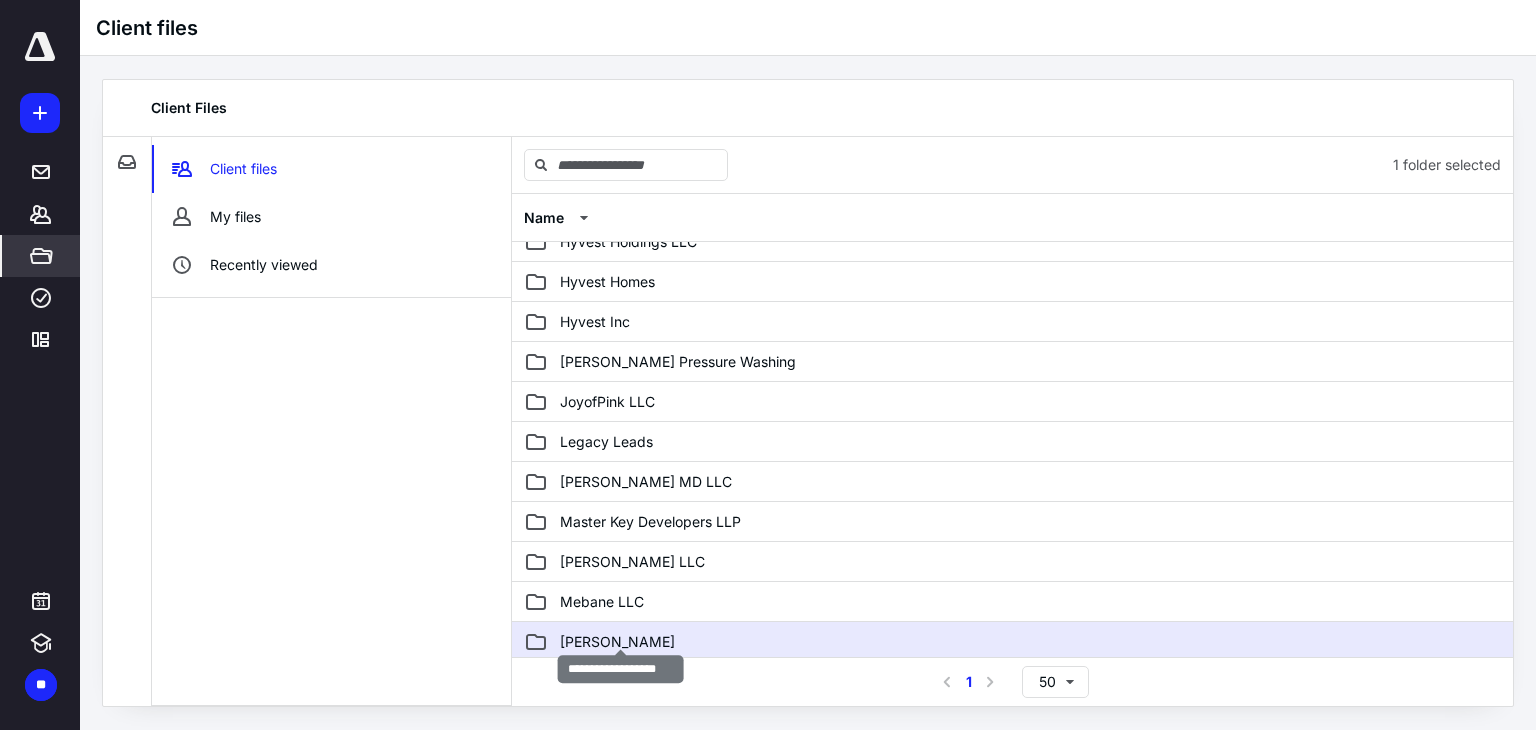 click on "Michael Strulowitz" at bounding box center (617, 642) 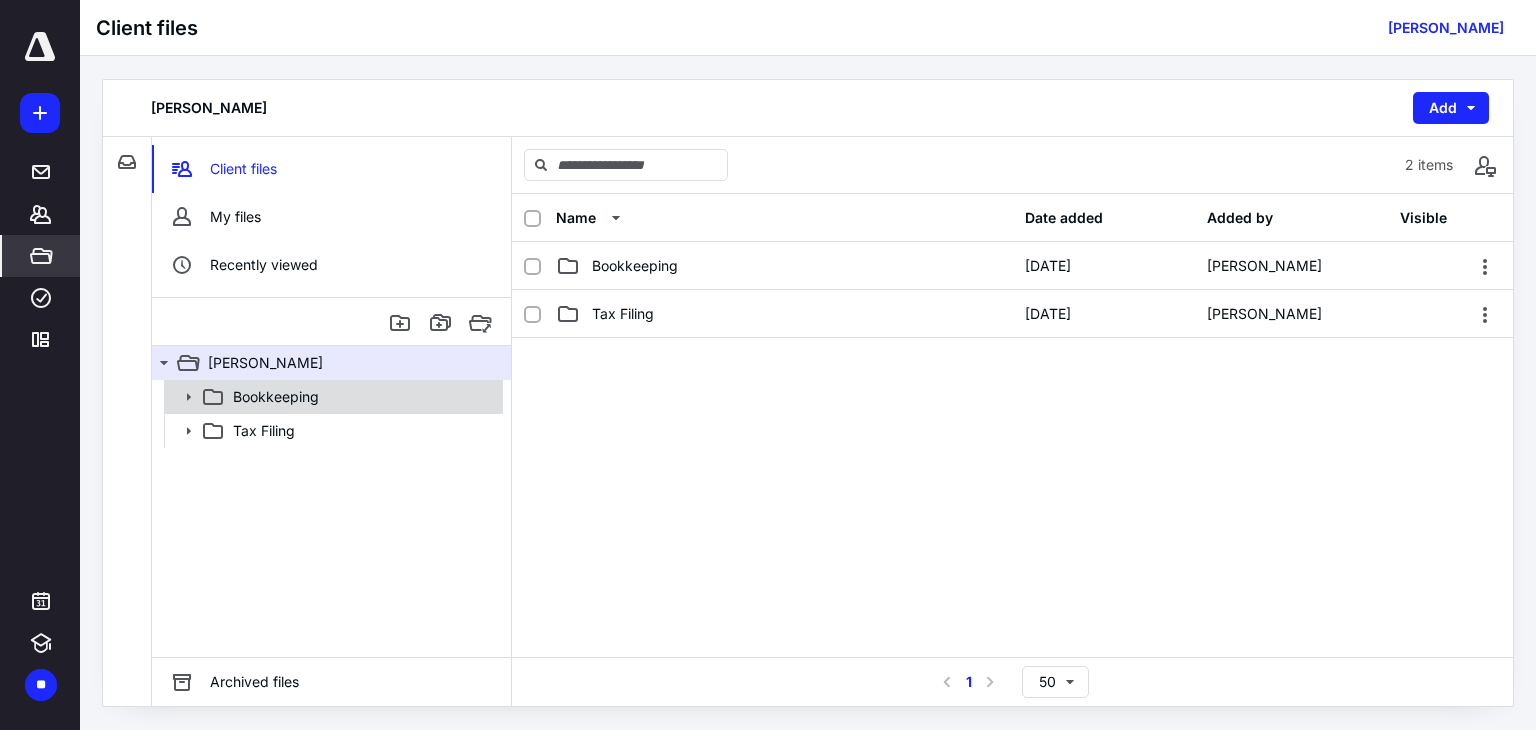 click on "Bookkeeping" at bounding box center [362, 397] 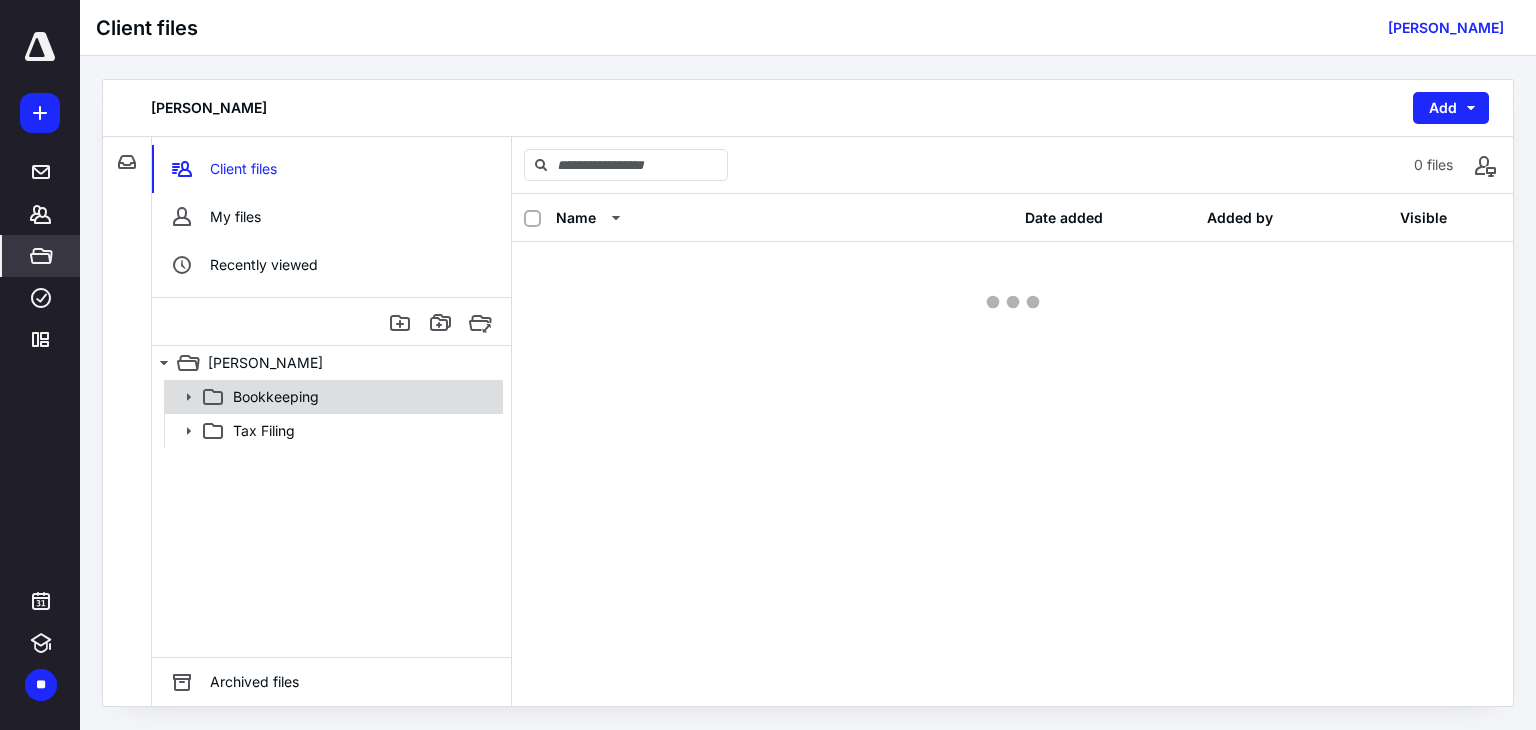 click on "Bookkeeping" at bounding box center (362, 397) 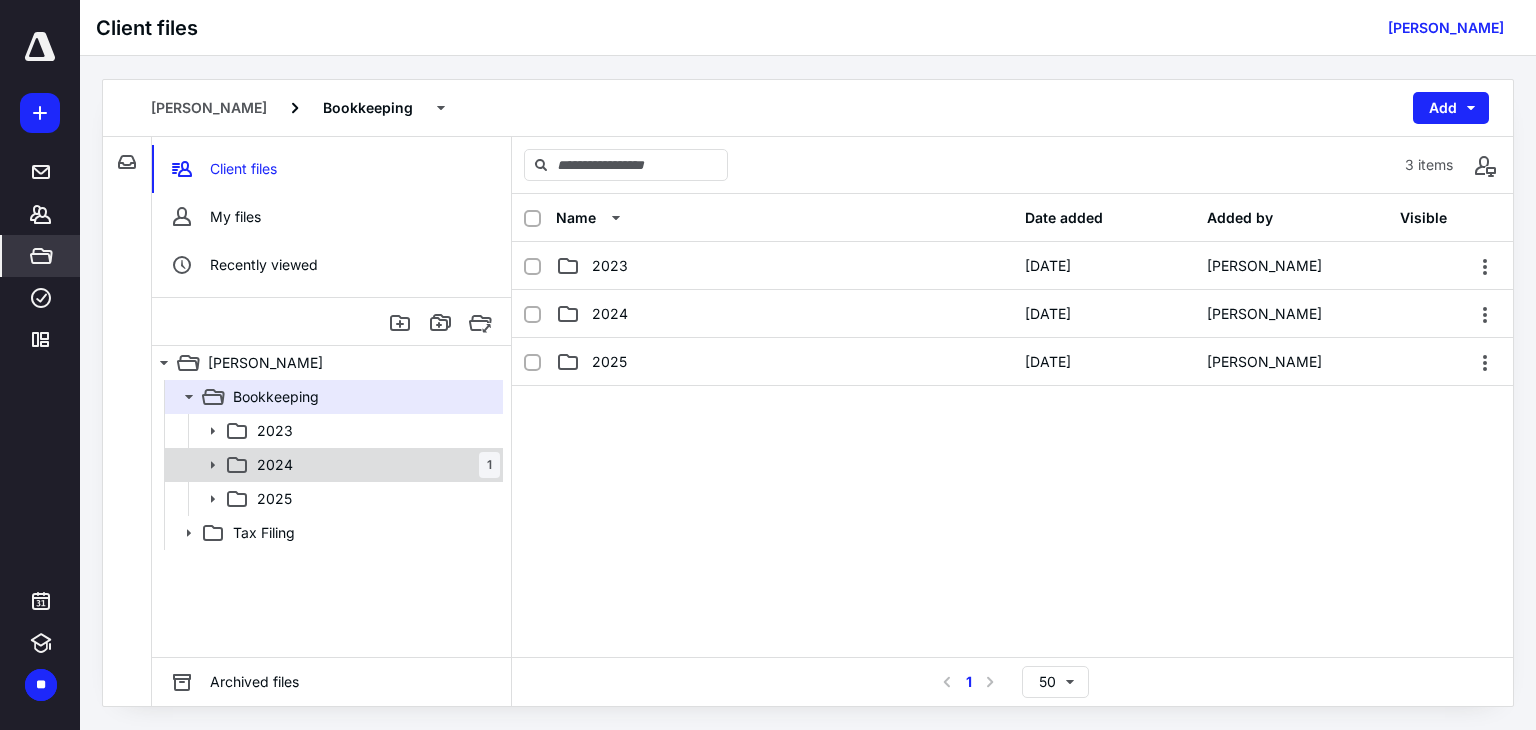 click on "2024 1" at bounding box center [374, 465] 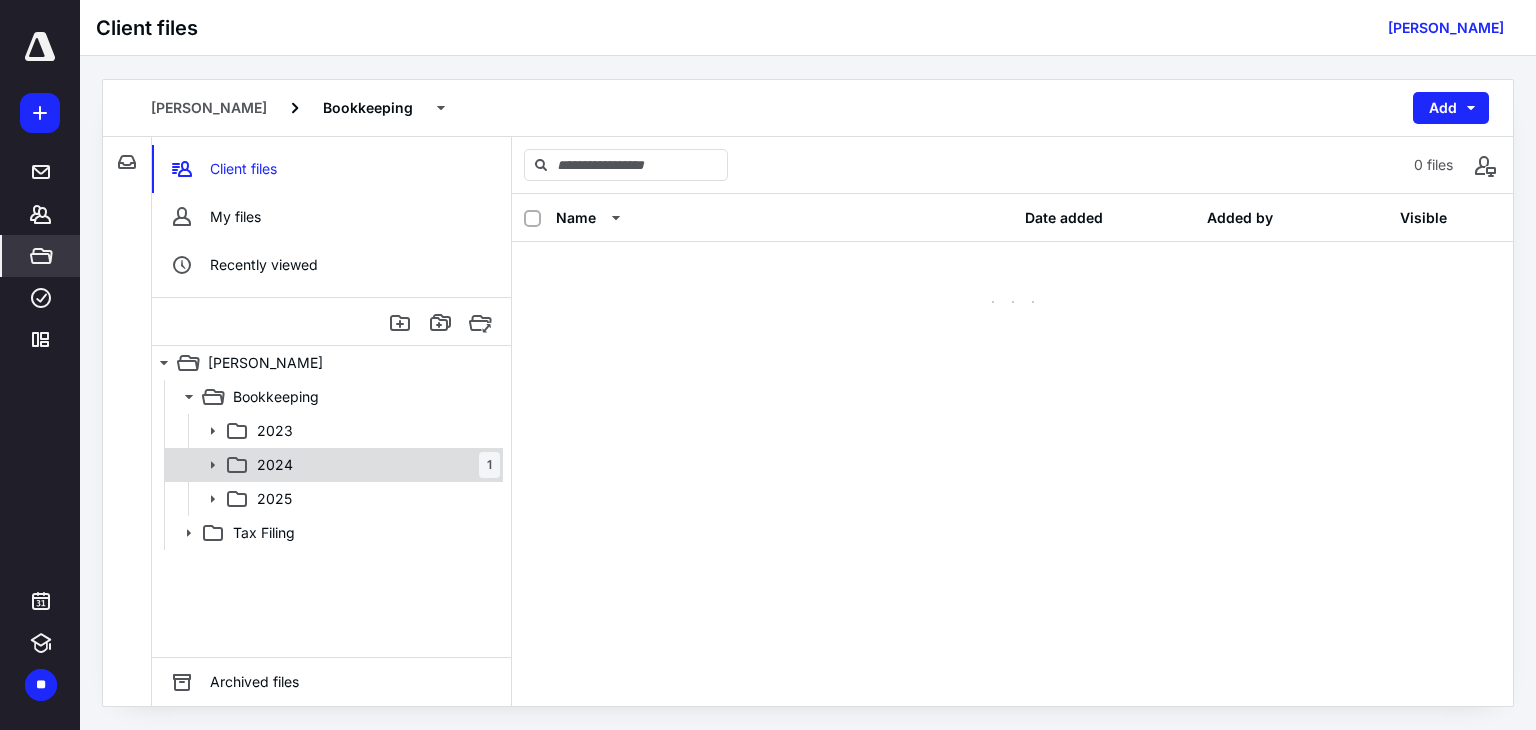 click on "2024 1" at bounding box center (374, 465) 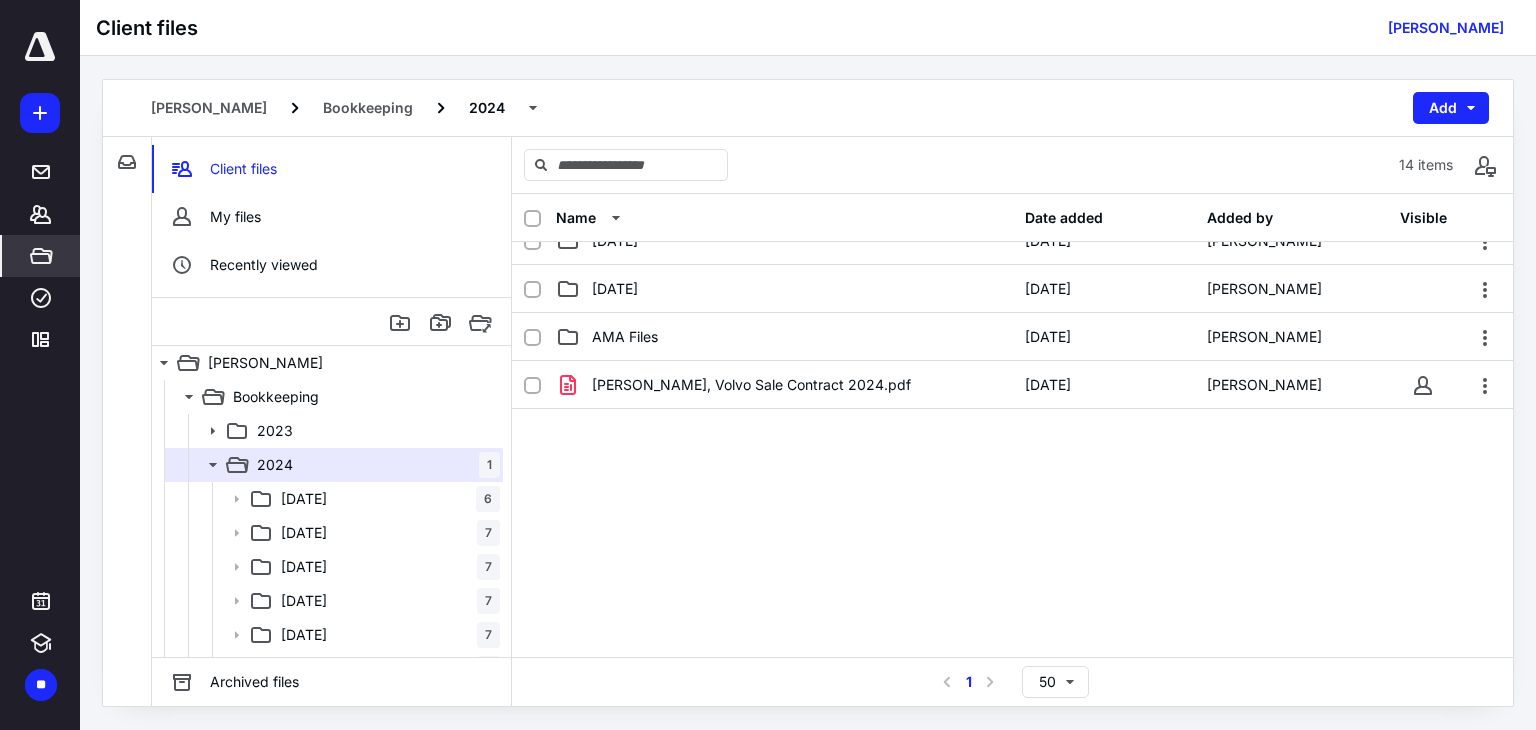 scroll, scrollTop: 506, scrollLeft: 0, axis: vertical 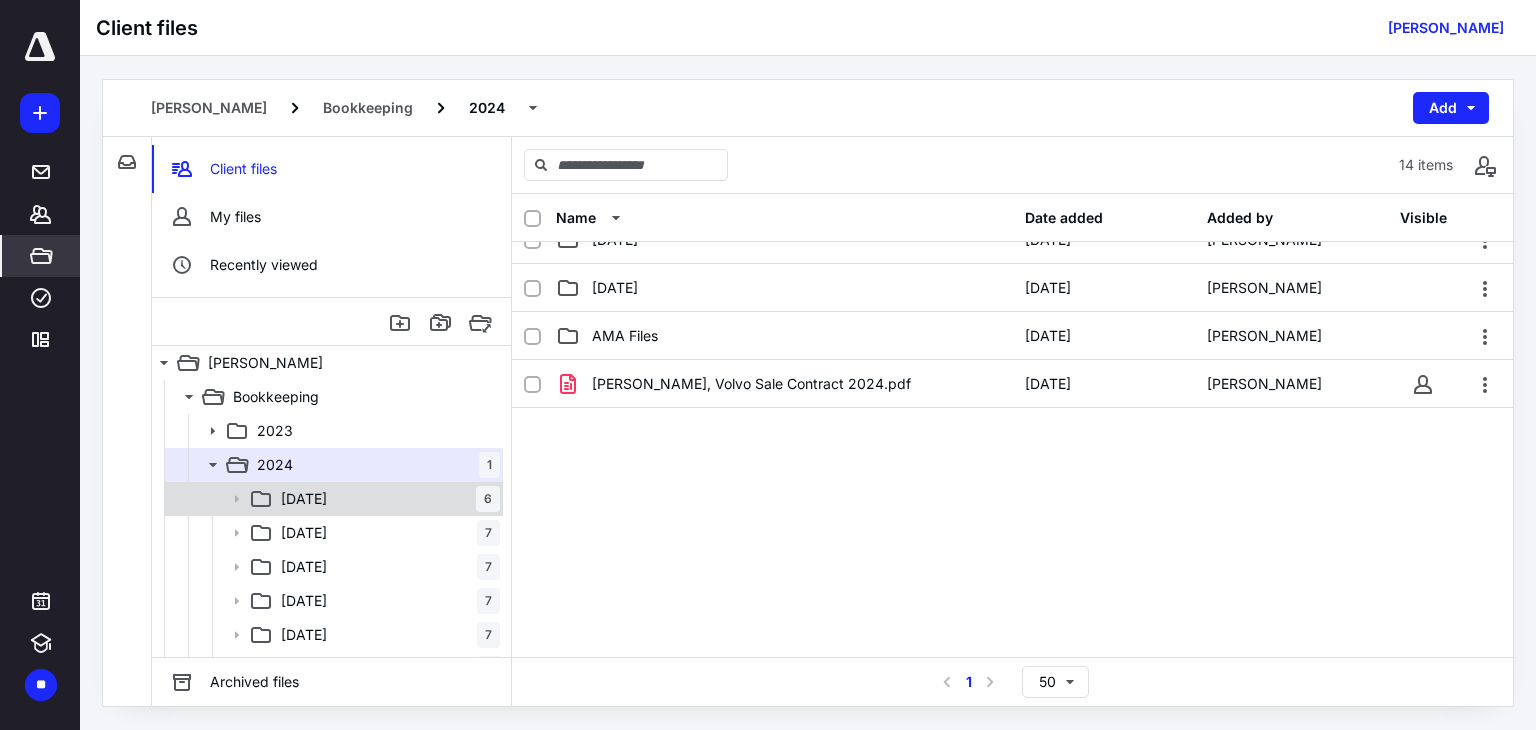 click on "01 January 6" at bounding box center [386, 499] 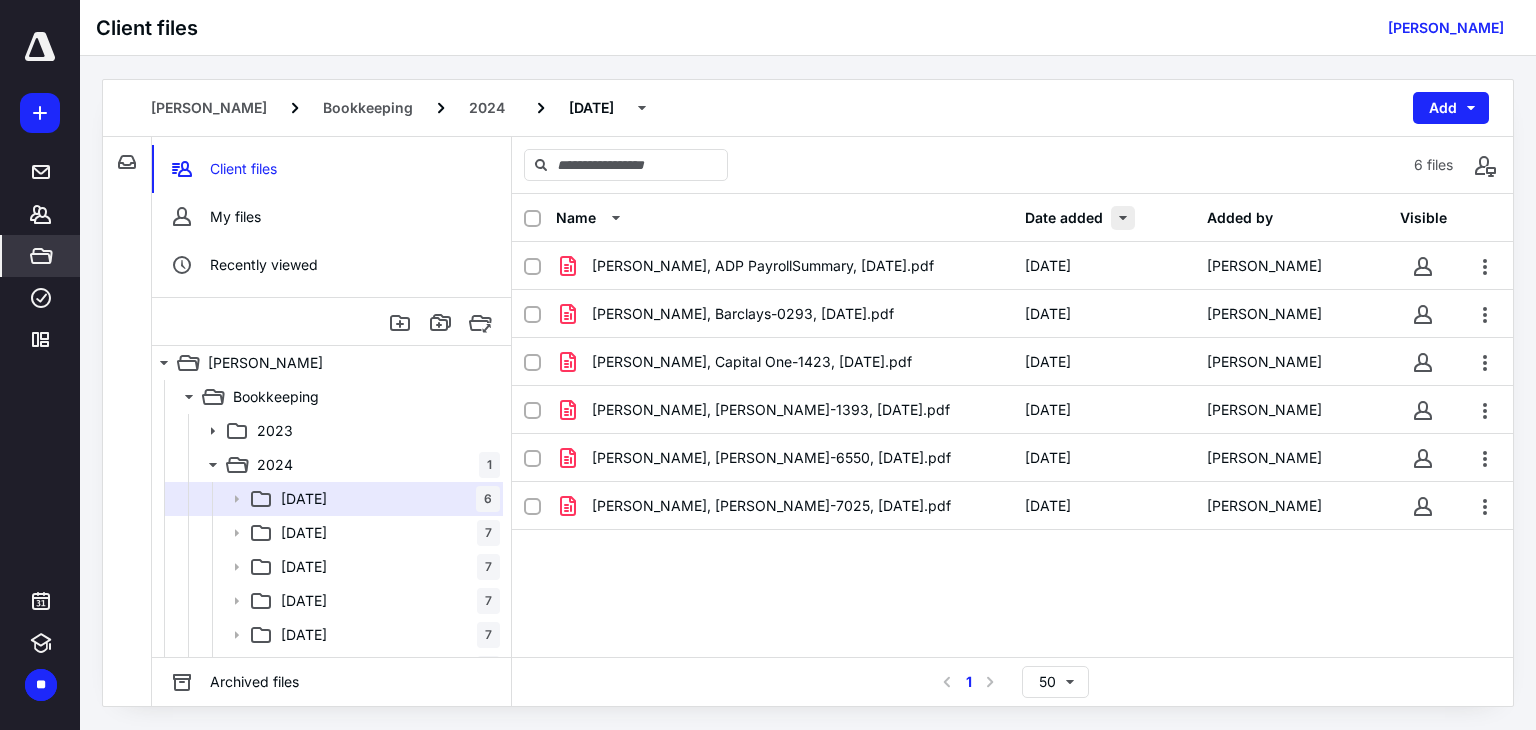click at bounding box center (1123, 218) 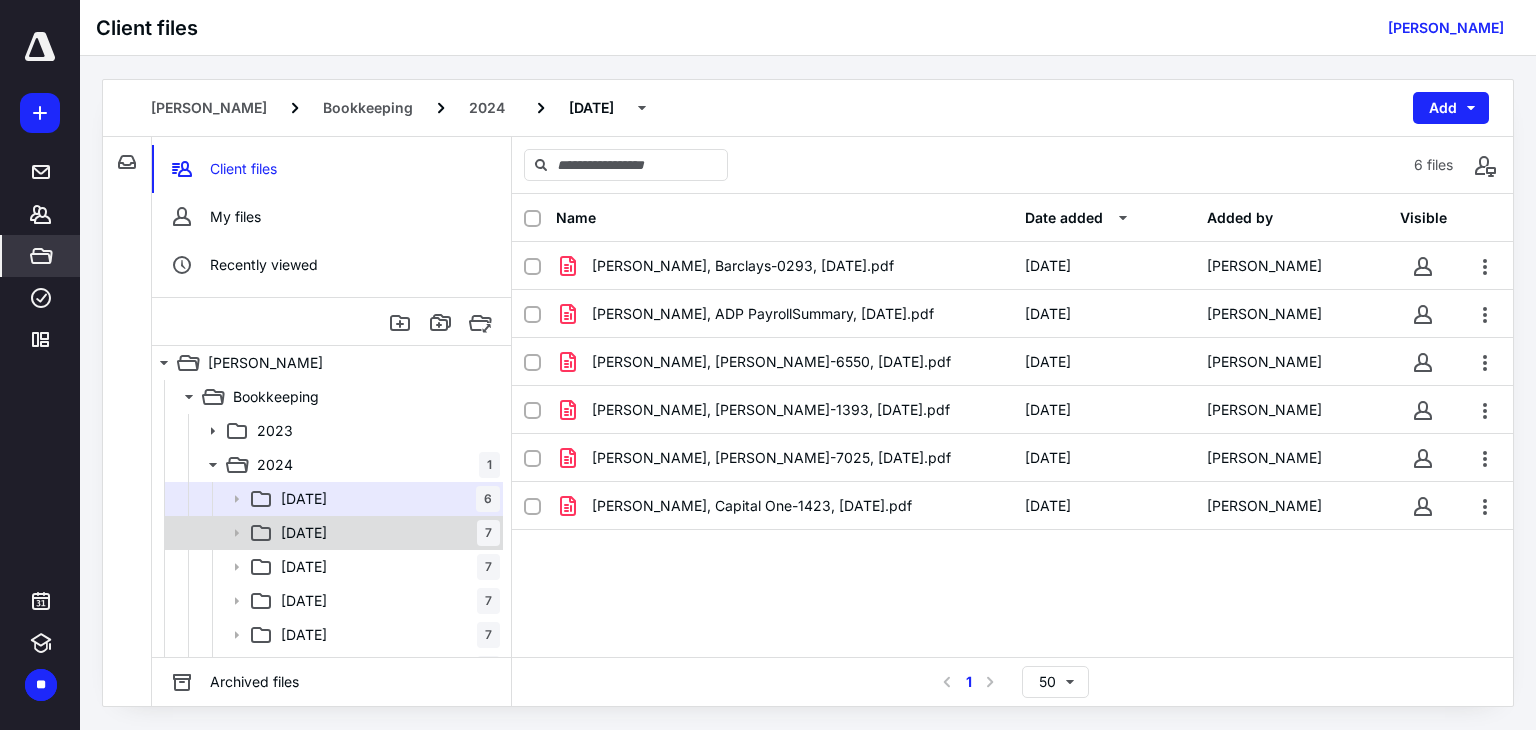 click on "02 February 7" at bounding box center [386, 533] 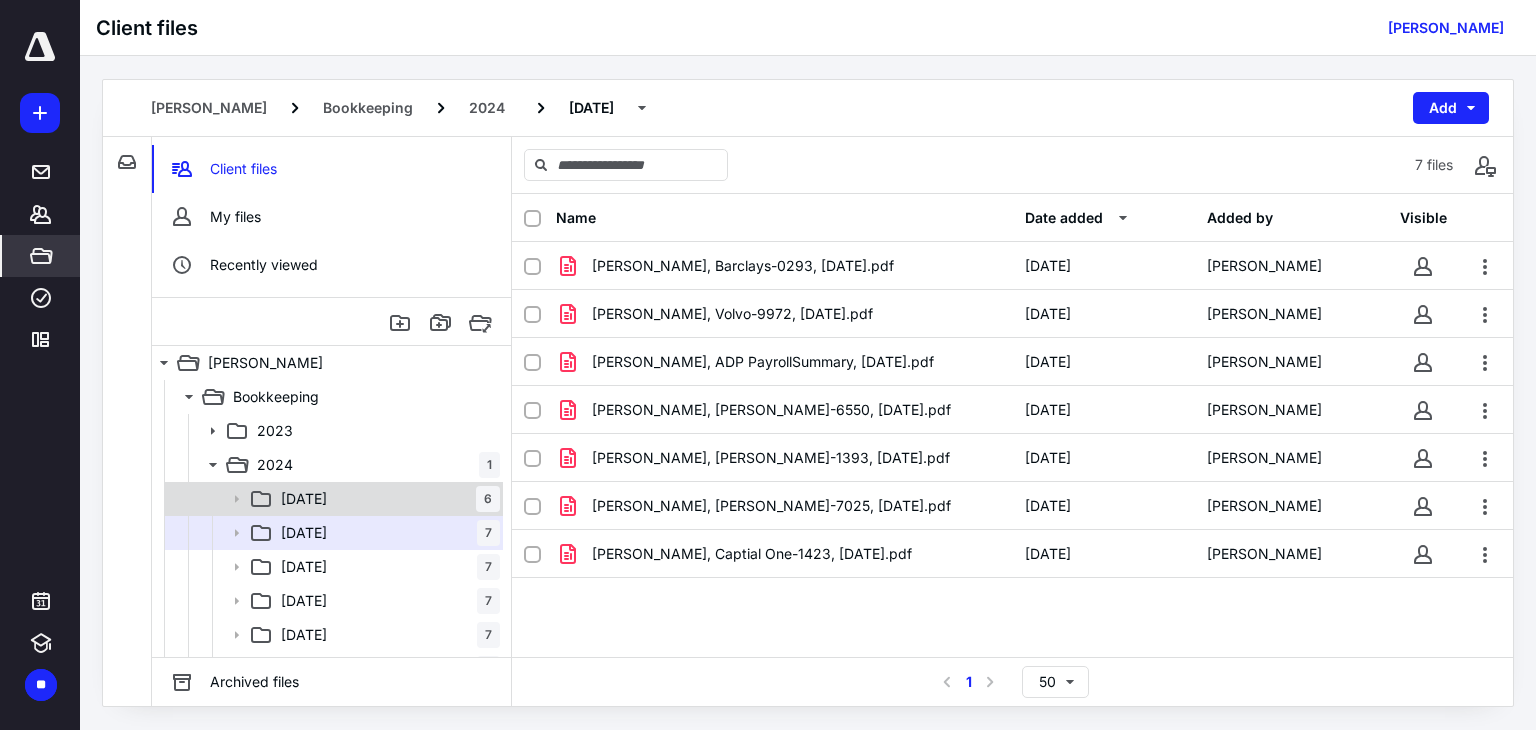 click on "01 January 6" at bounding box center [386, 499] 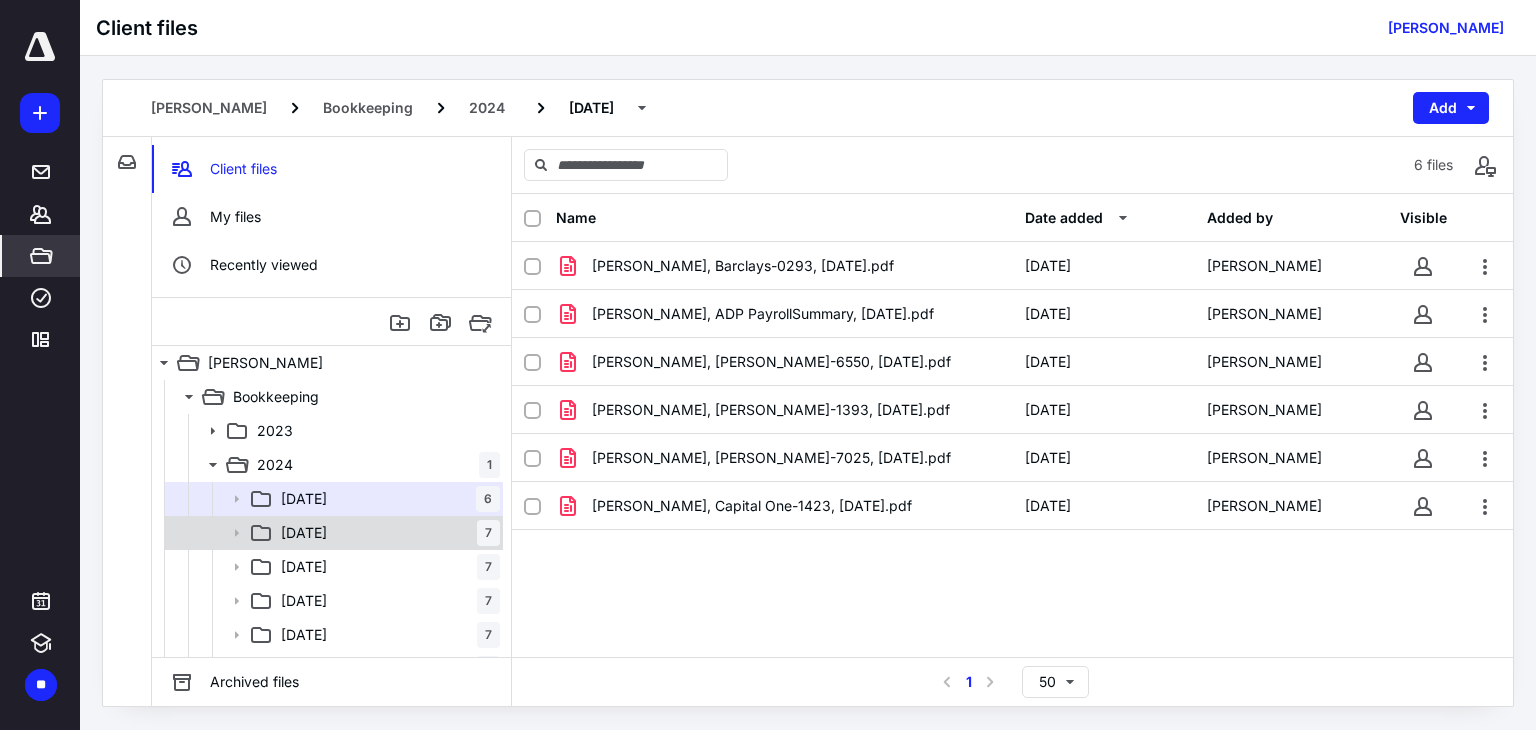 click on "02 February 7" at bounding box center [386, 533] 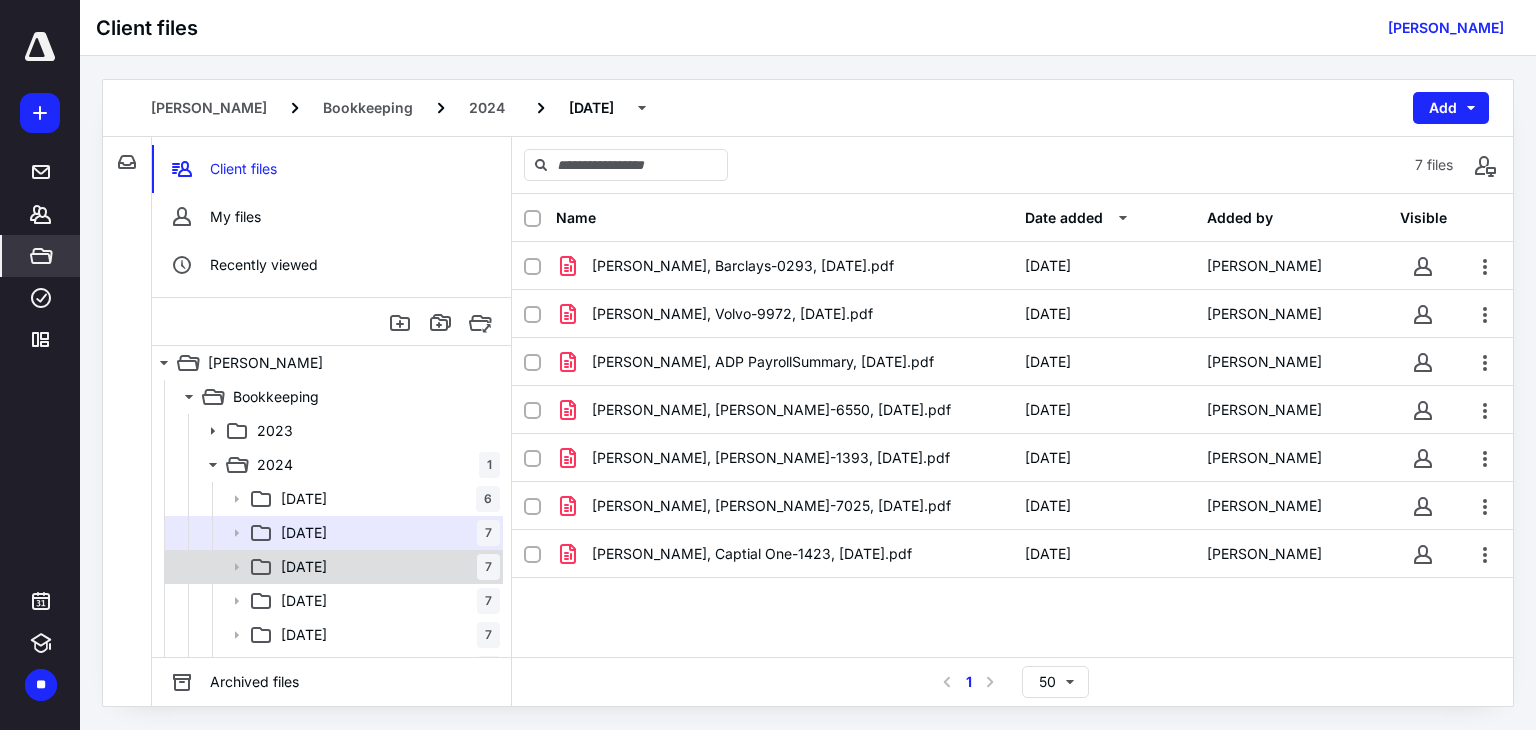 click on "03 March 7" at bounding box center (386, 567) 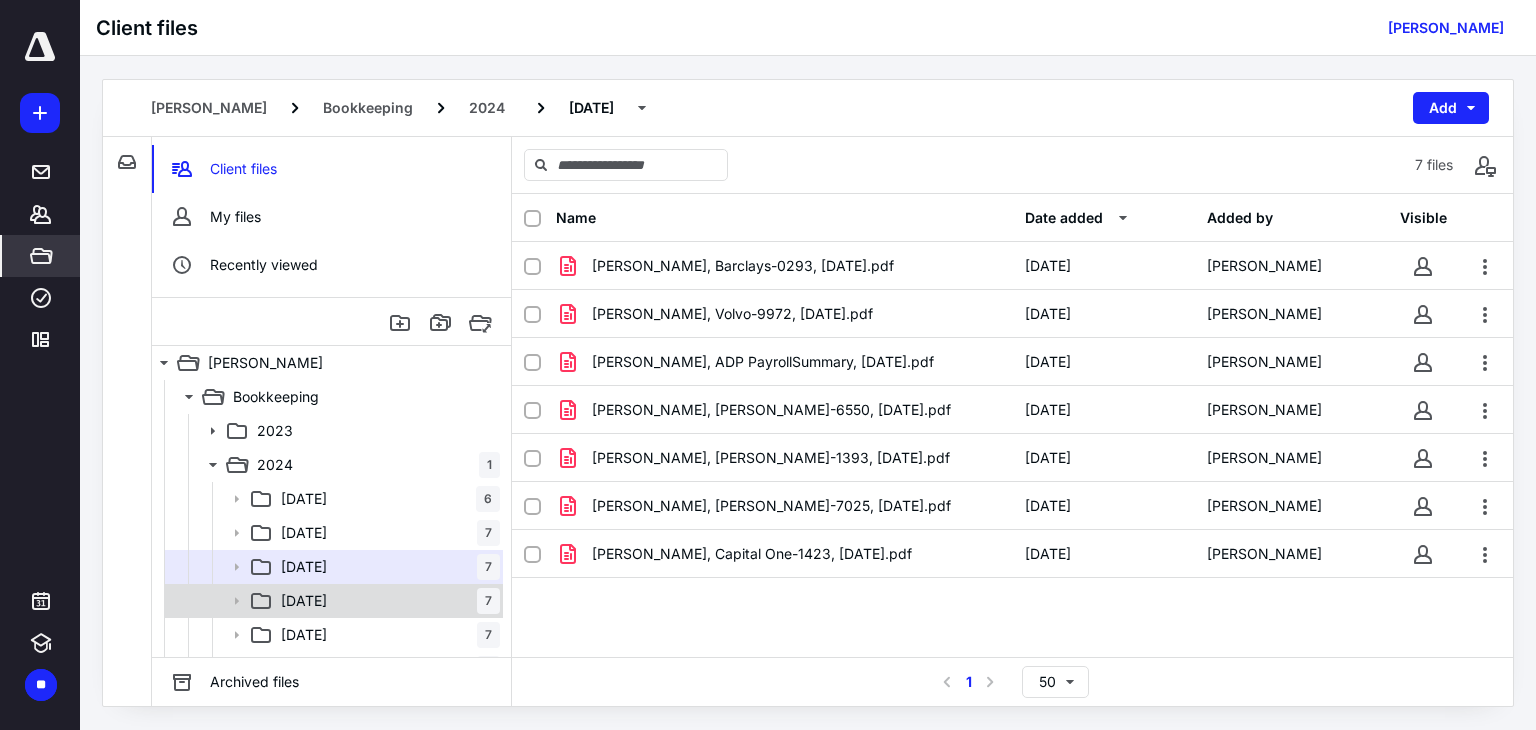 click on "04 April 7" at bounding box center [386, 601] 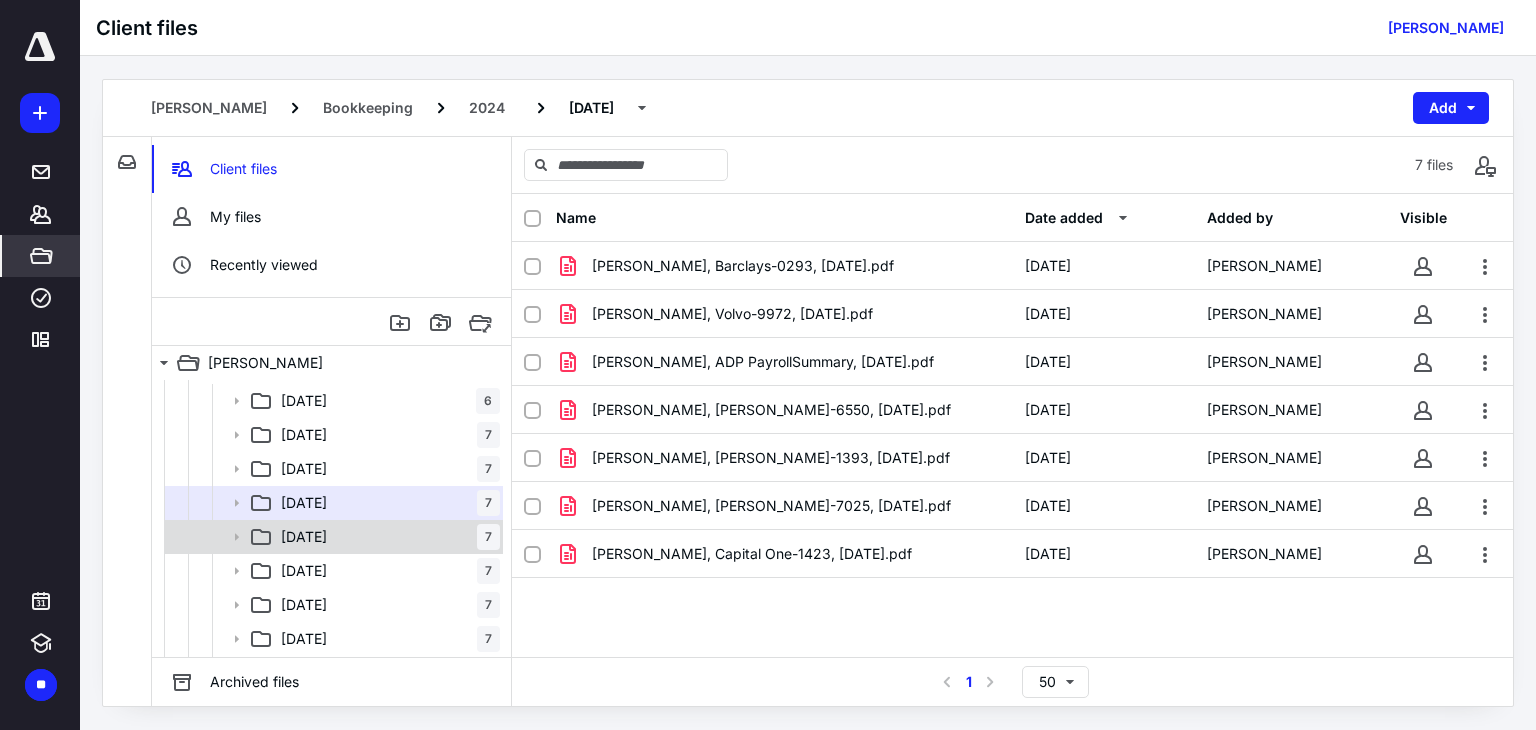 scroll, scrollTop: 100, scrollLeft: 0, axis: vertical 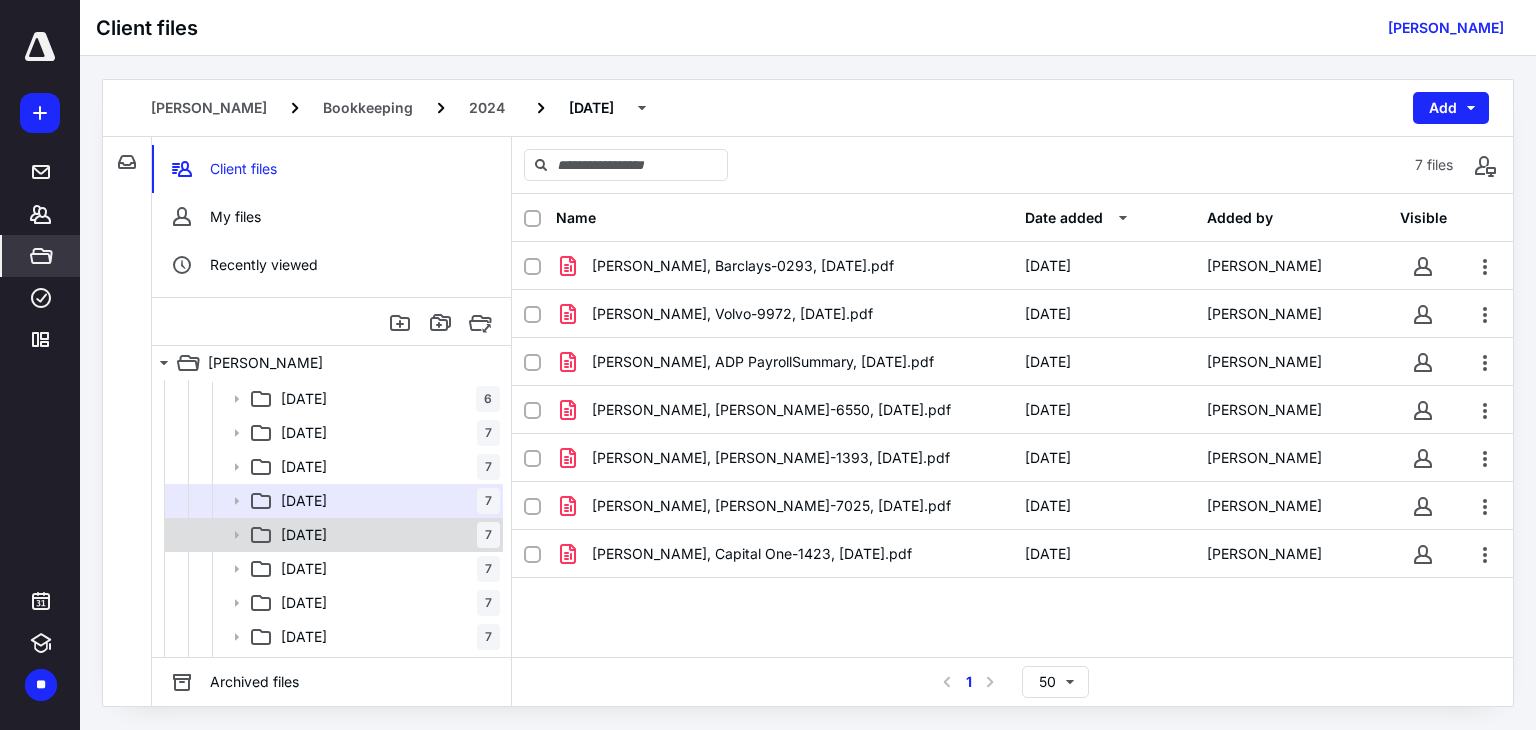 click on "05 May 7" at bounding box center (386, 535) 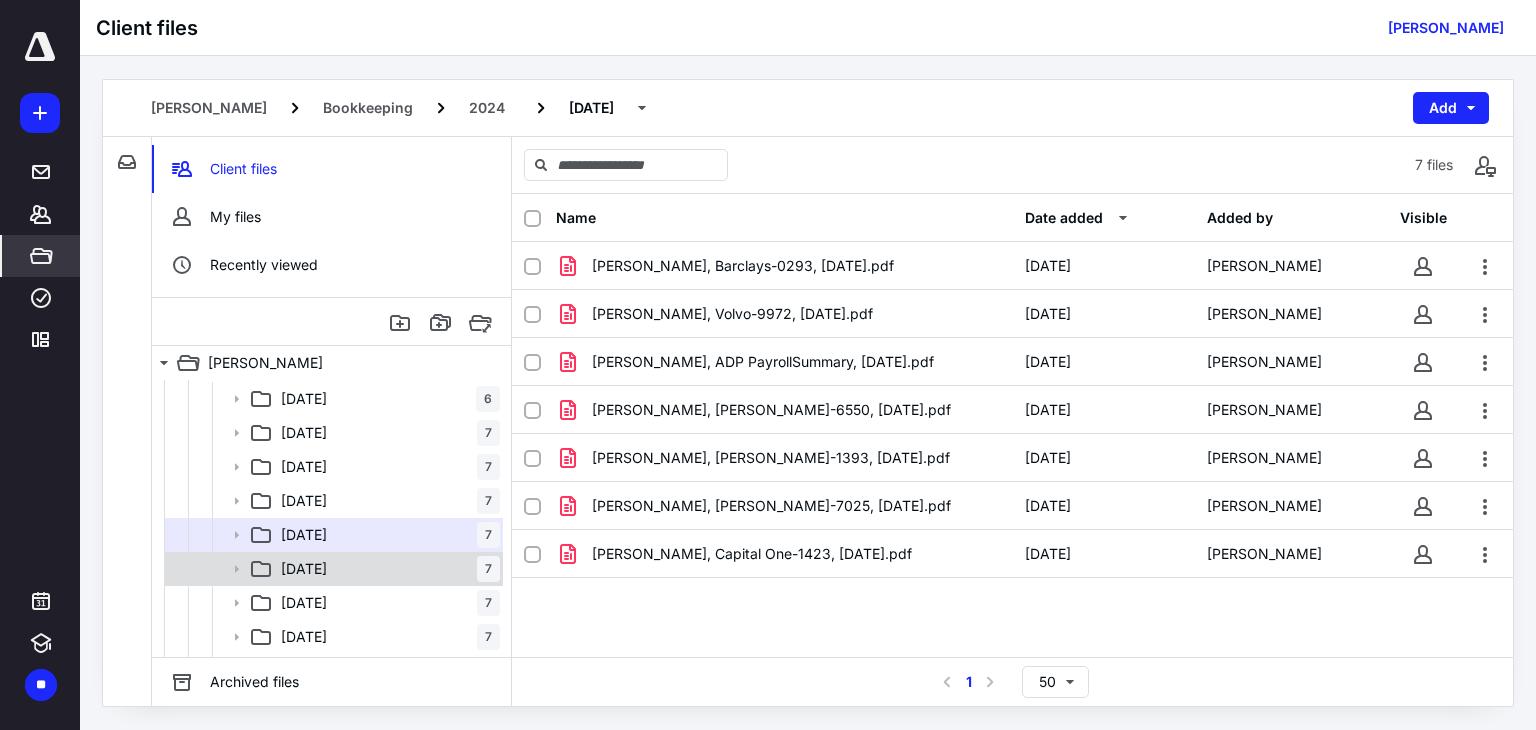 click on "06 June 7" at bounding box center [386, 569] 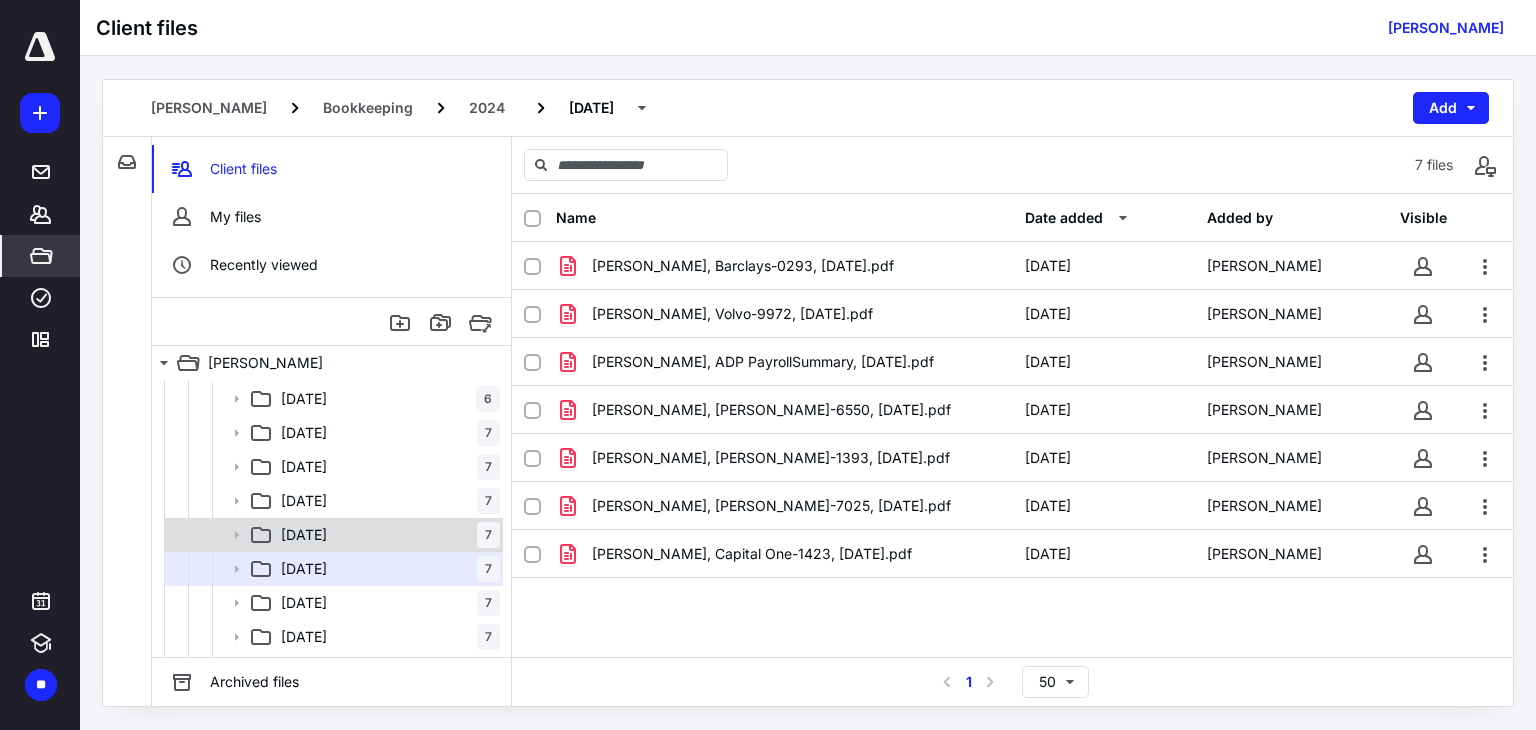 scroll, scrollTop: 200, scrollLeft: 0, axis: vertical 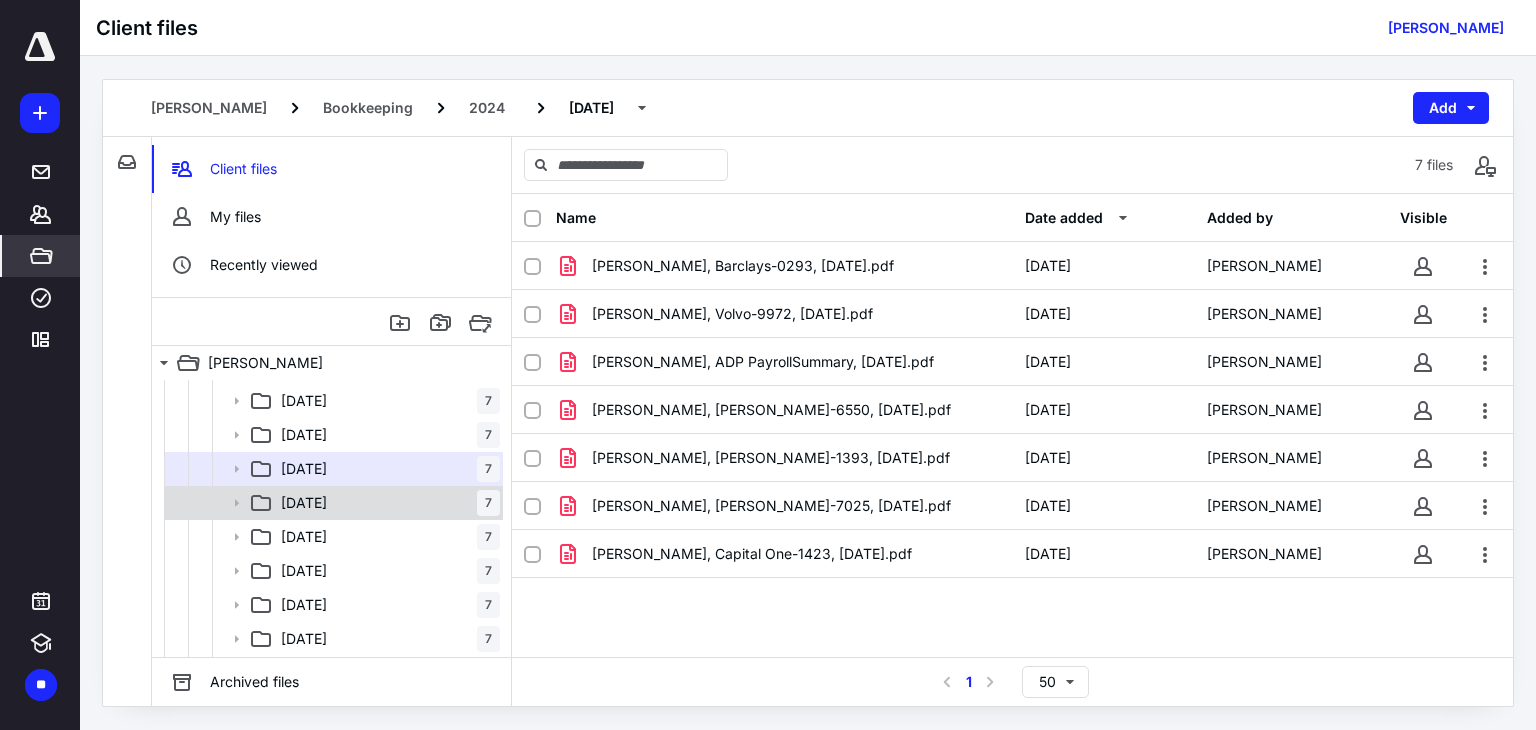 click on "07 July 7" at bounding box center (386, 503) 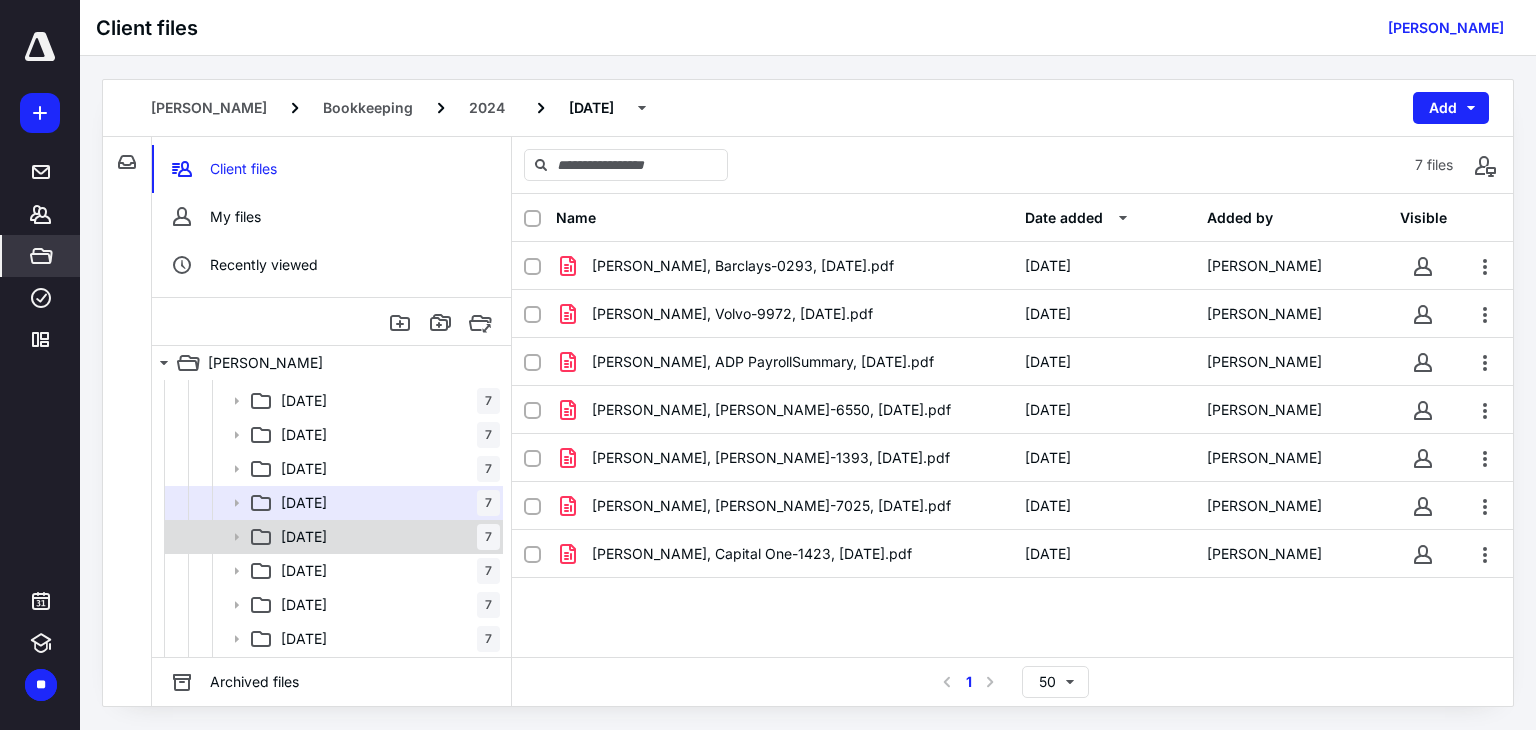 click on "08 August 7" at bounding box center [386, 537] 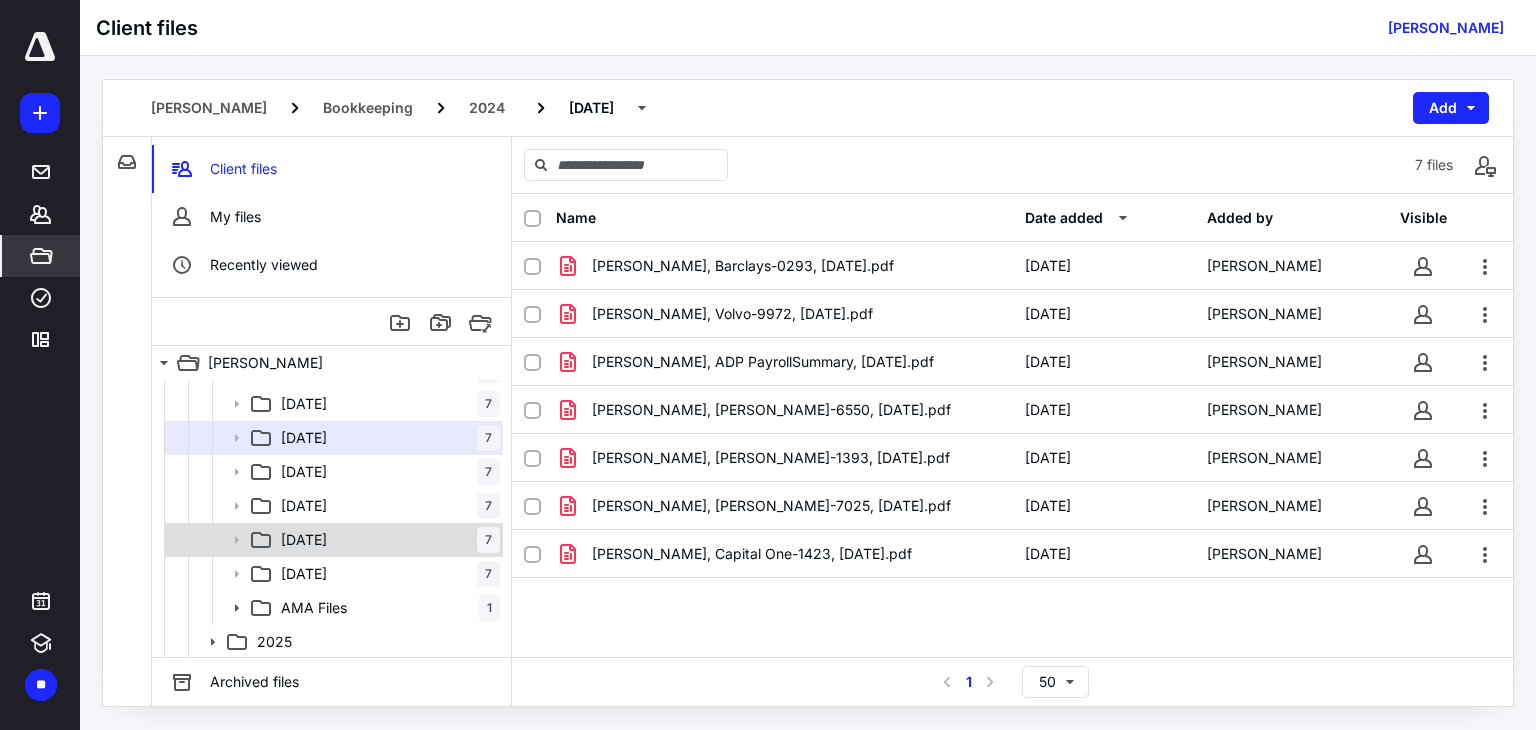 scroll, scrollTop: 300, scrollLeft: 0, axis: vertical 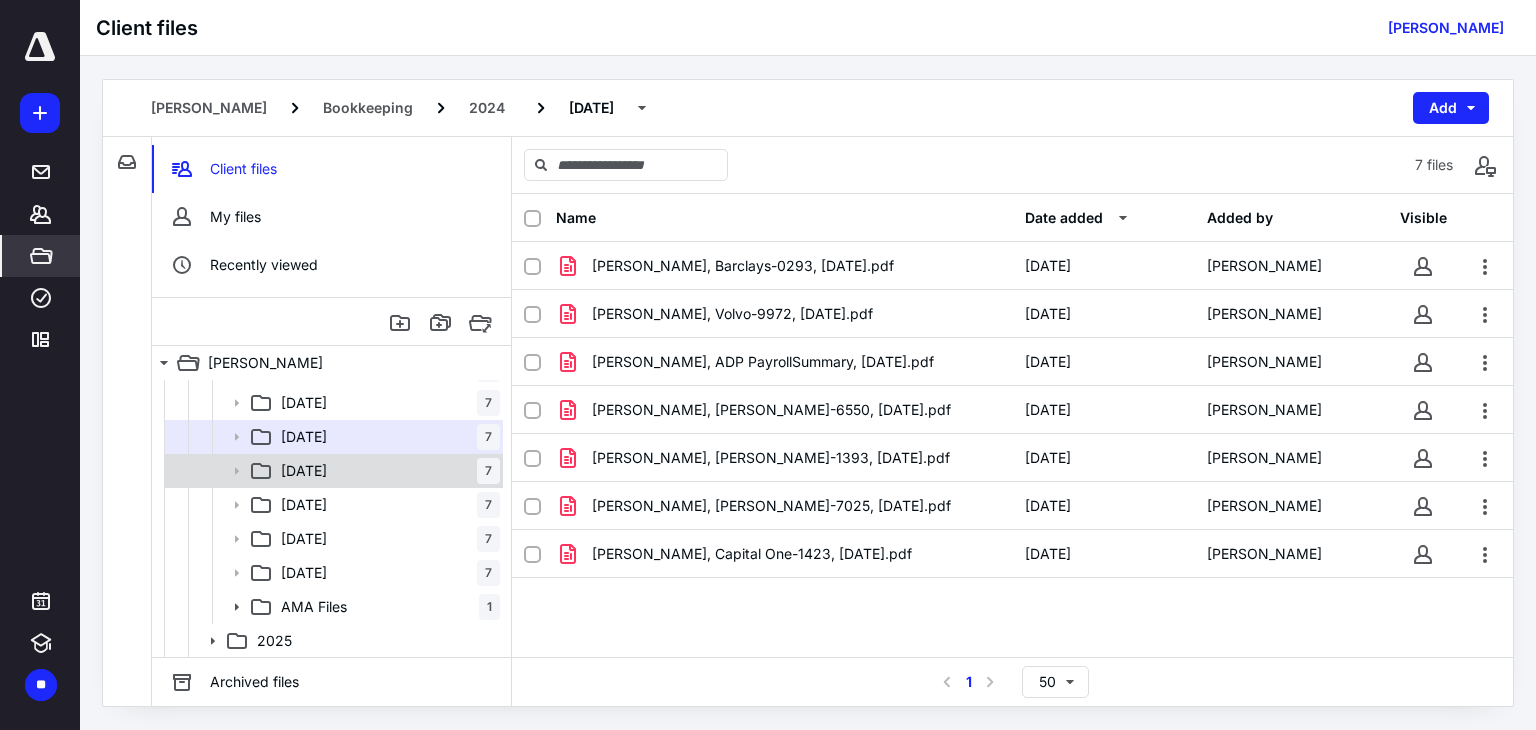 click on "09 September 7" at bounding box center [386, 471] 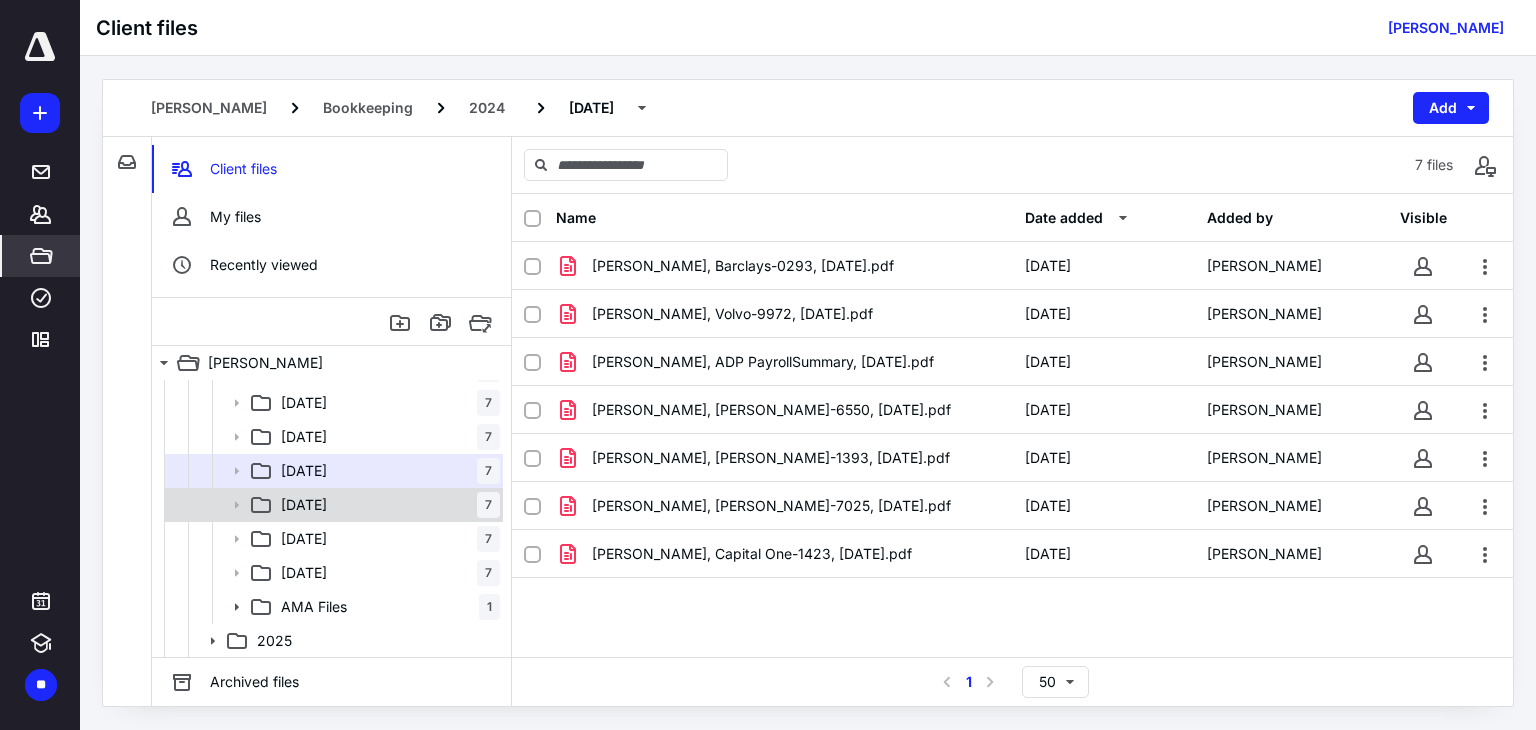 click on "10 October 7" at bounding box center [386, 505] 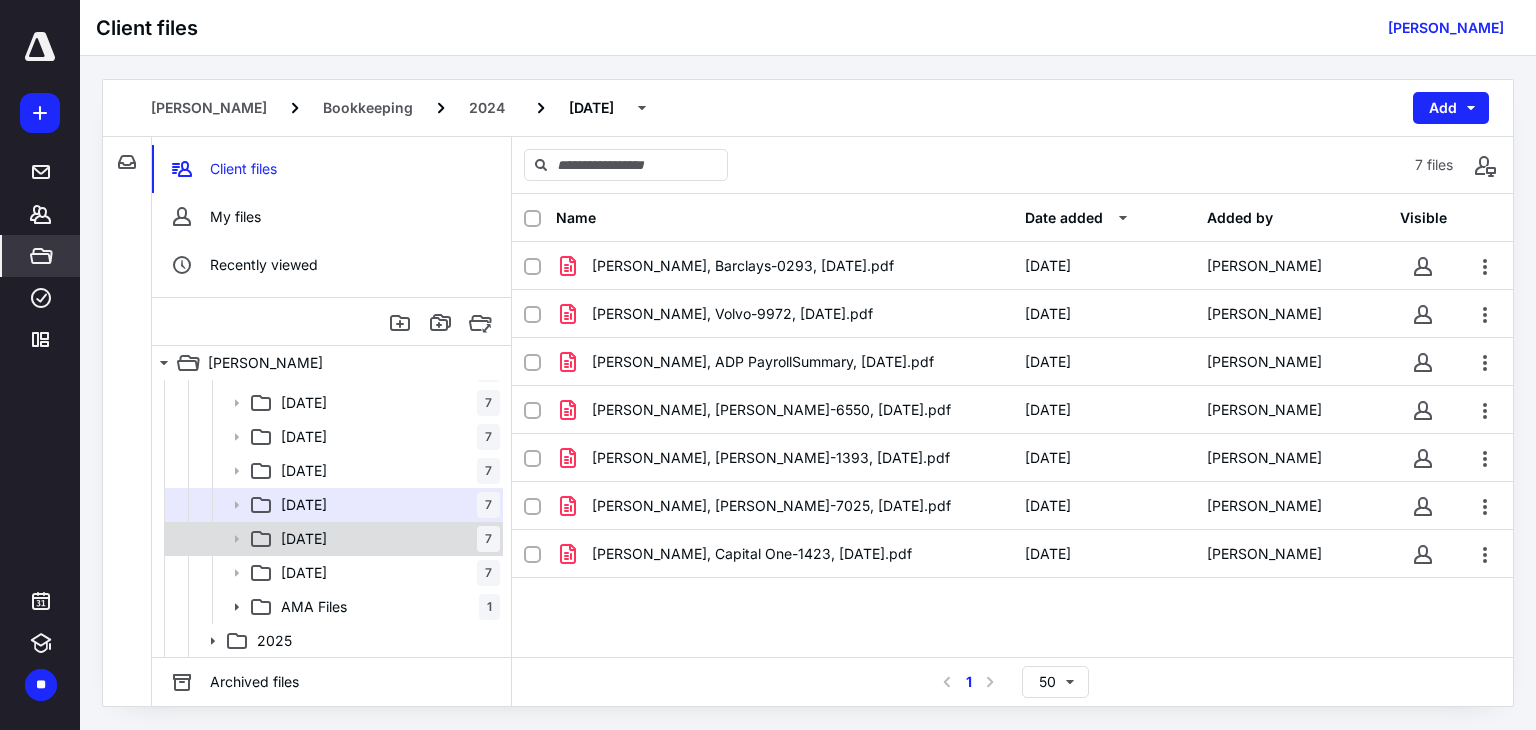 click on "11 November 7" at bounding box center (386, 539) 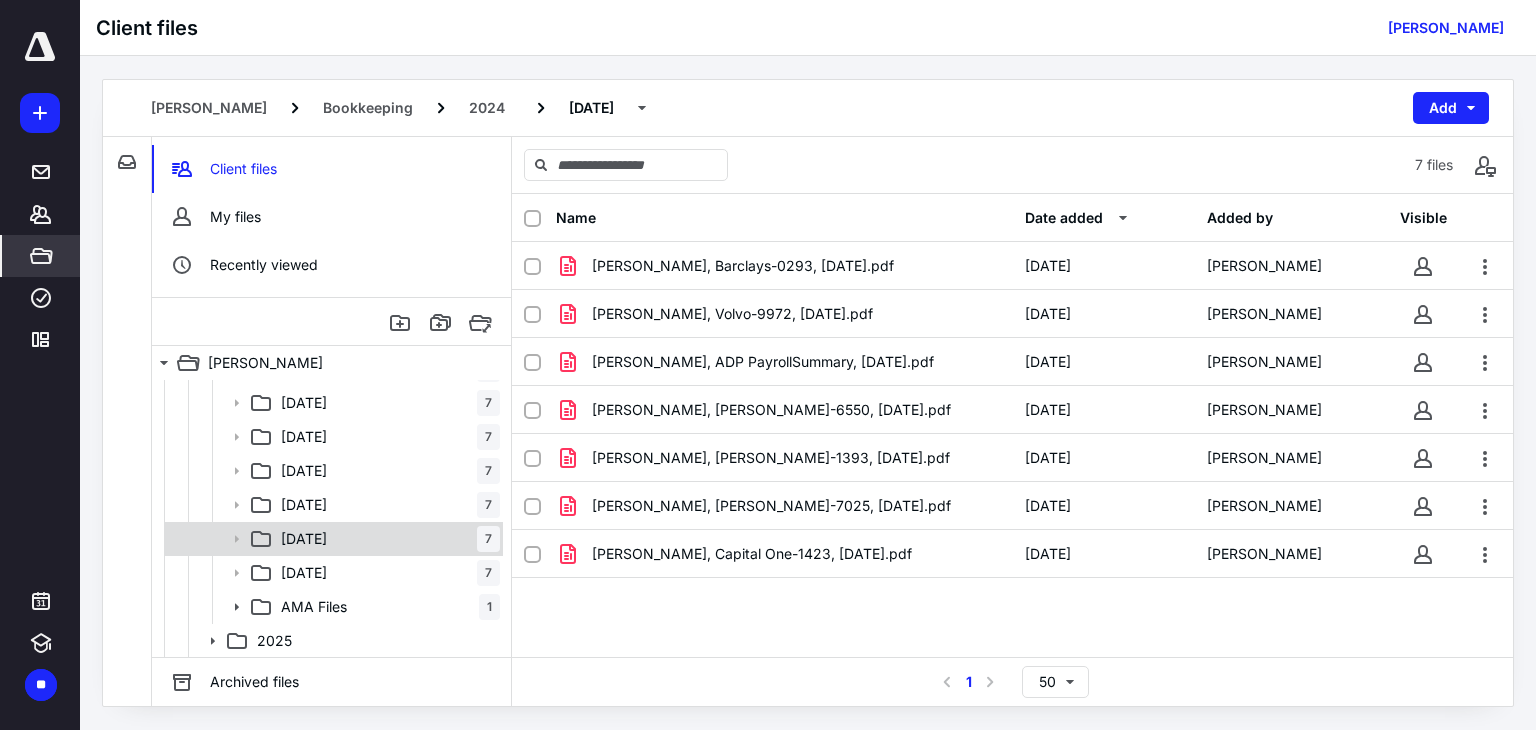 scroll, scrollTop: 334, scrollLeft: 0, axis: vertical 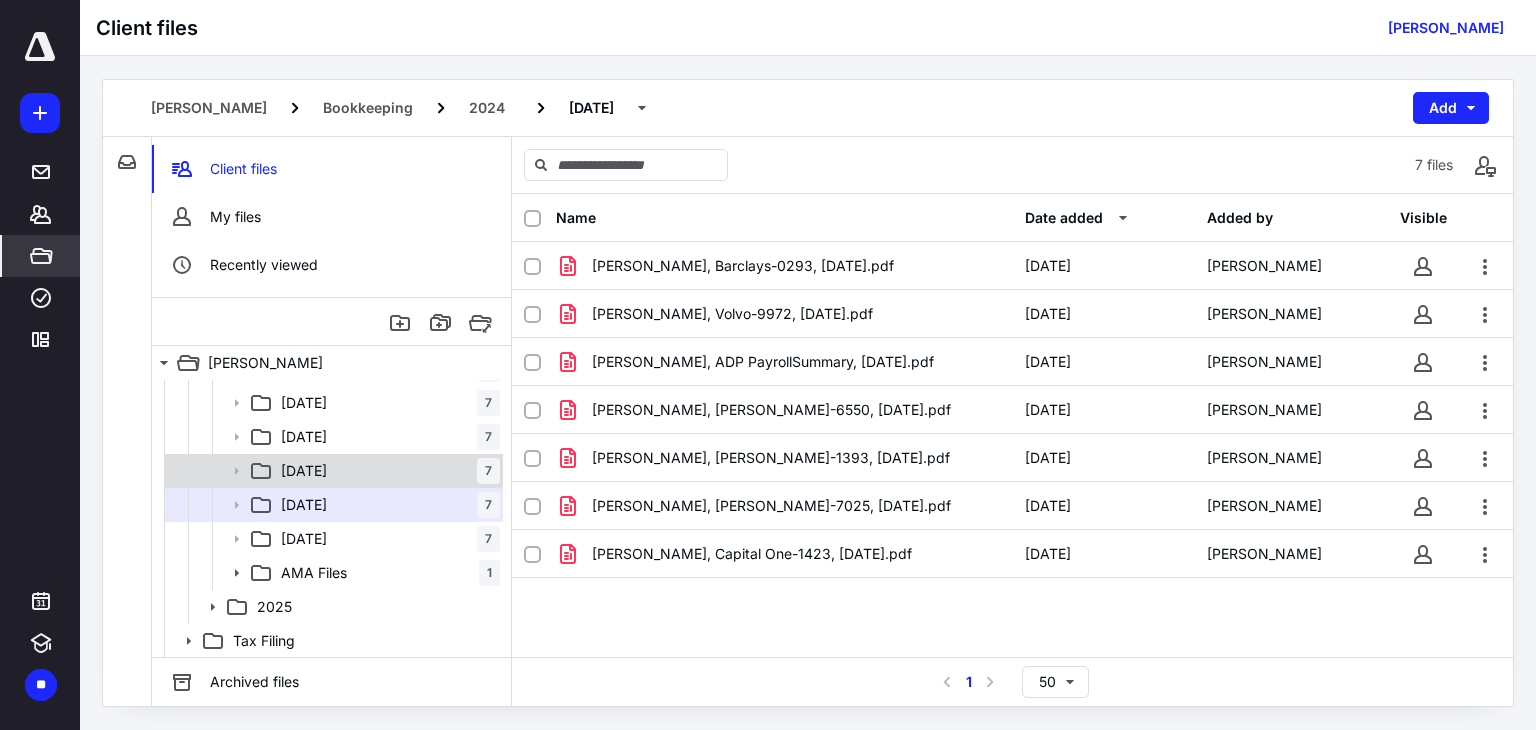 click on "10 October" at bounding box center [304, 471] 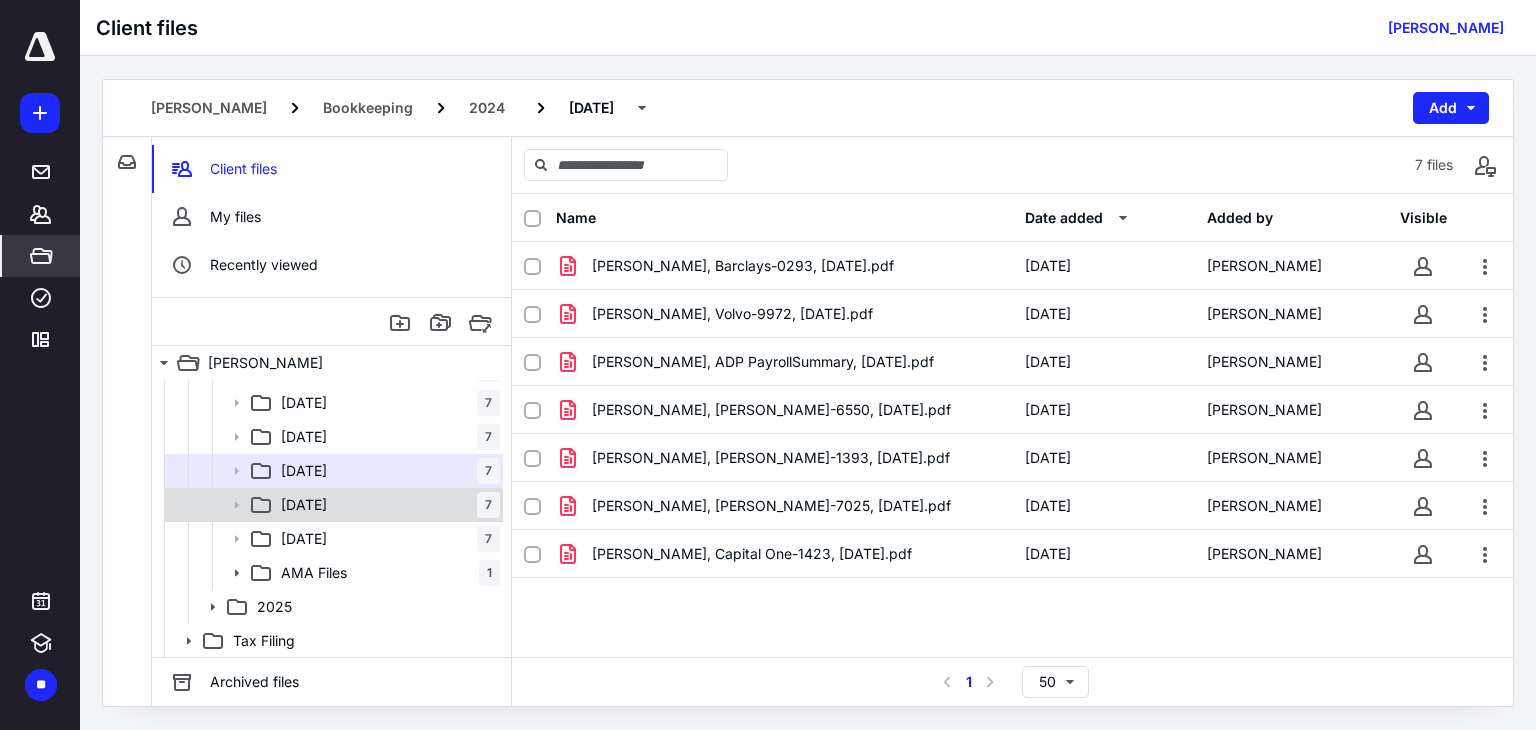 click on "11 November" at bounding box center (304, 505) 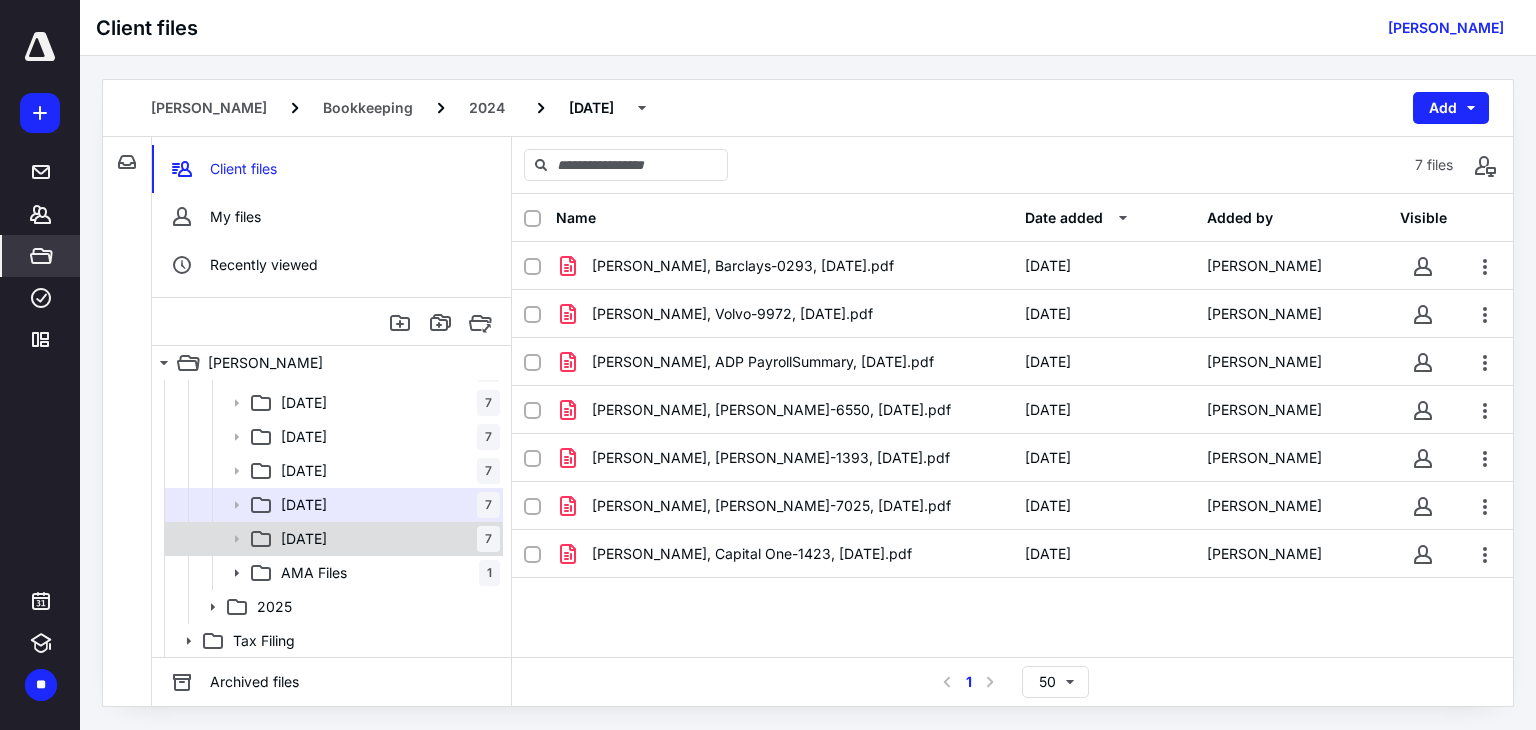 click on "12 December 7" at bounding box center [386, 539] 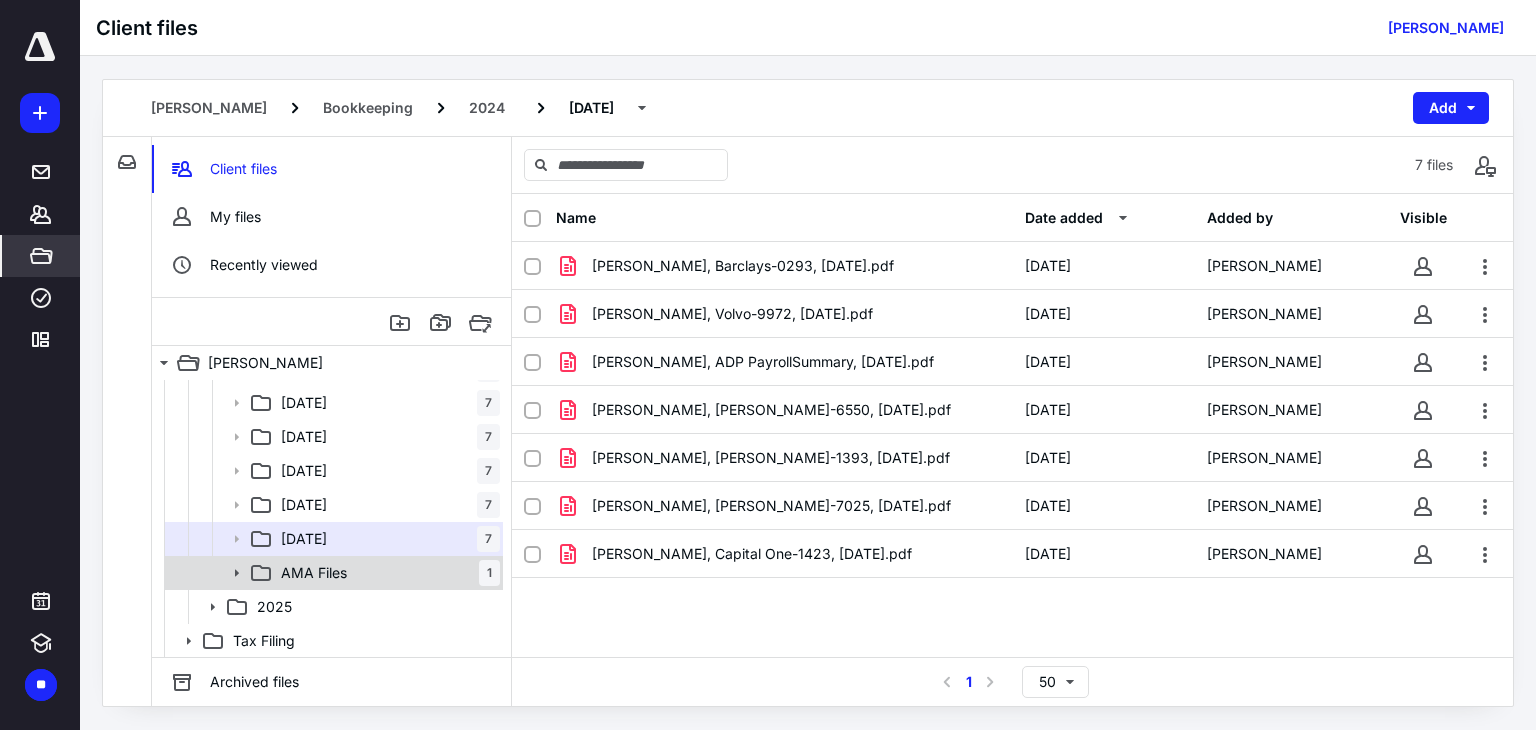 click on "AMA Files 1" at bounding box center (386, 573) 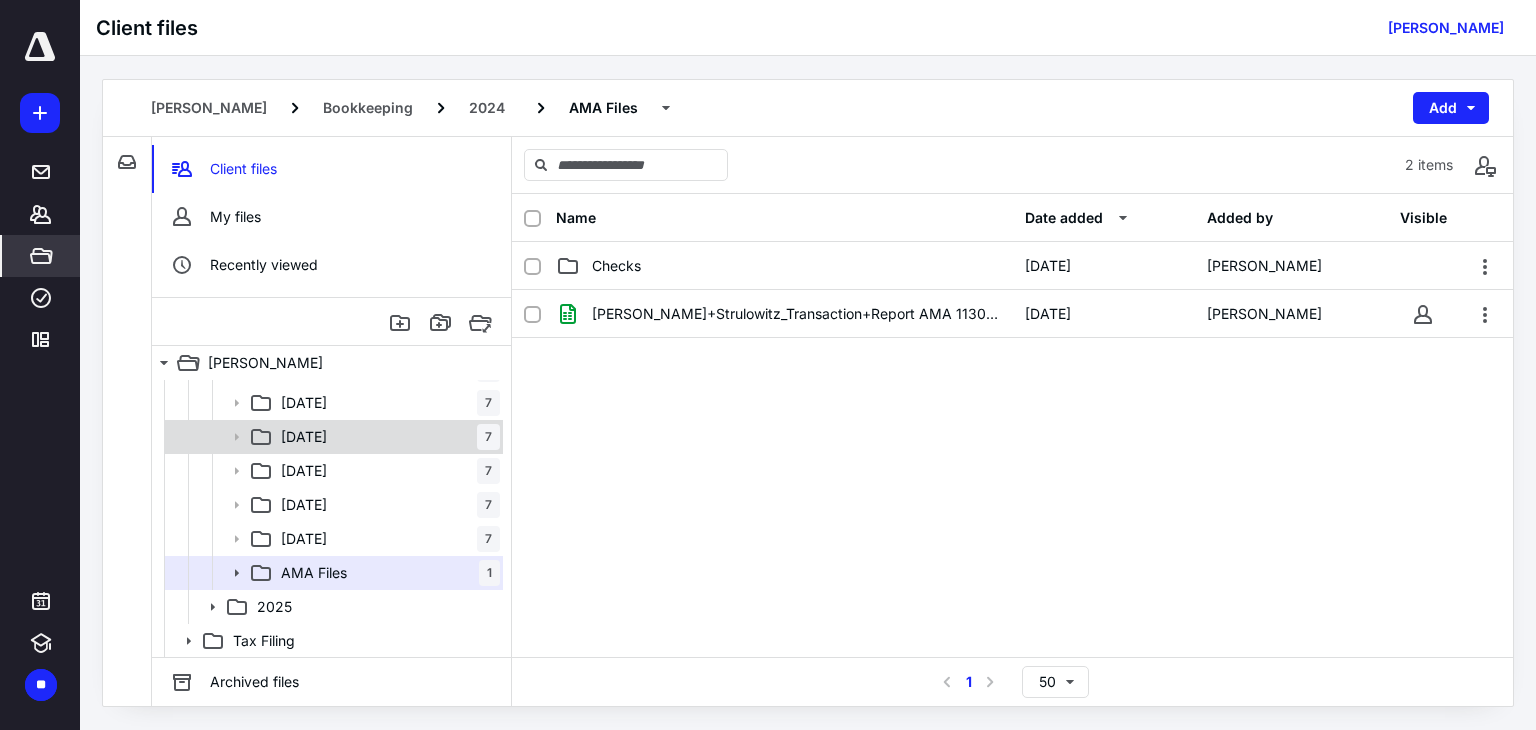 click on "09 September 7" at bounding box center [386, 437] 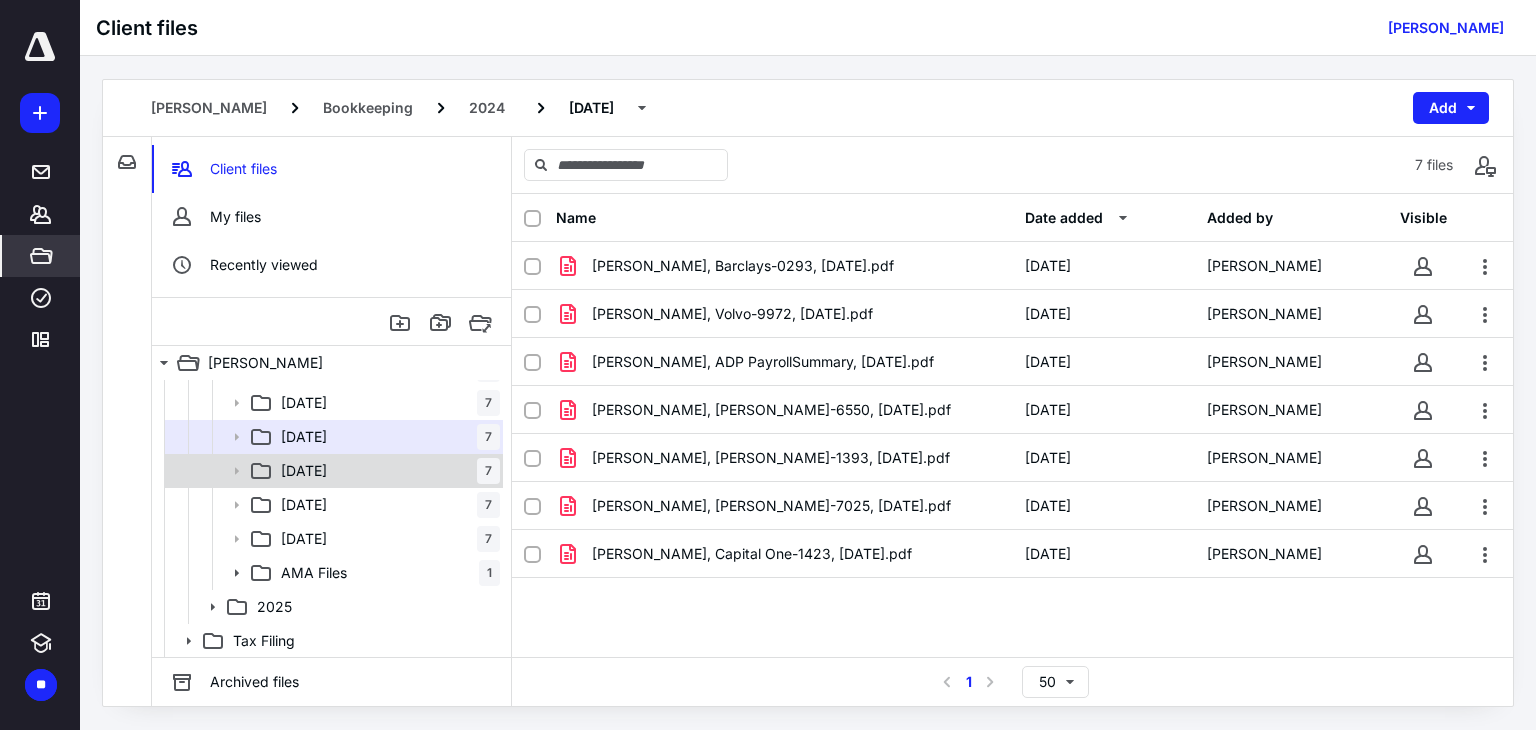 click on "10 October 7" at bounding box center (386, 471) 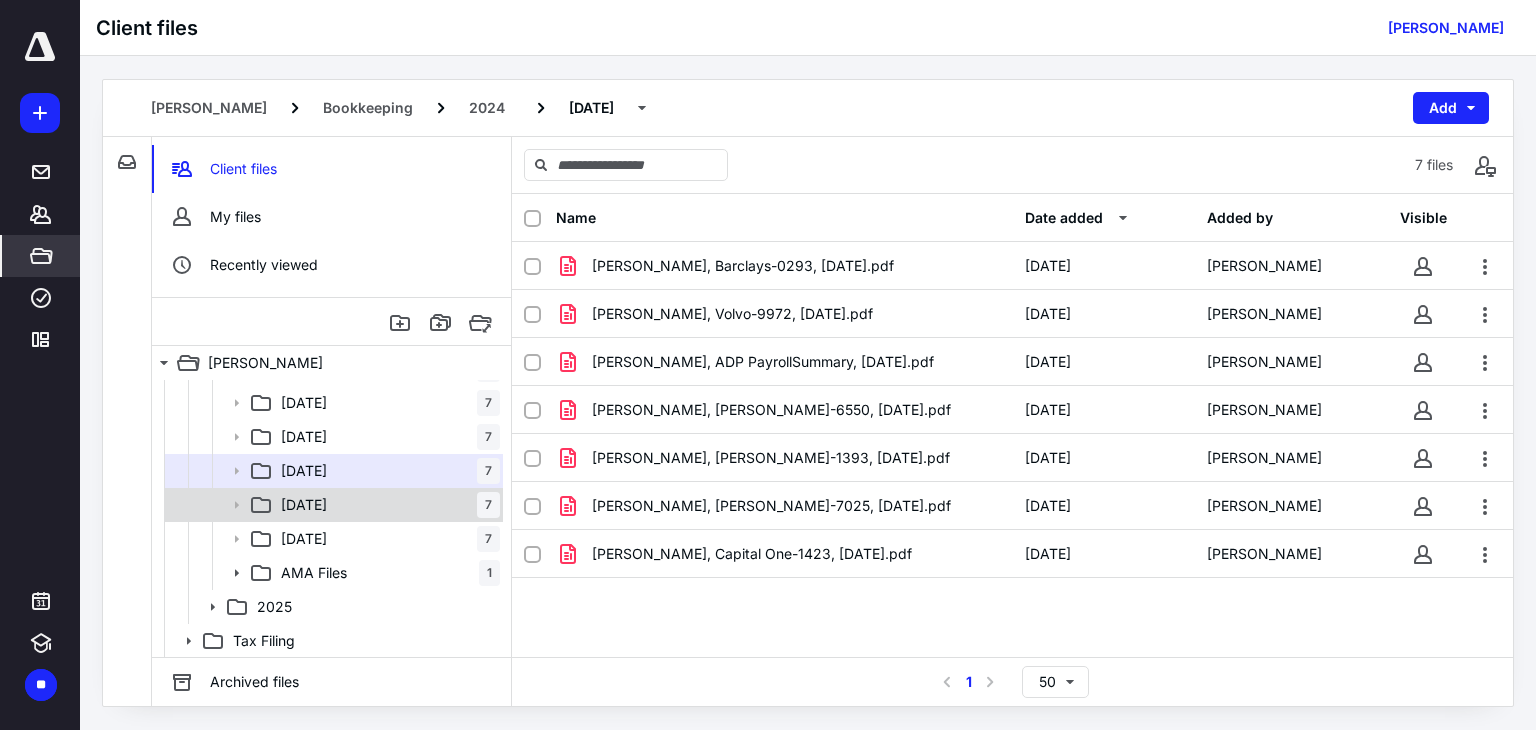 click on "11 November 7" at bounding box center (386, 505) 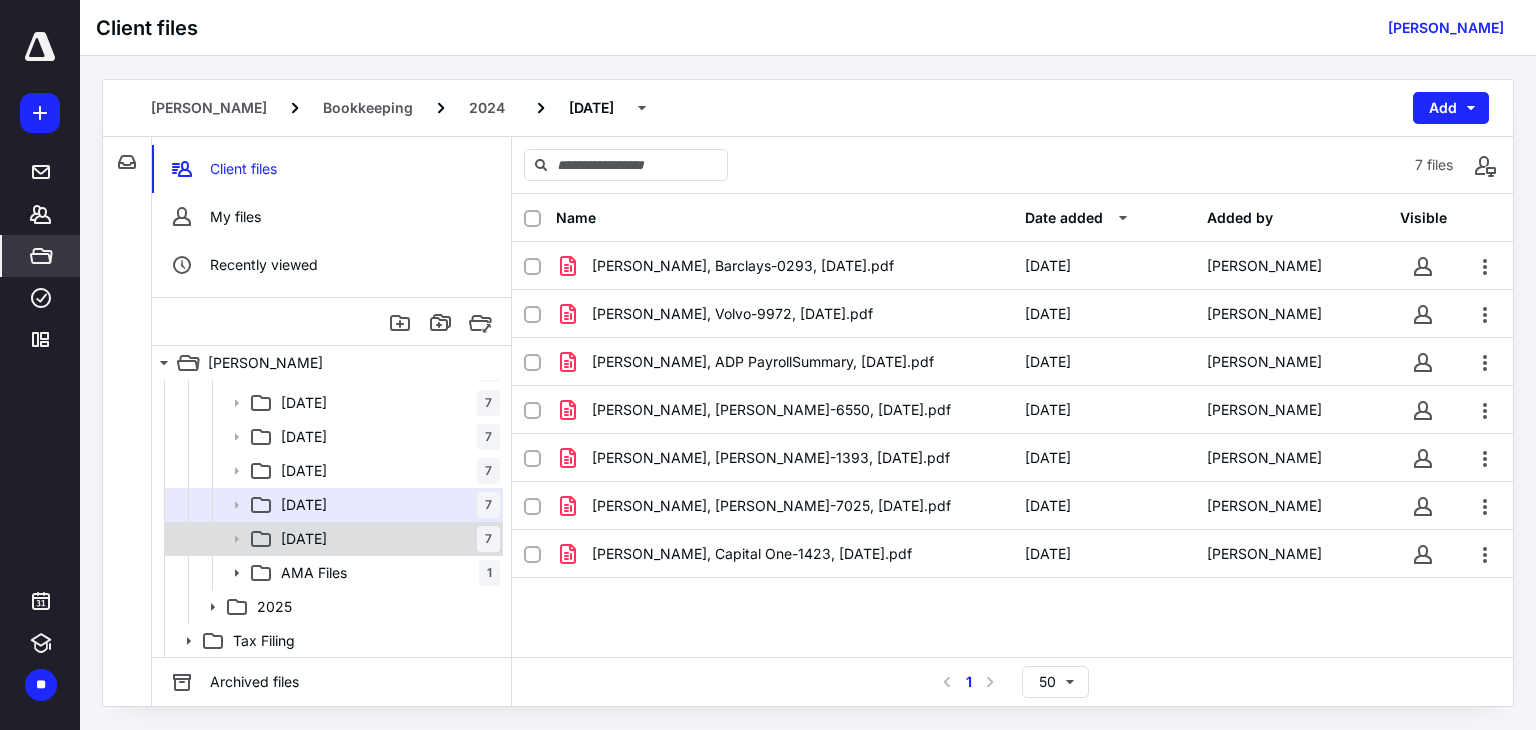 click on "12 December 7" at bounding box center (386, 539) 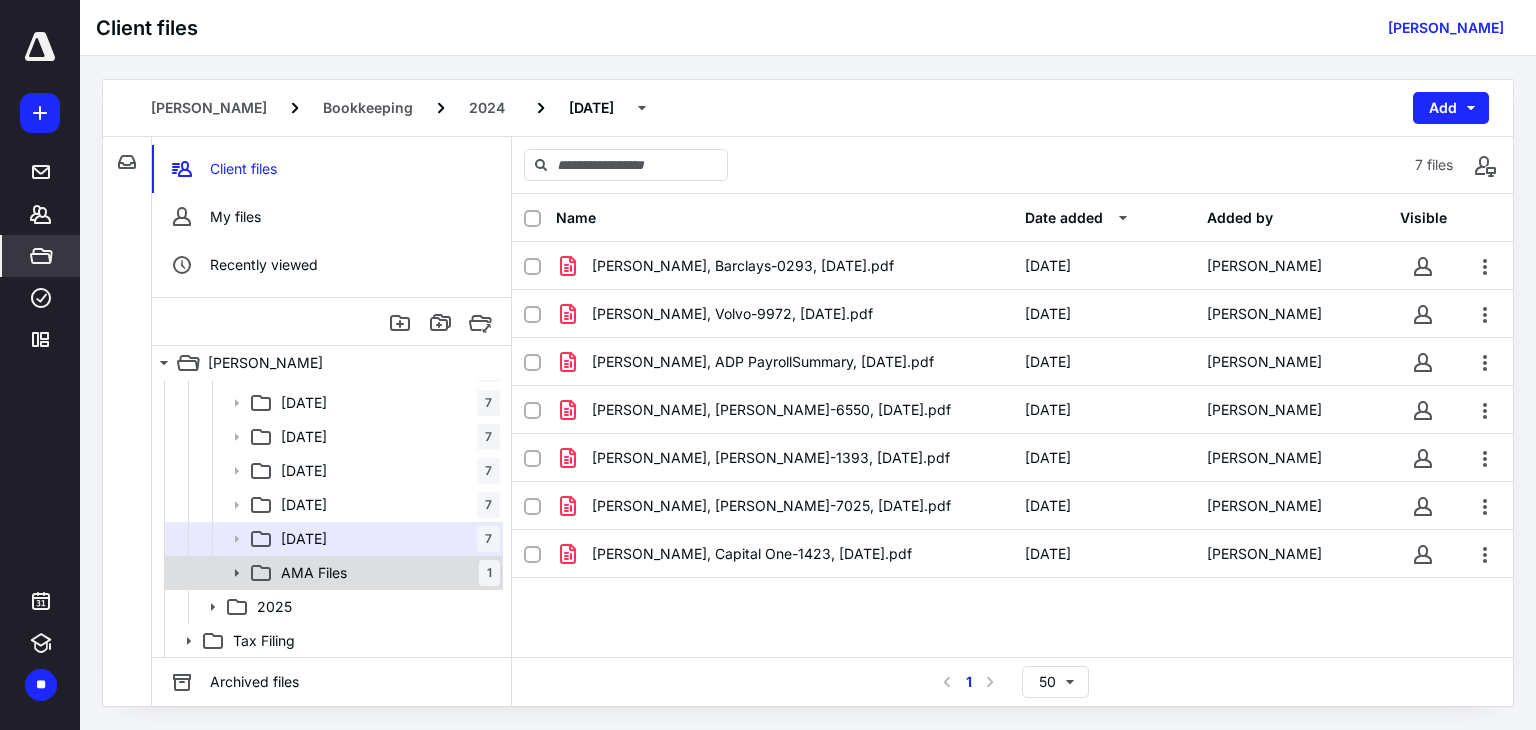 click on "AMA Files 1" at bounding box center [386, 573] 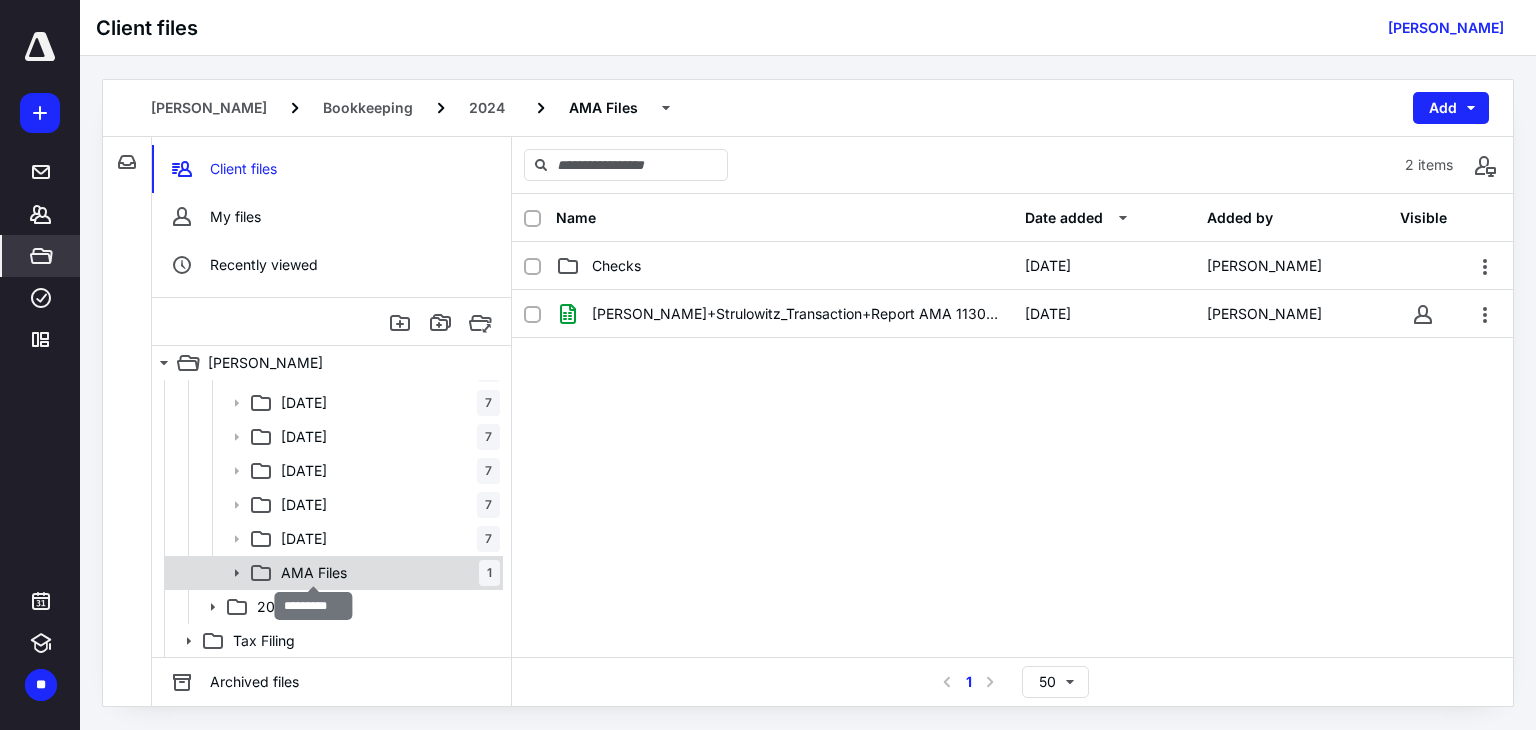 click on "AMA Files" at bounding box center (314, 573) 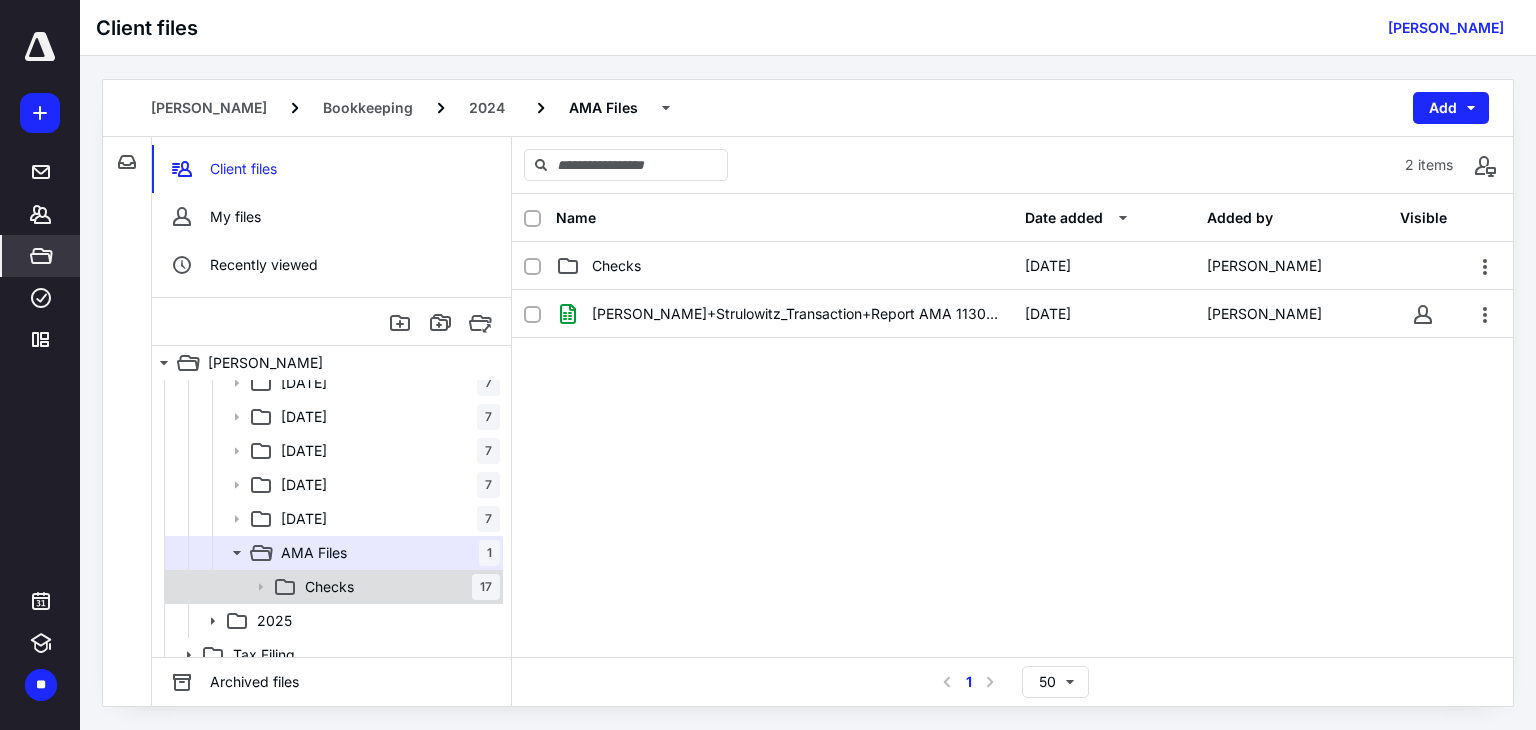 scroll, scrollTop: 368, scrollLeft: 0, axis: vertical 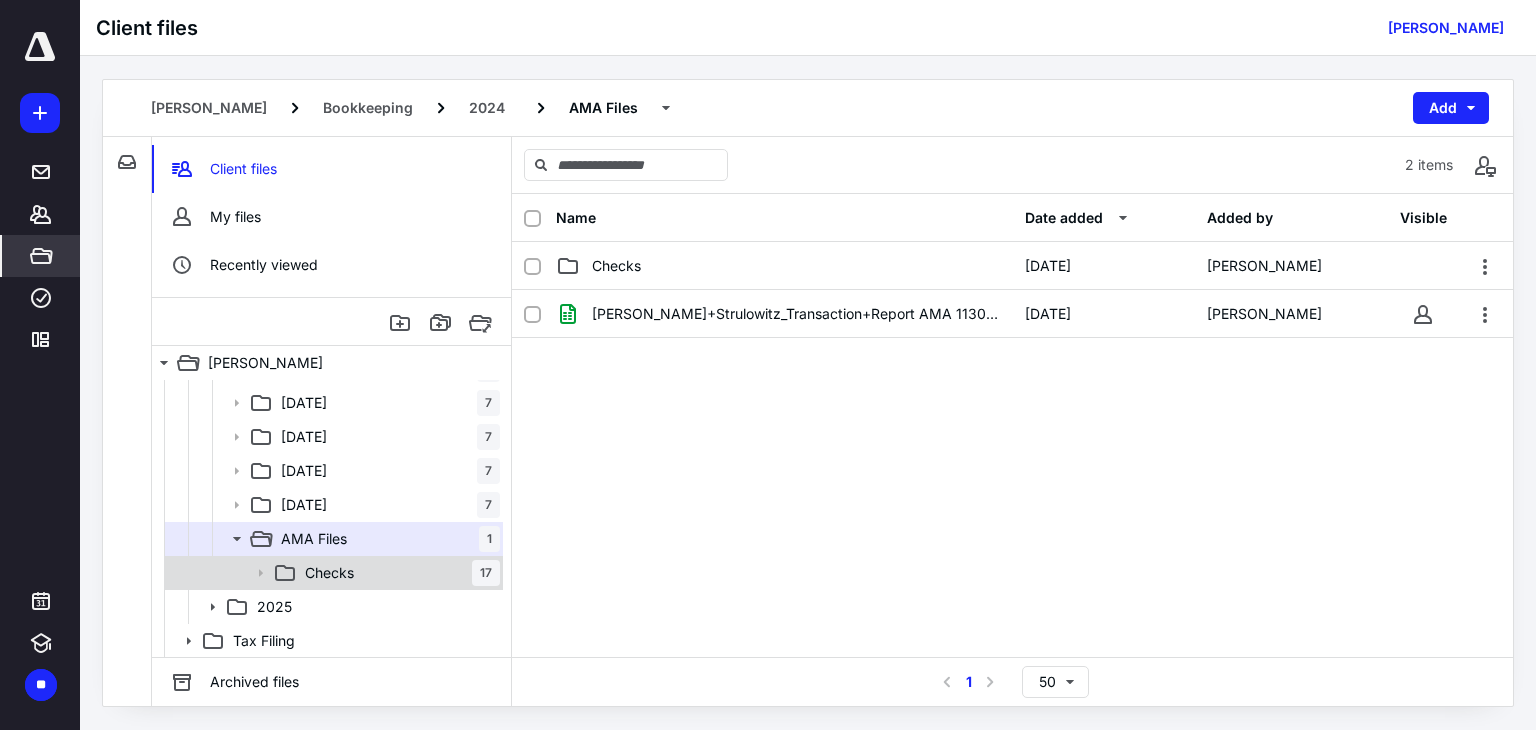 click on "Checks 17" at bounding box center [398, 573] 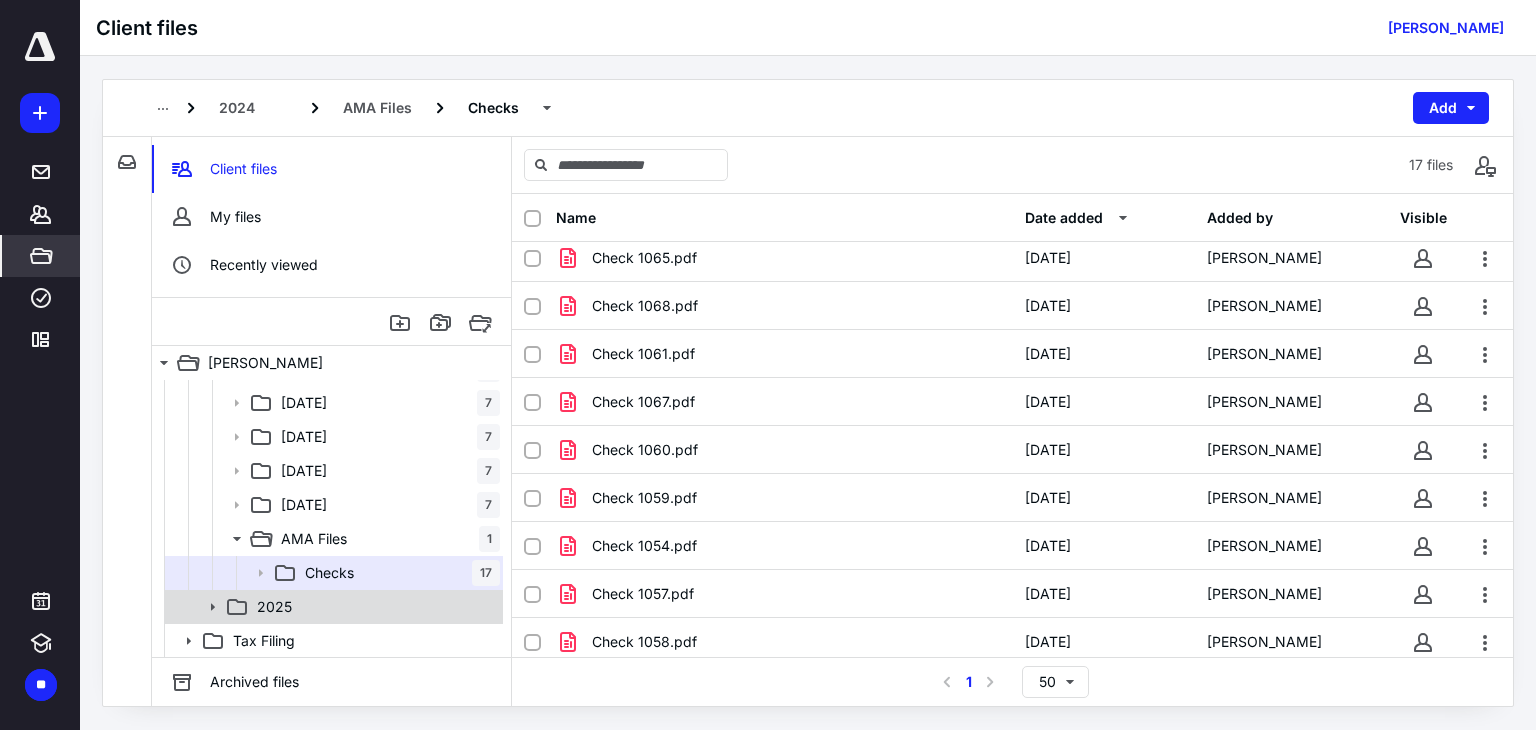 scroll, scrollTop: 397, scrollLeft: 0, axis: vertical 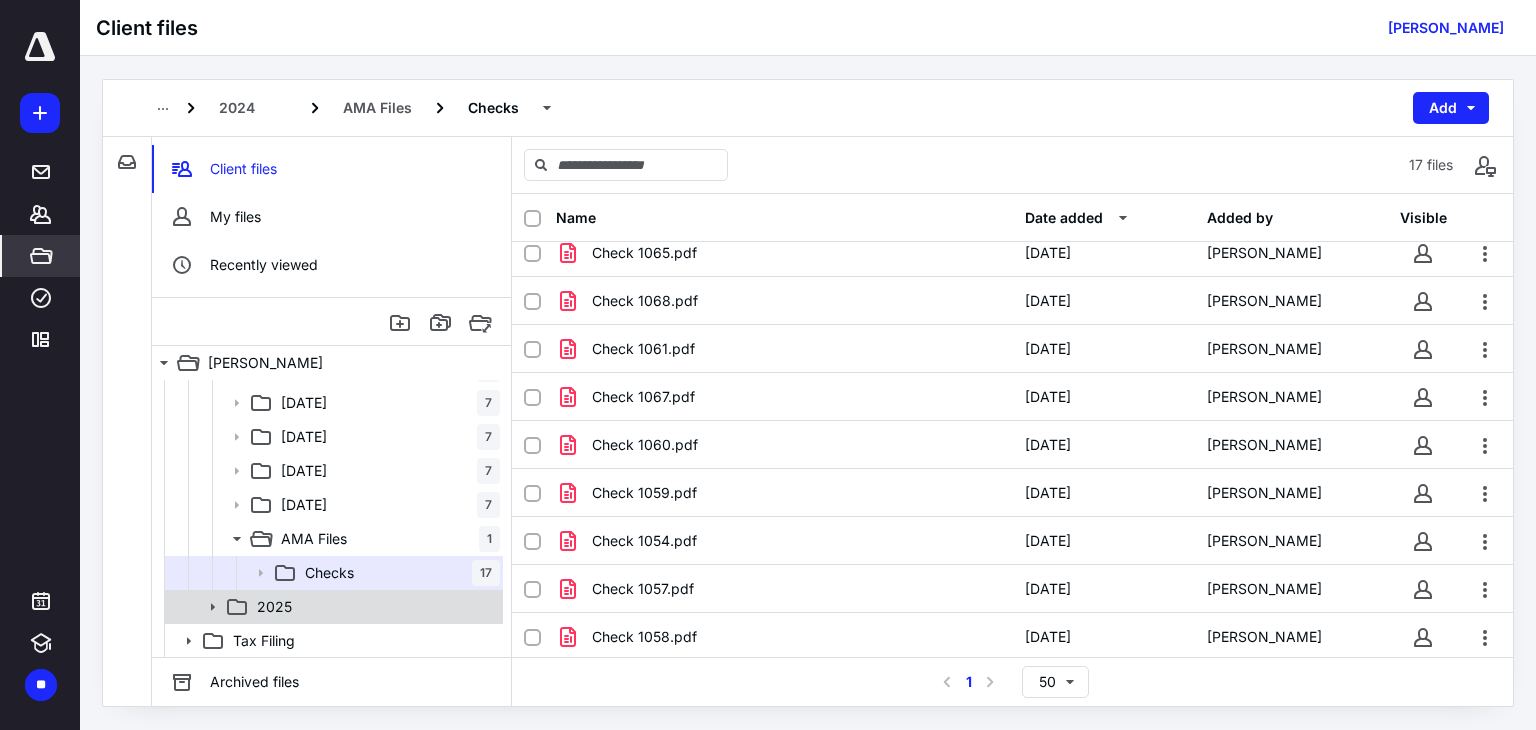 click on "2025" at bounding box center [374, 607] 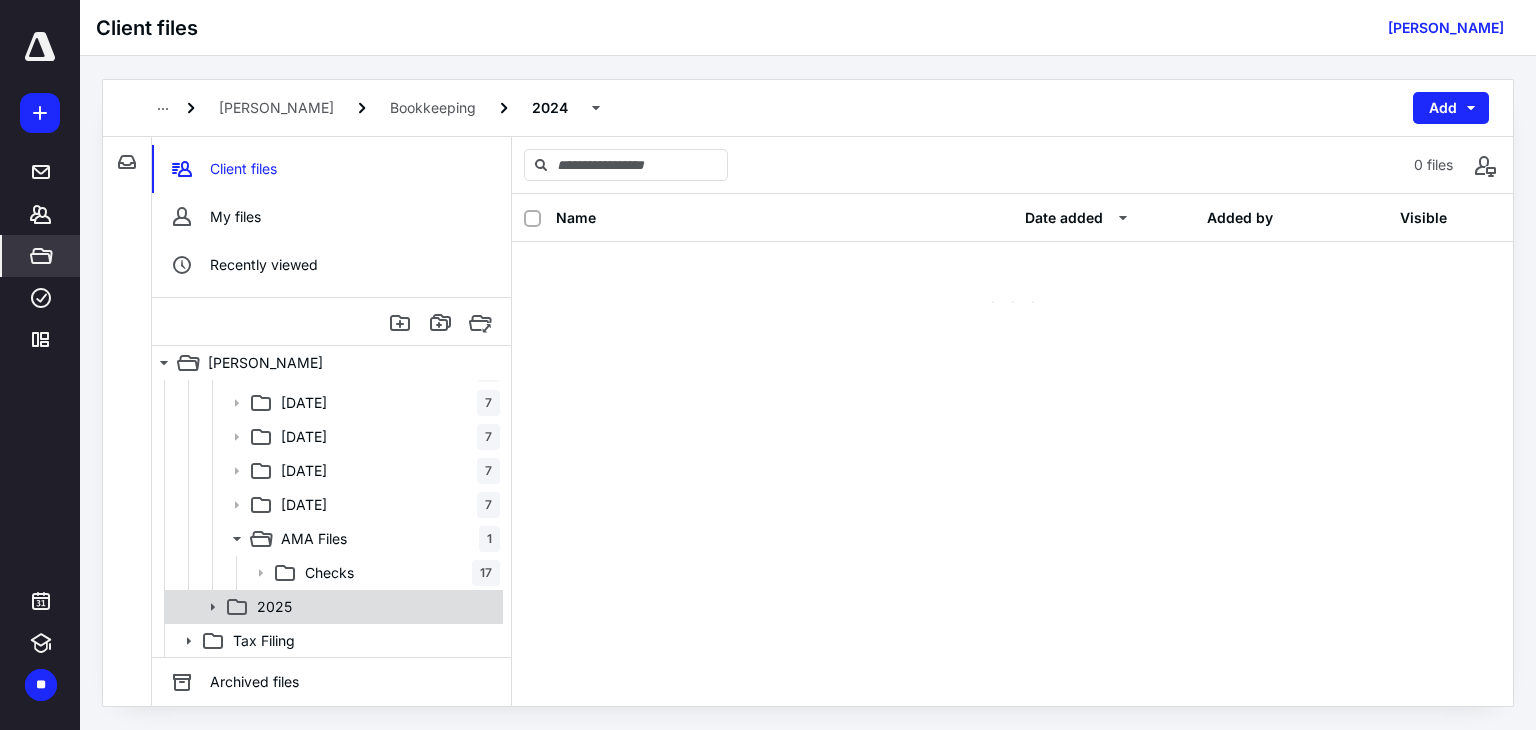 click on "2025" at bounding box center [374, 607] 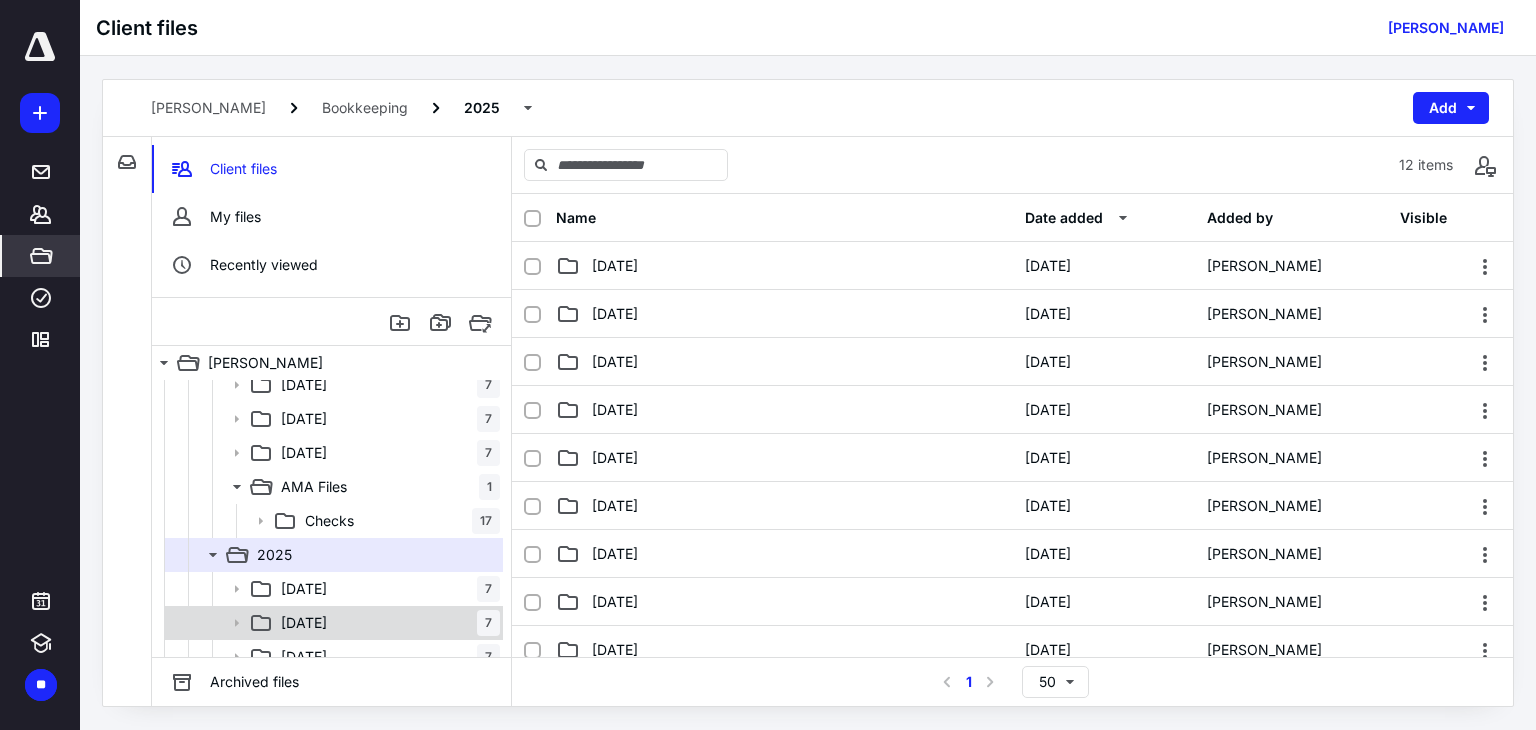 scroll, scrollTop: 468, scrollLeft: 0, axis: vertical 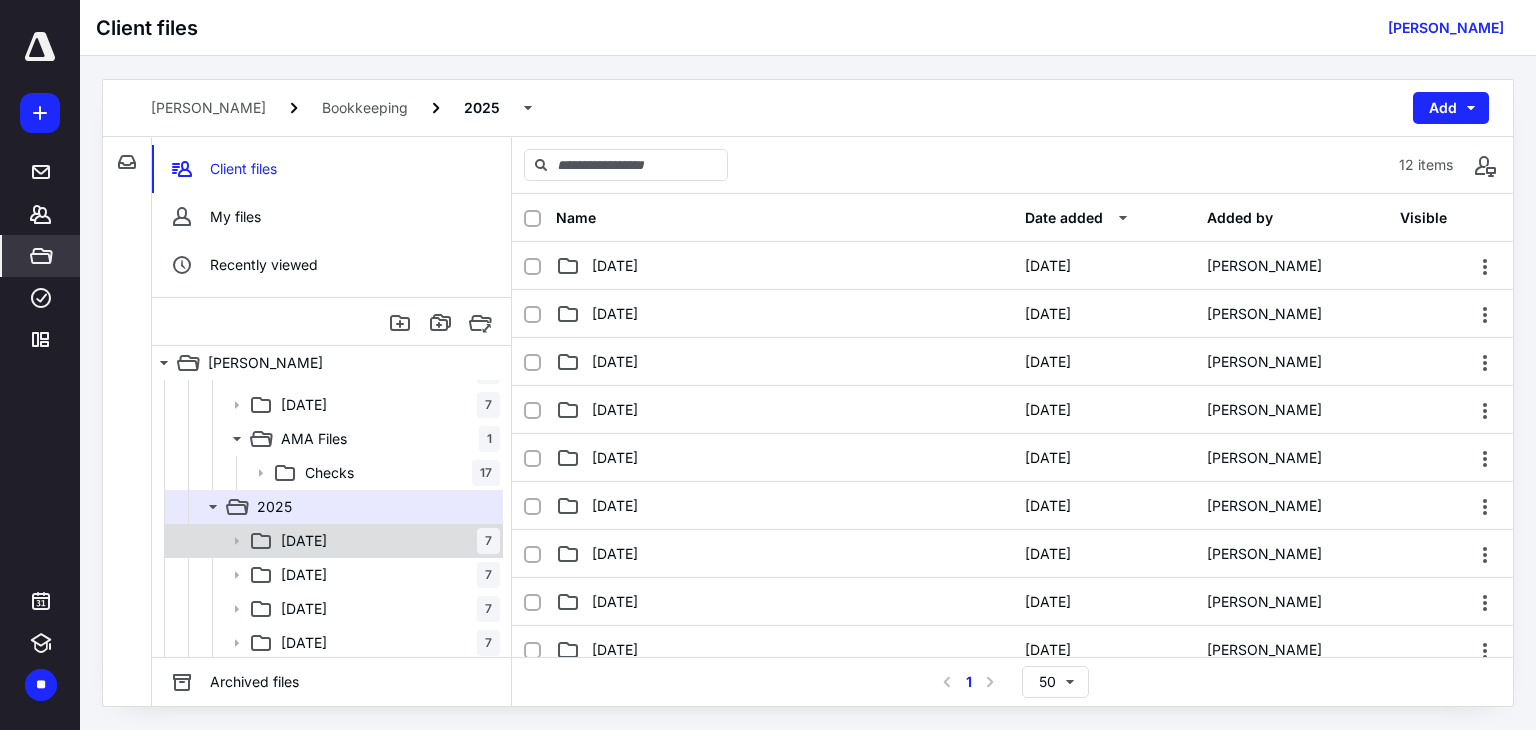 click on "01 January 7" at bounding box center (386, 541) 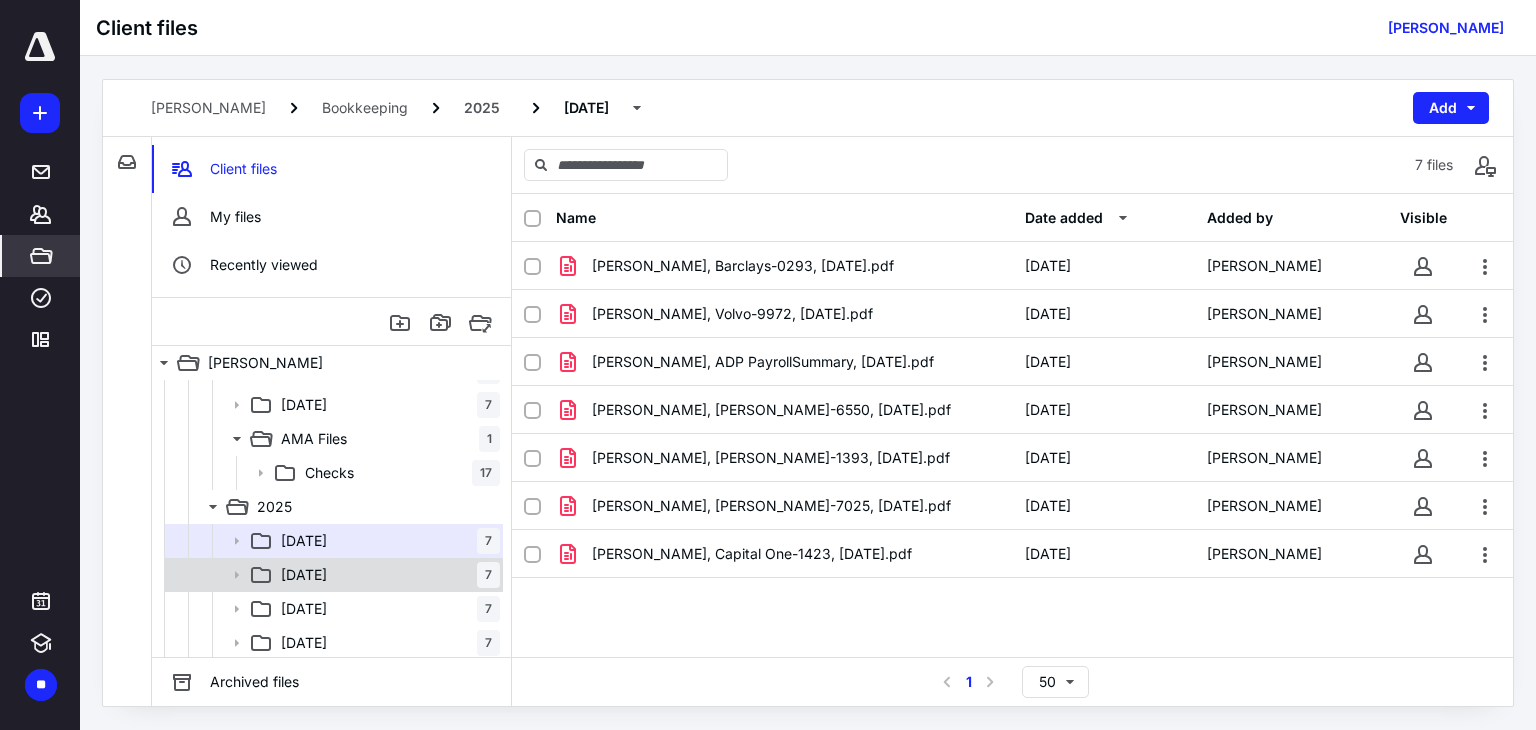 click on "02 February 7" at bounding box center [332, 575] 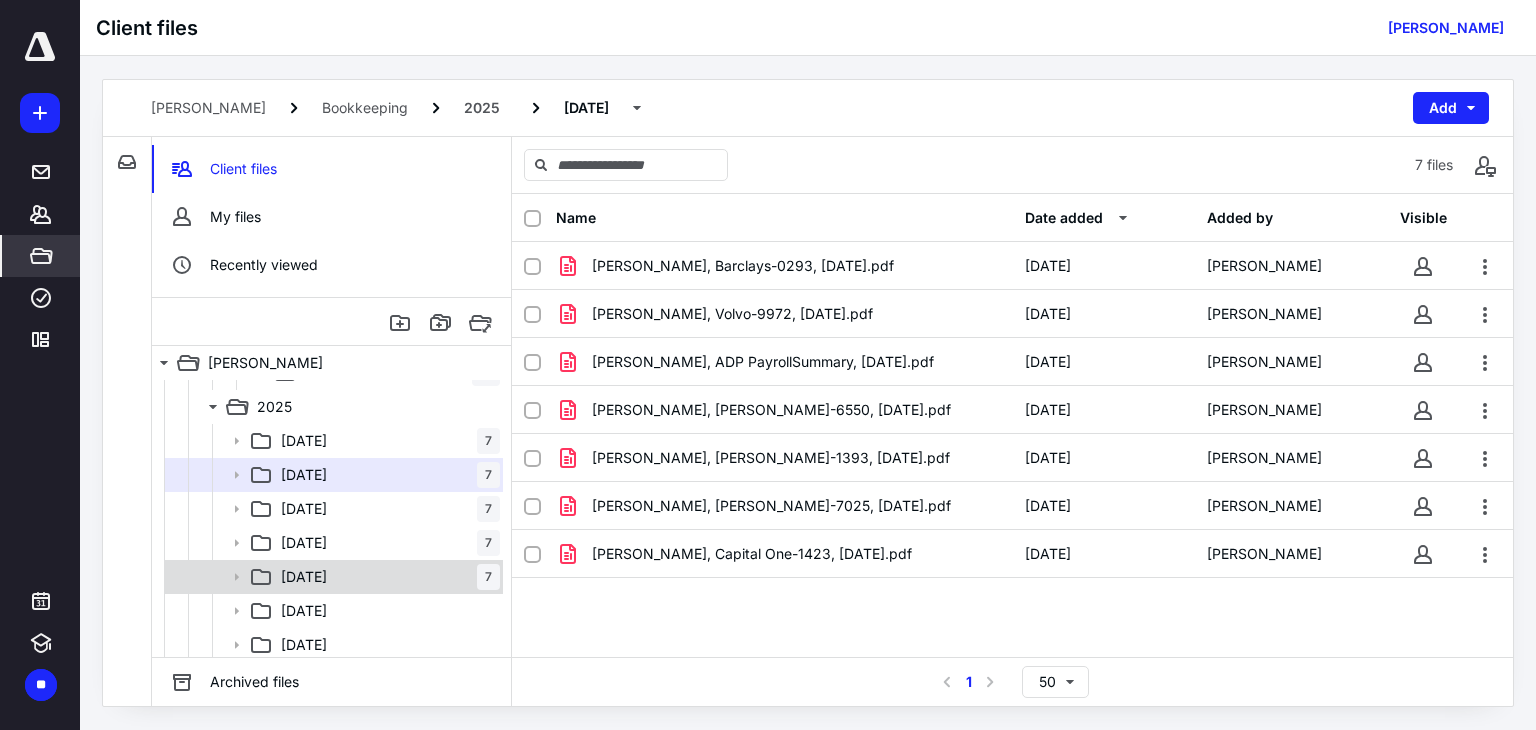 scroll, scrollTop: 568, scrollLeft: 0, axis: vertical 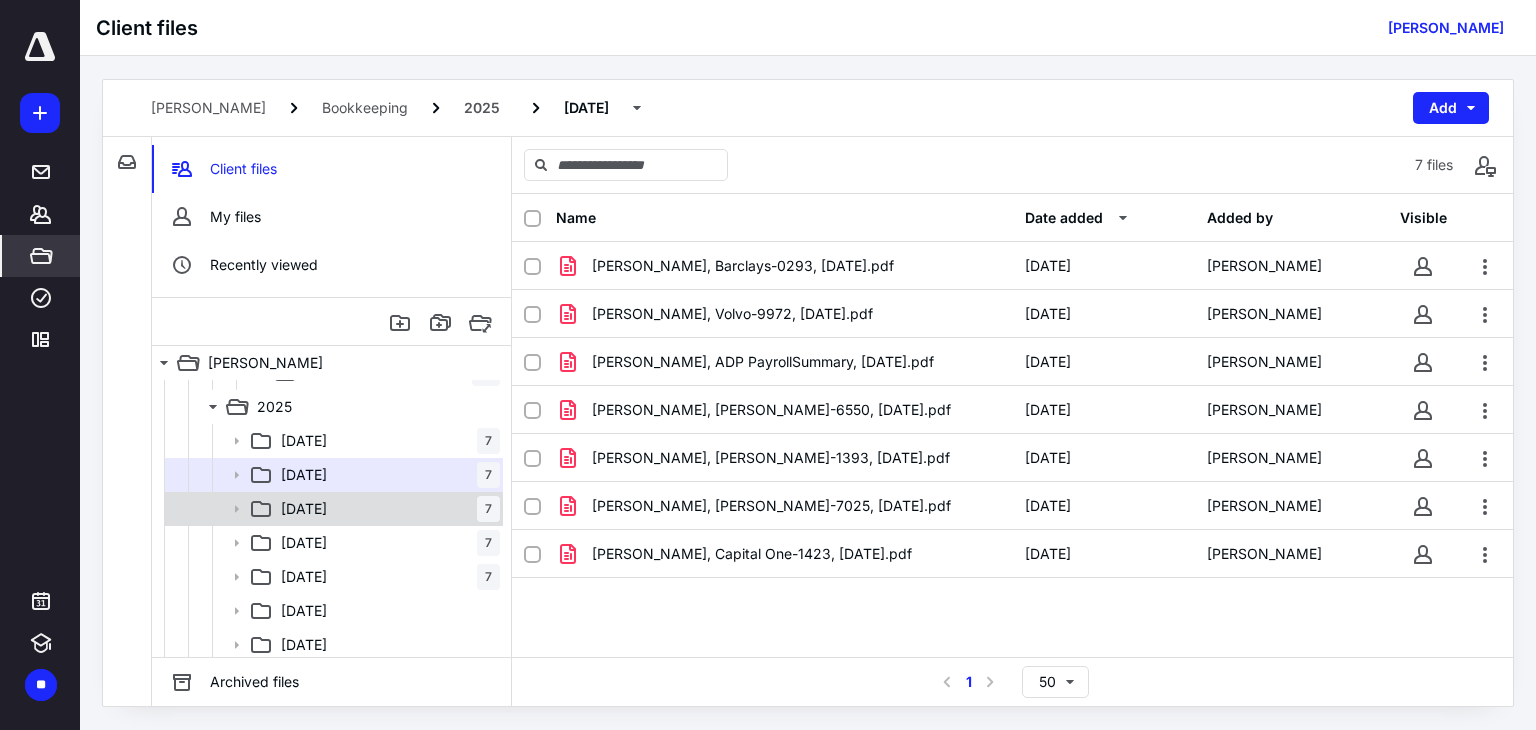 click on "03 March 7" at bounding box center (386, 509) 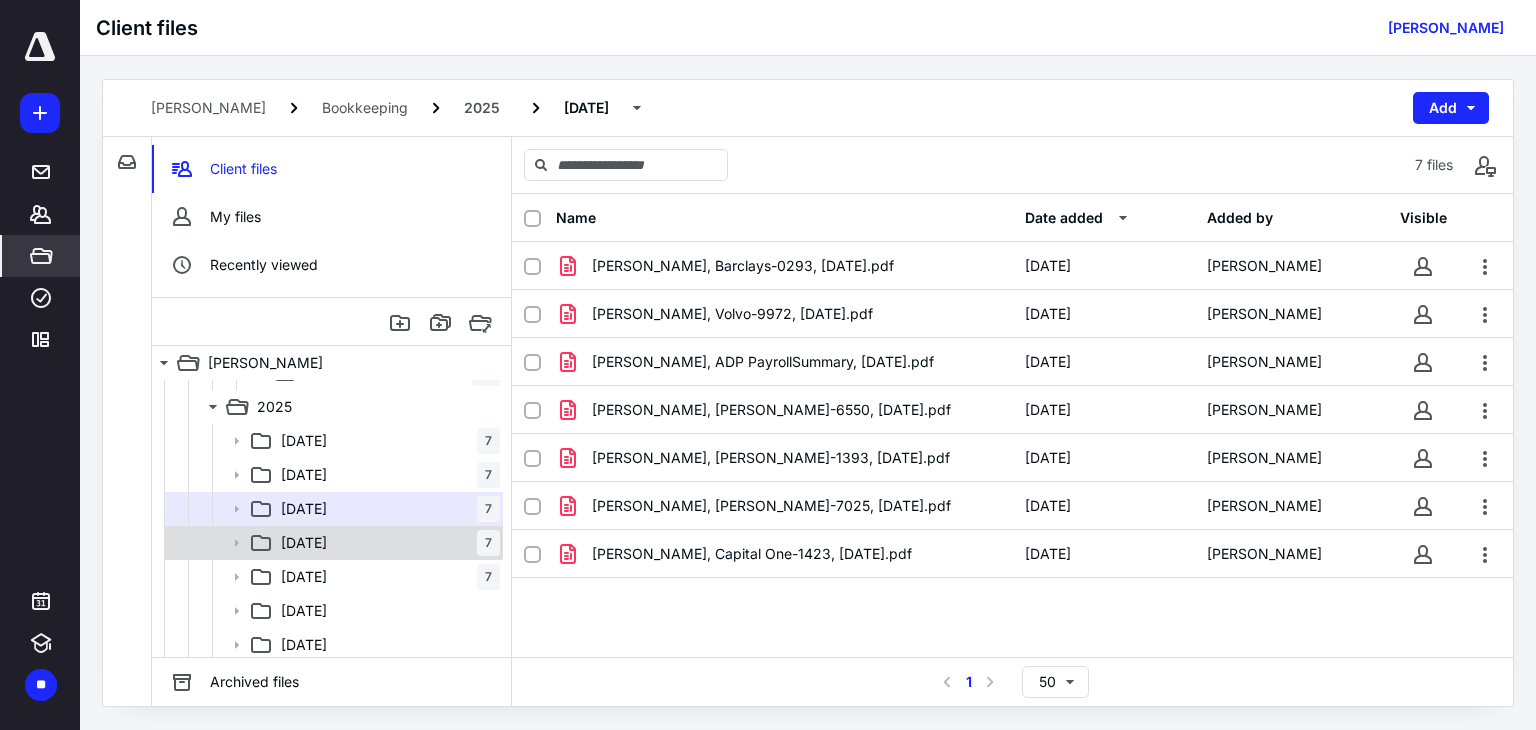 click on "04 April 7" at bounding box center [386, 543] 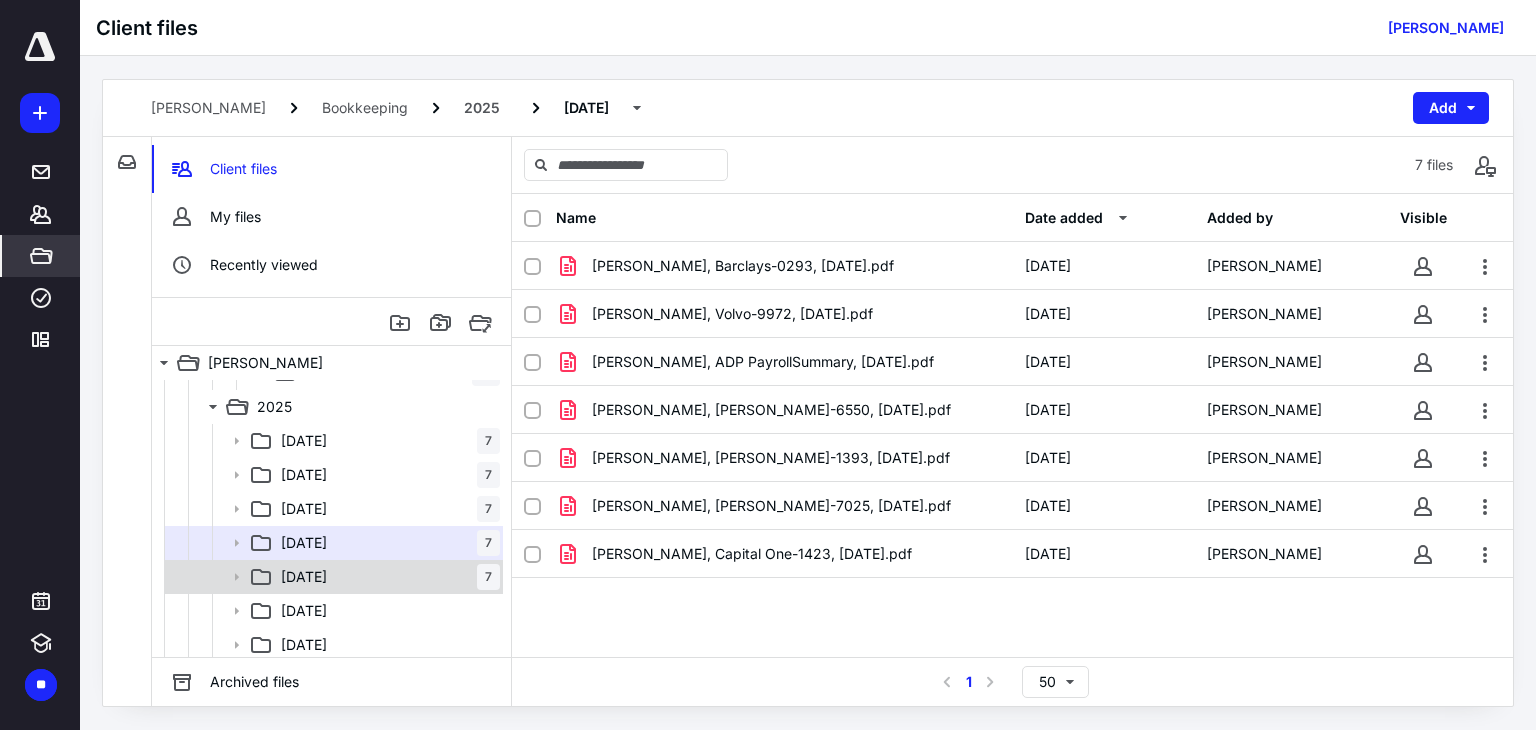 click on "05 May 7" at bounding box center (386, 577) 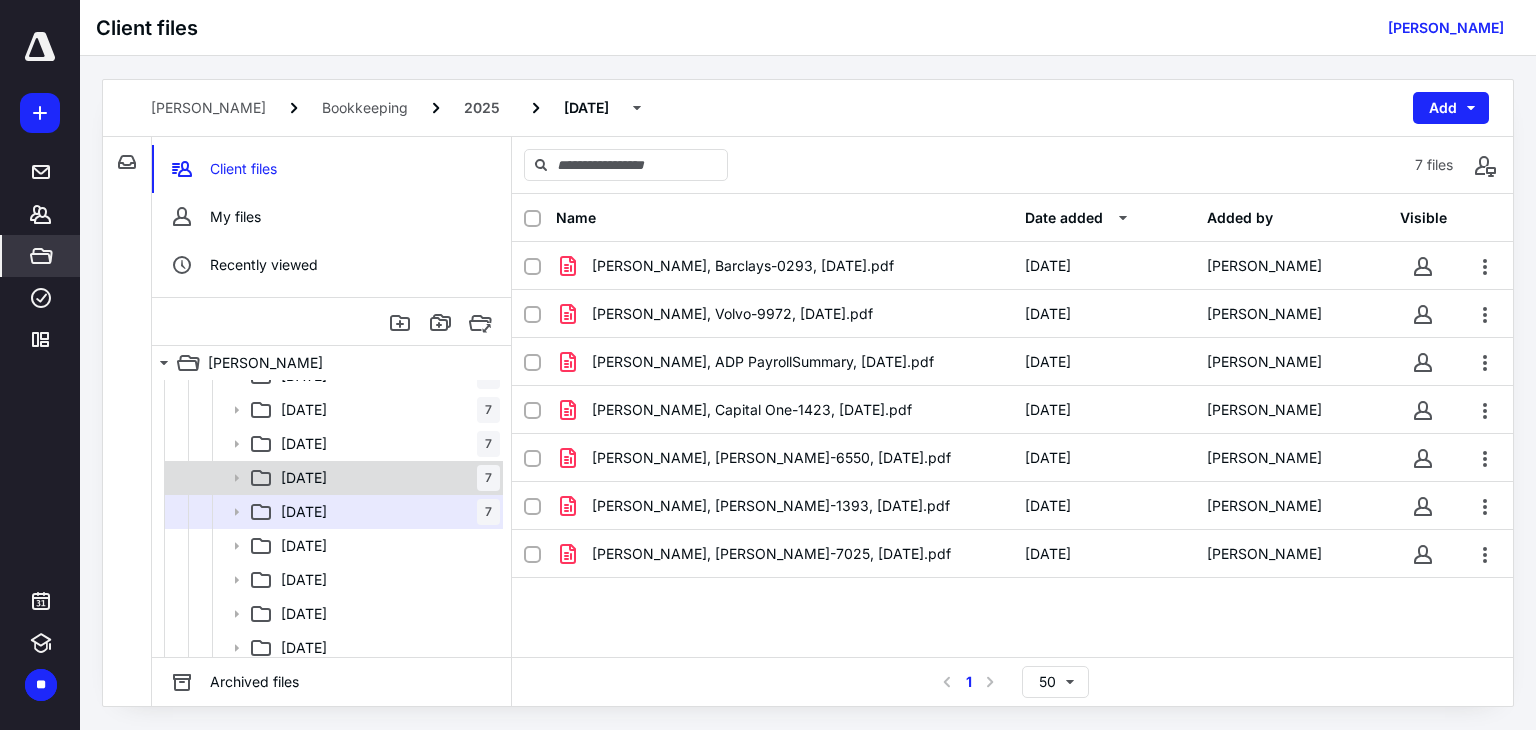 scroll, scrollTop: 776, scrollLeft: 0, axis: vertical 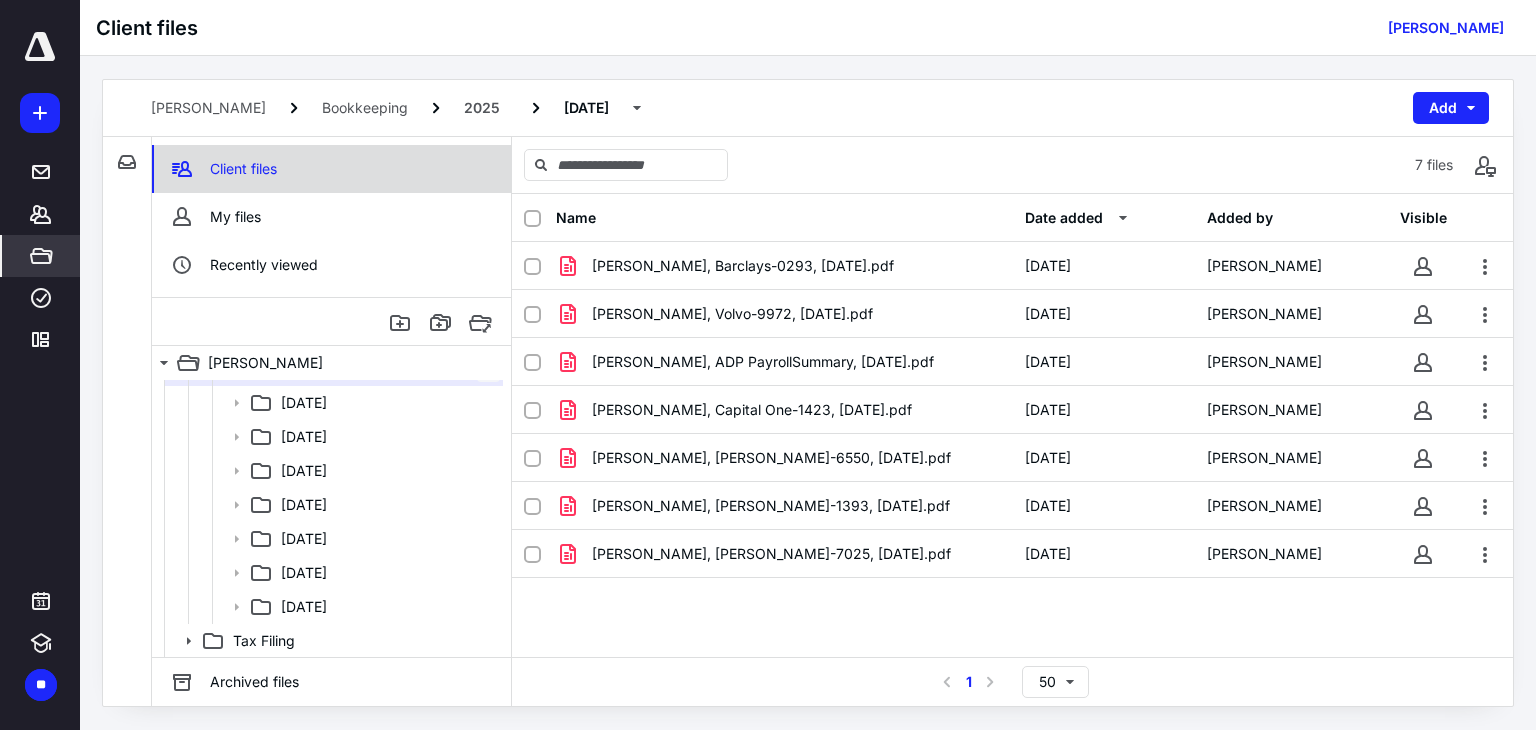 click on "Client files" at bounding box center [243, 169] 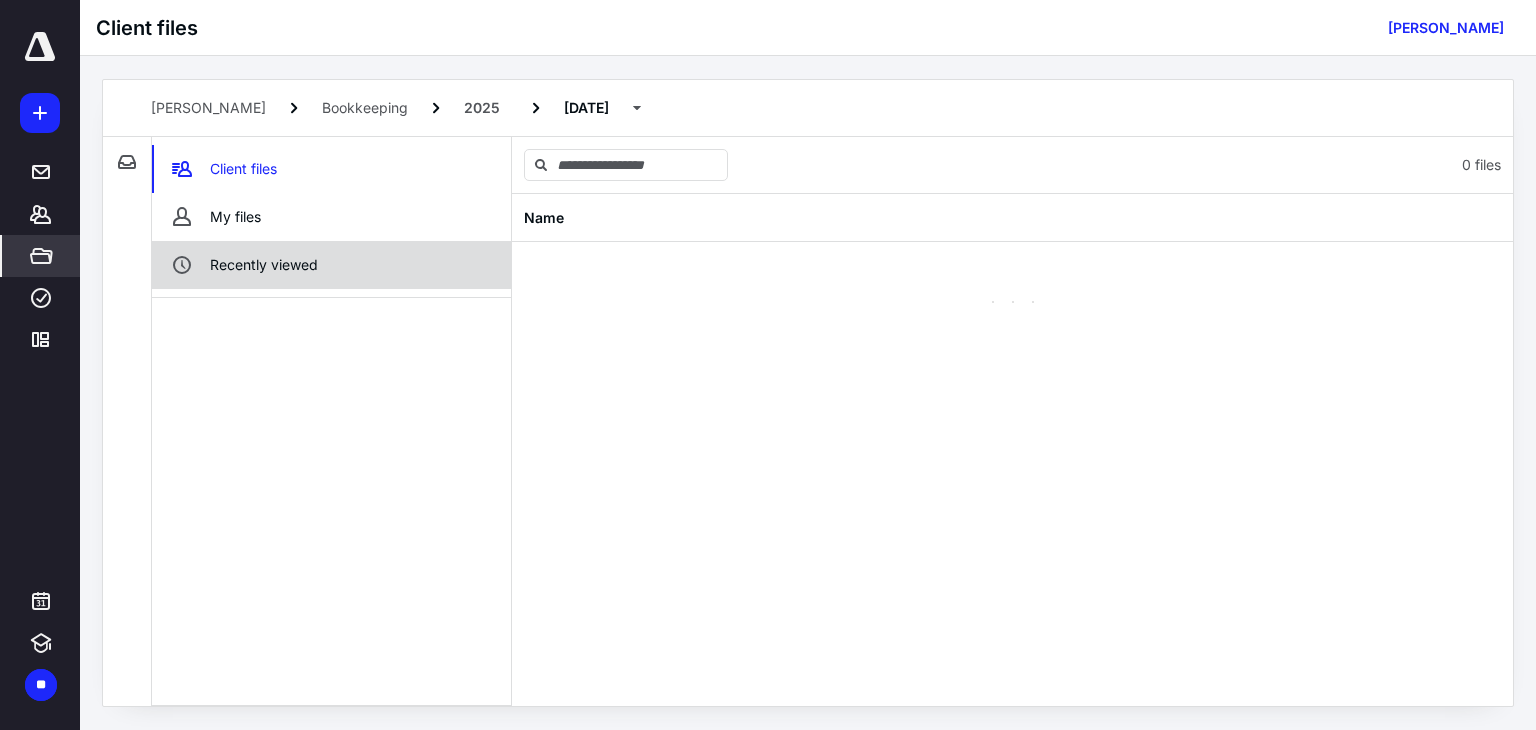 scroll, scrollTop: 0, scrollLeft: 0, axis: both 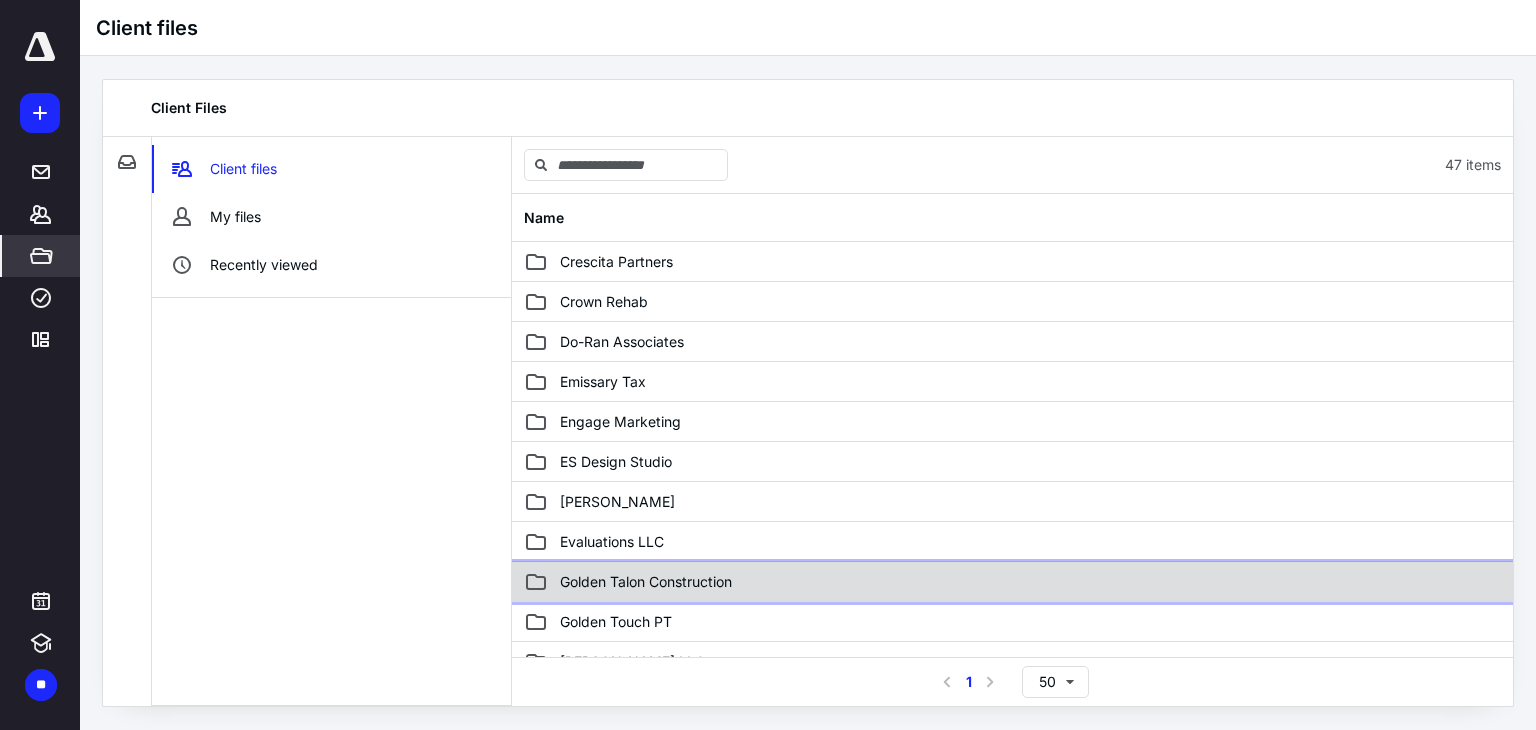 click on "Golden Talon Construction" at bounding box center (646, 582) 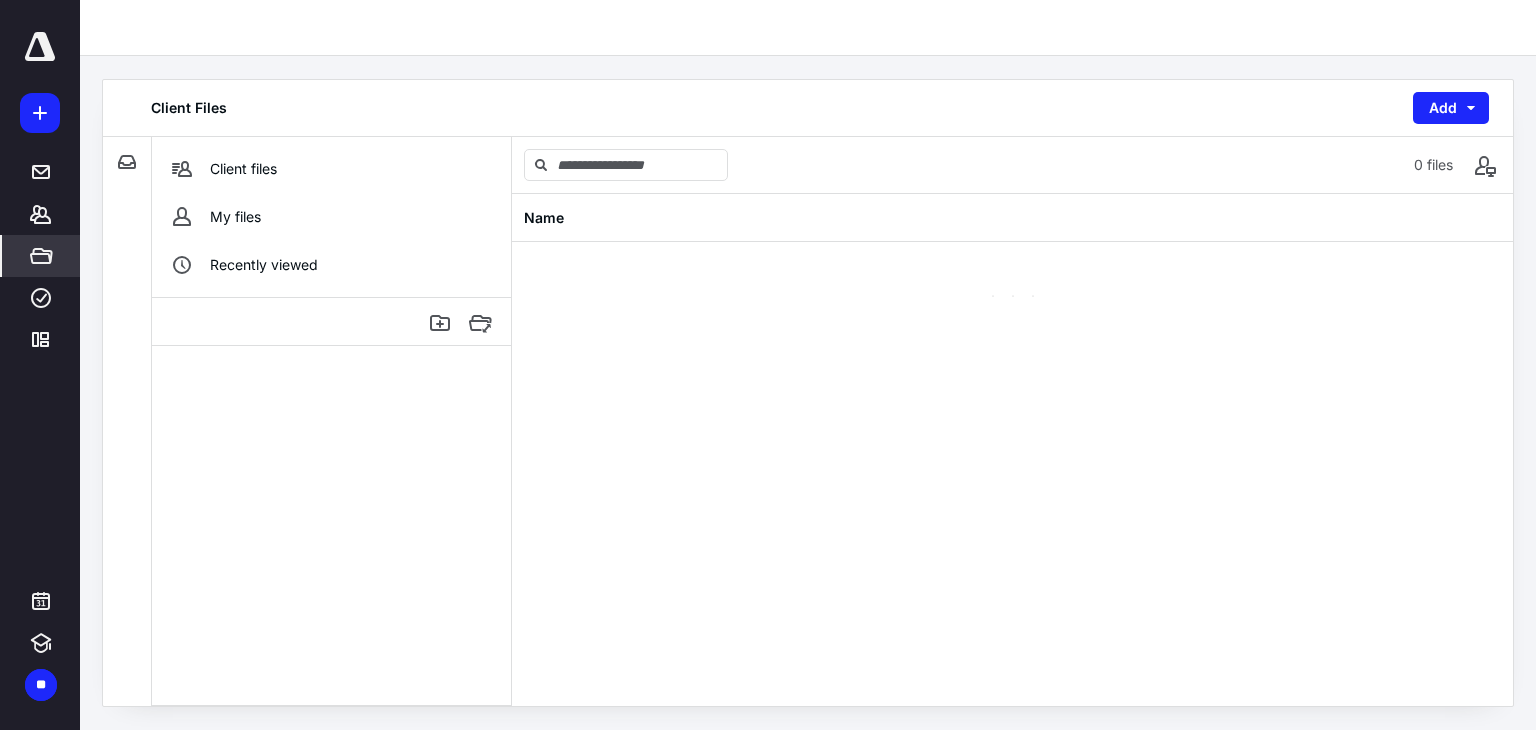scroll, scrollTop: 0, scrollLeft: 0, axis: both 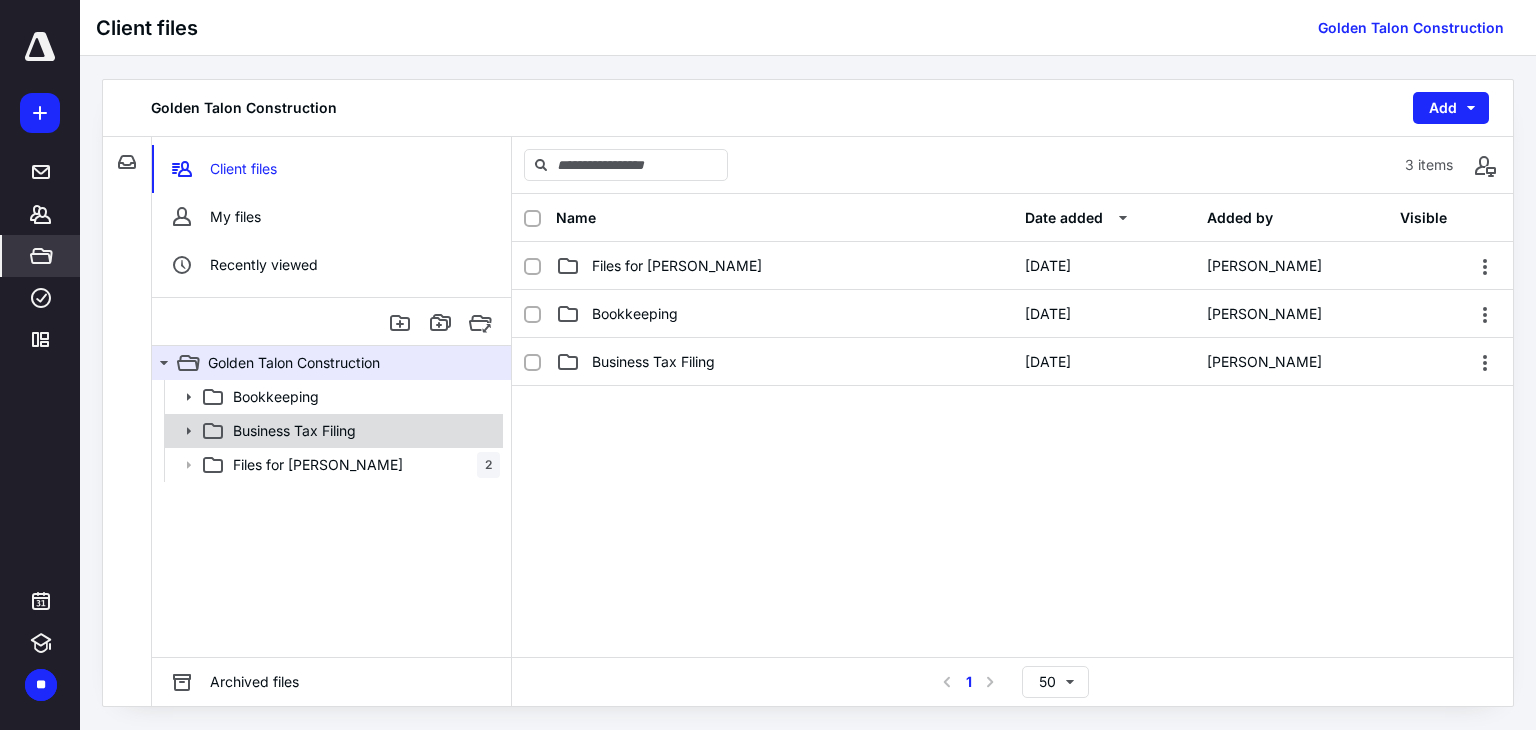 click on "Business Tax Filing" at bounding box center [294, 431] 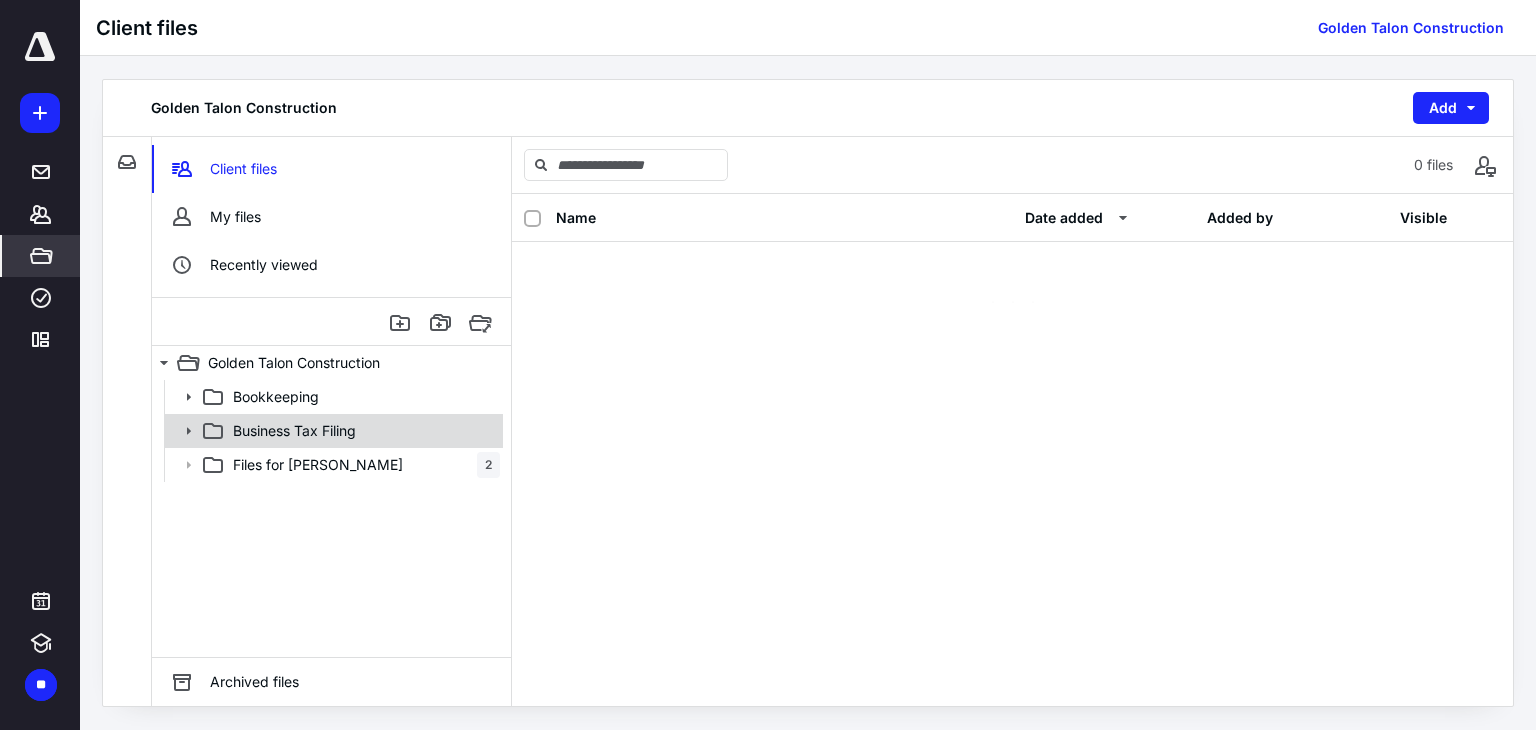 click on "Business Tax Filing" at bounding box center [332, 431] 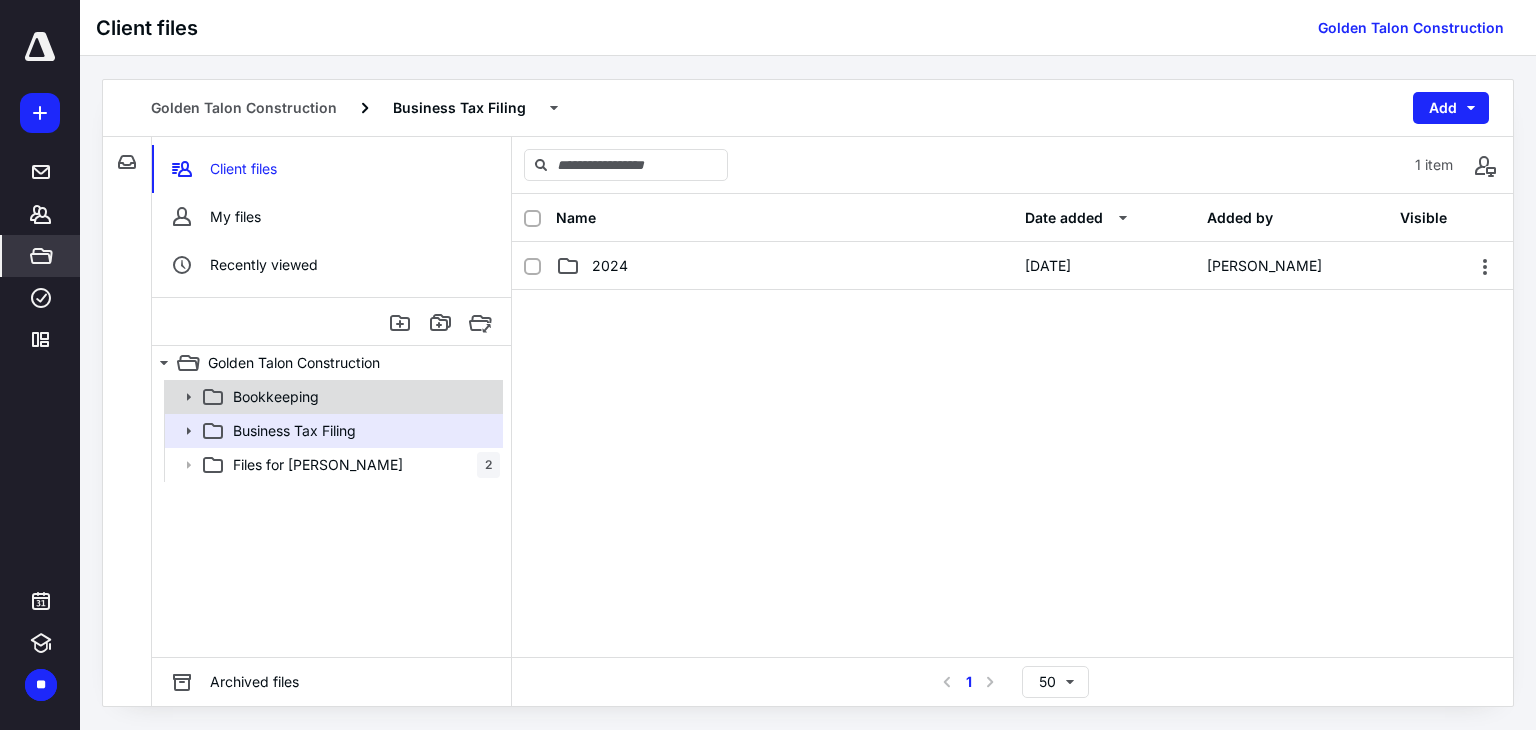 click on "Bookkeeping" at bounding box center (276, 397) 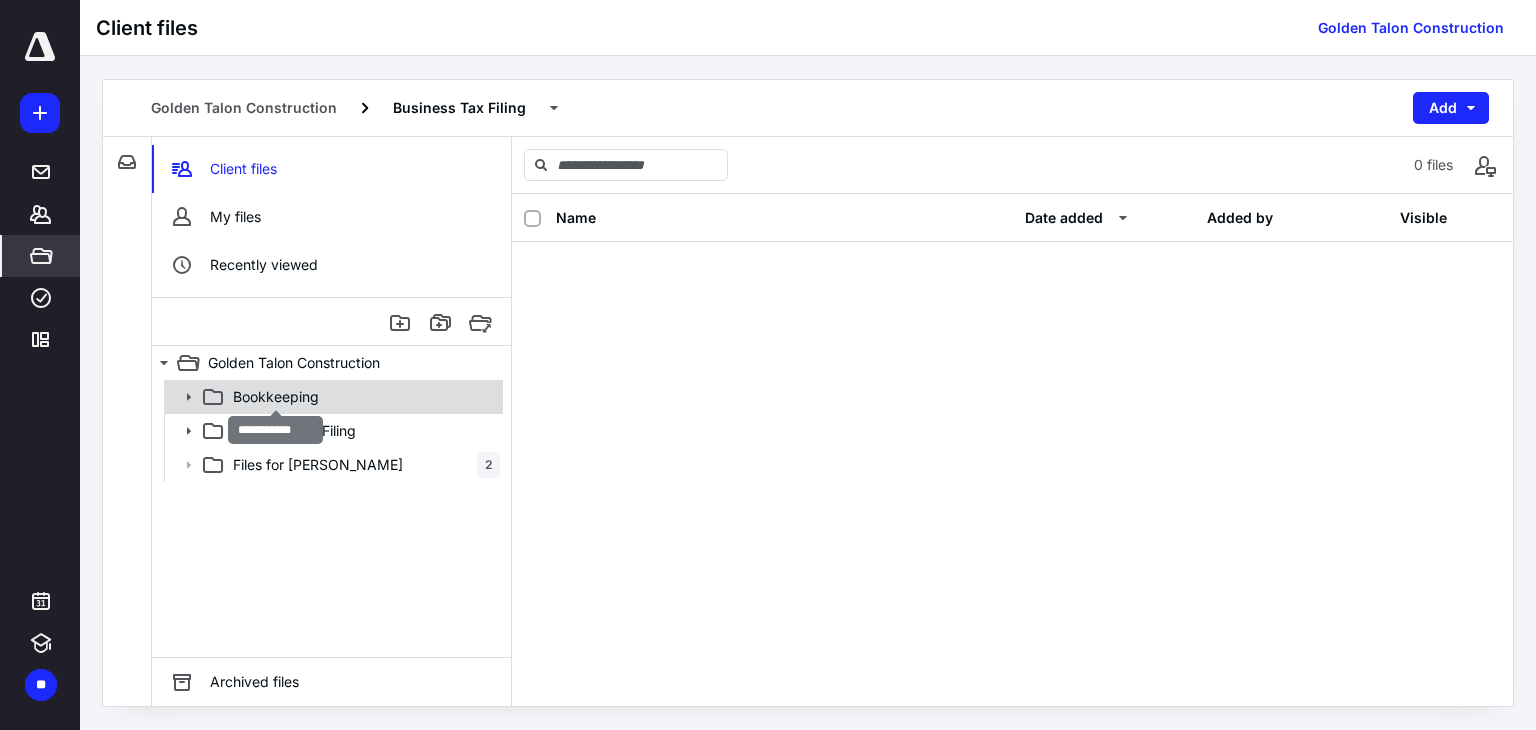 click on "Bookkeeping" at bounding box center [276, 397] 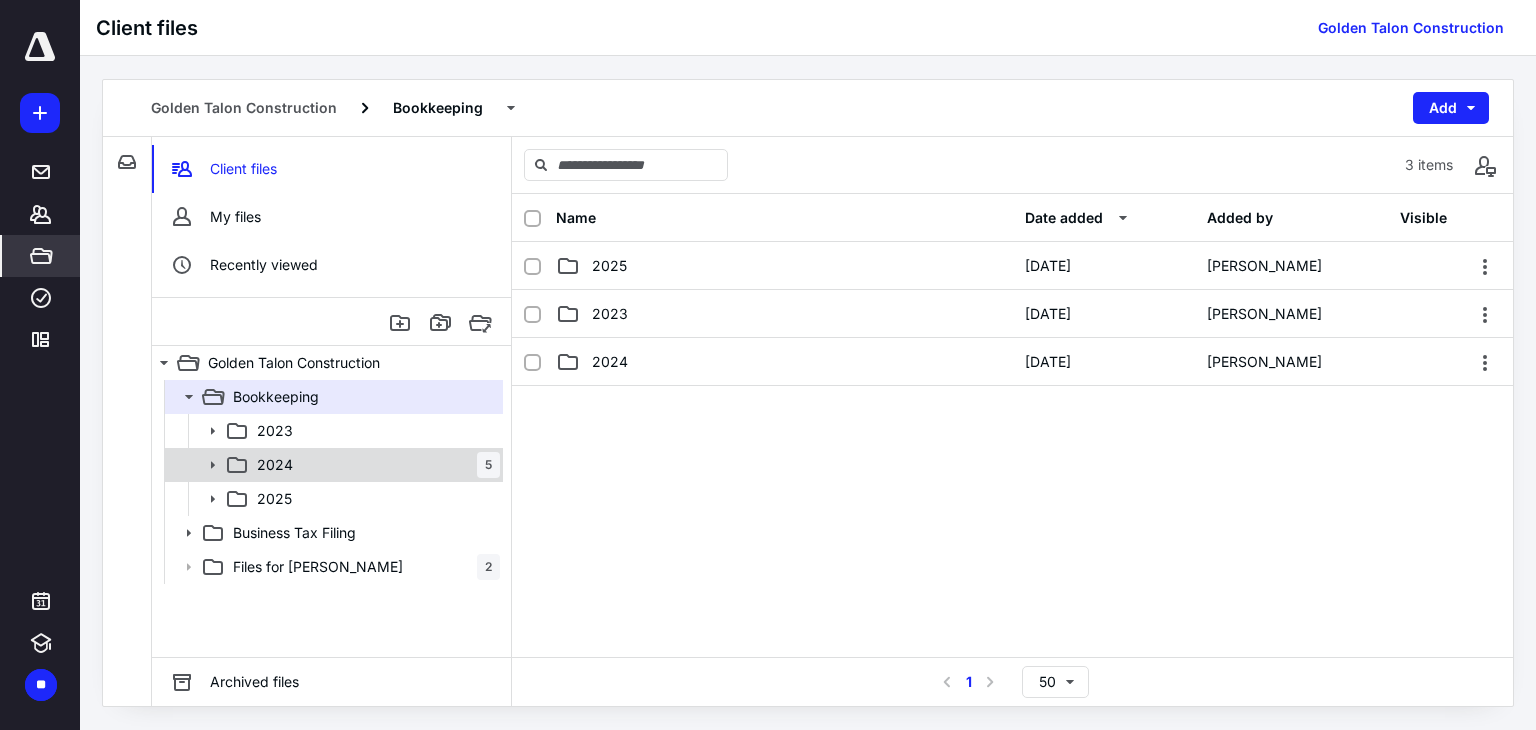 click on "2024 5" at bounding box center [374, 465] 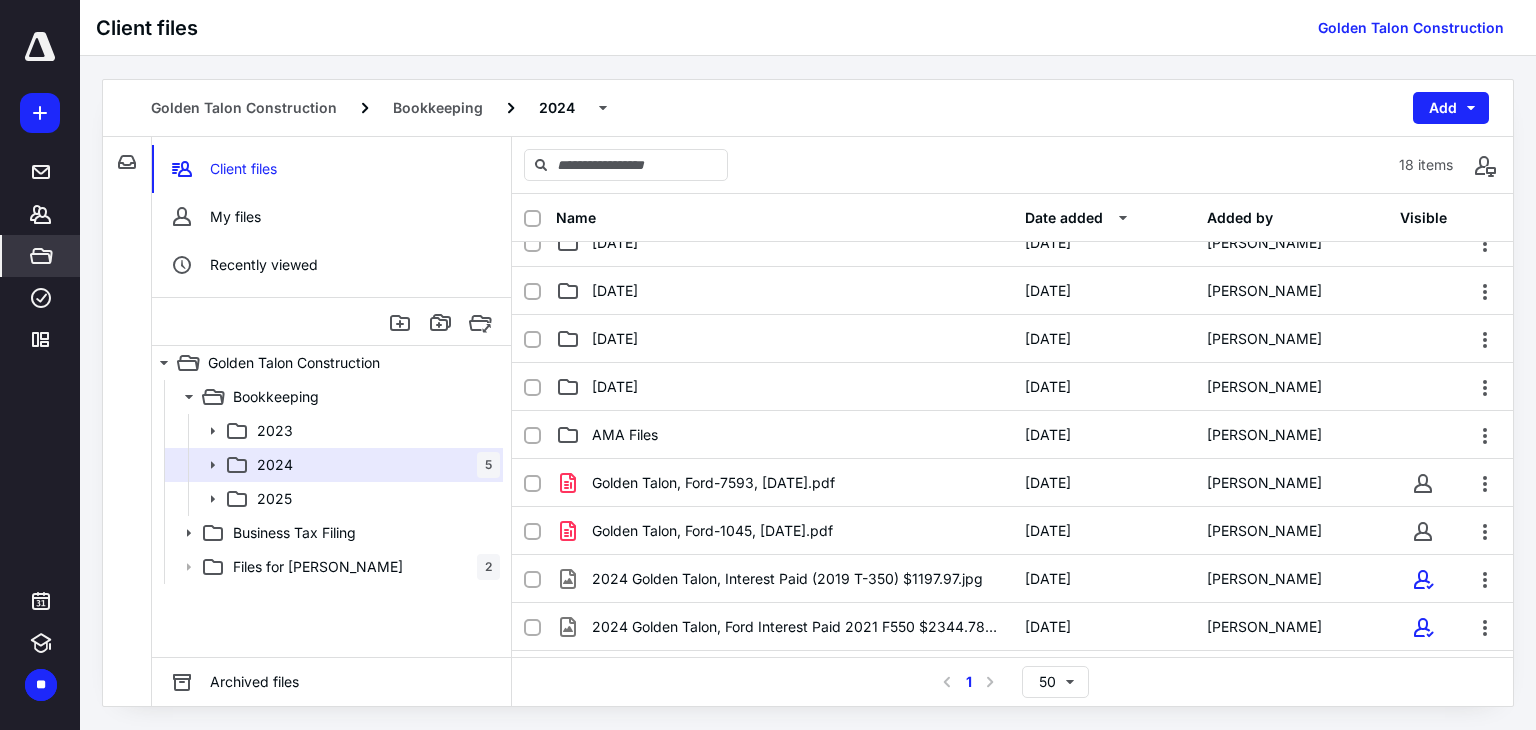 scroll, scrollTop: 506, scrollLeft: 0, axis: vertical 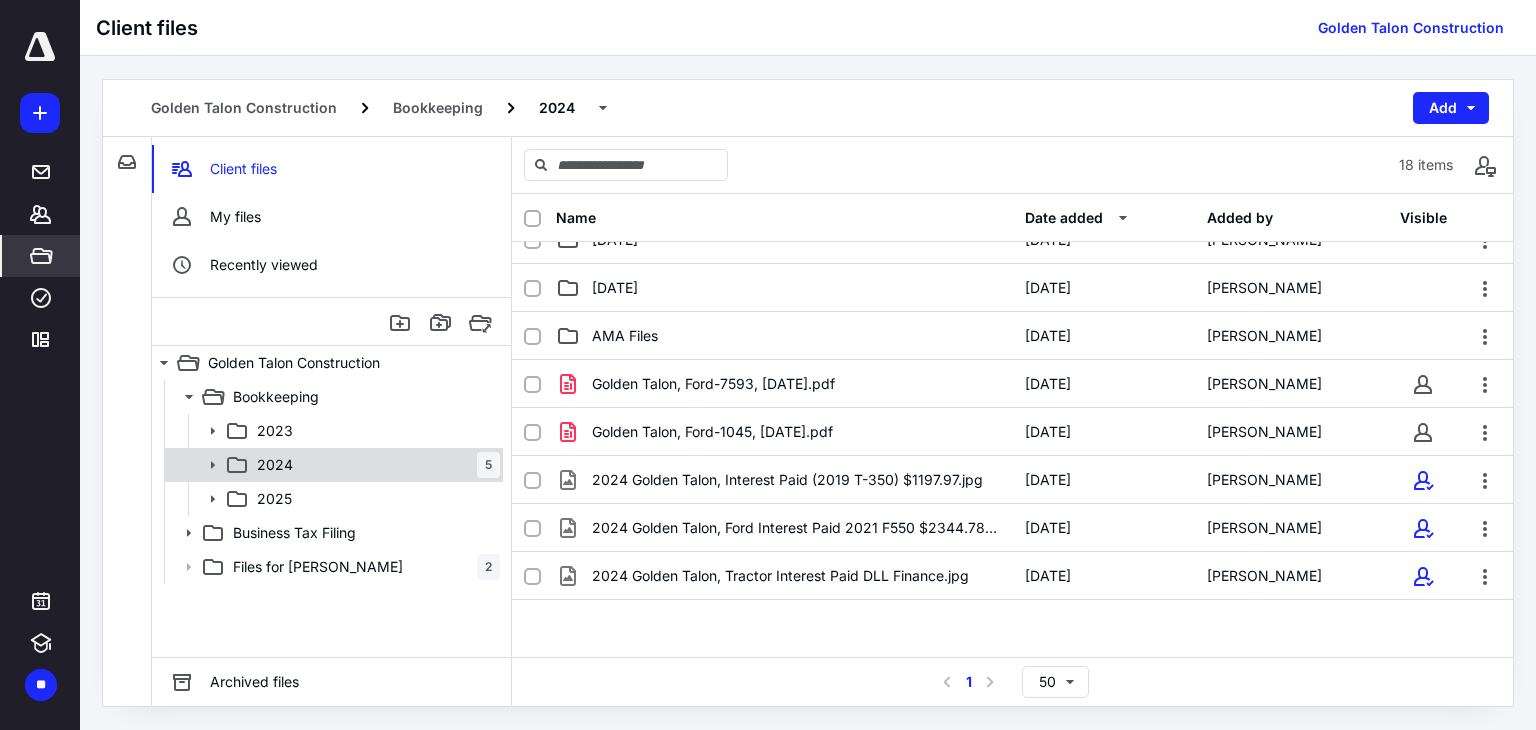 click on "2024 5" at bounding box center (374, 465) 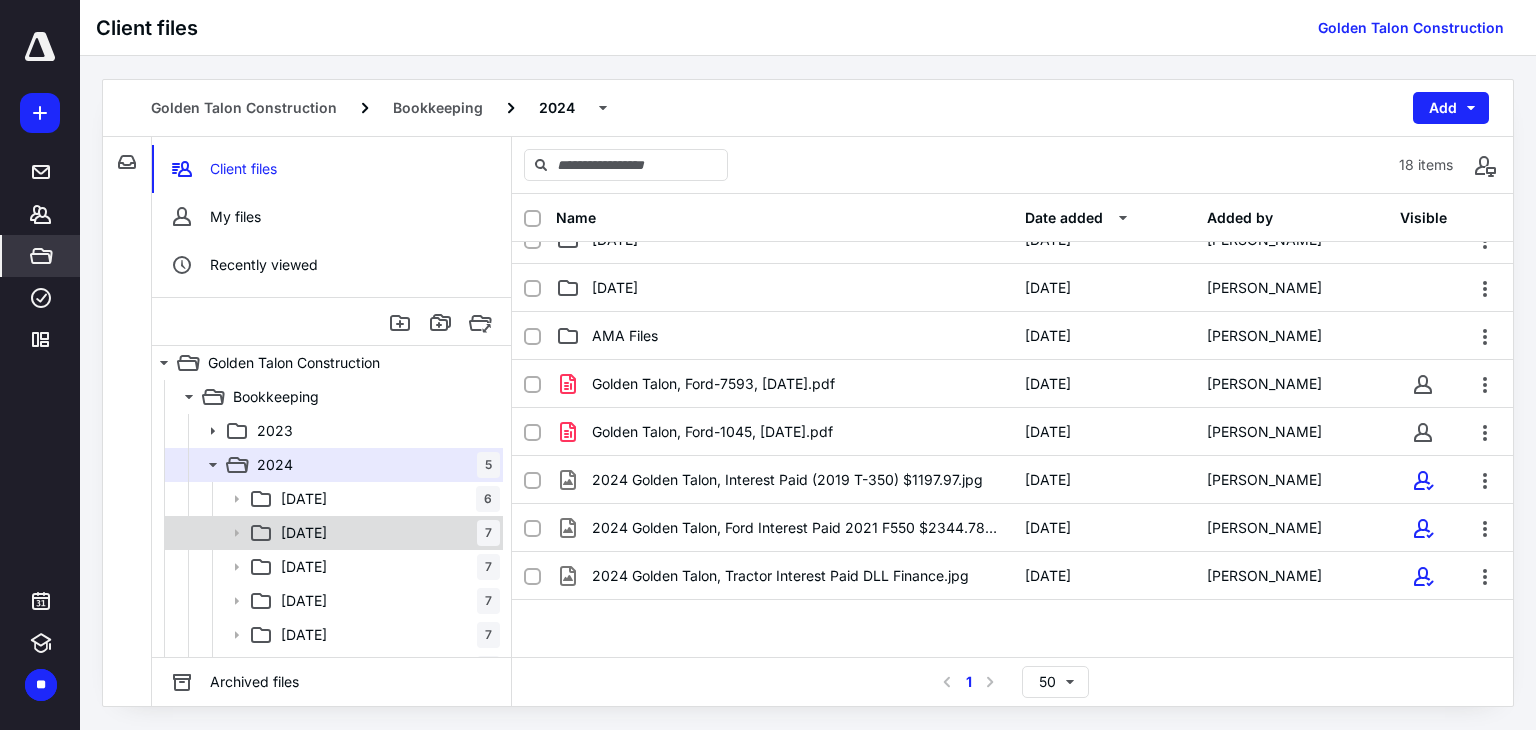 click on "02 February 7" at bounding box center (386, 533) 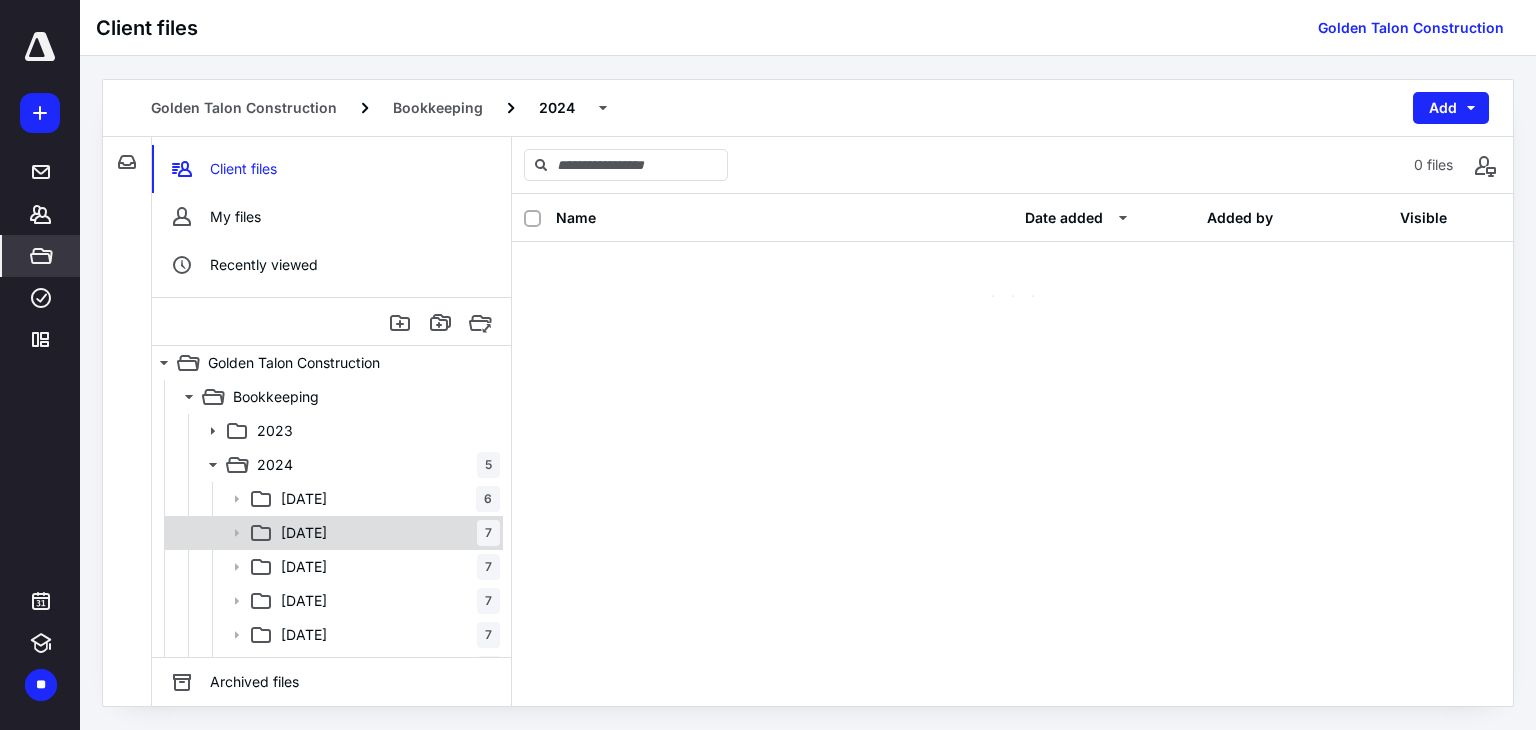 scroll, scrollTop: 0, scrollLeft: 0, axis: both 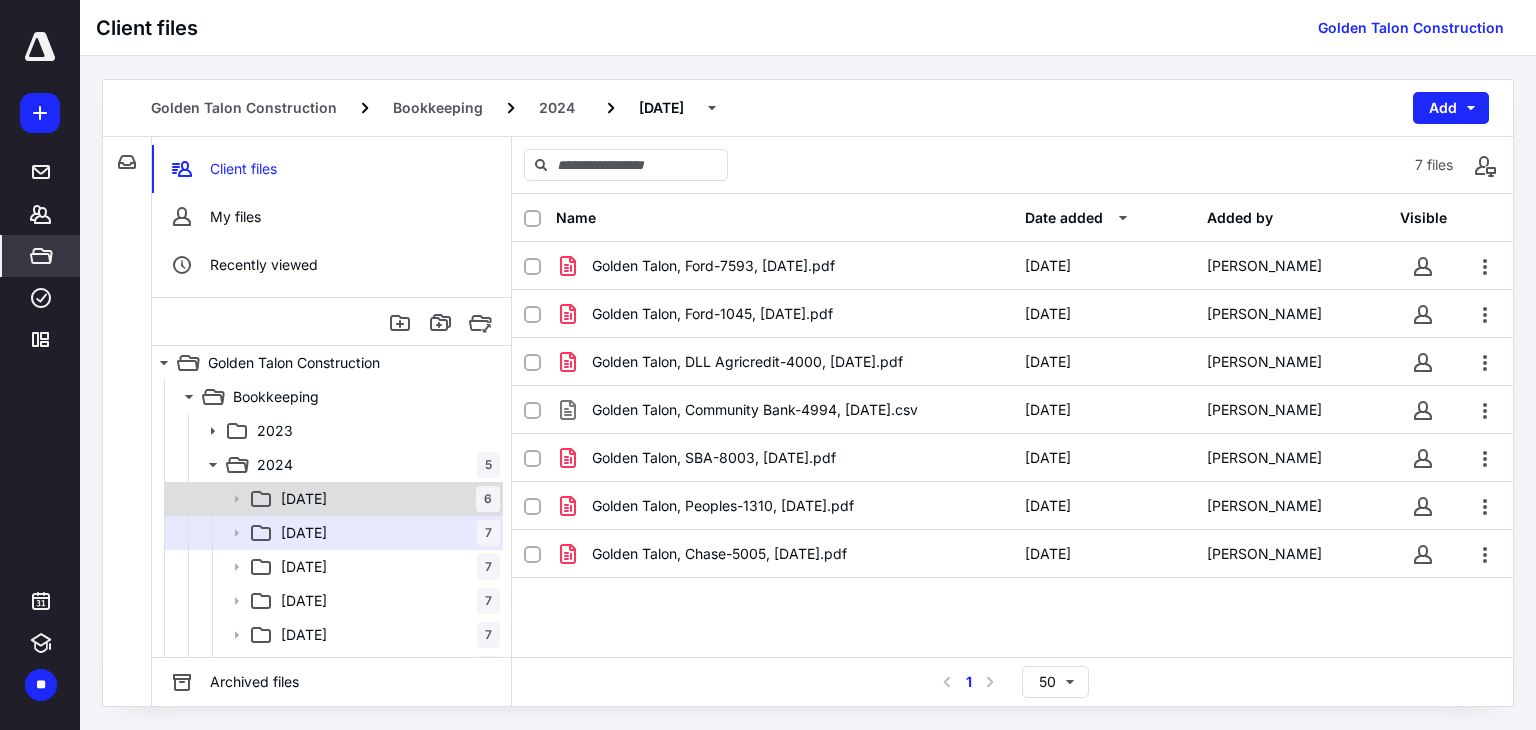 click on "01 January 6" at bounding box center (386, 499) 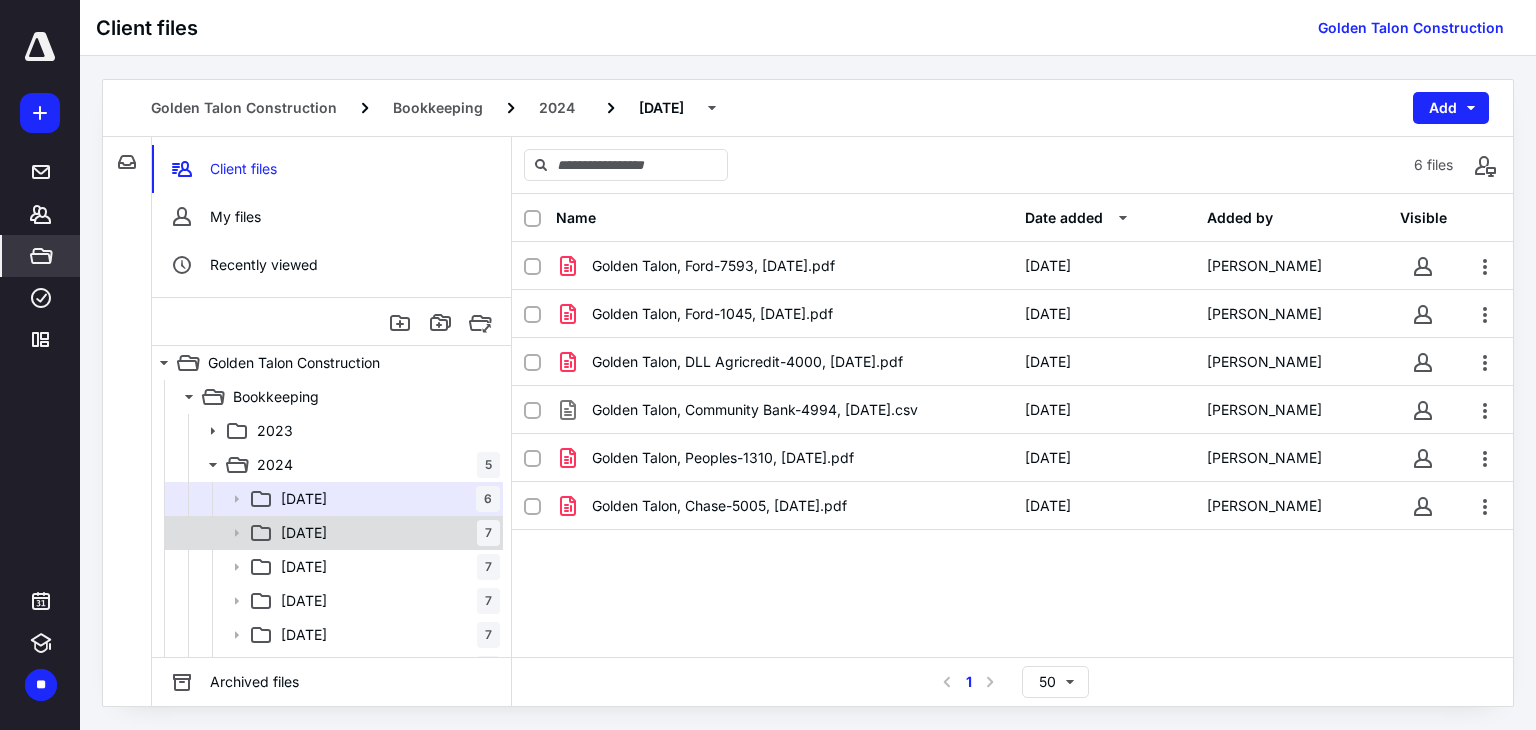 click on "02 February 7" at bounding box center [386, 533] 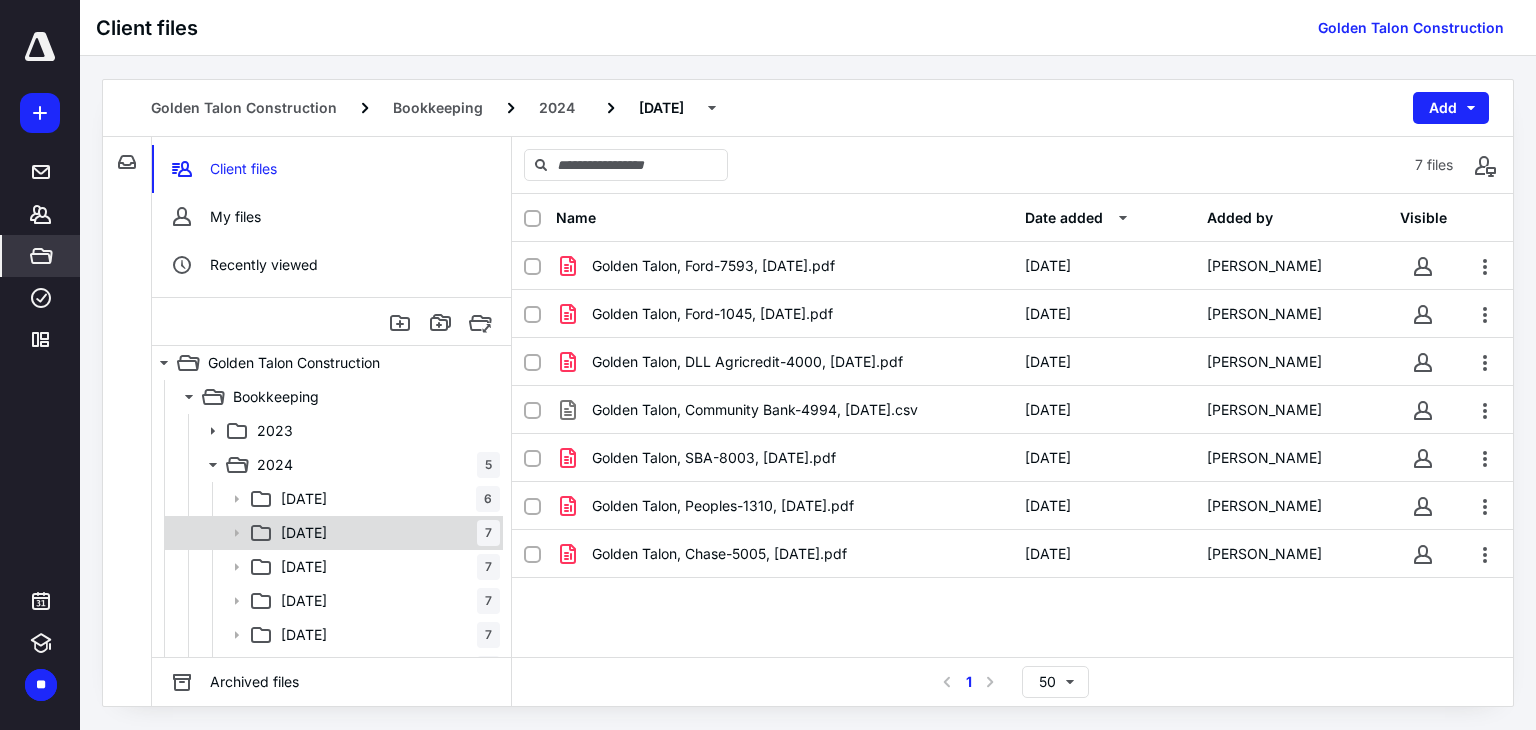 click on "03 March 7" at bounding box center [332, 567] 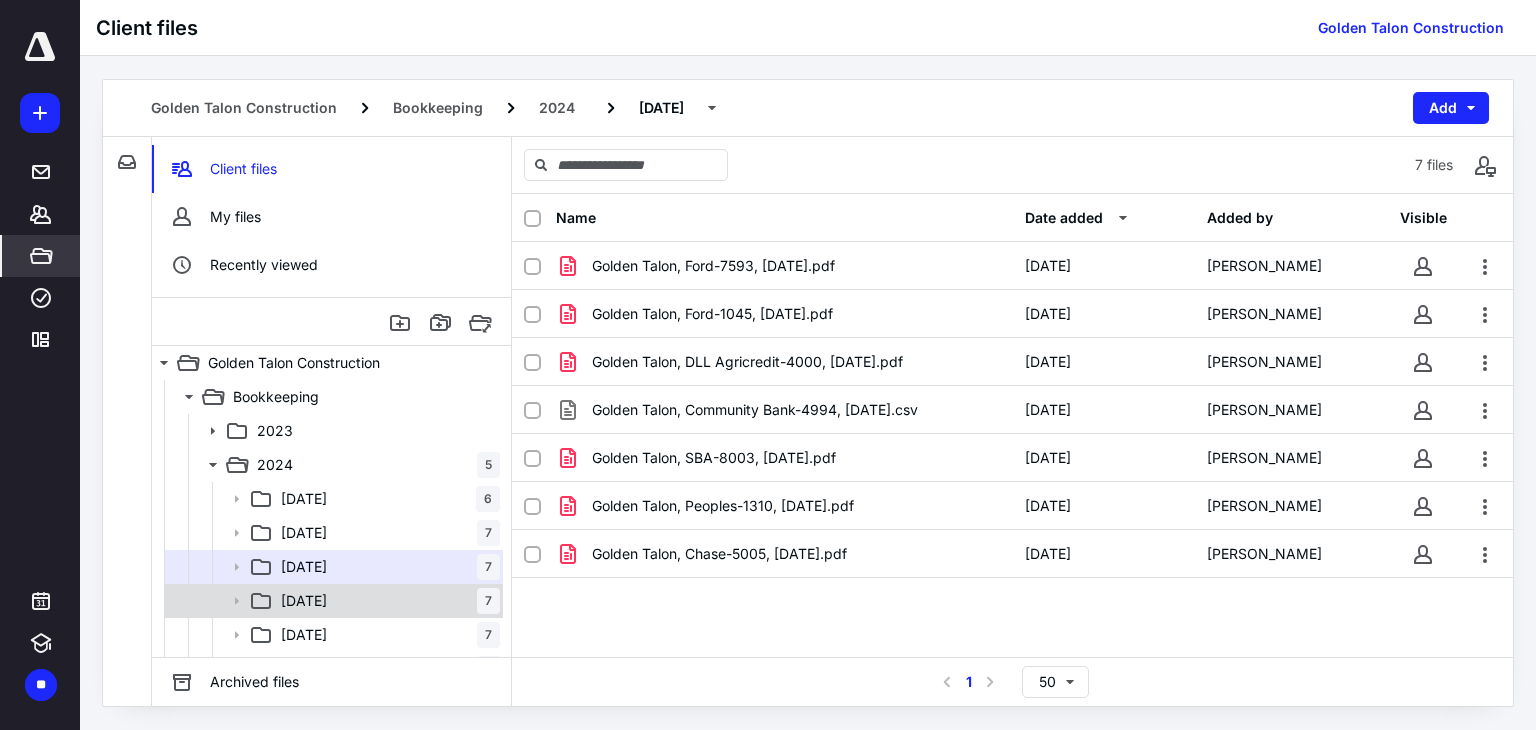 click on "04 April 7" at bounding box center [386, 601] 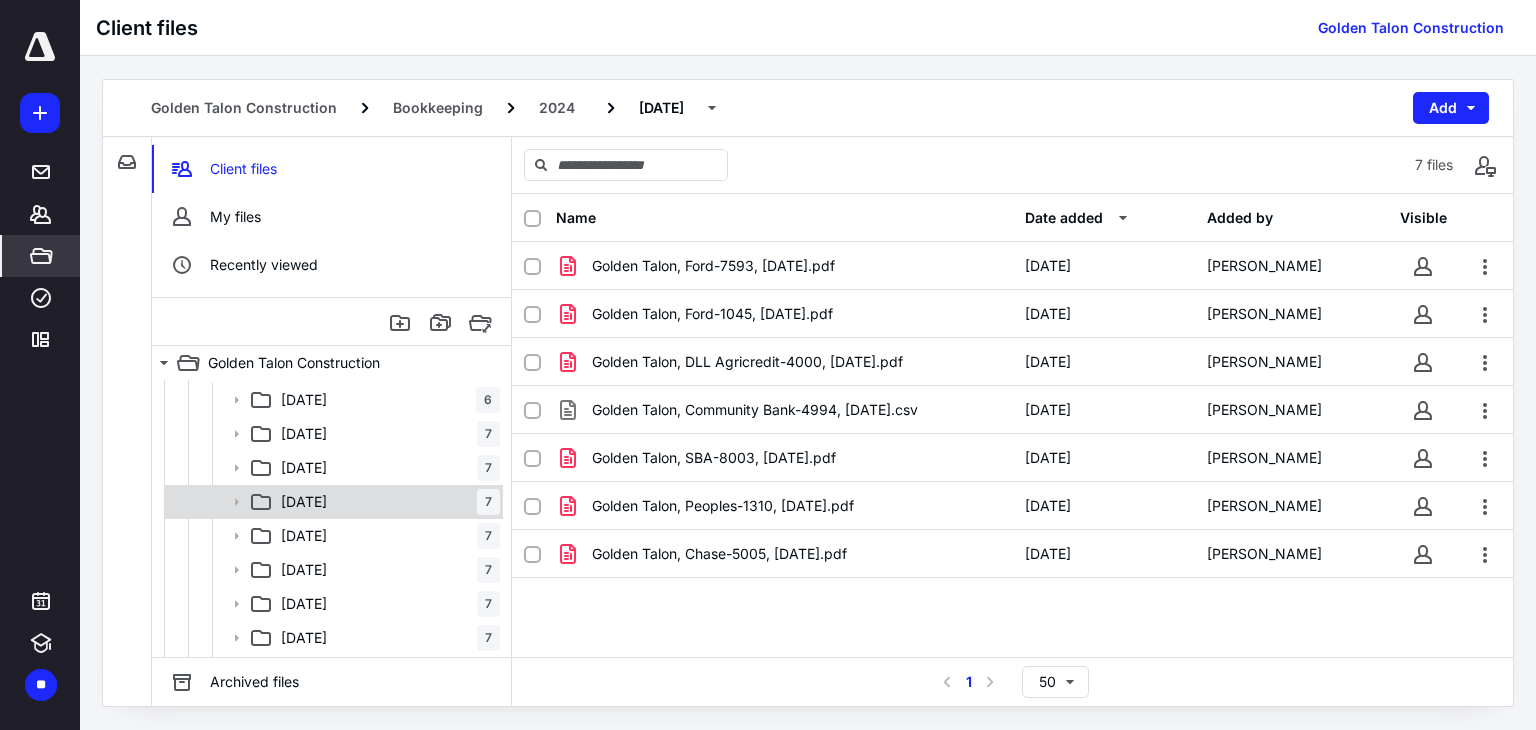 scroll, scrollTop: 100, scrollLeft: 0, axis: vertical 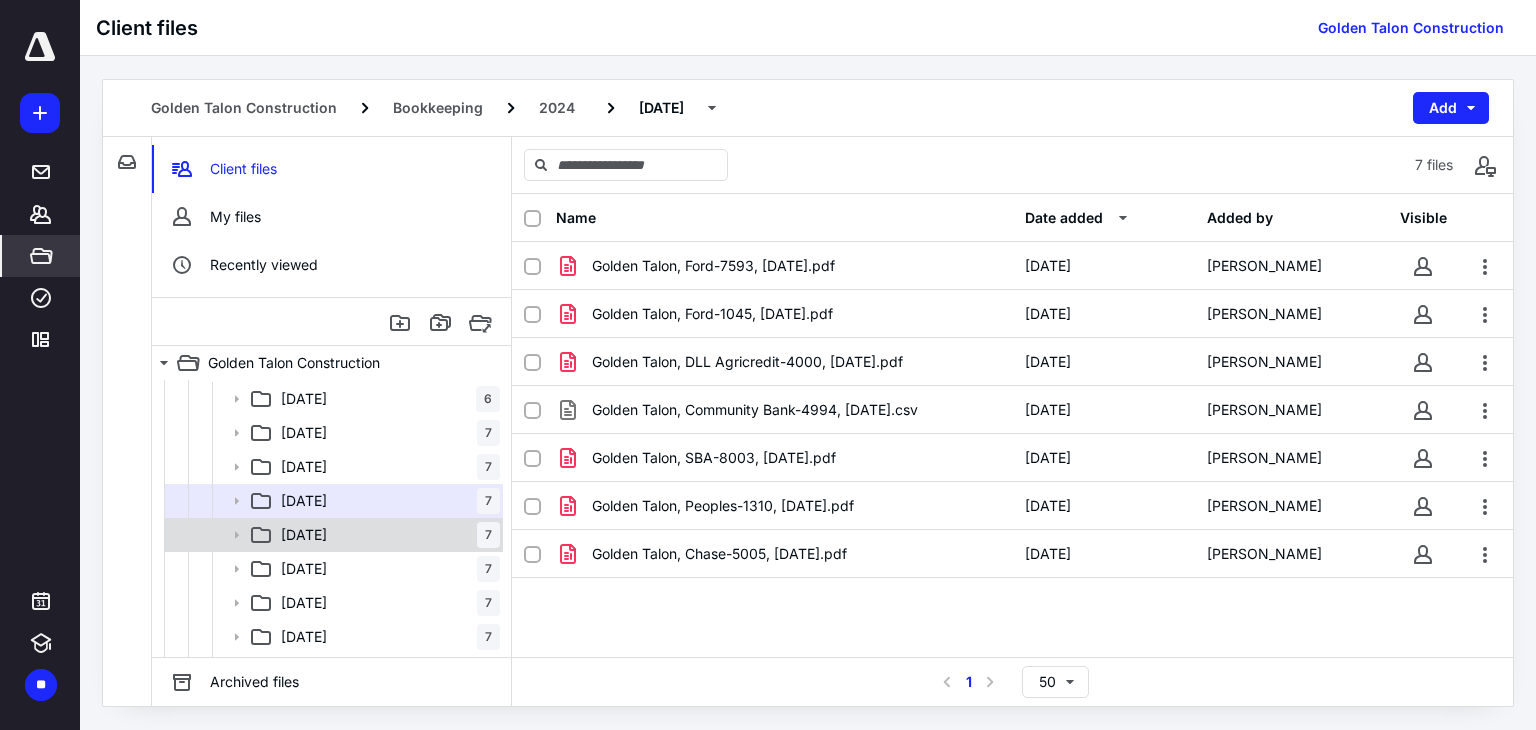 click on "05 May 7" at bounding box center (386, 535) 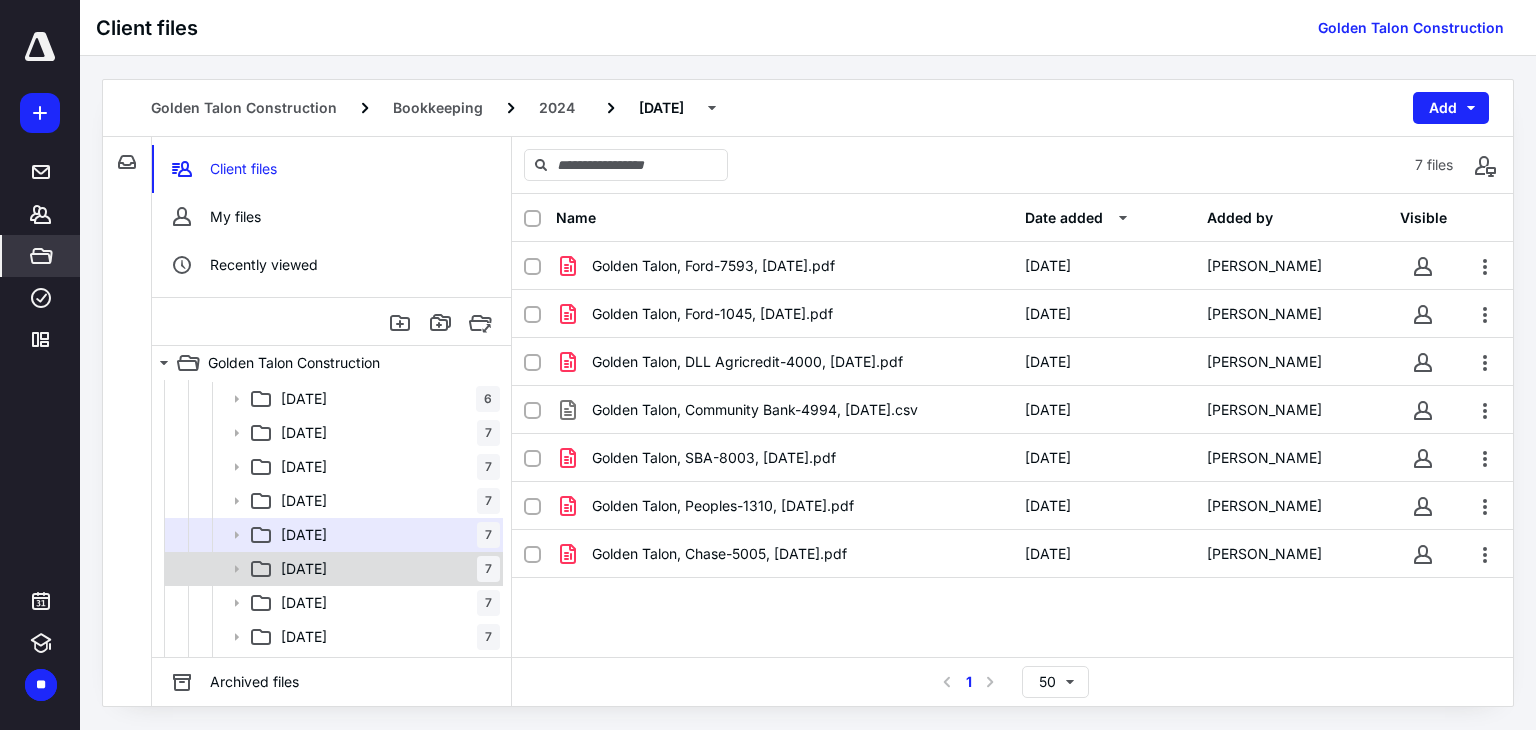 click on "06 June 7" at bounding box center (332, 569) 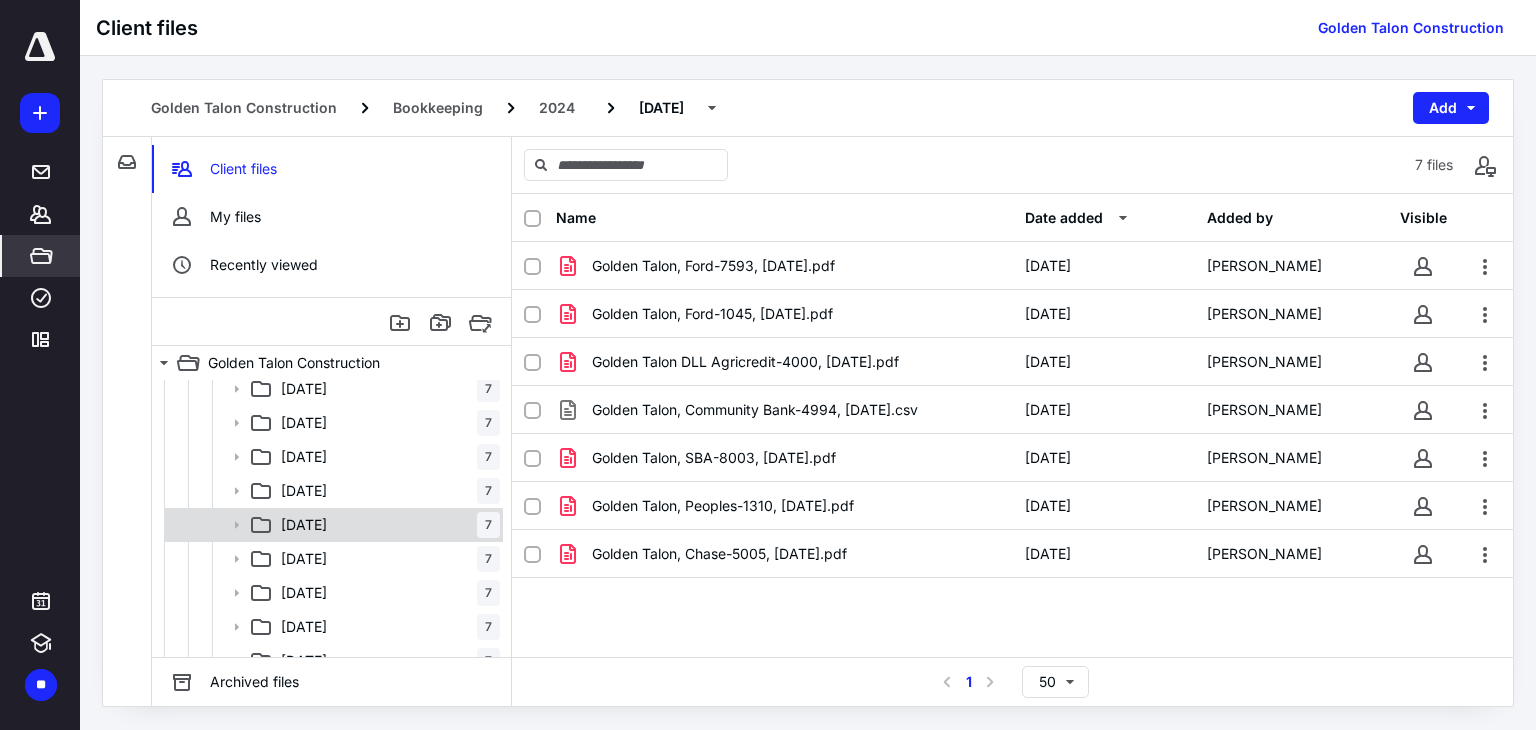 scroll, scrollTop: 200, scrollLeft: 0, axis: vertical 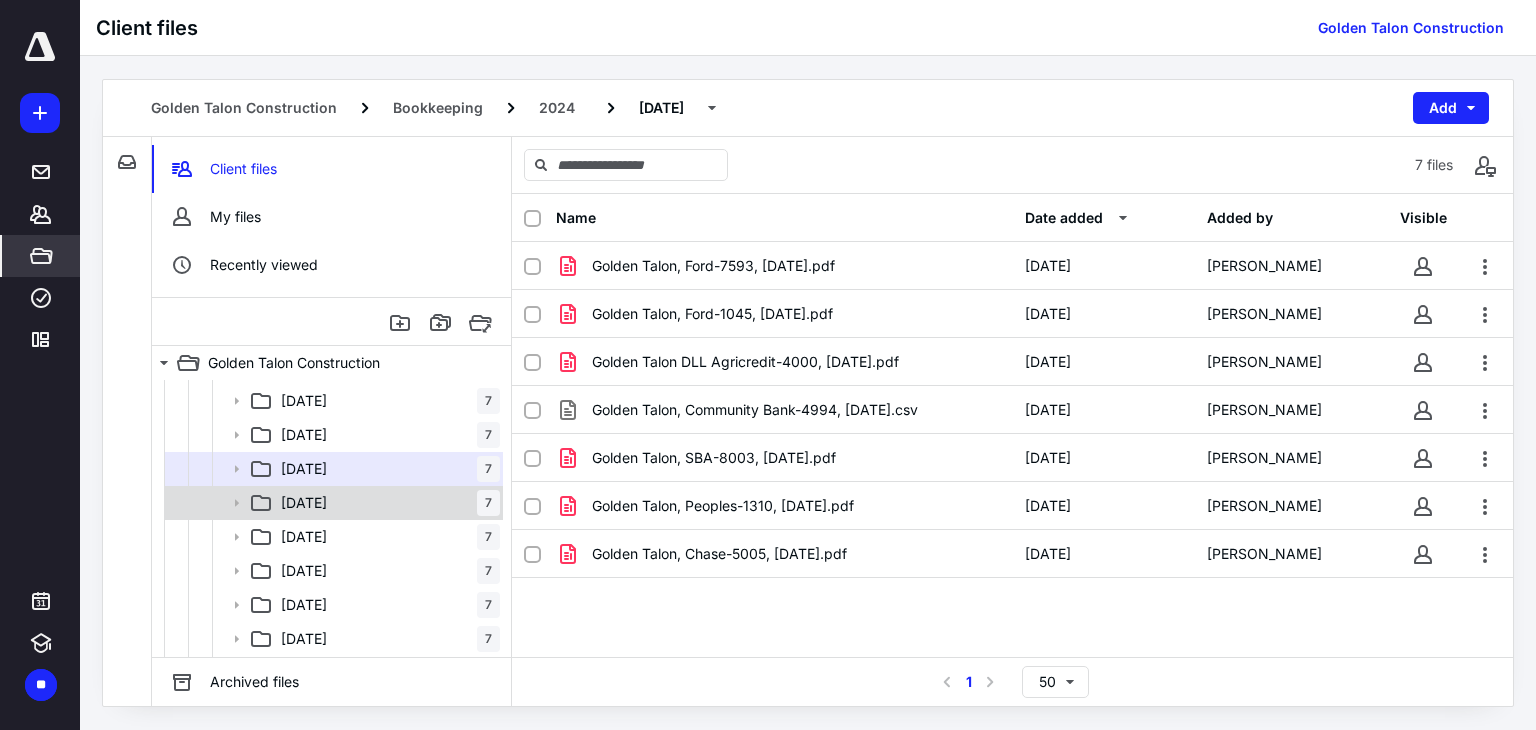 click on "07 July 7" at bounding box center [386, 503] 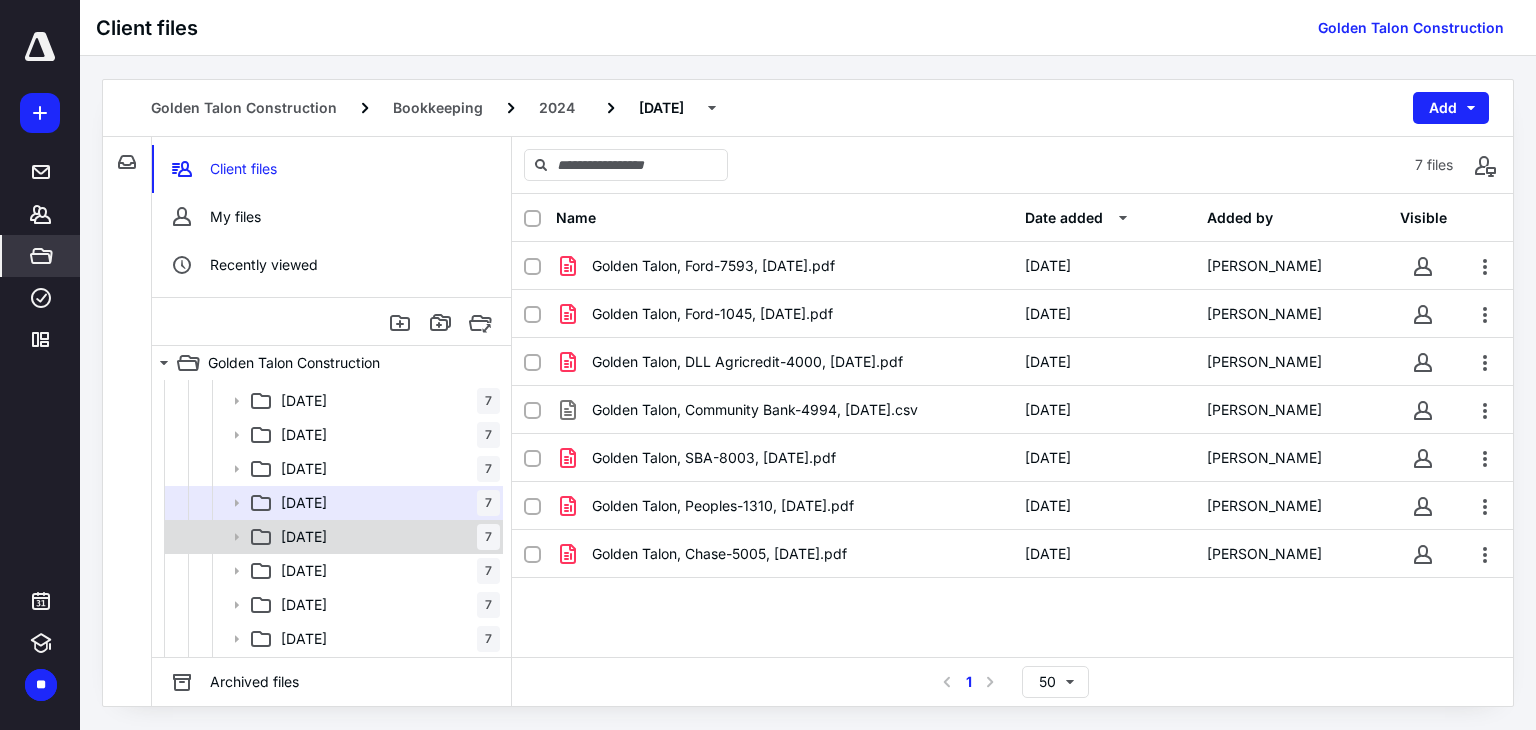 click on "08 August 7" at bounding box center [386, 537] 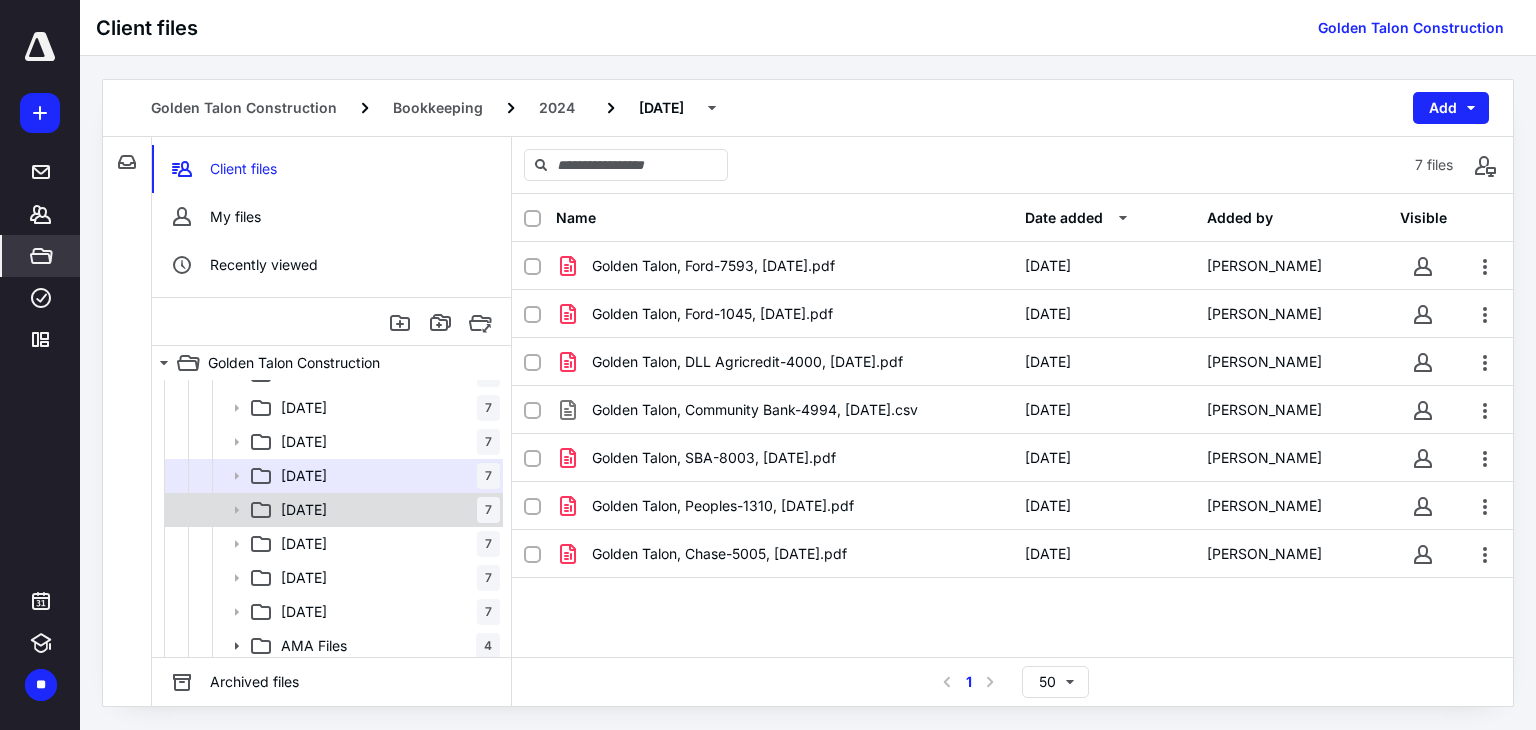 scroll, scrollTop: 300, scrollLeft: 0, axis: vertical 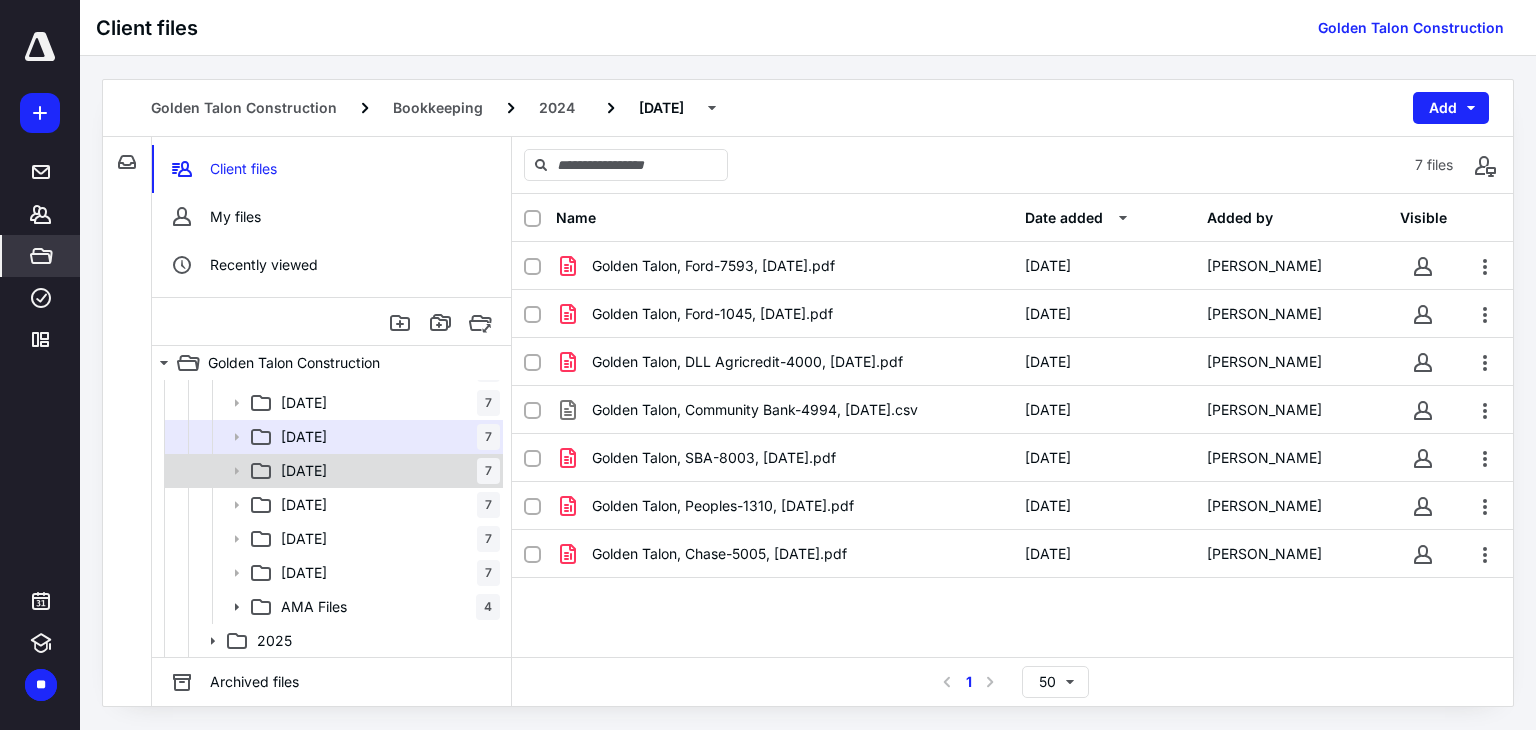 click on "09 September 7" at bounding box center (386, 471) 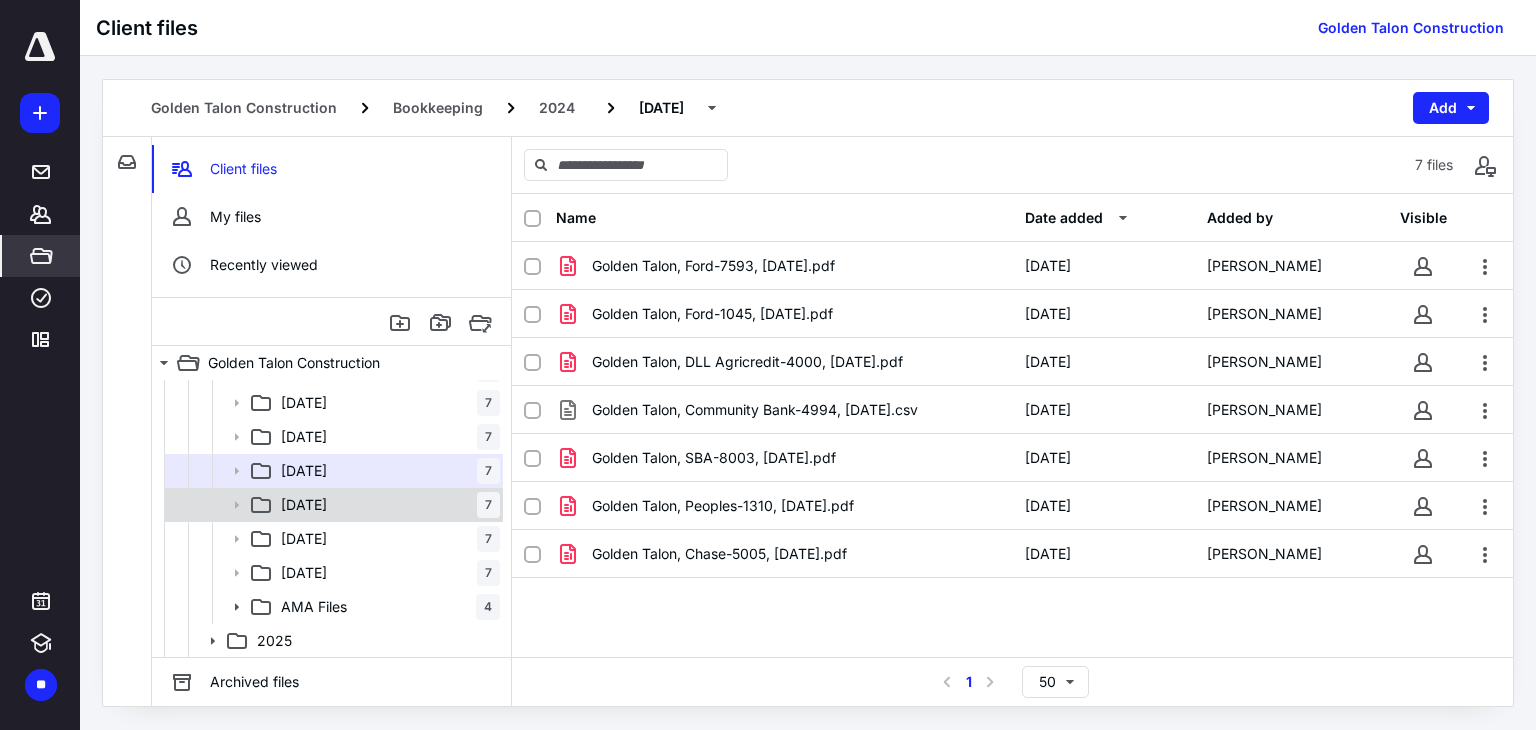 click on "10 October 7" at bounding box center (386, 505) 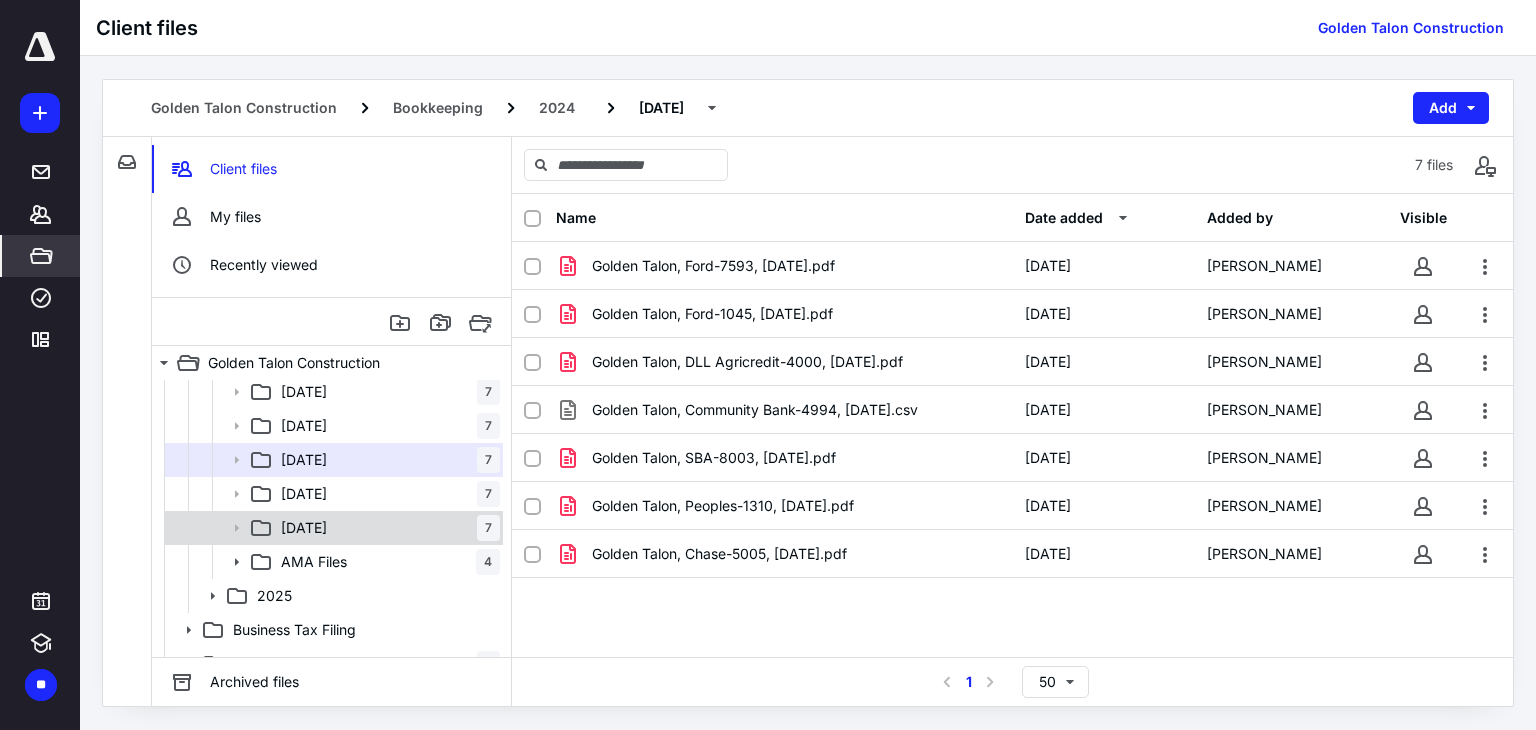 scroll, scrollTop: 368, scrollLeft: 0, axis: vertical 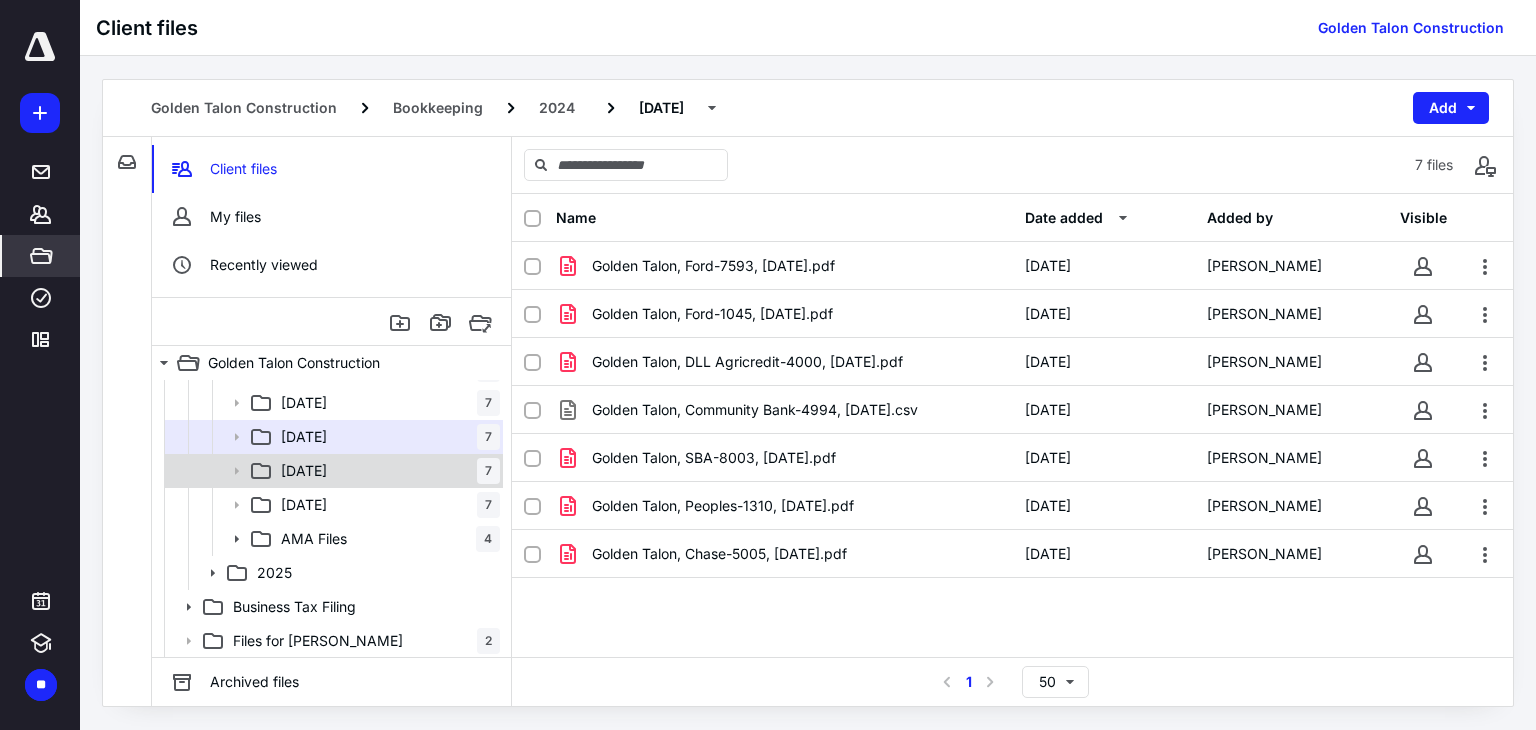 click on "11 November 7" at bounding box center [386, 471] 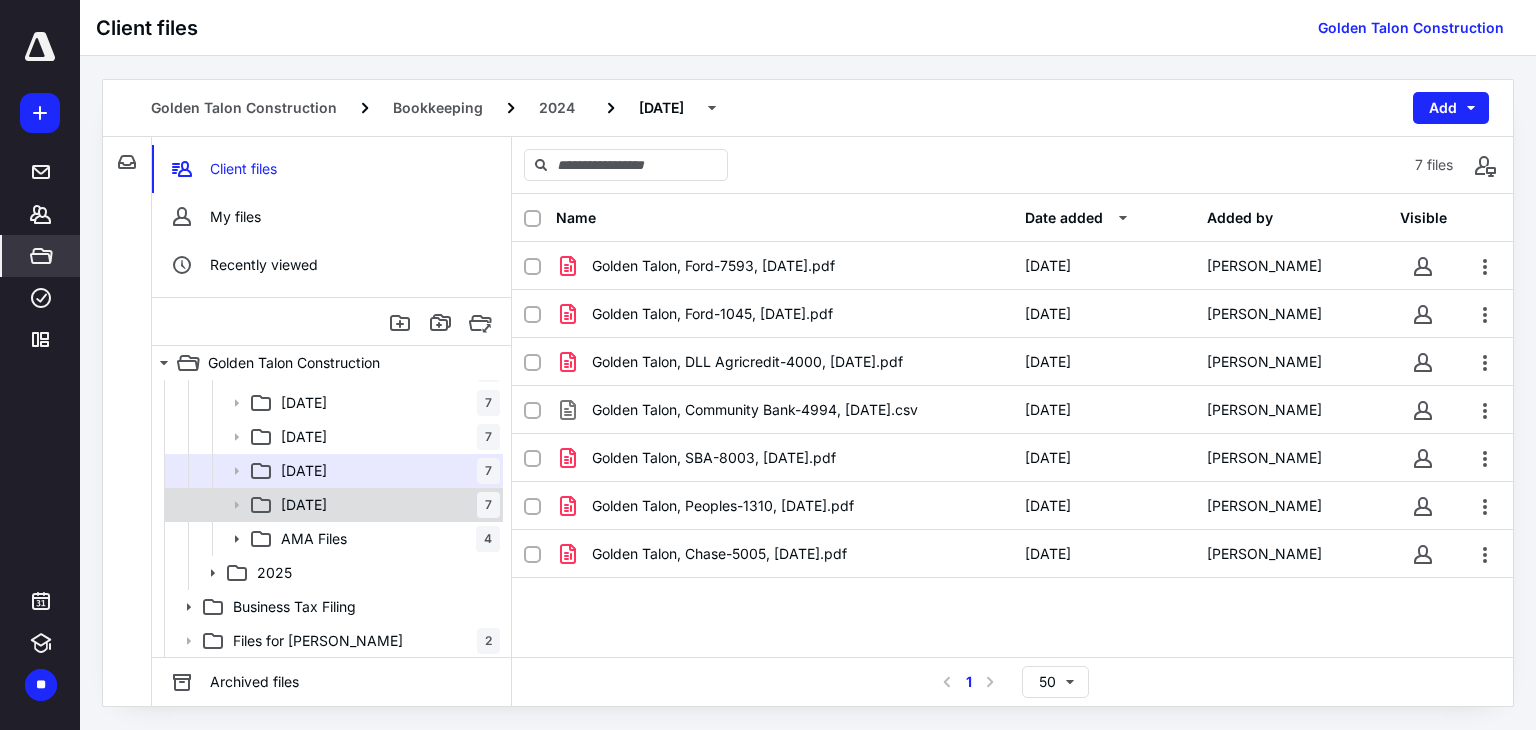 click on "12 December 7" at bounding box center (386, 505) 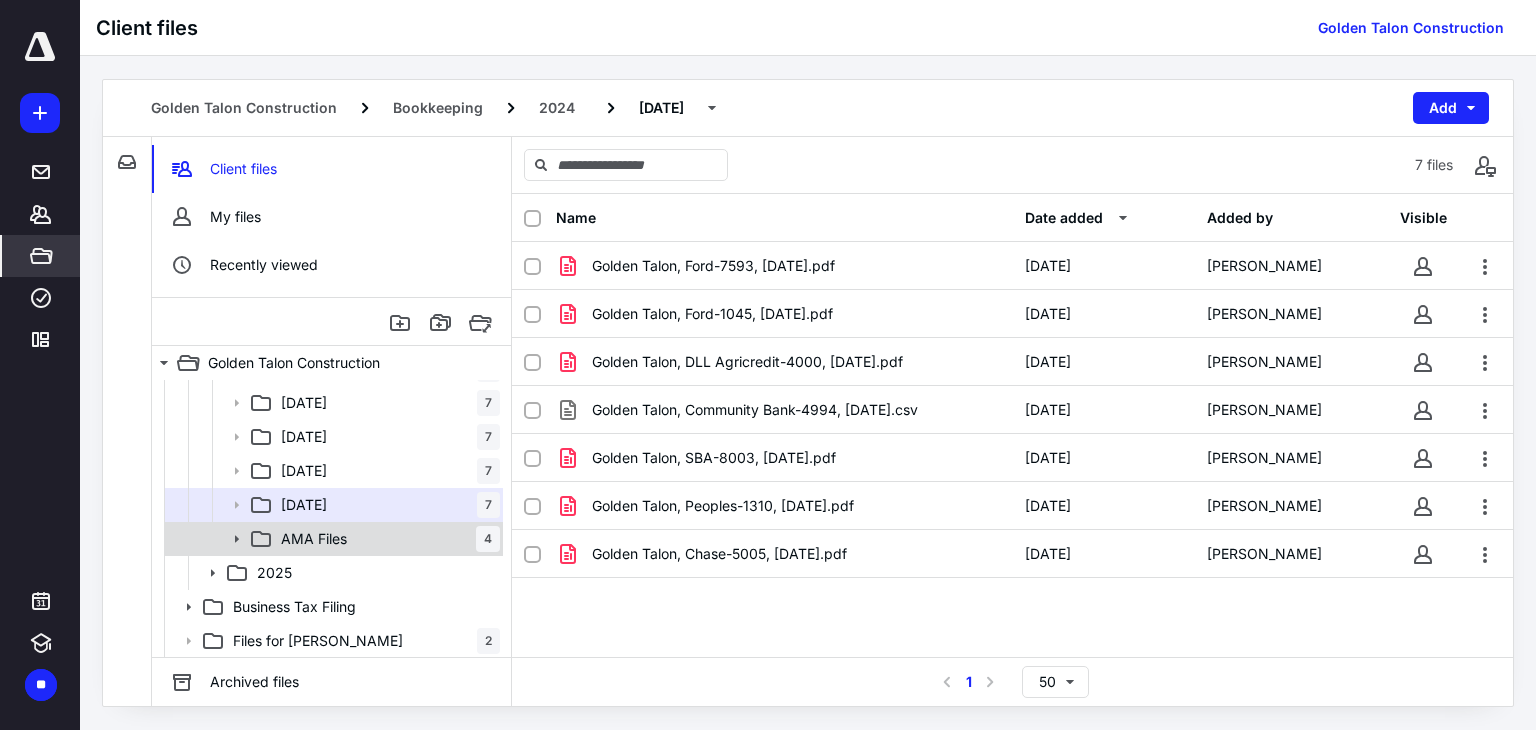 click on "AMA Files 4" at bounding box center [386, 539] 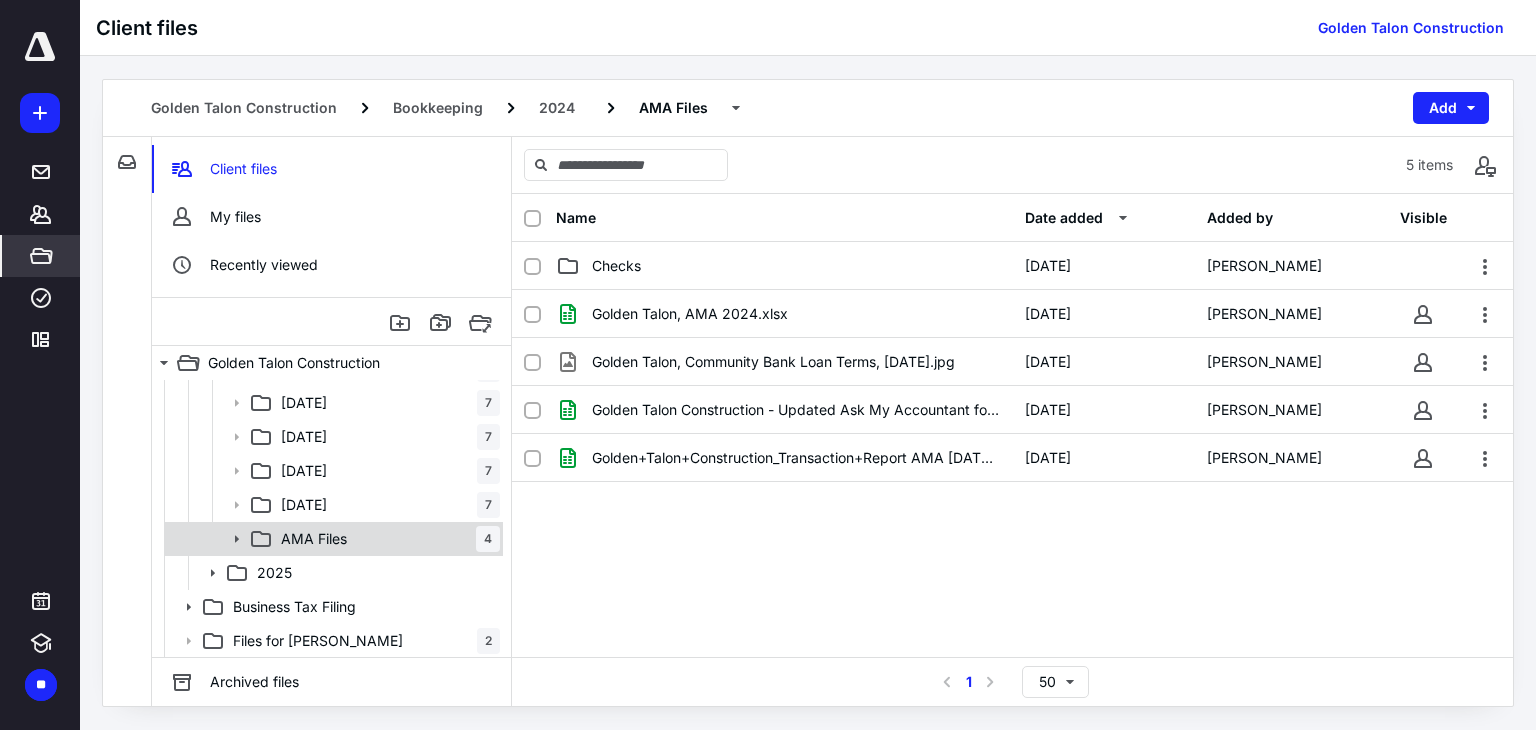 click on "AMA Files 4" at bounding box center [386, 539] 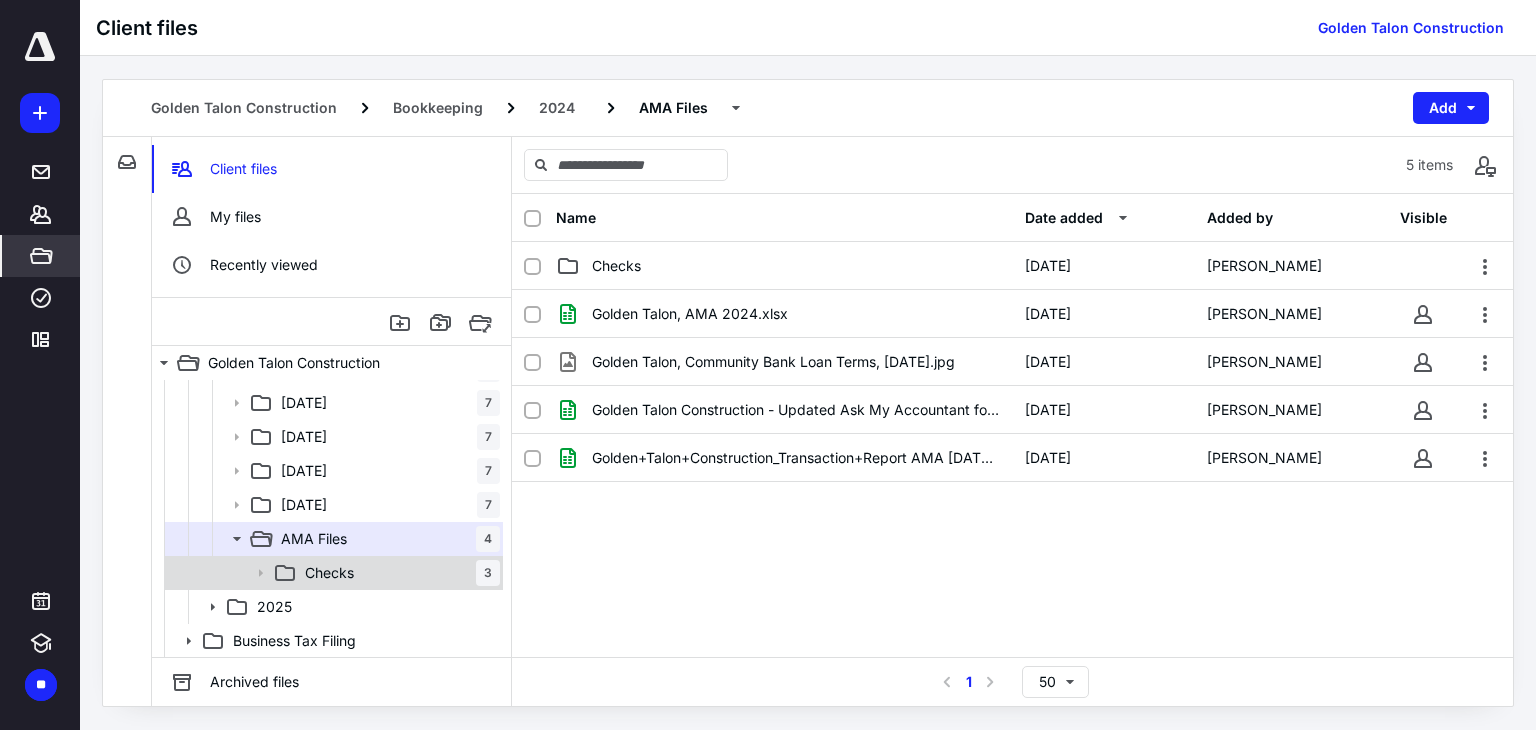 click on "Checks 3" at bounding box center (398, 573) 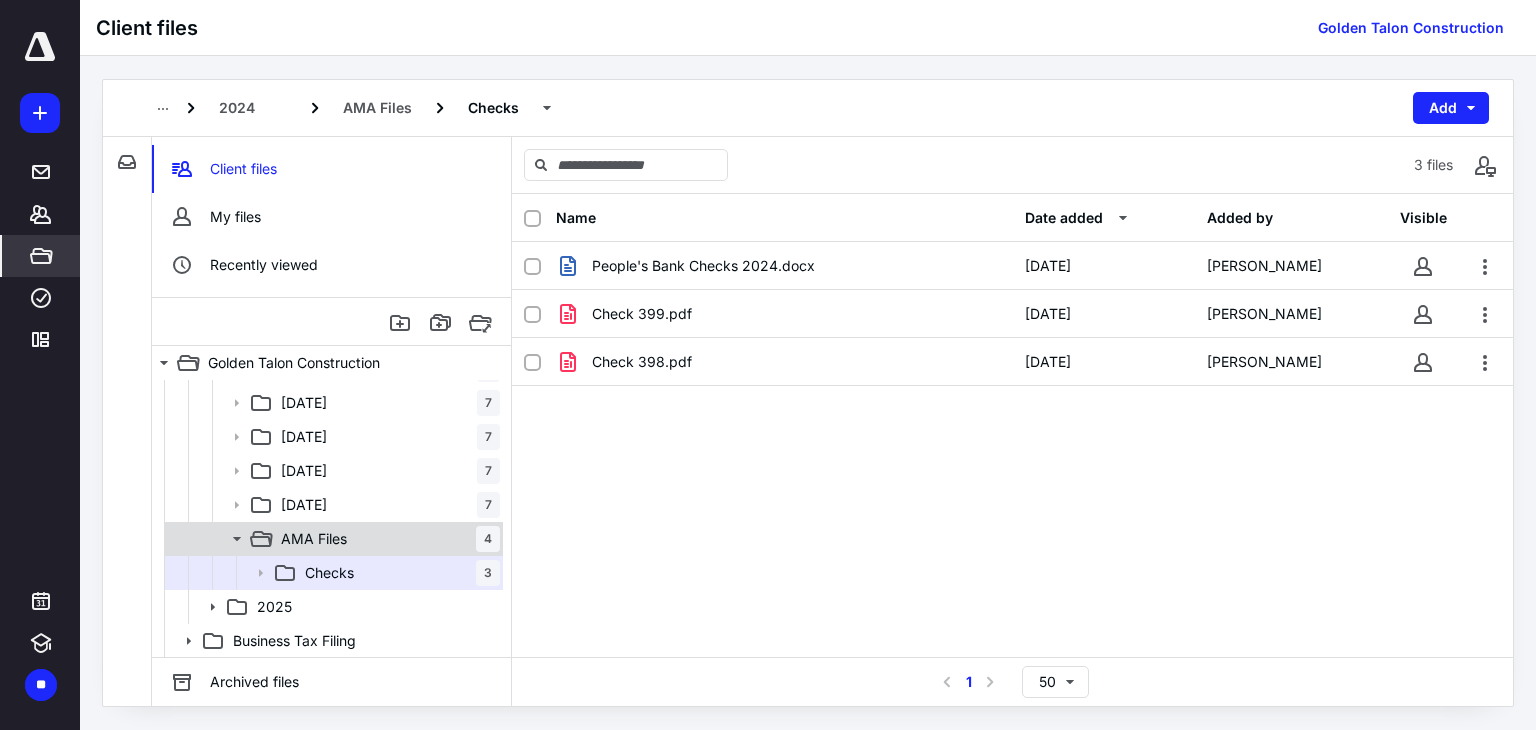 click on "AMA Files 4" at bounding box center [386, 539] 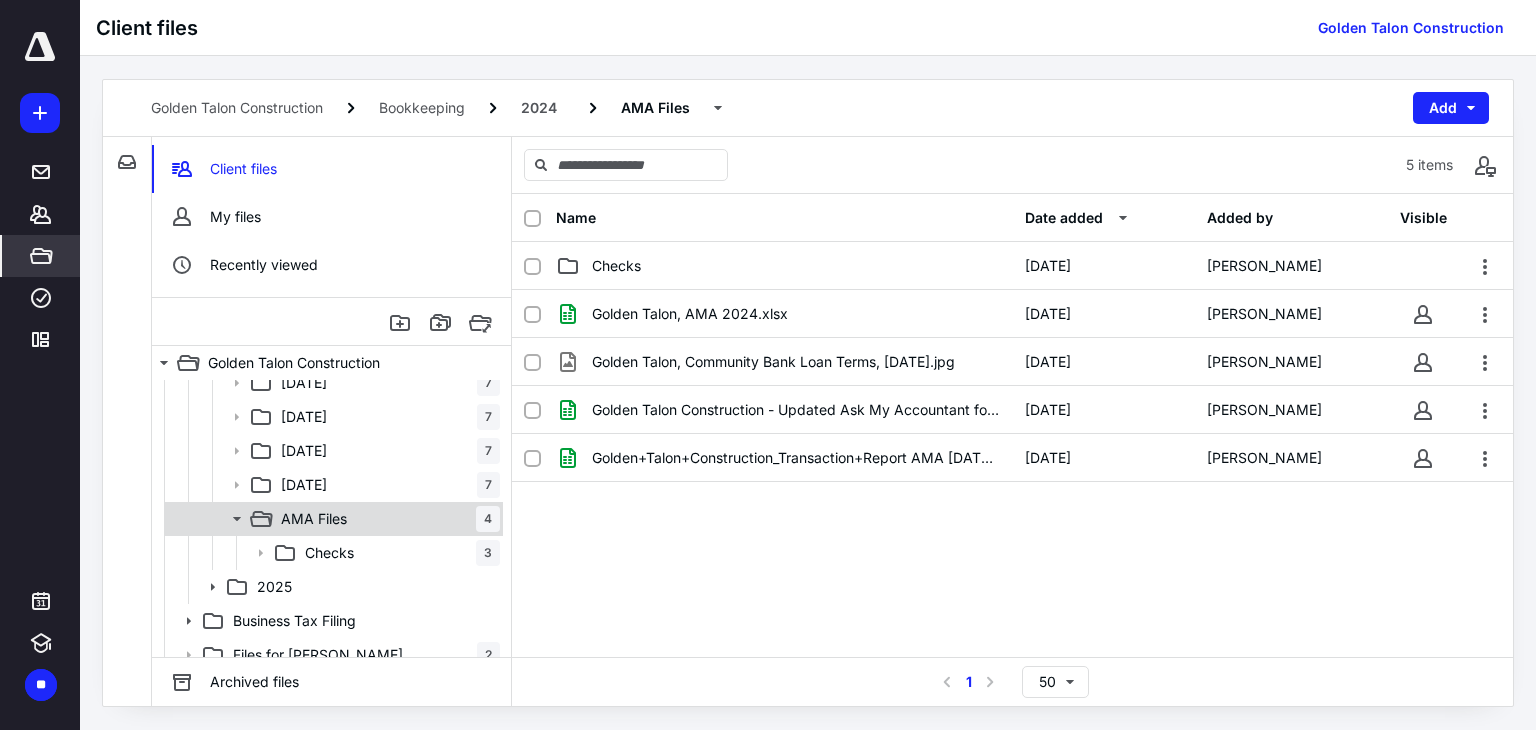 scroll, scrollTop: 402, scrollLeft: 0, axis: vertical 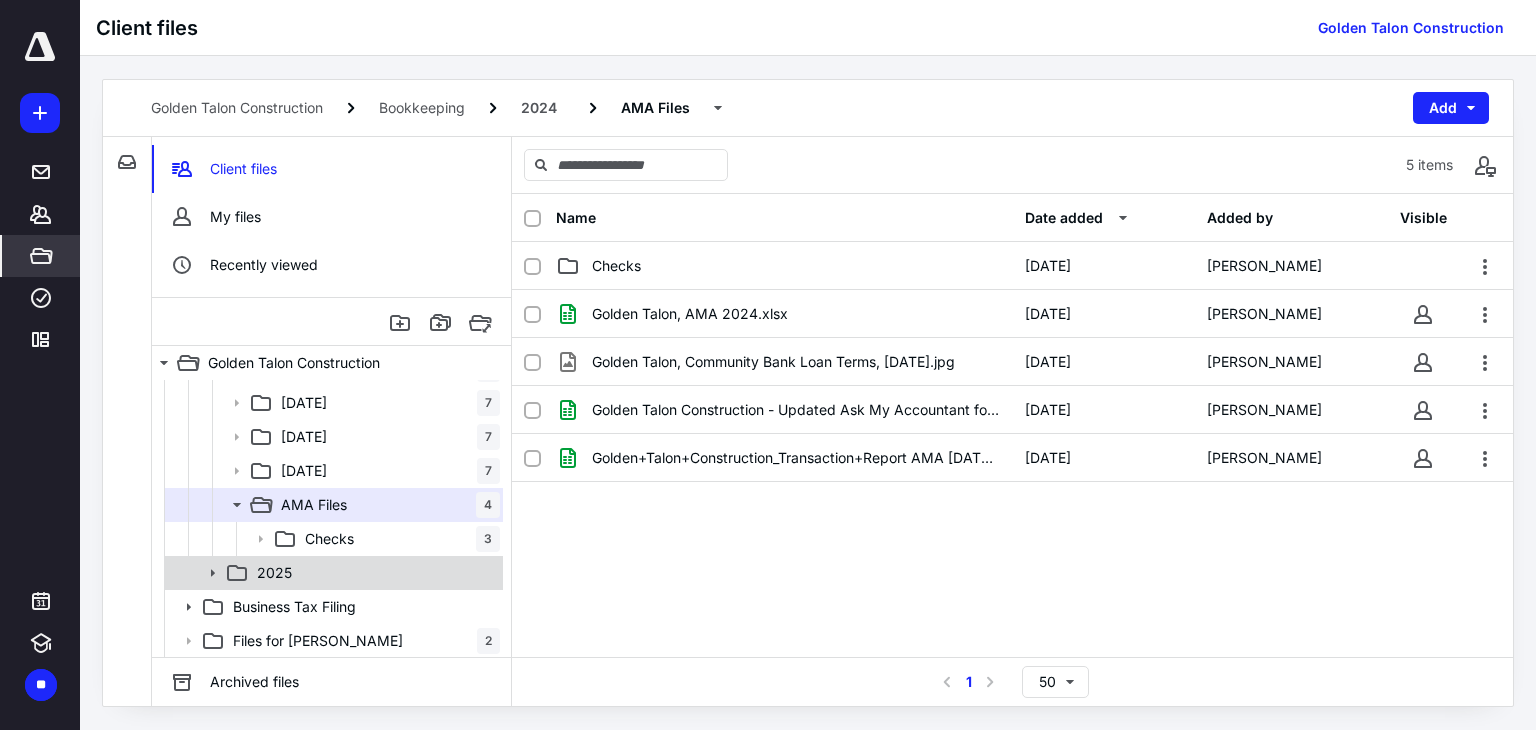 click on "2025" at bounding box center [374, 573] 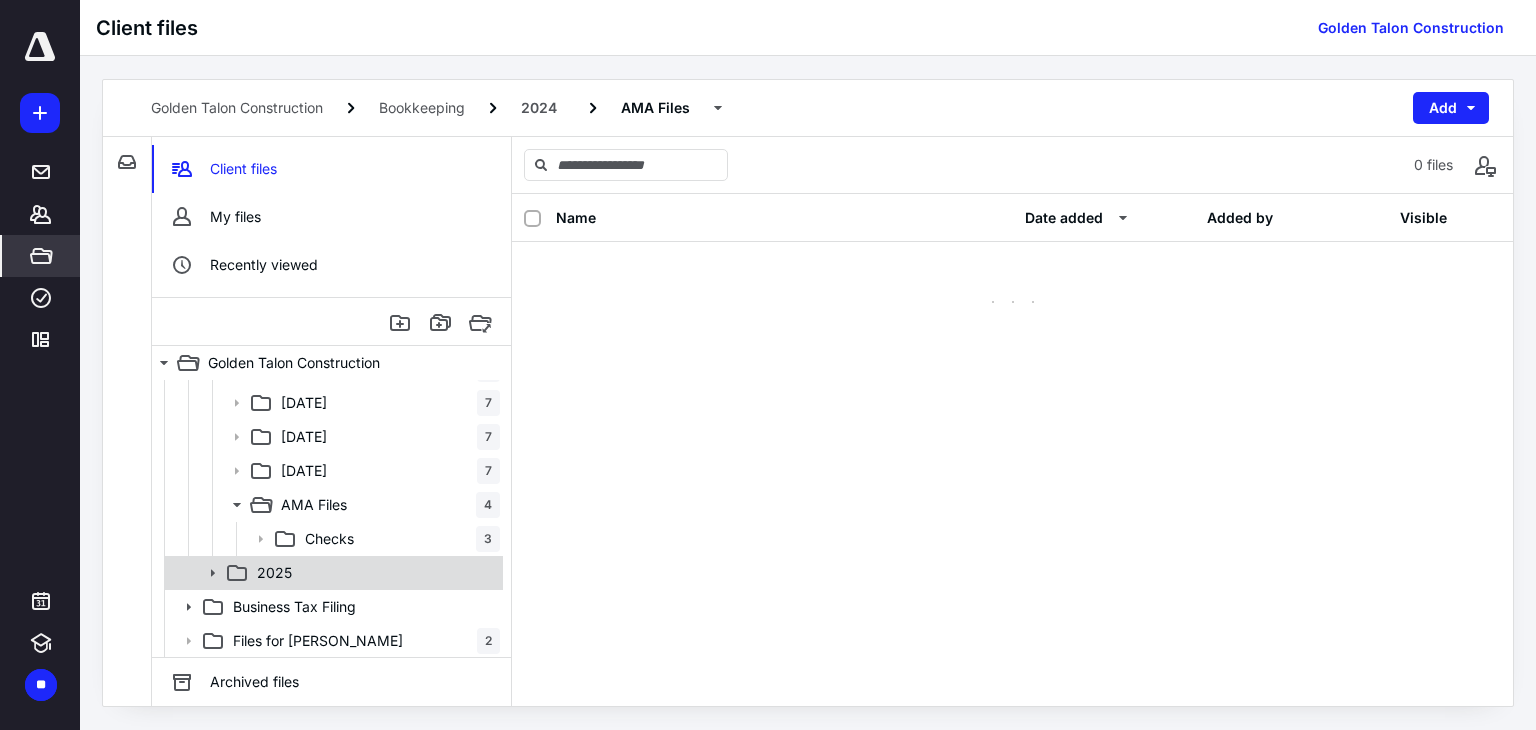 click on "2025" at bounding box center (374, 573) 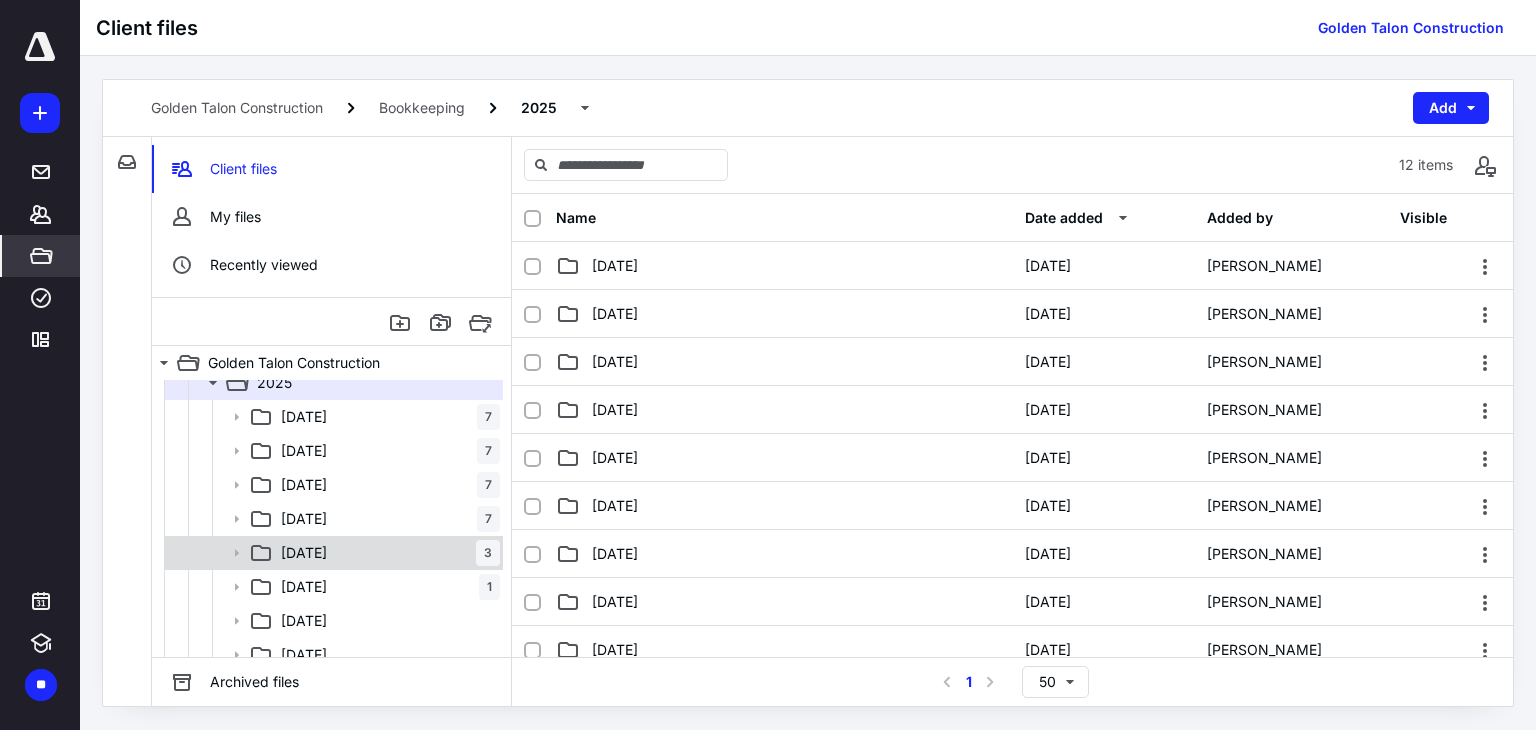 scroll, scrollTop: 602, scrollLeft: 0, axis: vertical 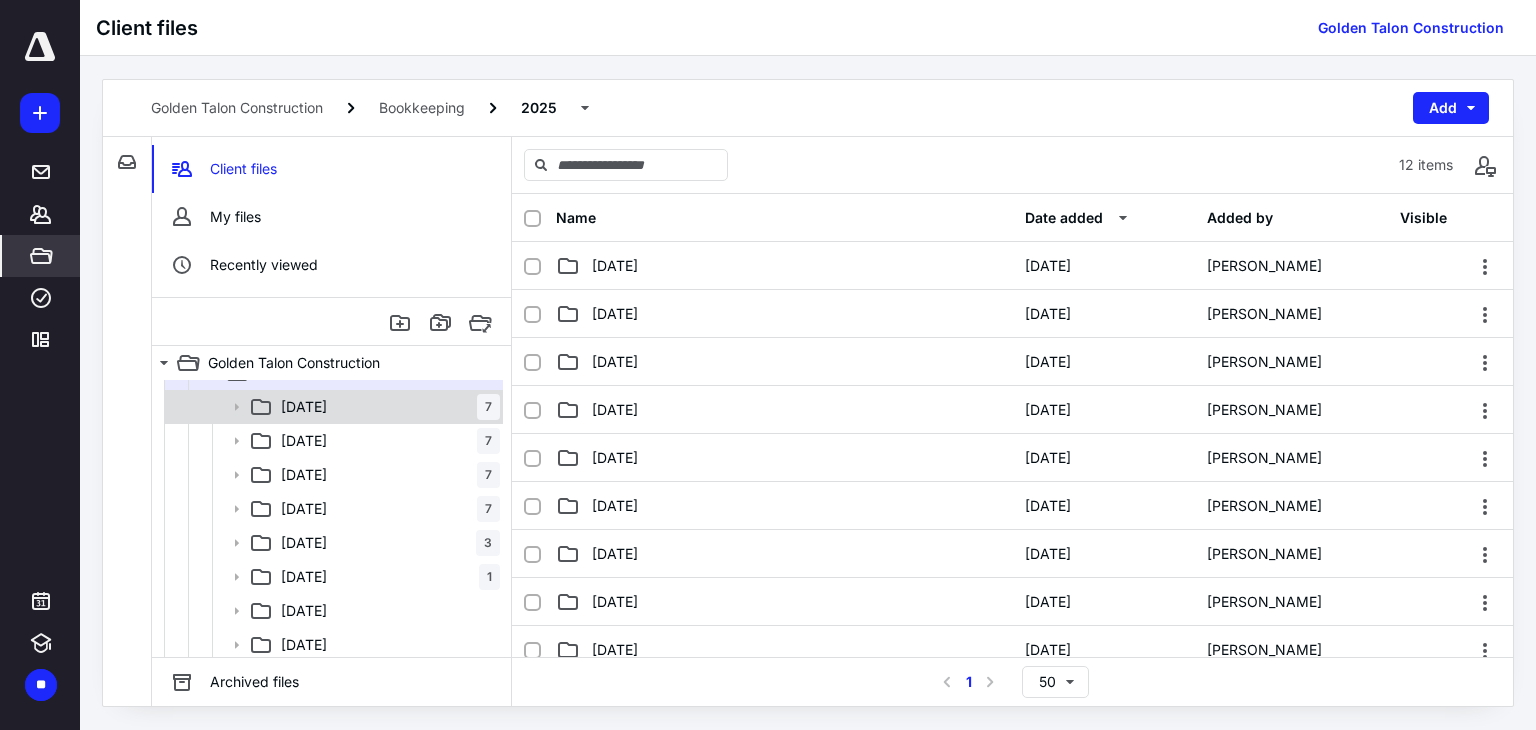 click on "01 January 7" at bounding box center (332, 407) 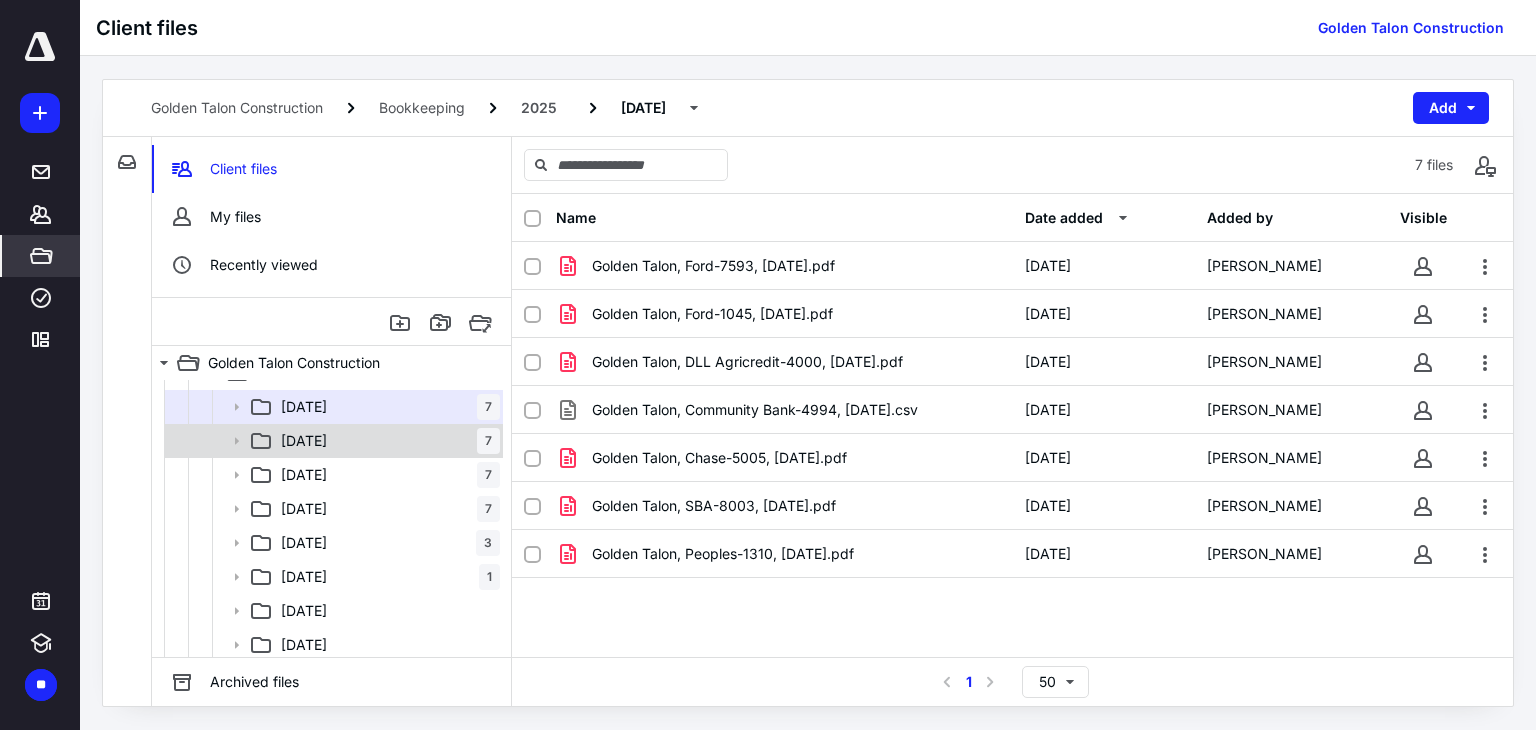 click on "02 February 7" at bounding box center (386, 441) 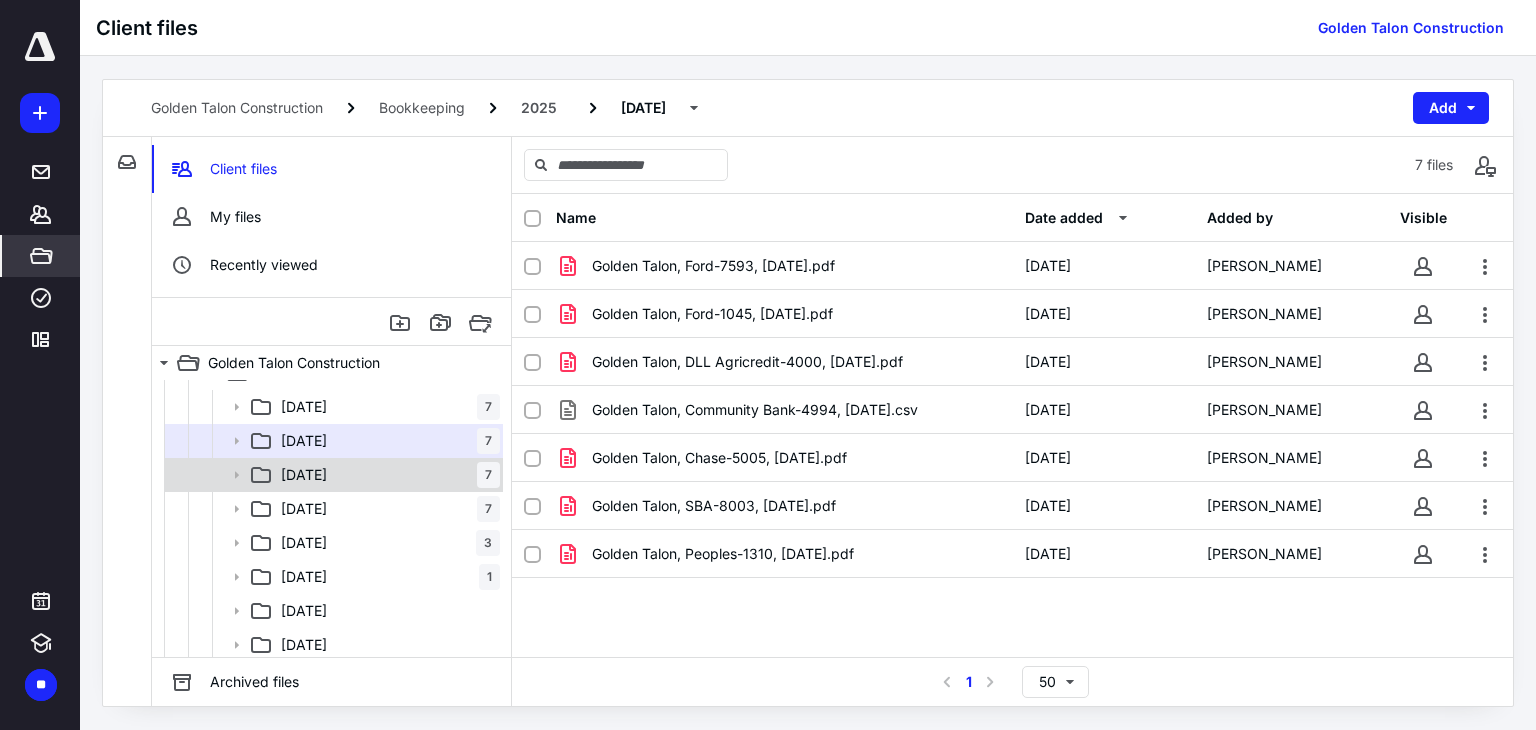 click on "03 March 7" at bounding box center [386, 475] 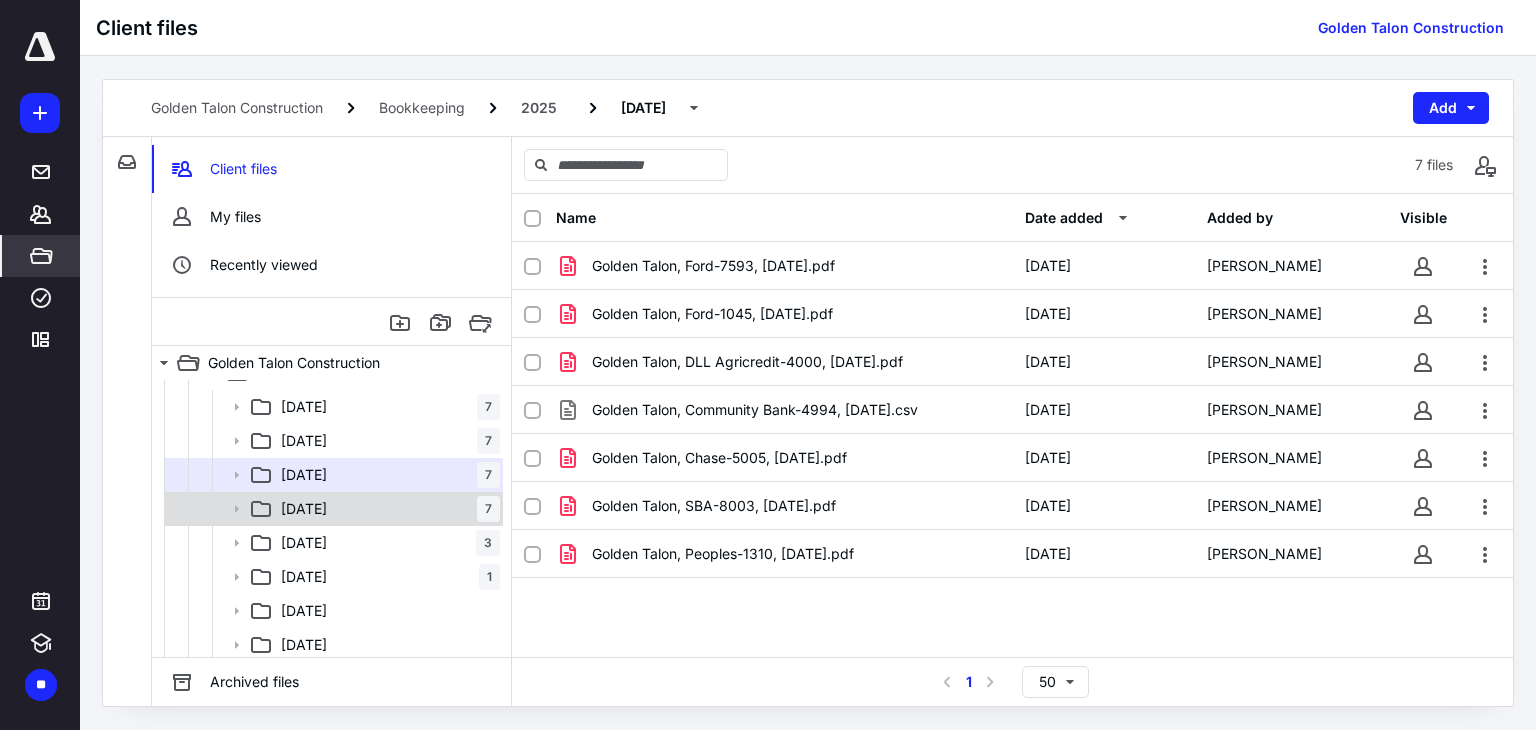 click on "04 April 7" at bounding box center (386, 509) 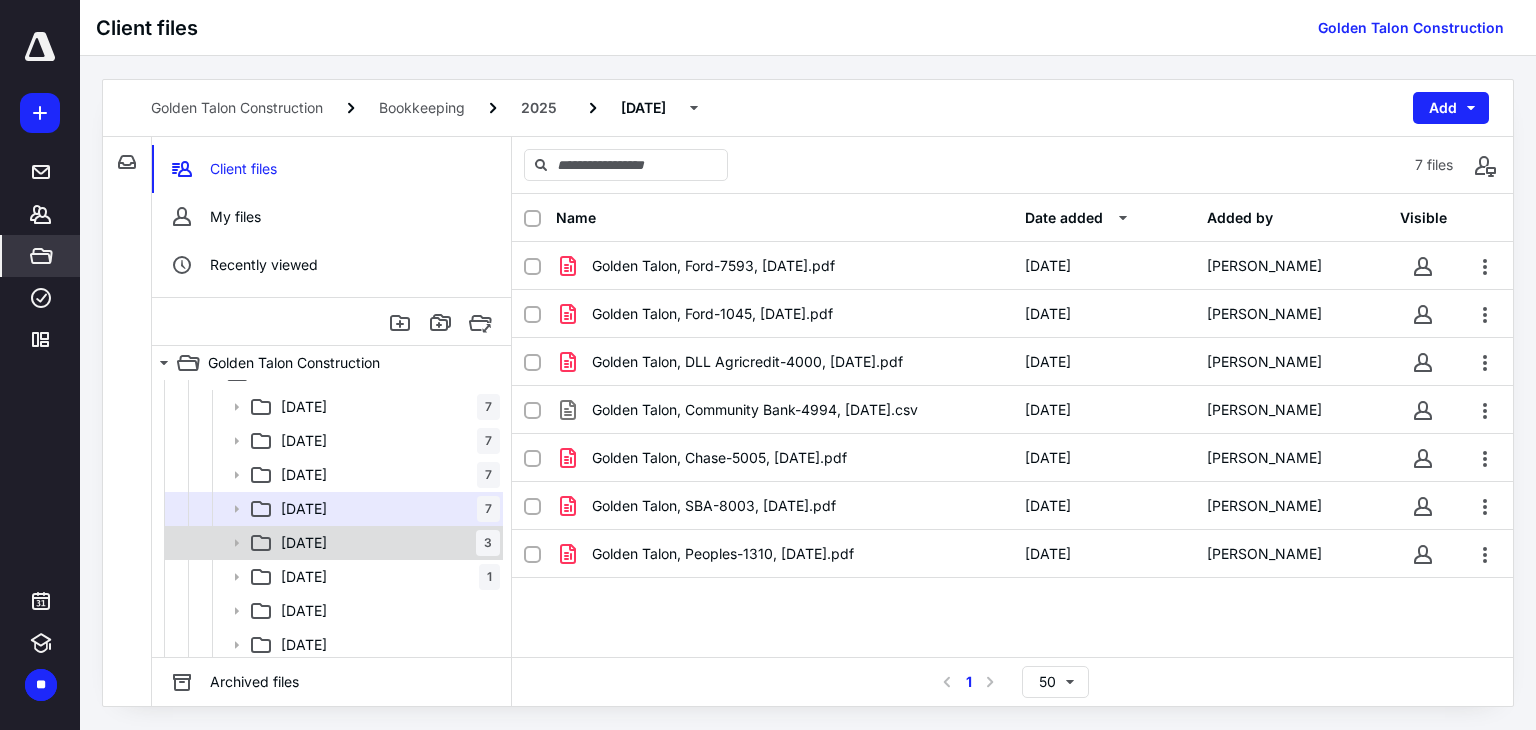 click on "05 May 3" at bounding box center [332, 543] 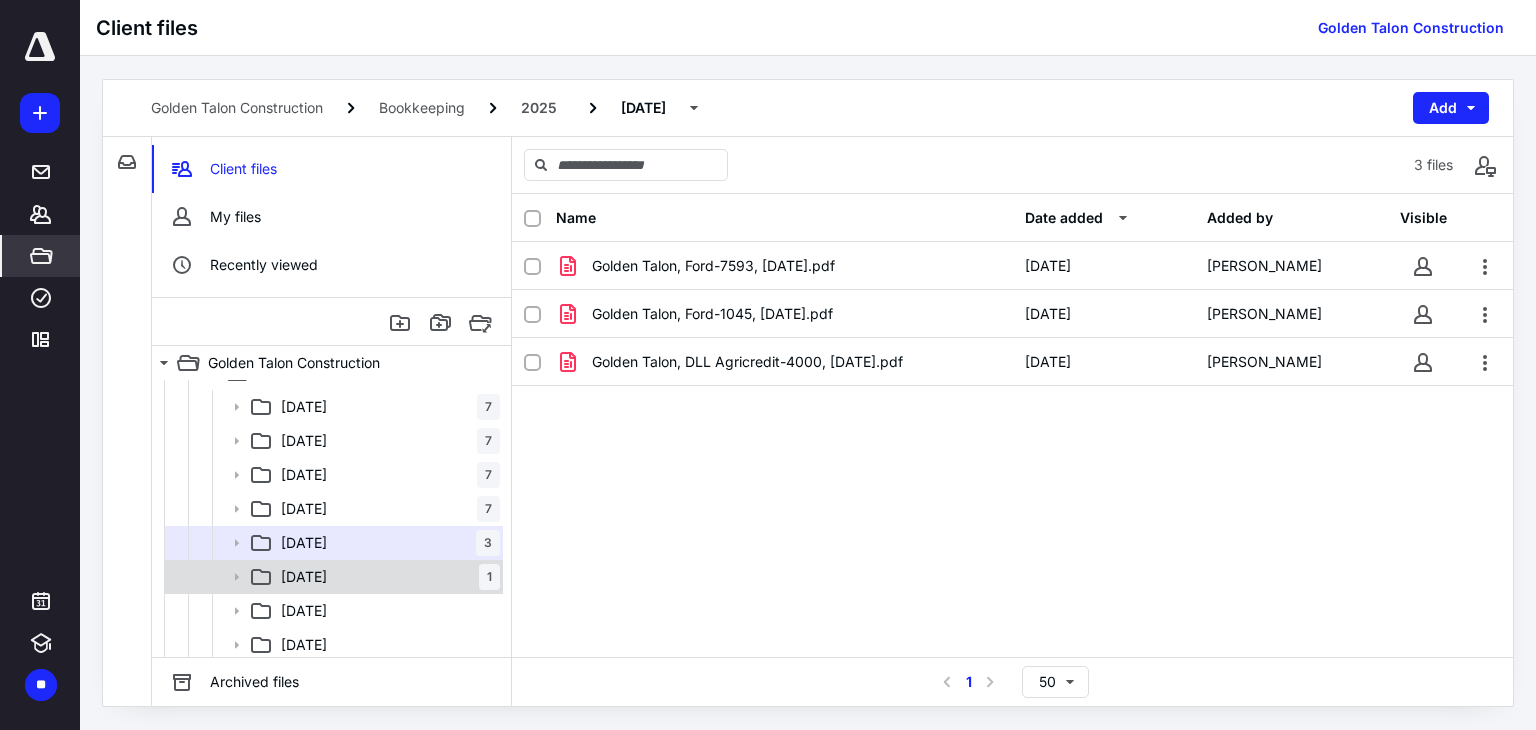 click on "06 June 1" at bounding box center [386, 577] 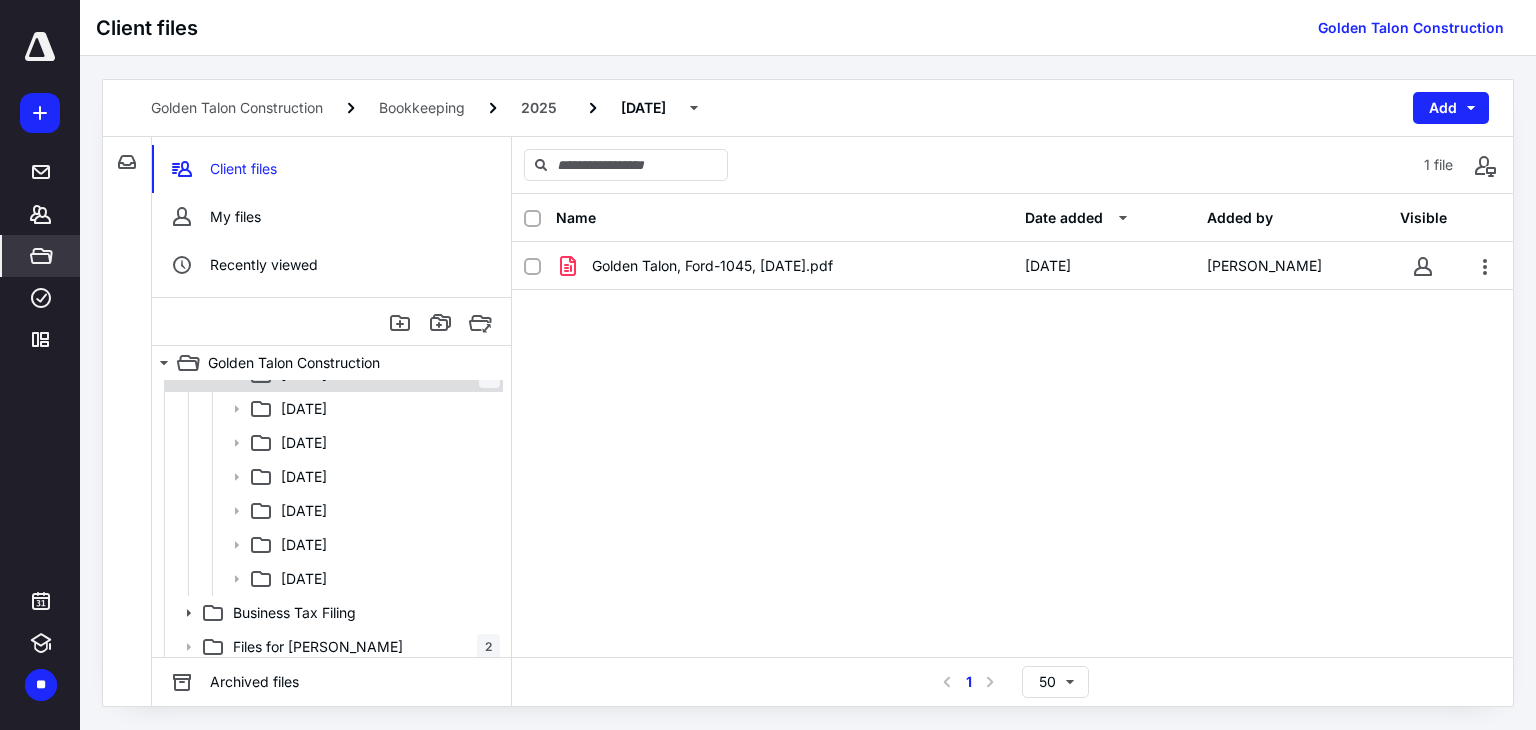 scroll, scrollTop: 810, scrollLeft: 0, axis: vertical 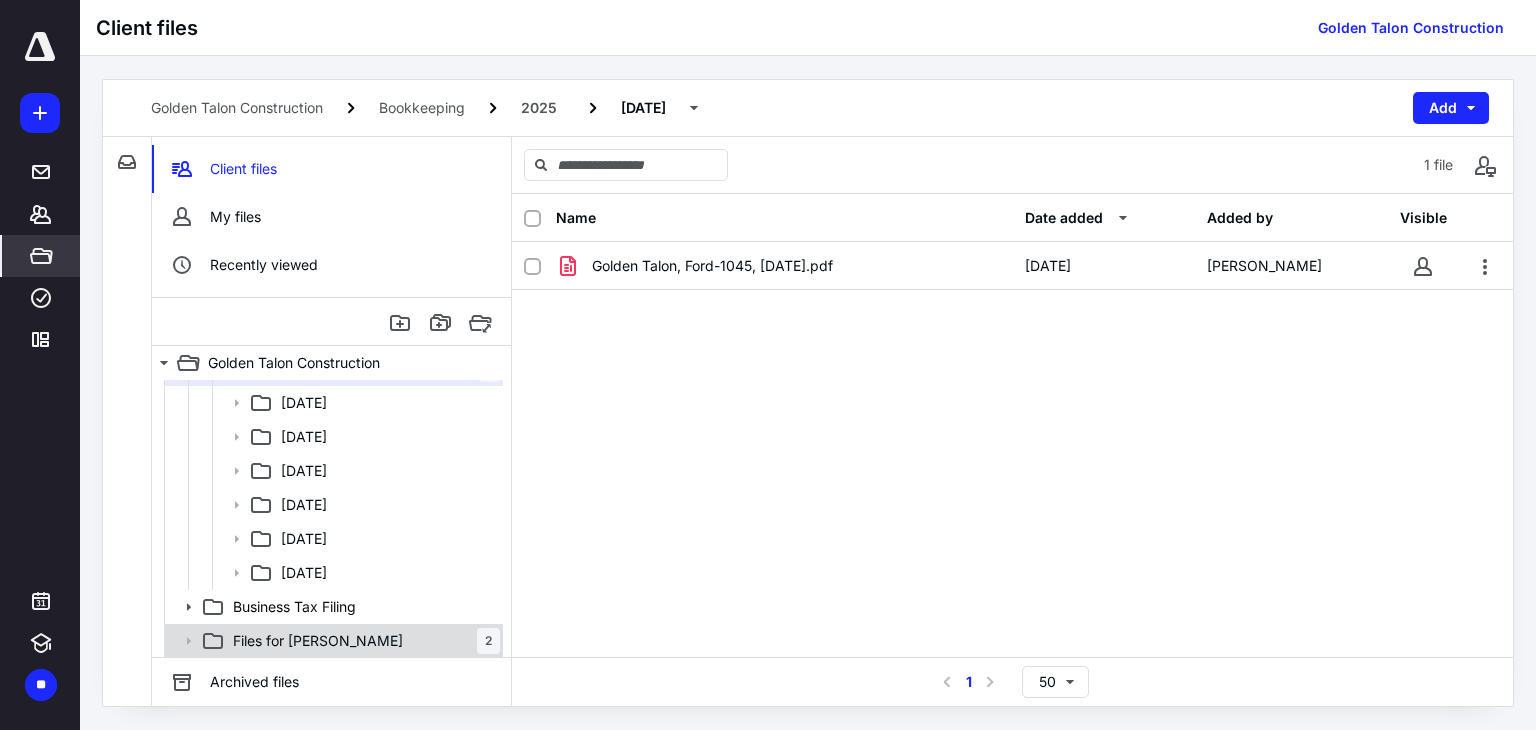 click on "Files for Adrian 2" at bounding box center [362, 641] 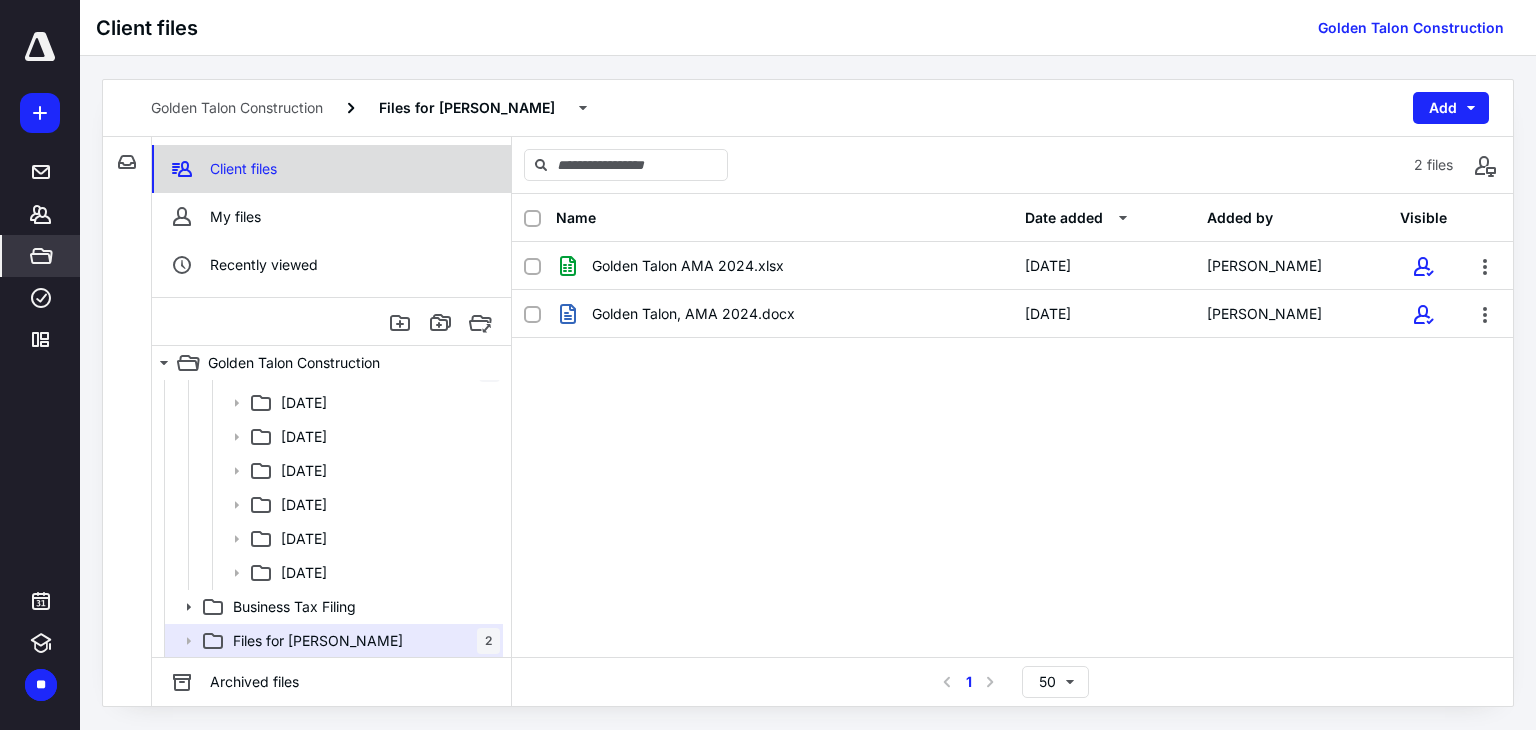 click on "Client files" at bounding box center [243, 169] 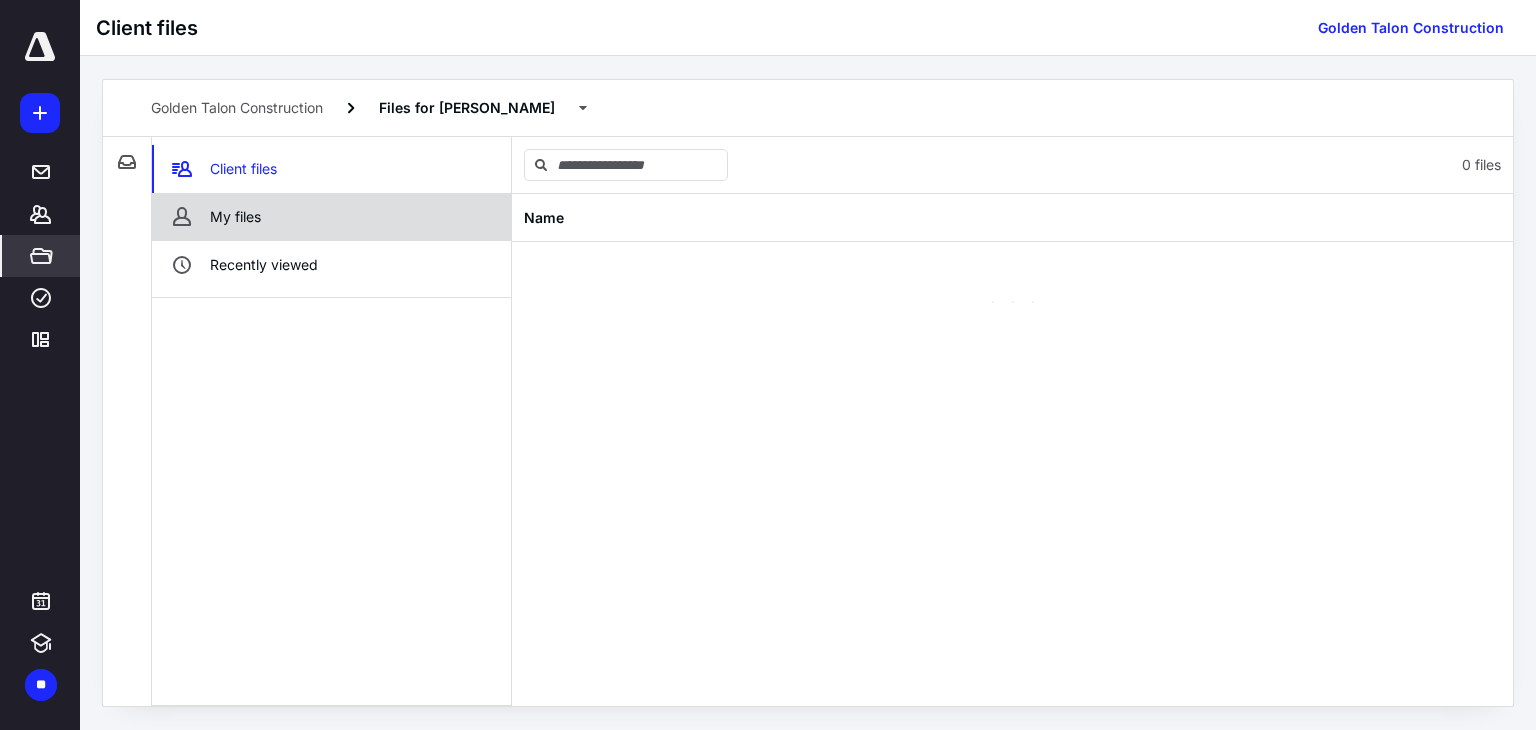 scroll, scrollTop: 0, scrollLeft: 0, axis: both 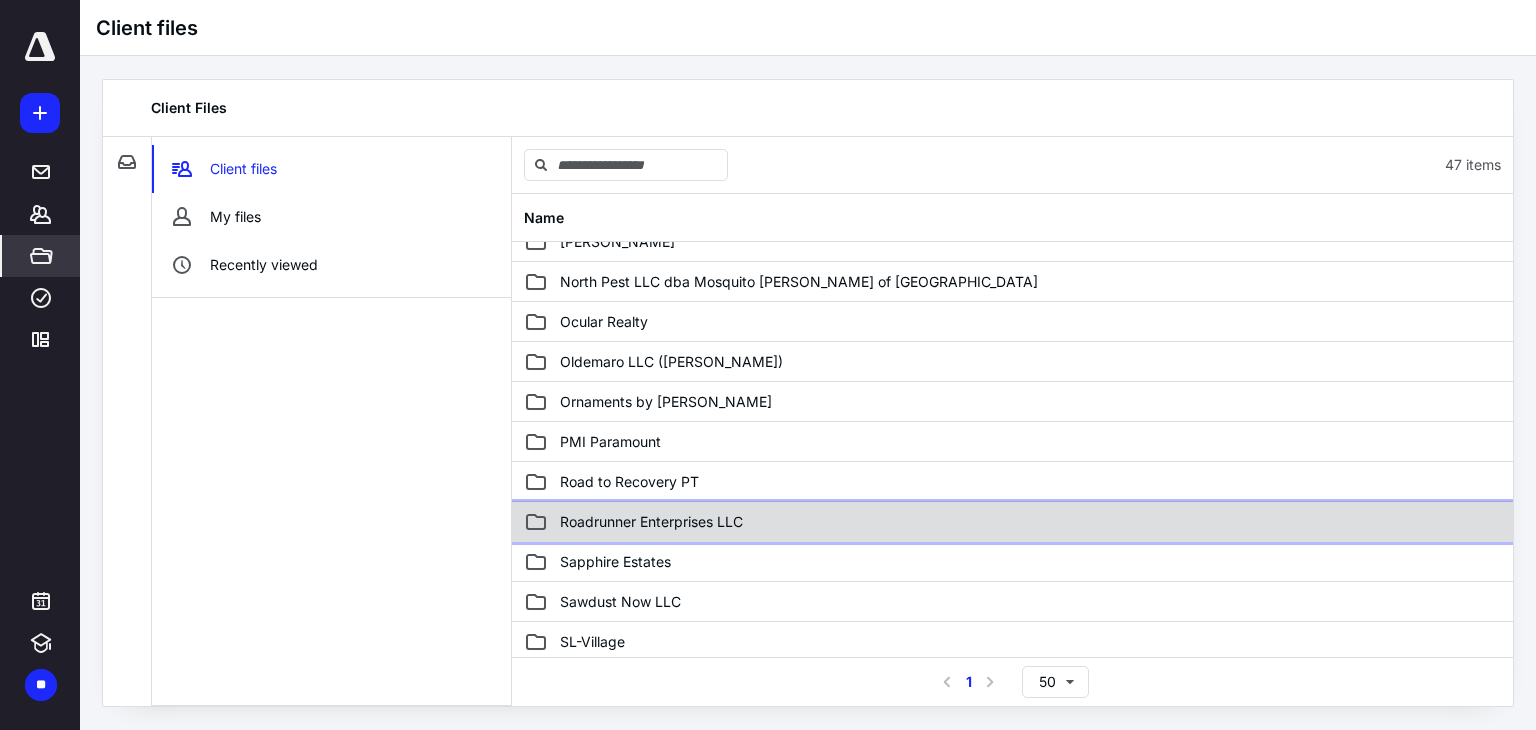 click on "Roadrunner Enterprises LLC" at bounding box center [651, 522] 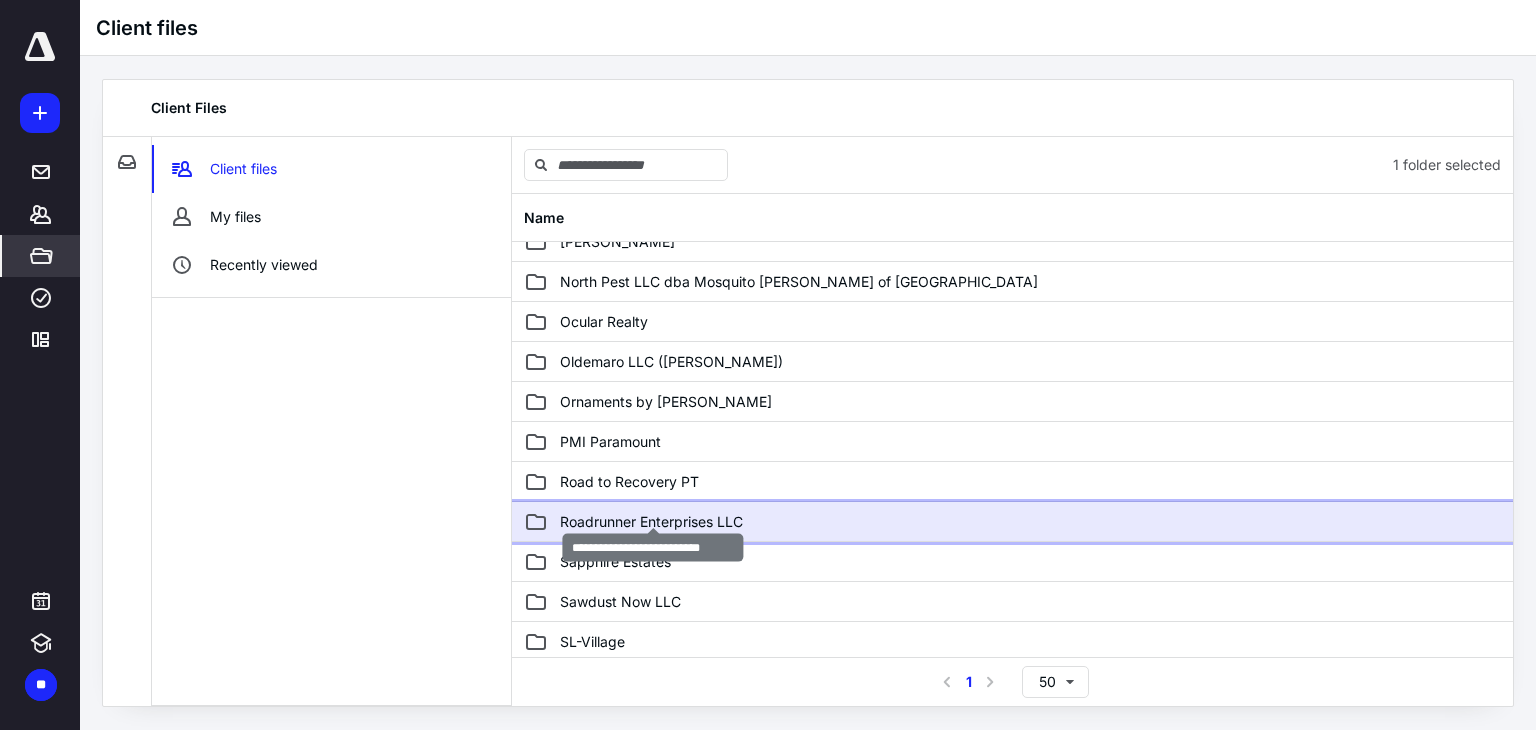 click on "Roadrunner Enterprises LLC" at bounding box center [651, 522] 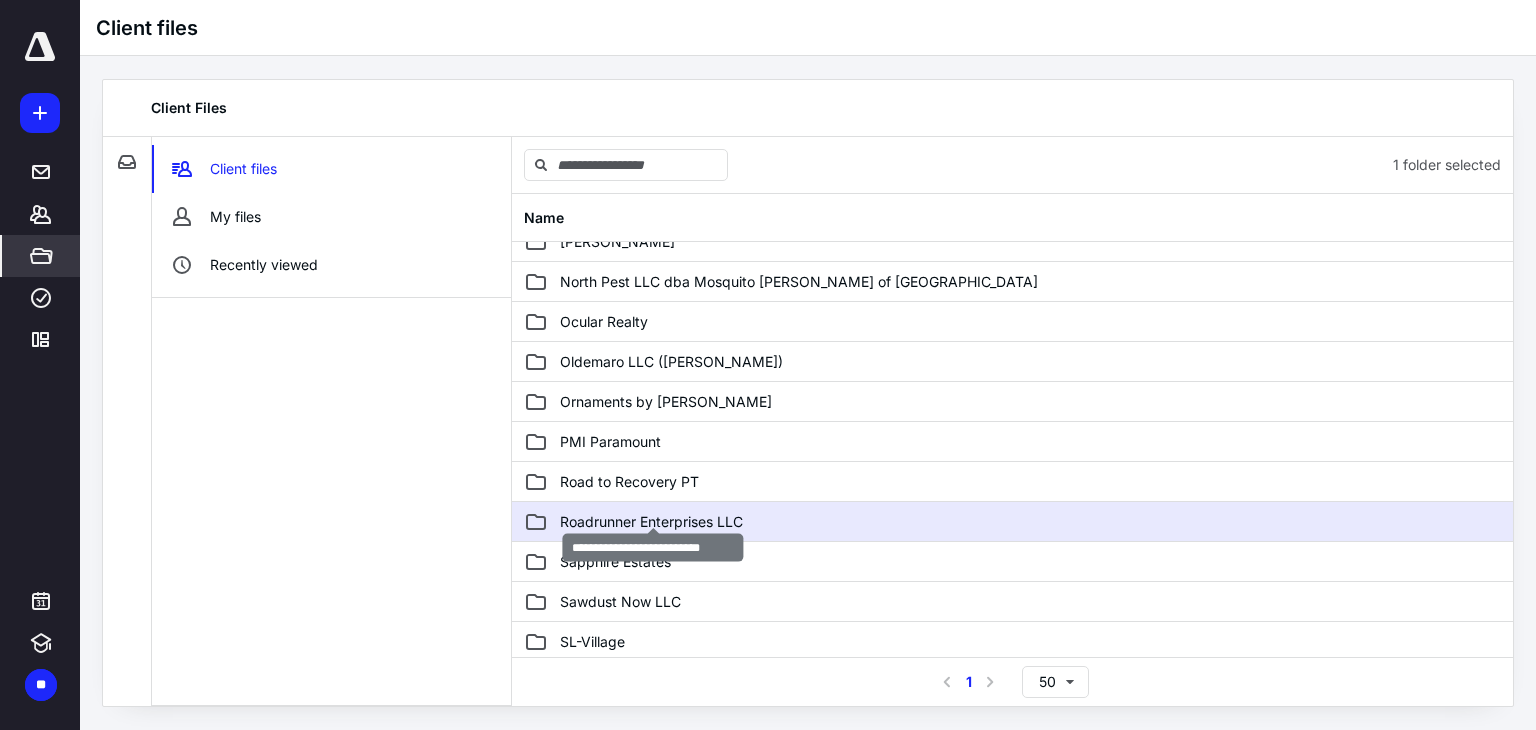 scroll, scrollTop: 0, scrollLeft: 0, axis: both 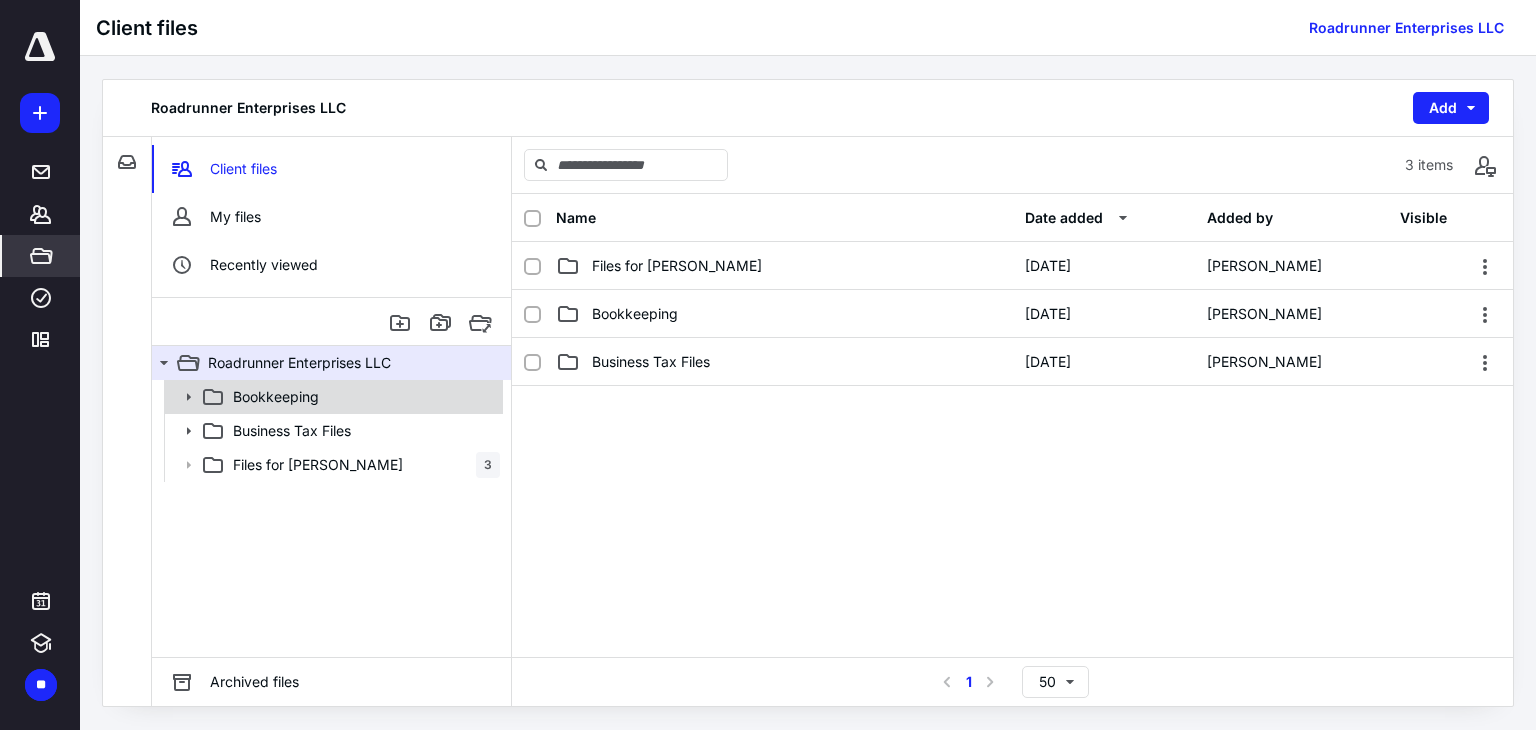 click on "Bookkeeping" at bounding box center (362, 397) 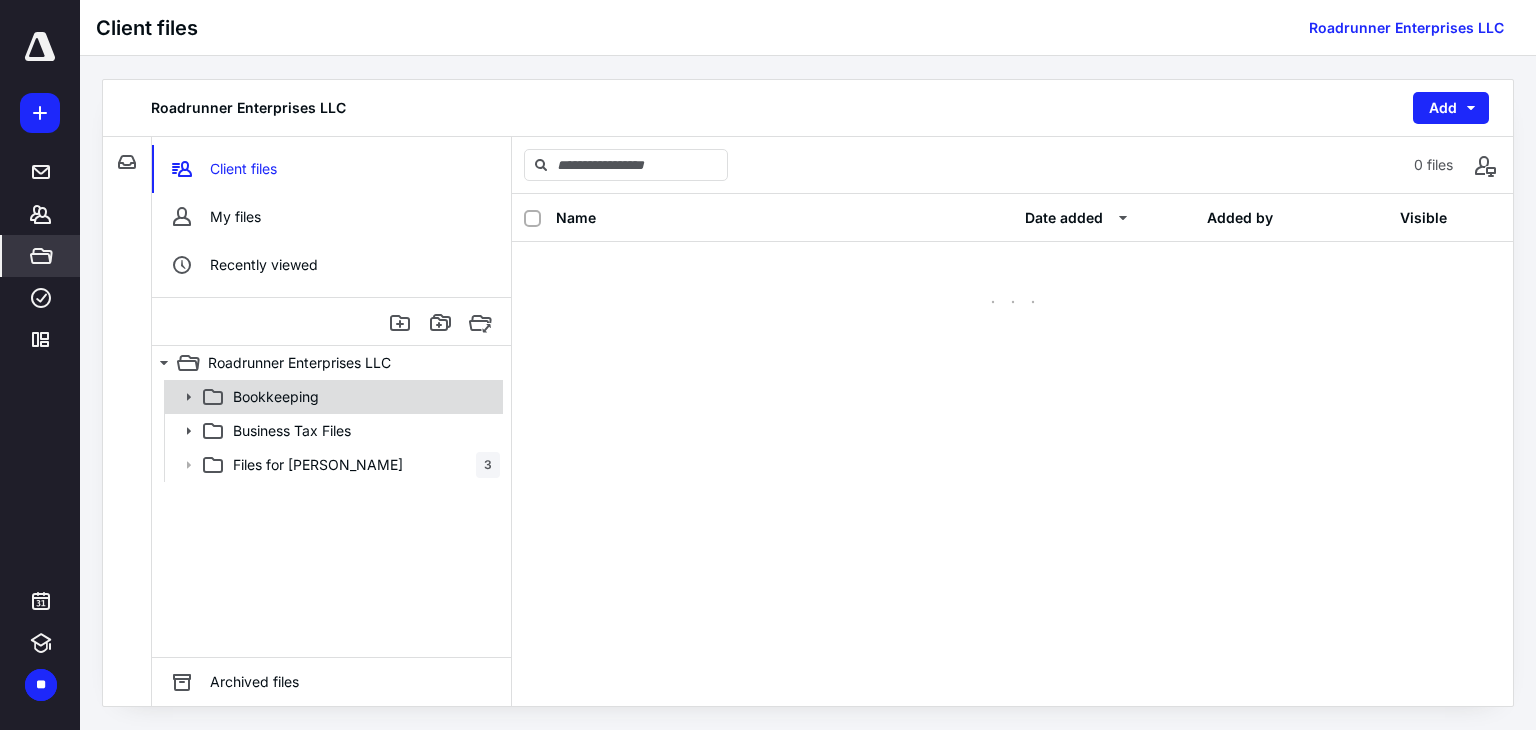 click on "Bookkeeping" at bounding box center [362, 397] 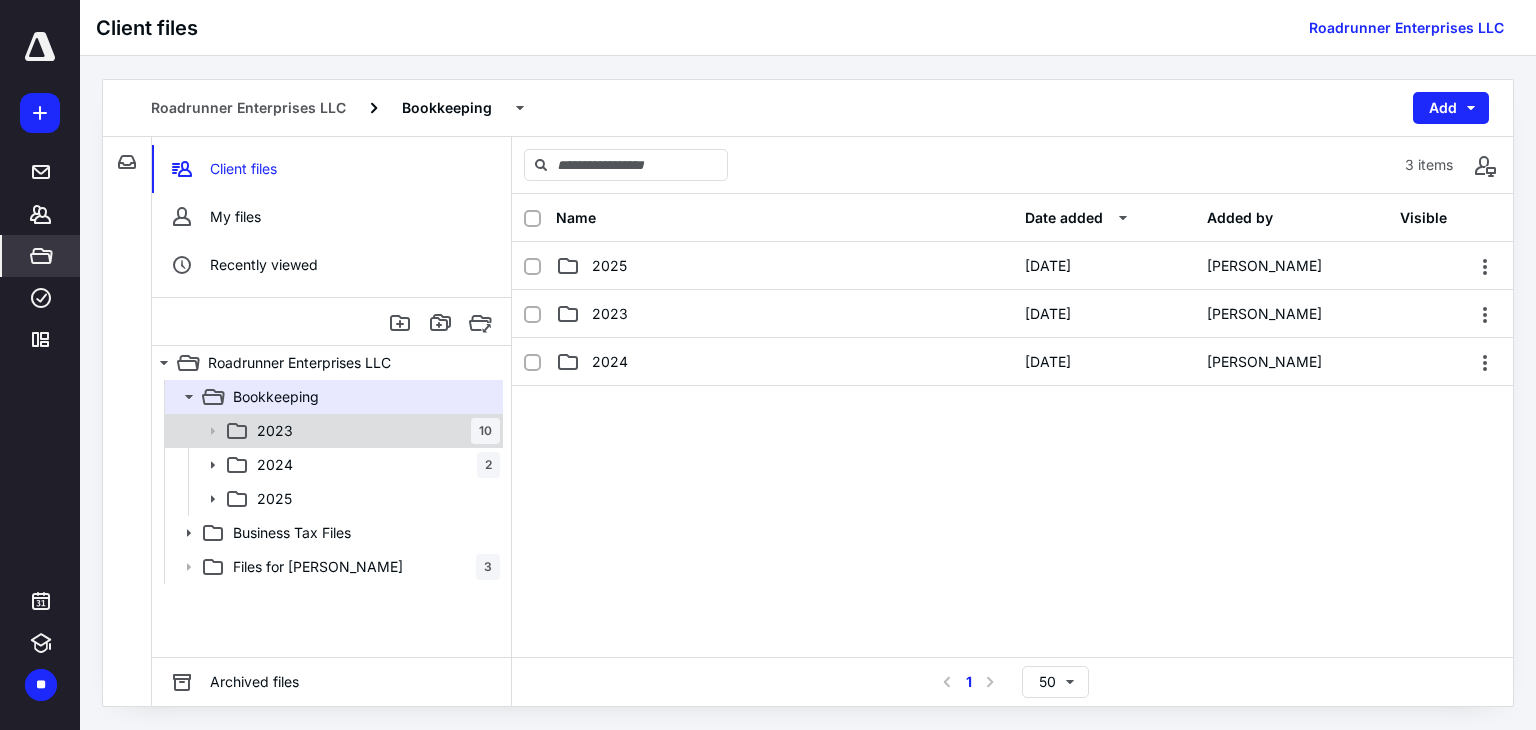 click on "2023 10" at bounding box center (374, 431) 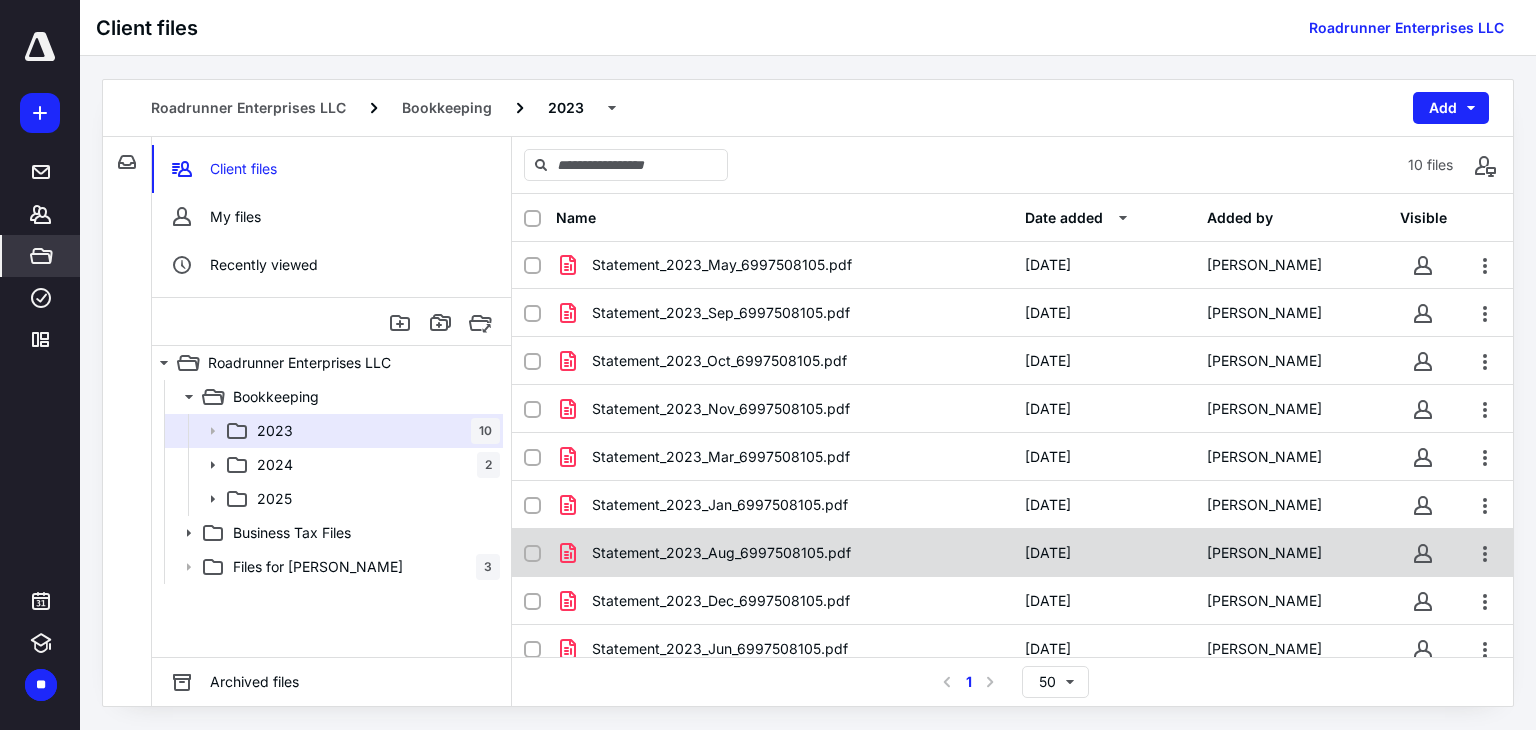 scroll, scrollTop: 0, scrollLeft: 0, axis: both 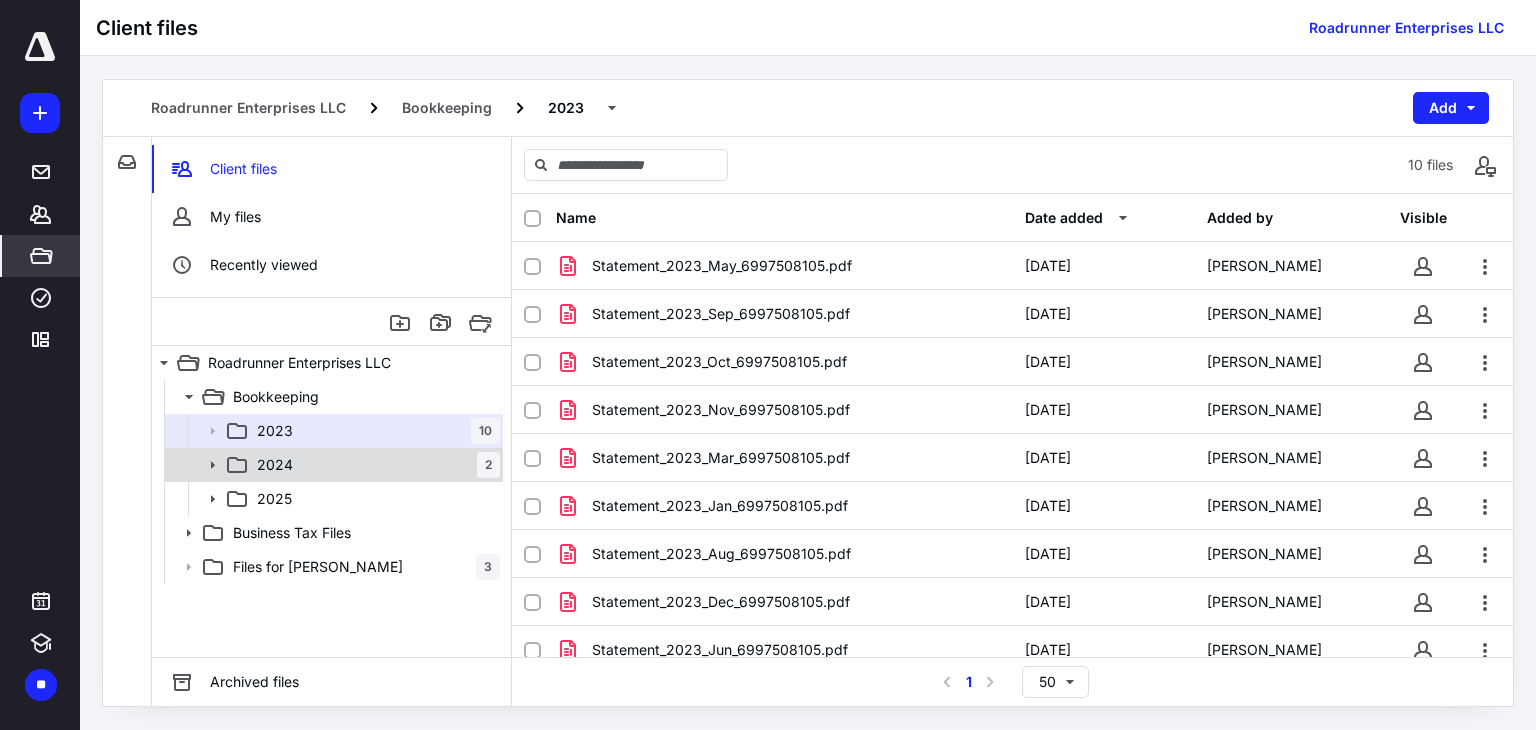 click on "2024 2" at bounding box center (374, 465) 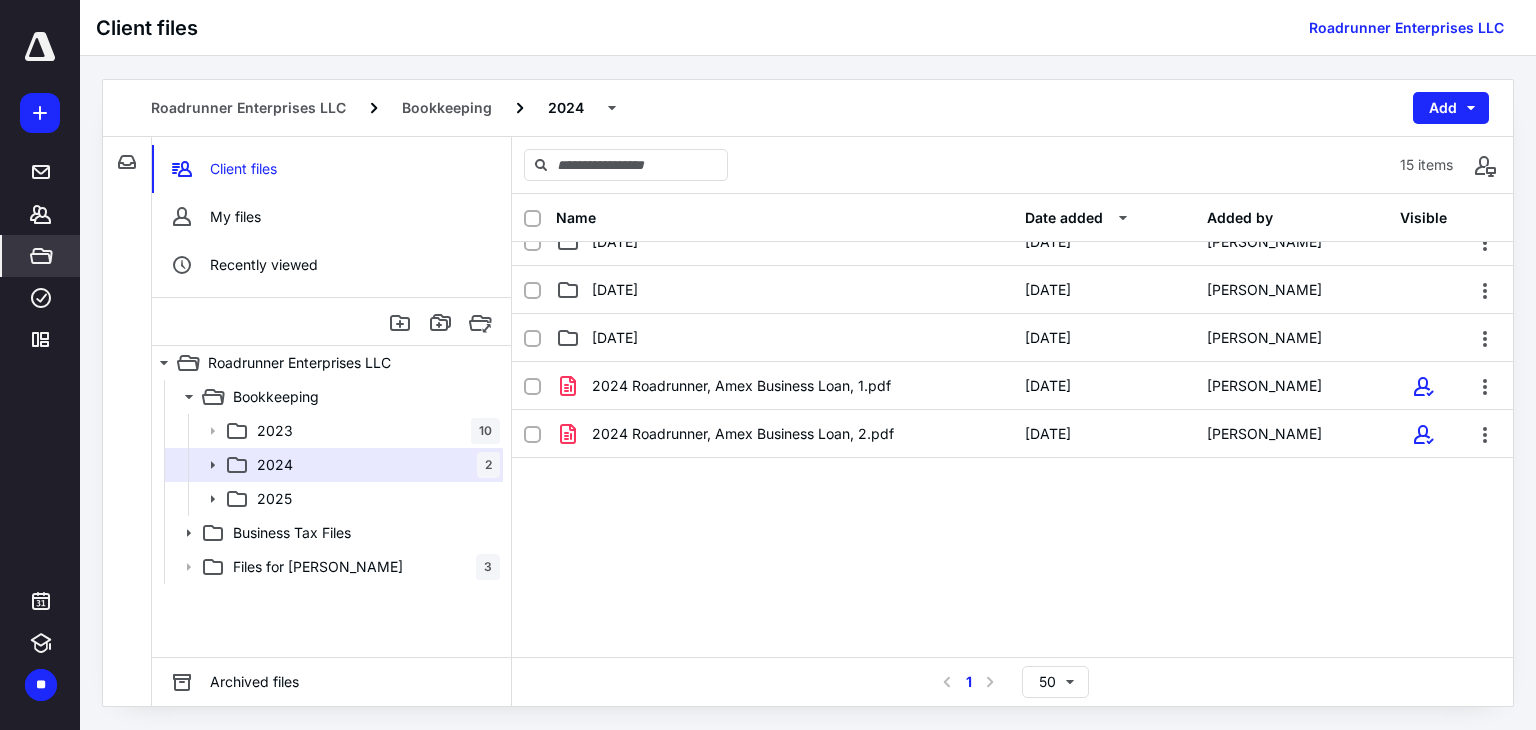 scroll, scrollTop: 506, scrollLeft: 0, axis: vertical 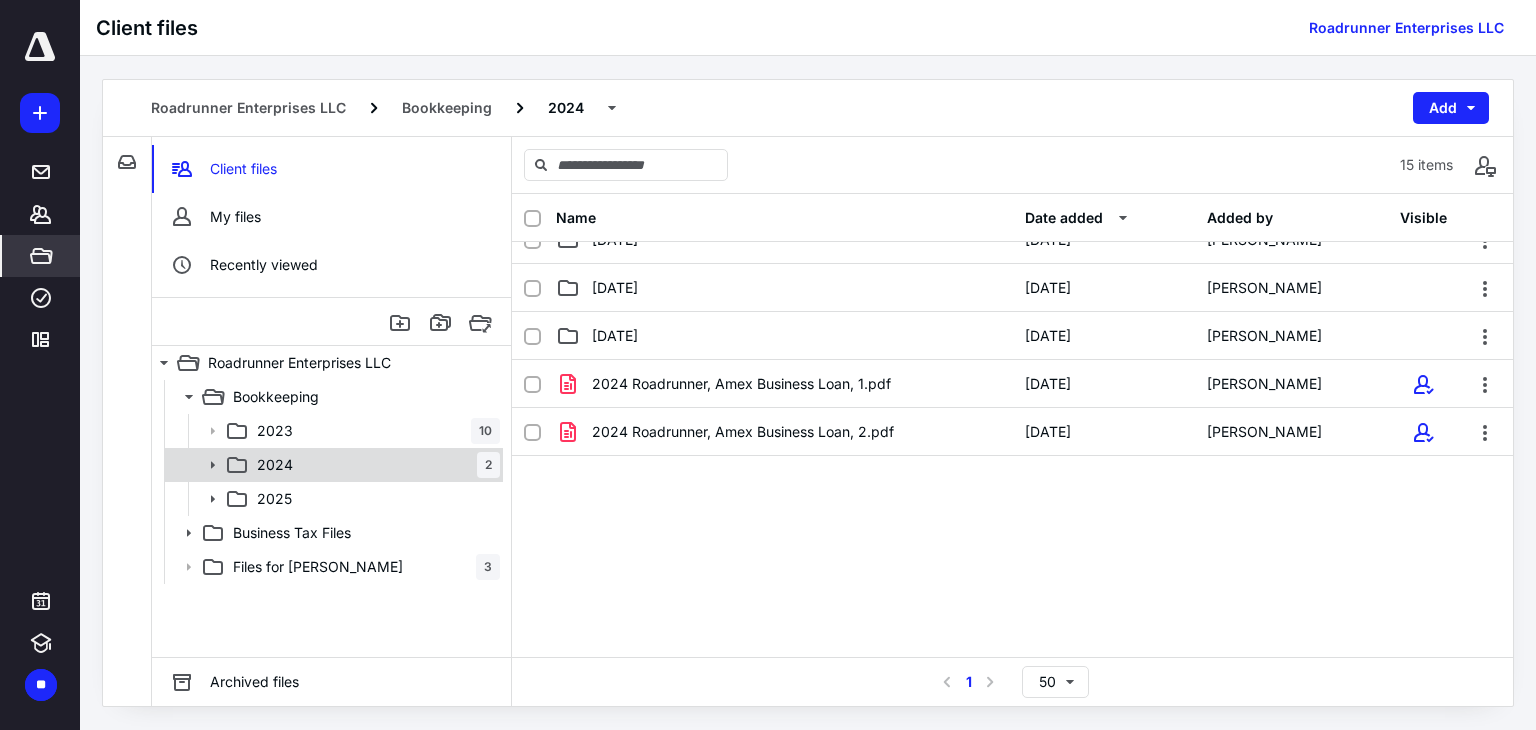 click on "2024 2" at bounding box center (374, 465) 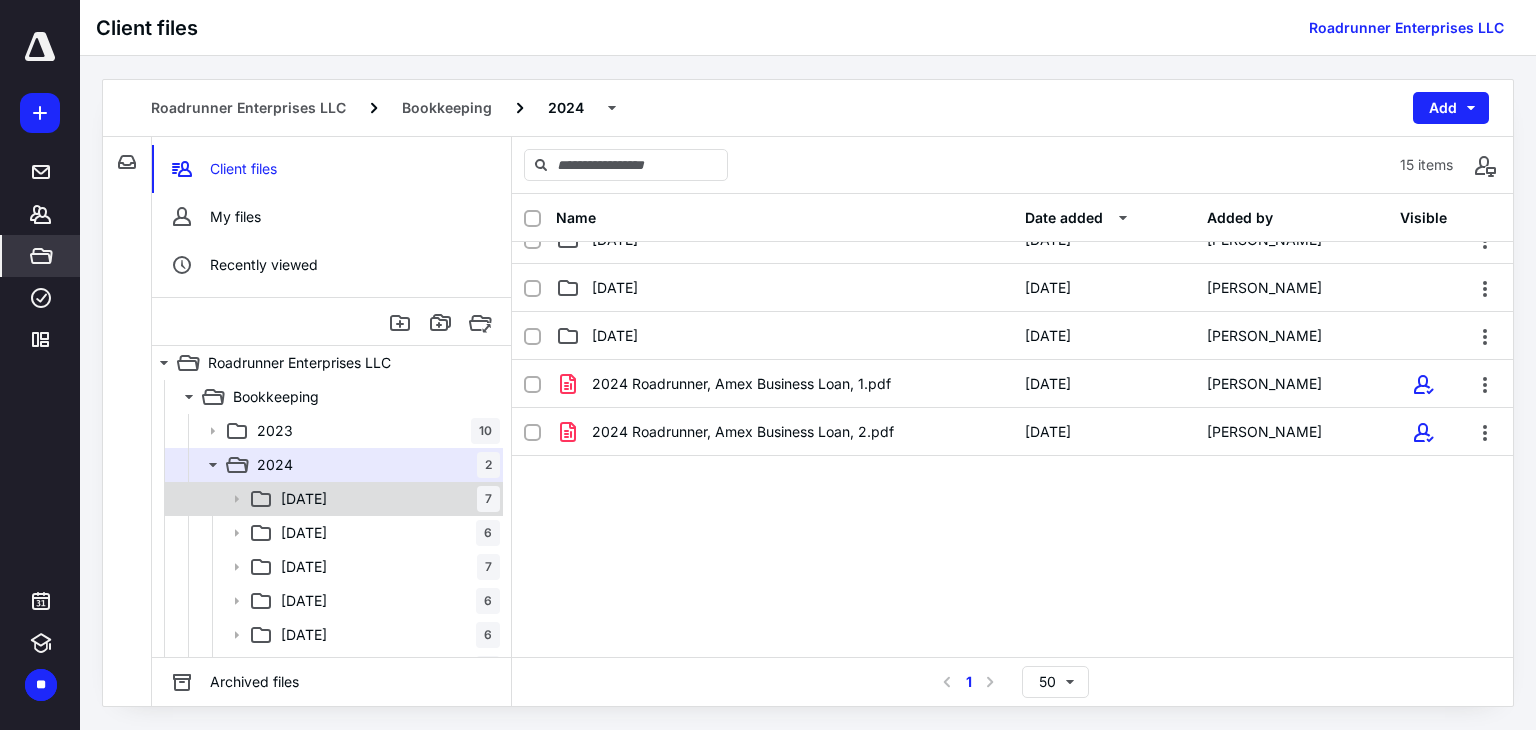 click on "01 January 7" at bounding box center (386, 499) 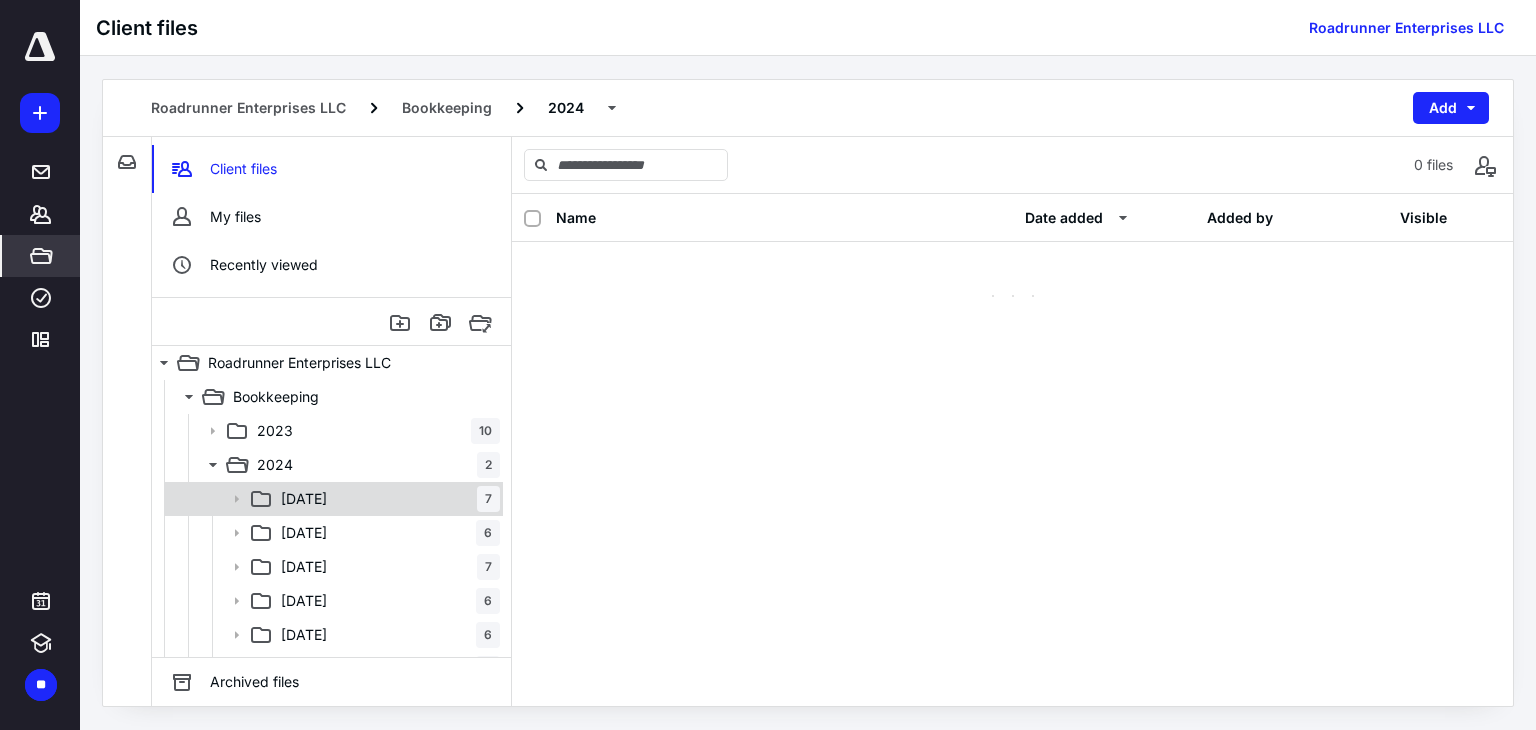 scroll, scrollTop: 0, scrollLeft: 0, axis: both 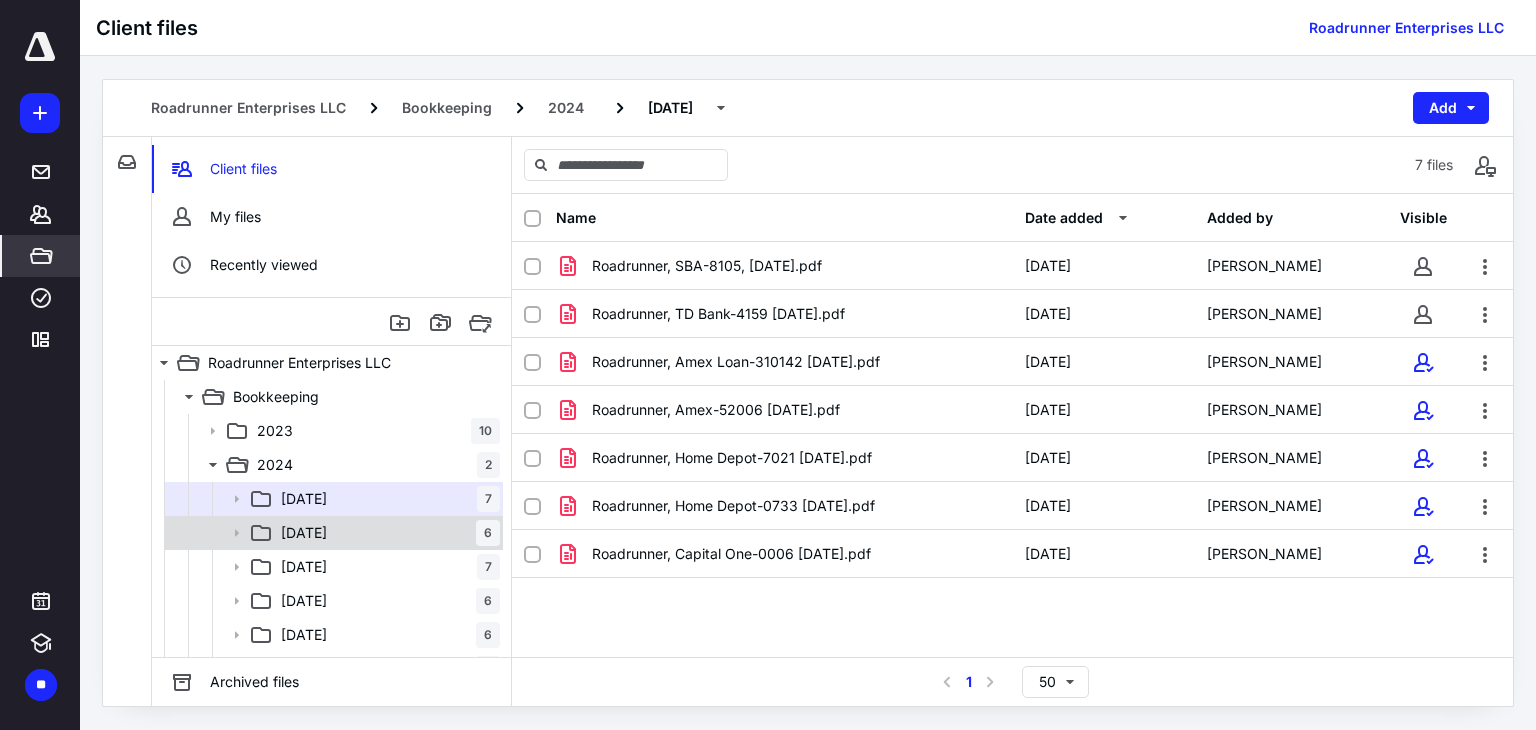 click on "02 February 6" at bounding box center [386, 533] 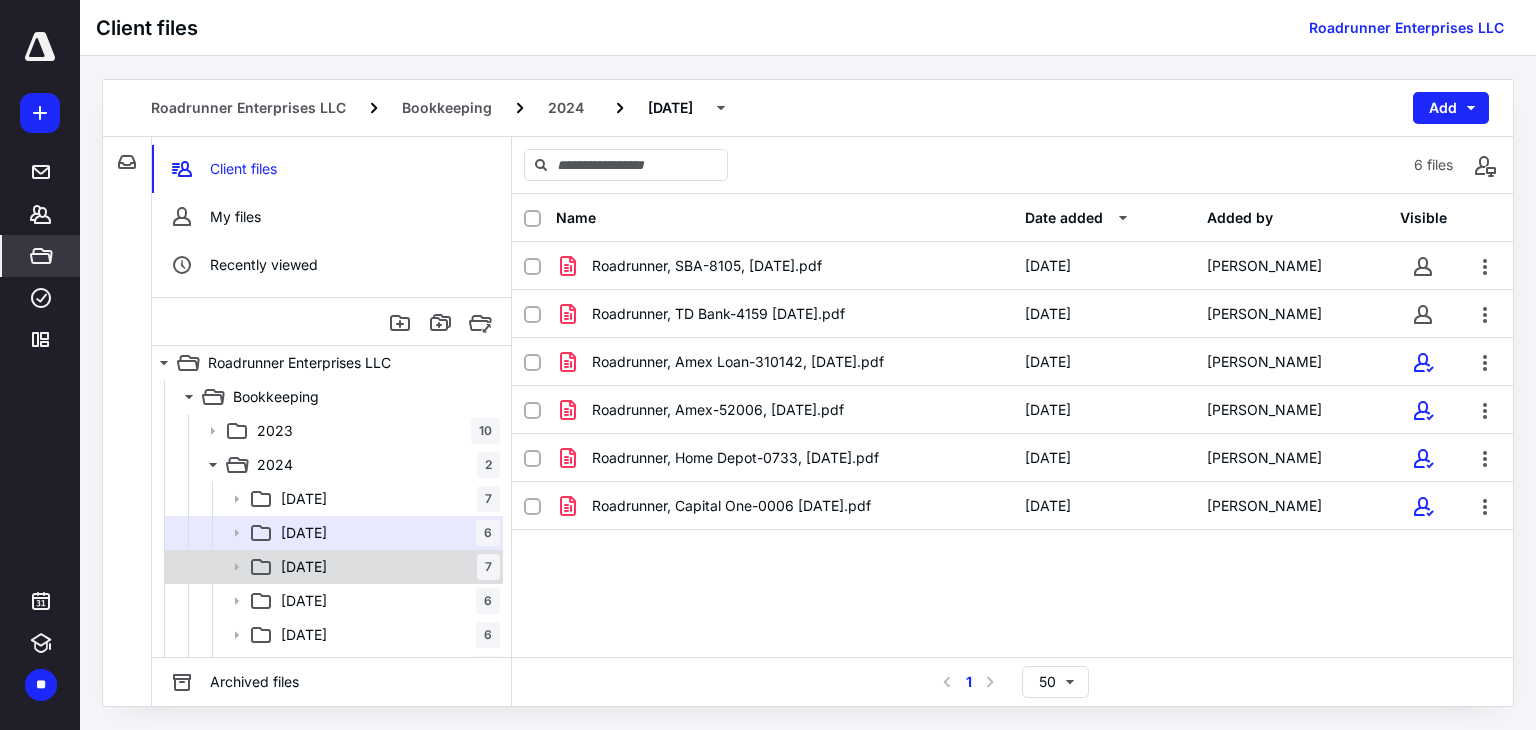 click on "03 March 7" at bounding box center [386, 567] 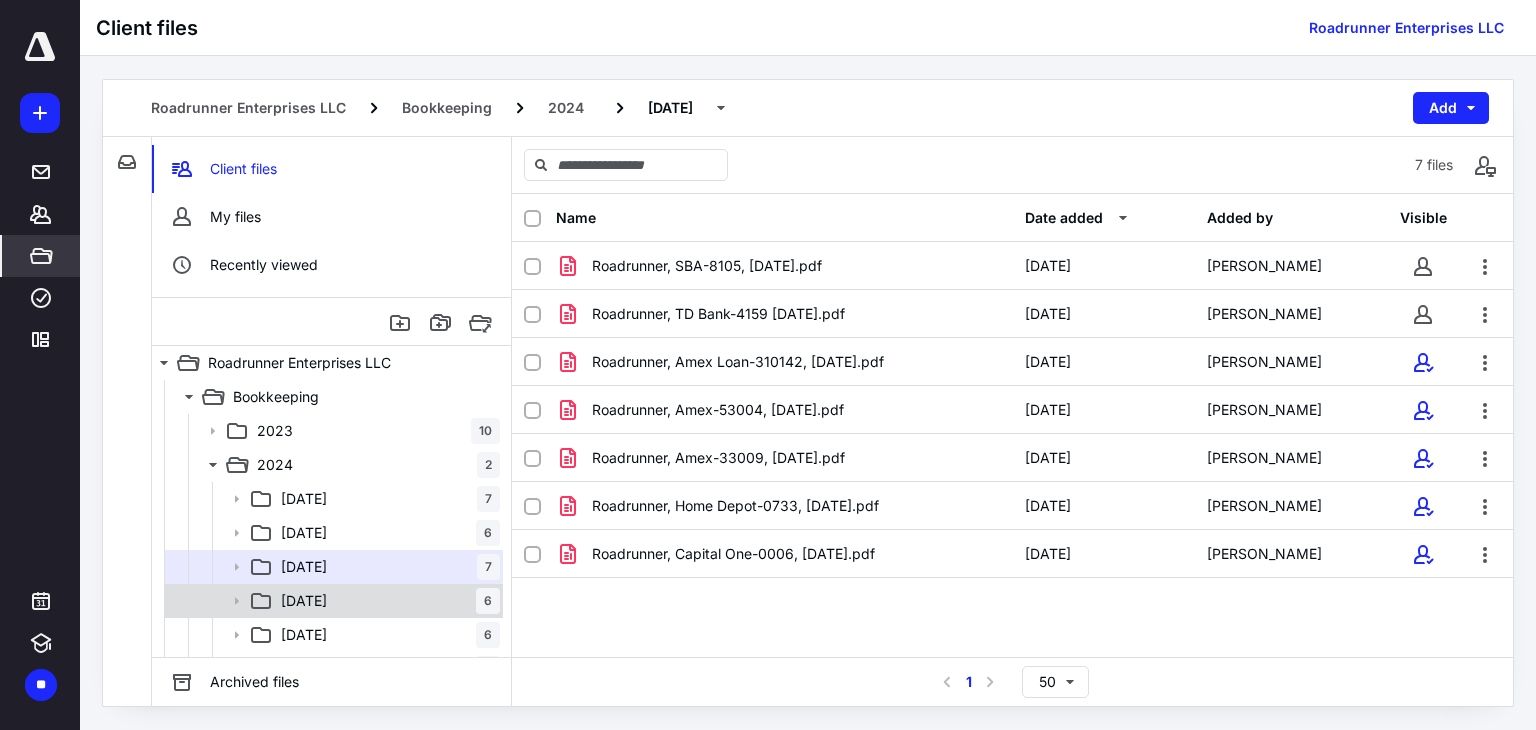 click on "04 April 6" at bounding box center [386, 601] 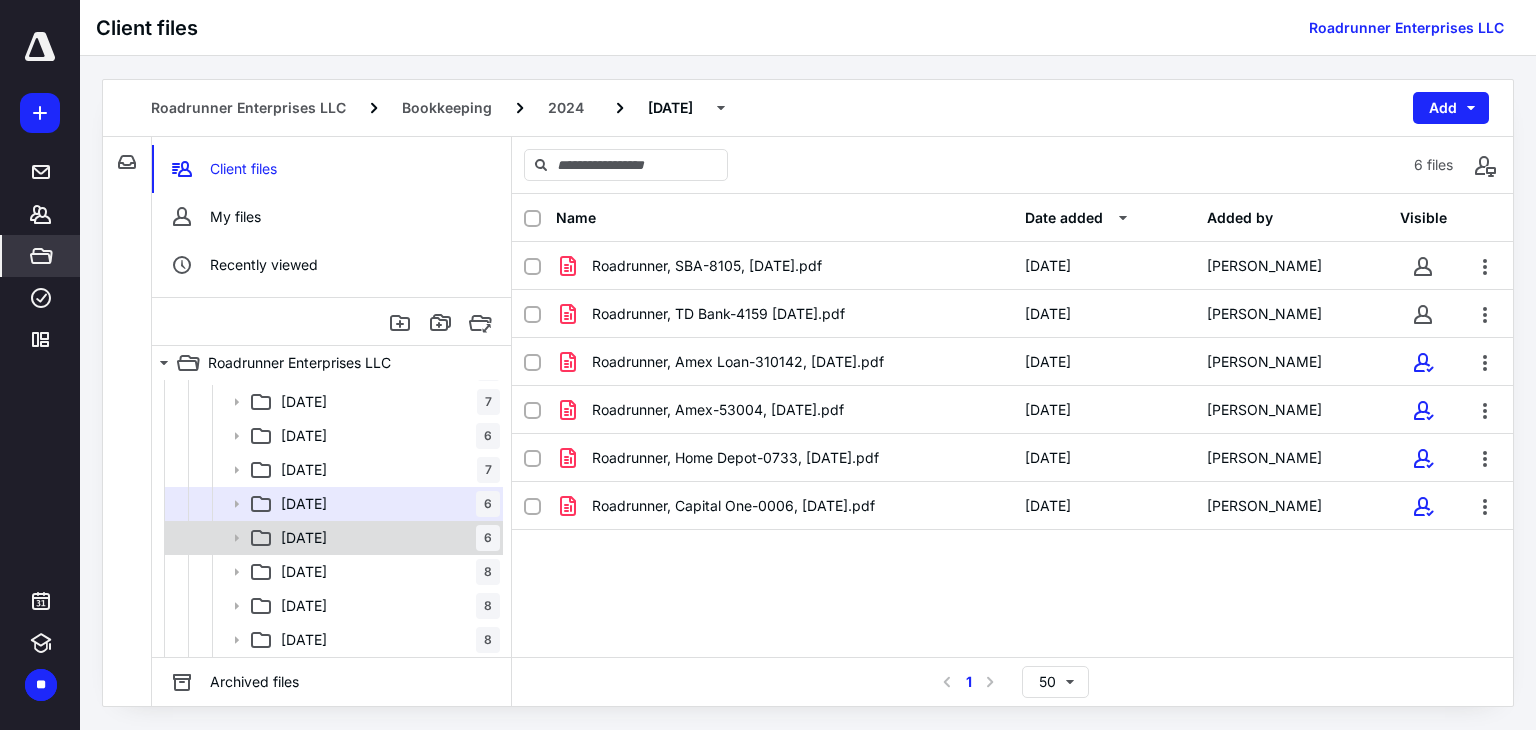 scroll, scrollTop: 100, scrollLeft: 0, axis: vertical 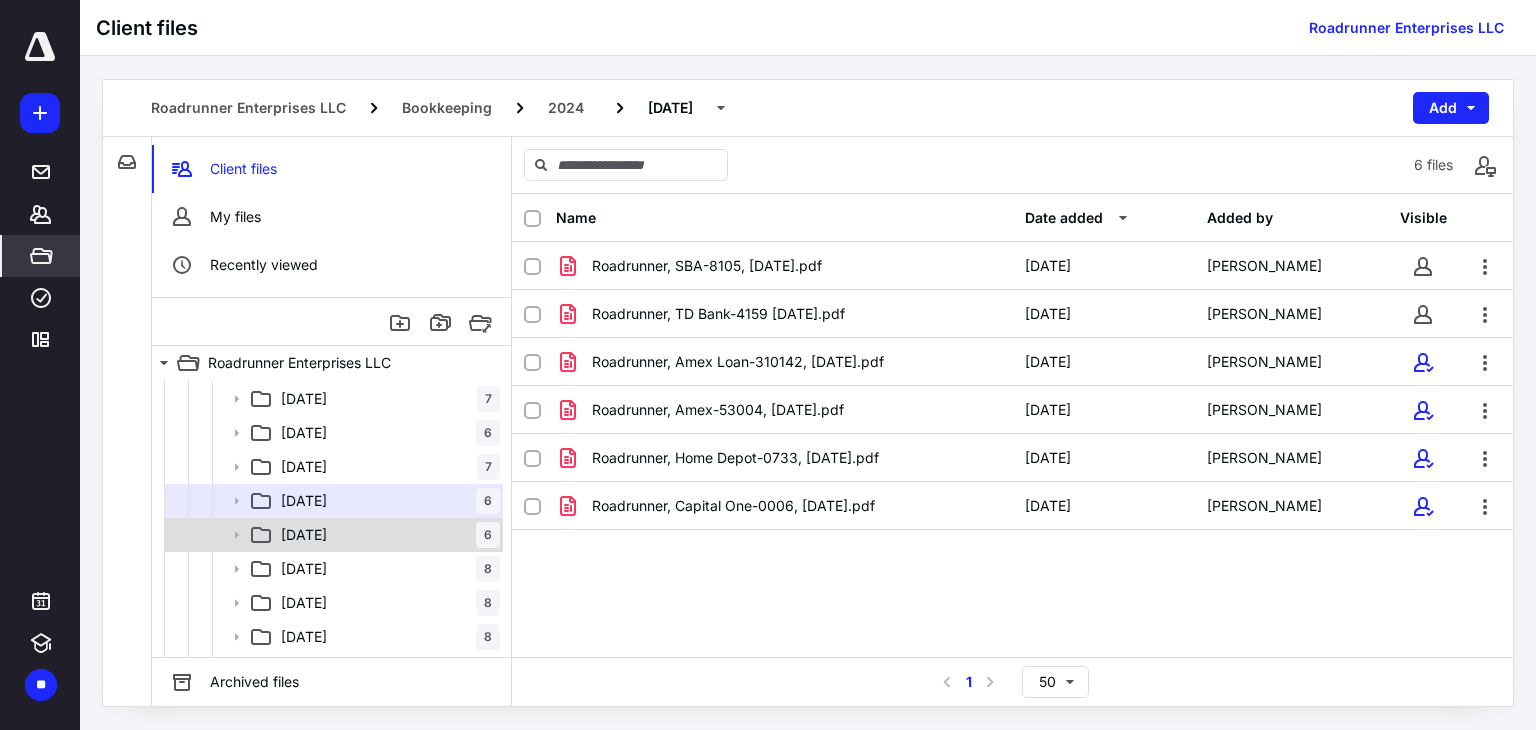 click on "05 May 6" at bounding box center [386, 535] 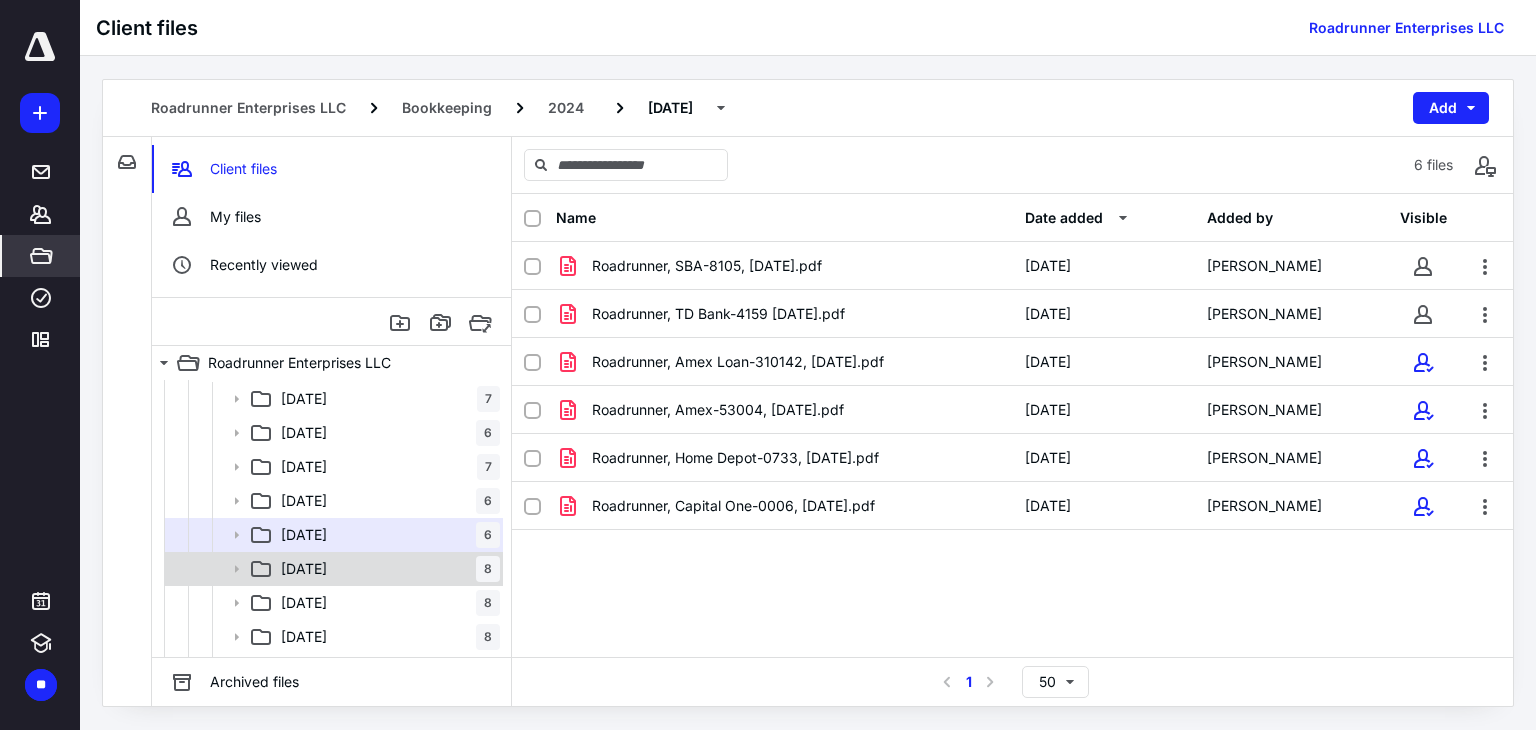 click on "06 June 8" at bounding box center (386, 569) 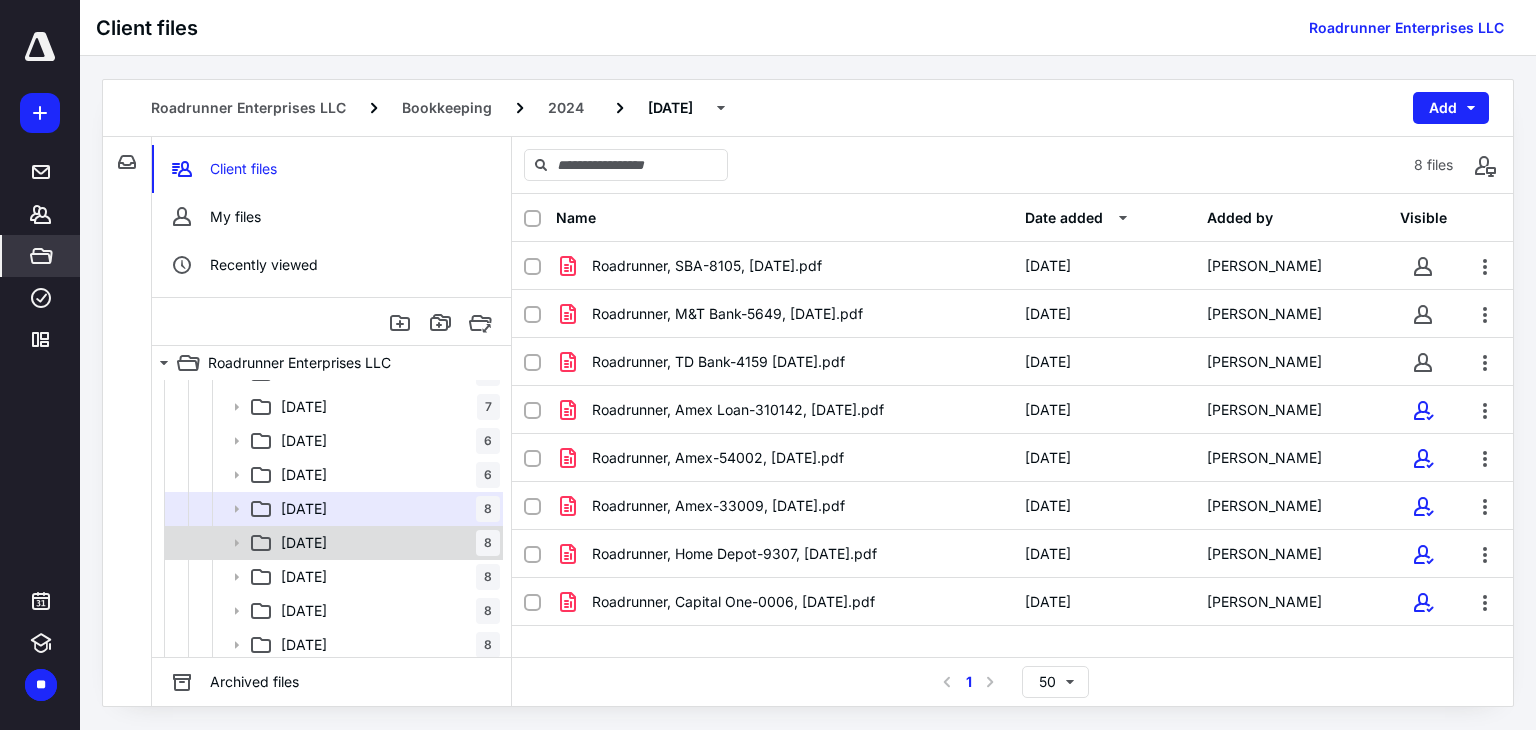 scroll, scrollTop: 200, scrollLeft: 0, axis: vertical 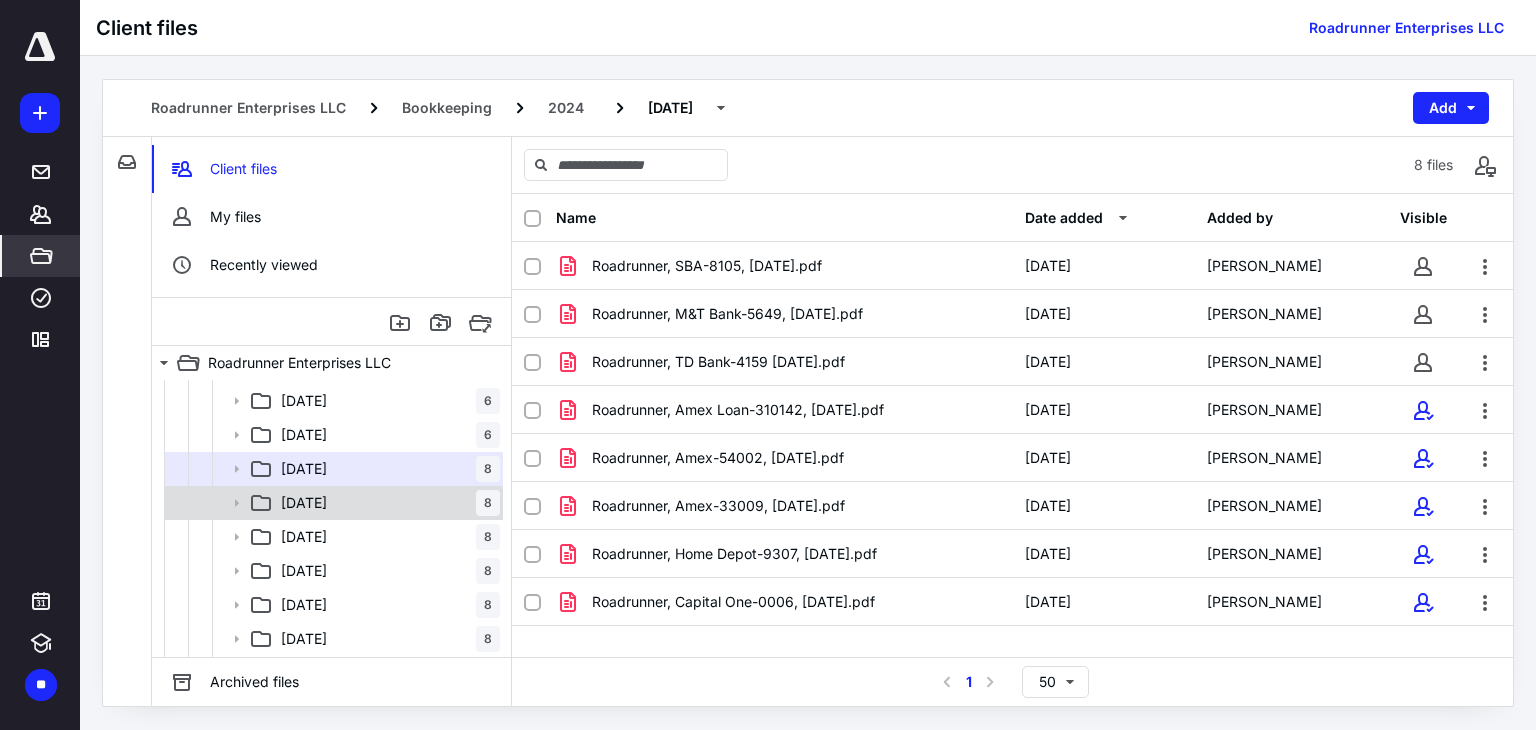 click on "07 July" at bounding box center [304, 503] 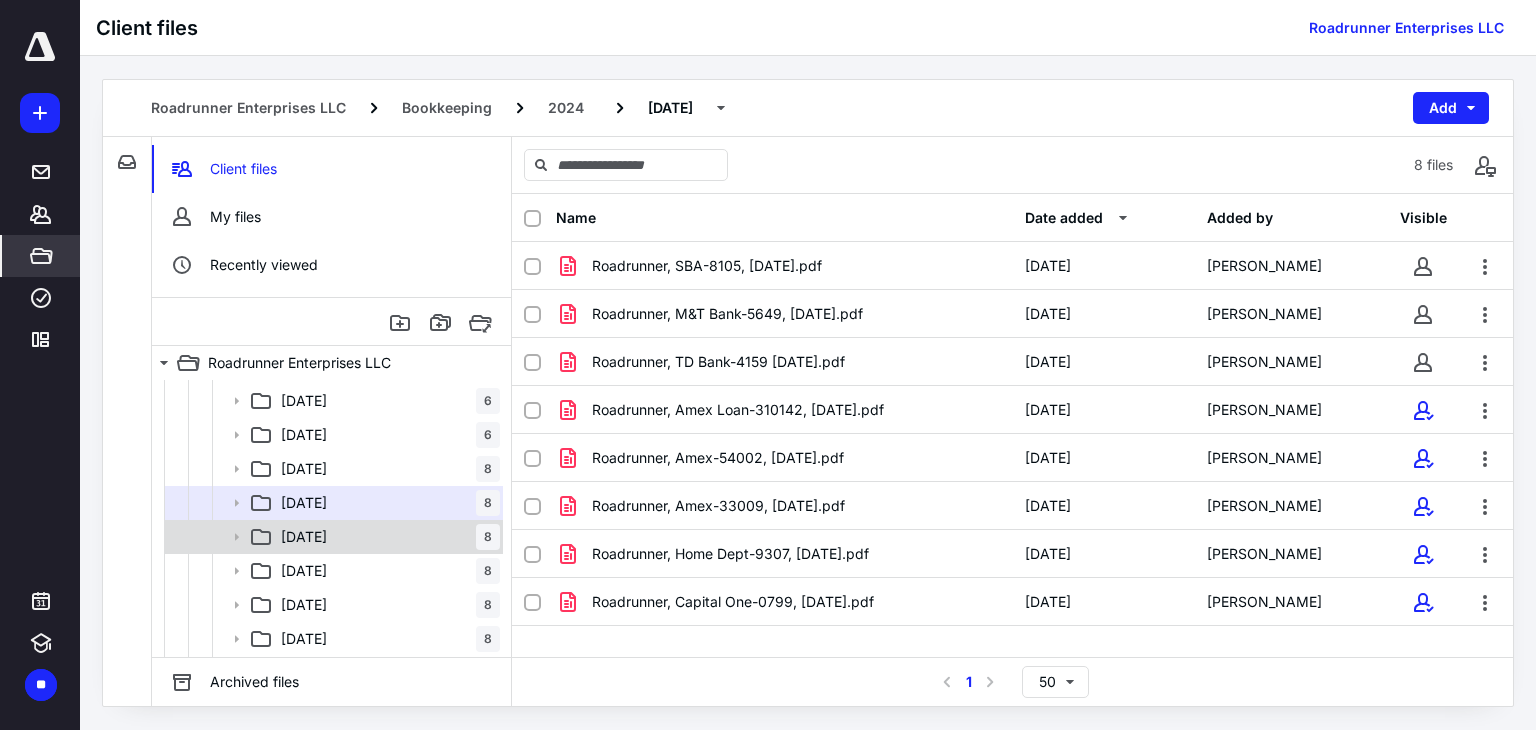 click on "08 August 8" at bounding box center [386, 537] 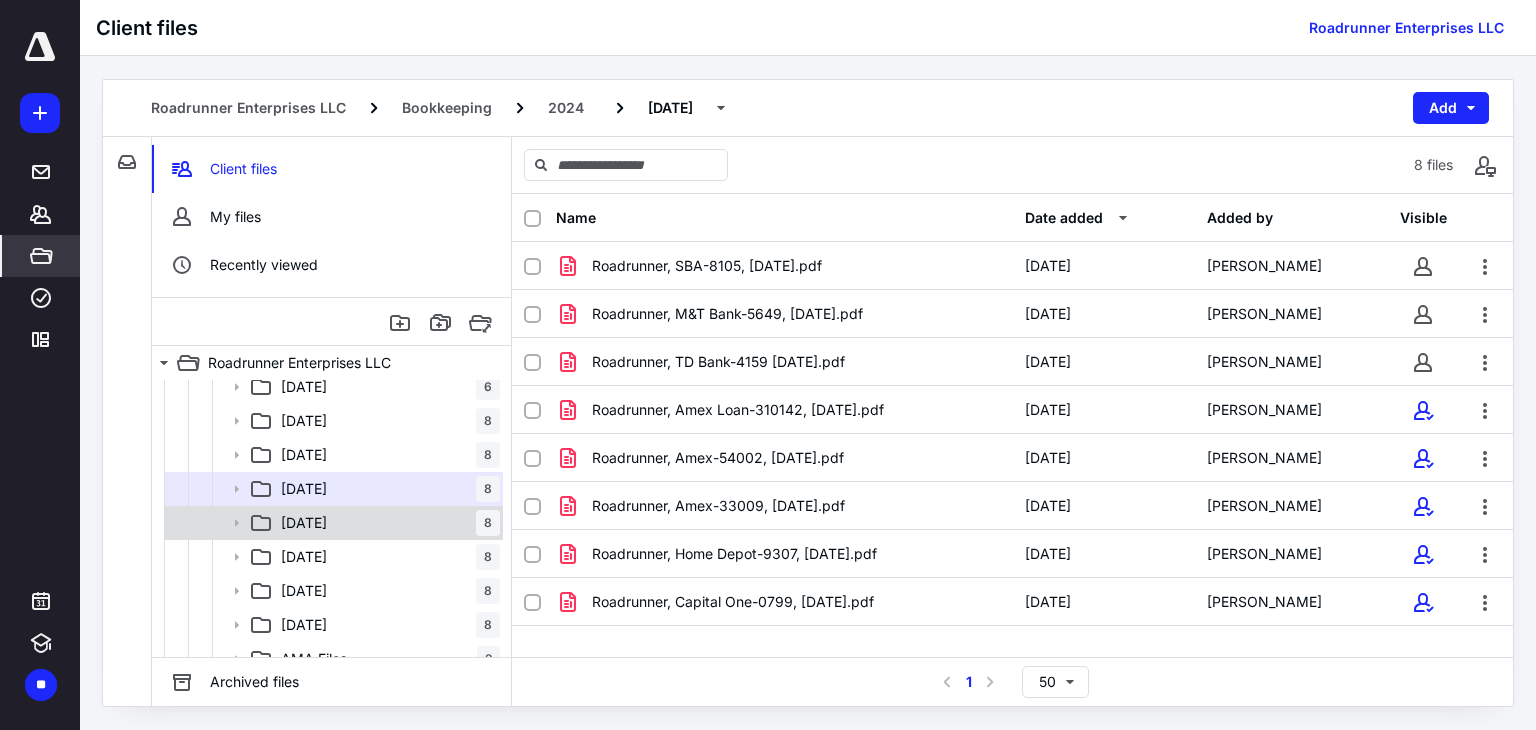 scroll, scrollTop: 300, scrollLeft: 0, axis: vertical 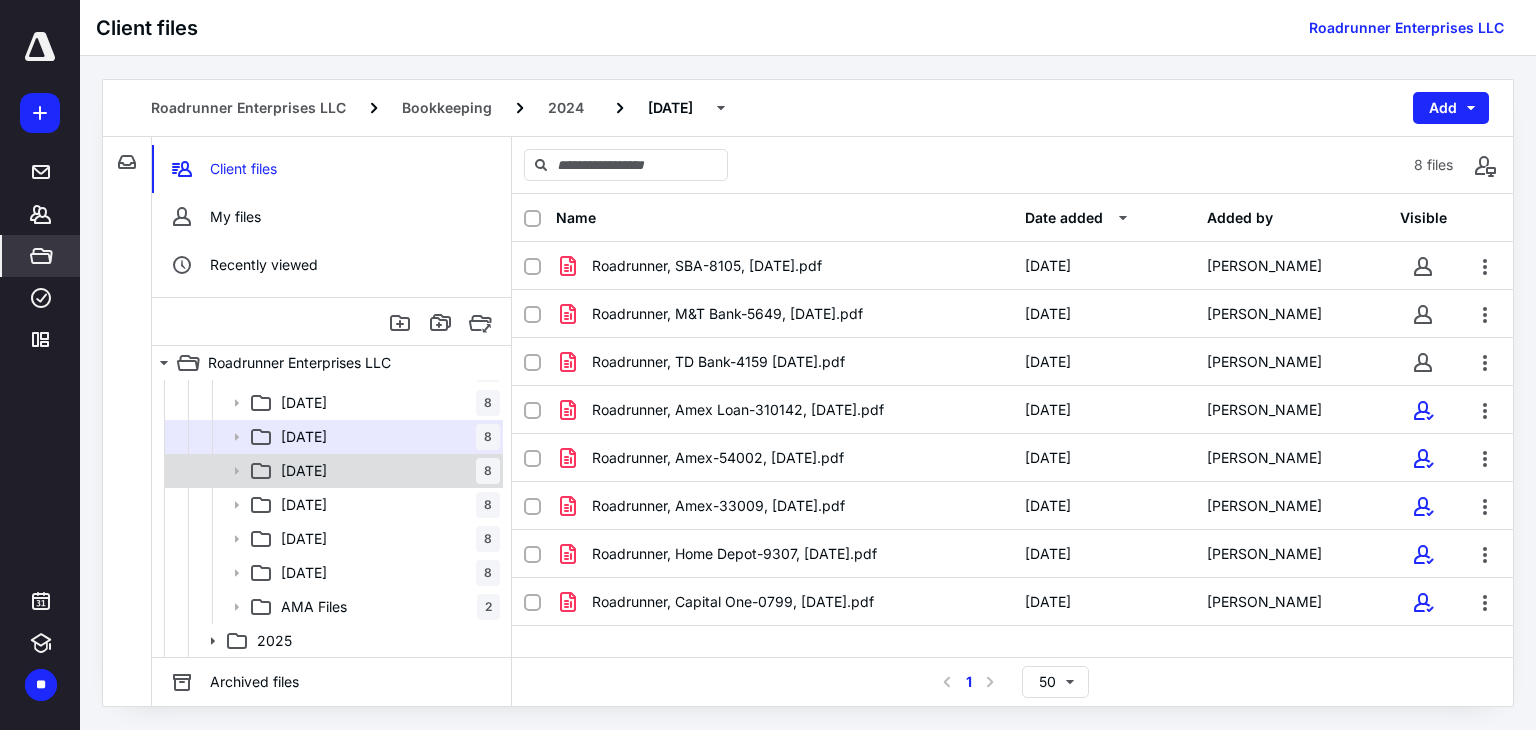 click on "09 September" at bounding box center (304, 471) 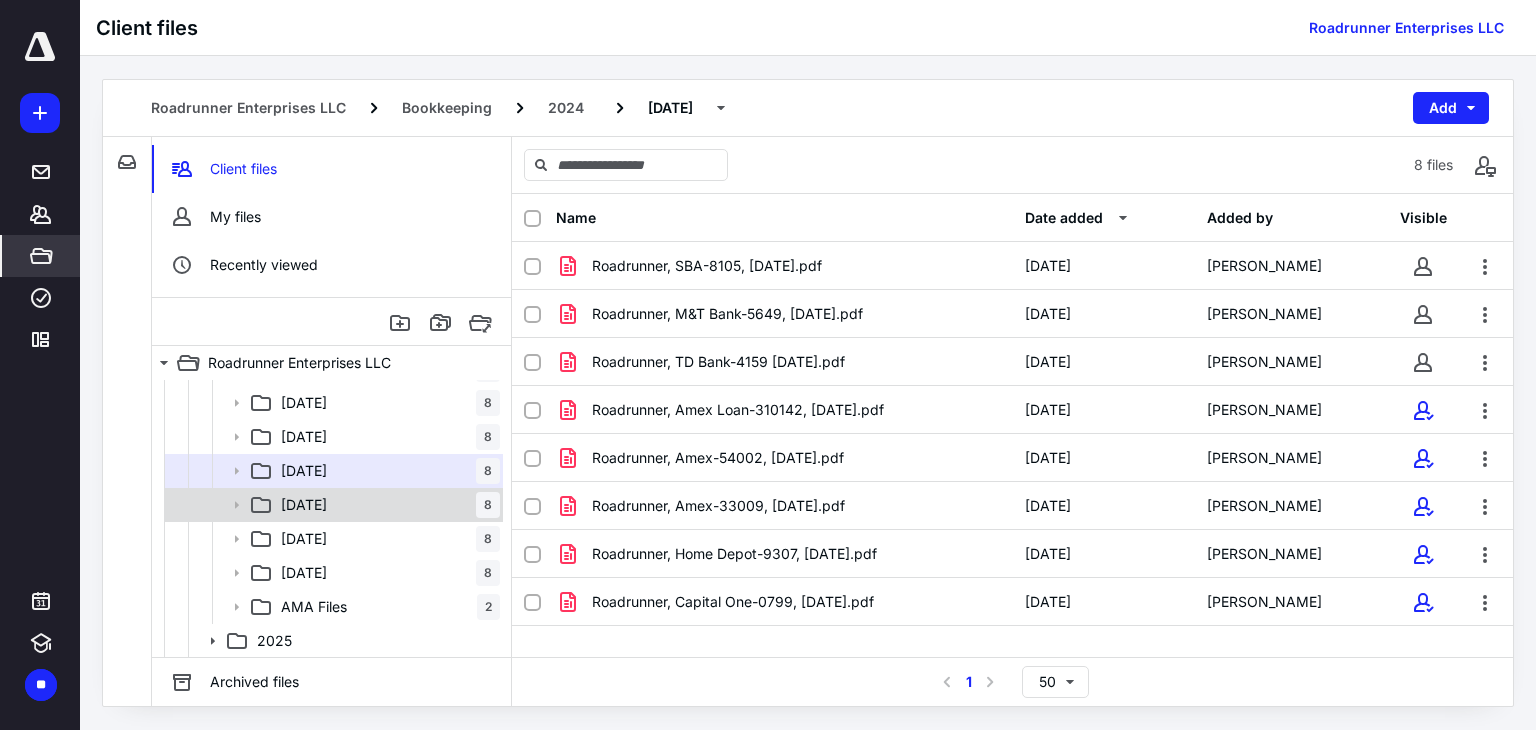 click on "10 October 8" at bounding box center [386, 505] 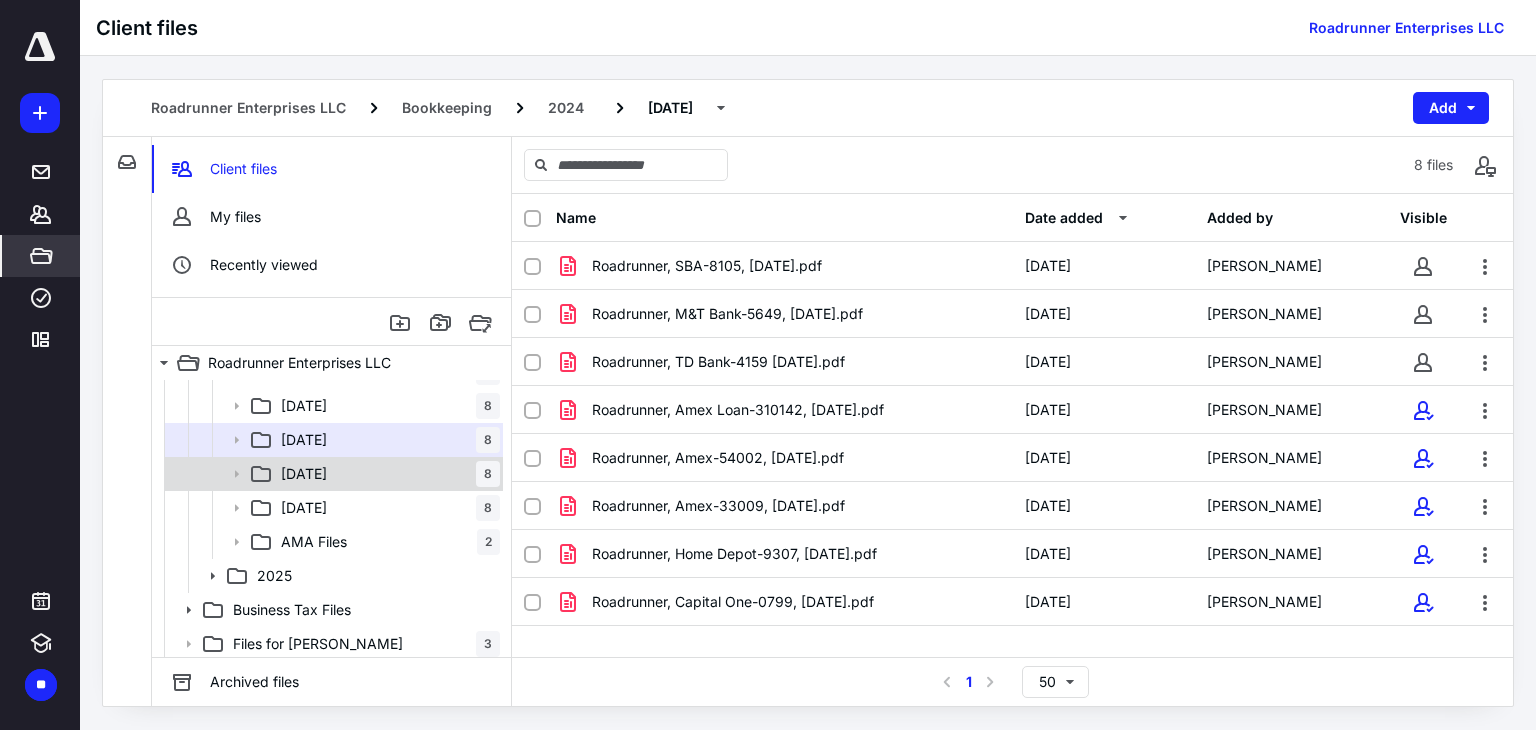 scroll, scrollTop: 368, scrollLeft: 0, axis: vertical 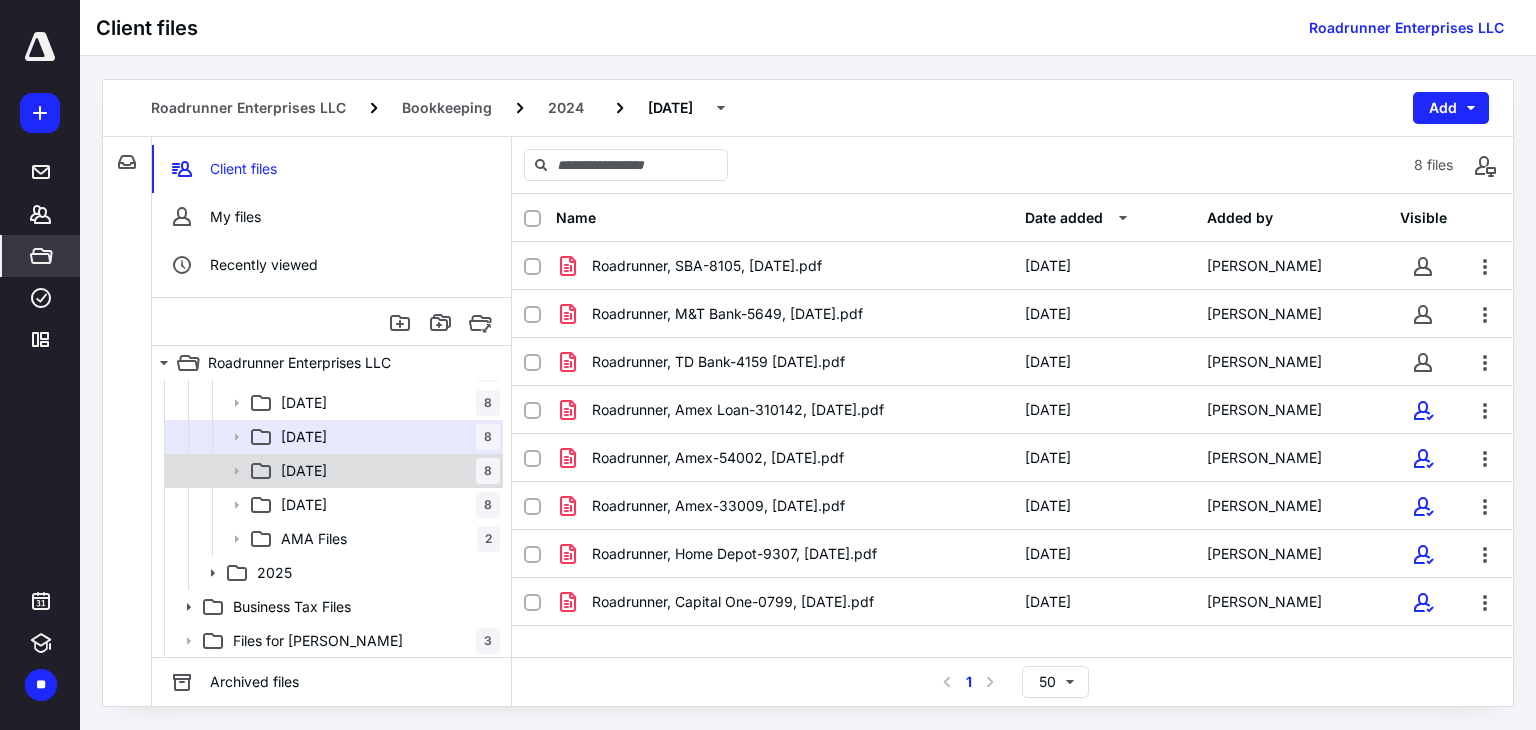 click on "11 November 8" at bounding box center (386, 471) 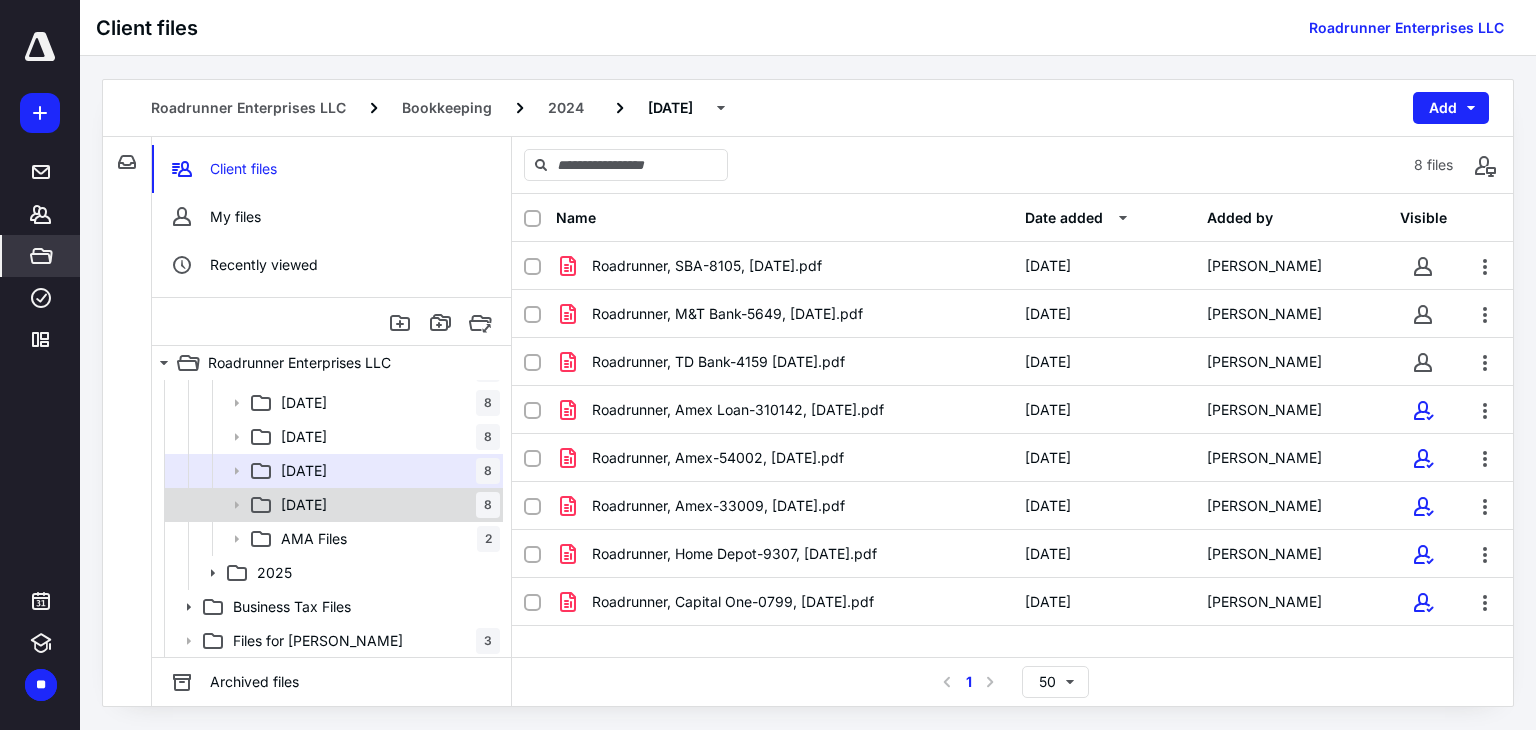 click on "12 December 8" at bounding box center (386, 505) 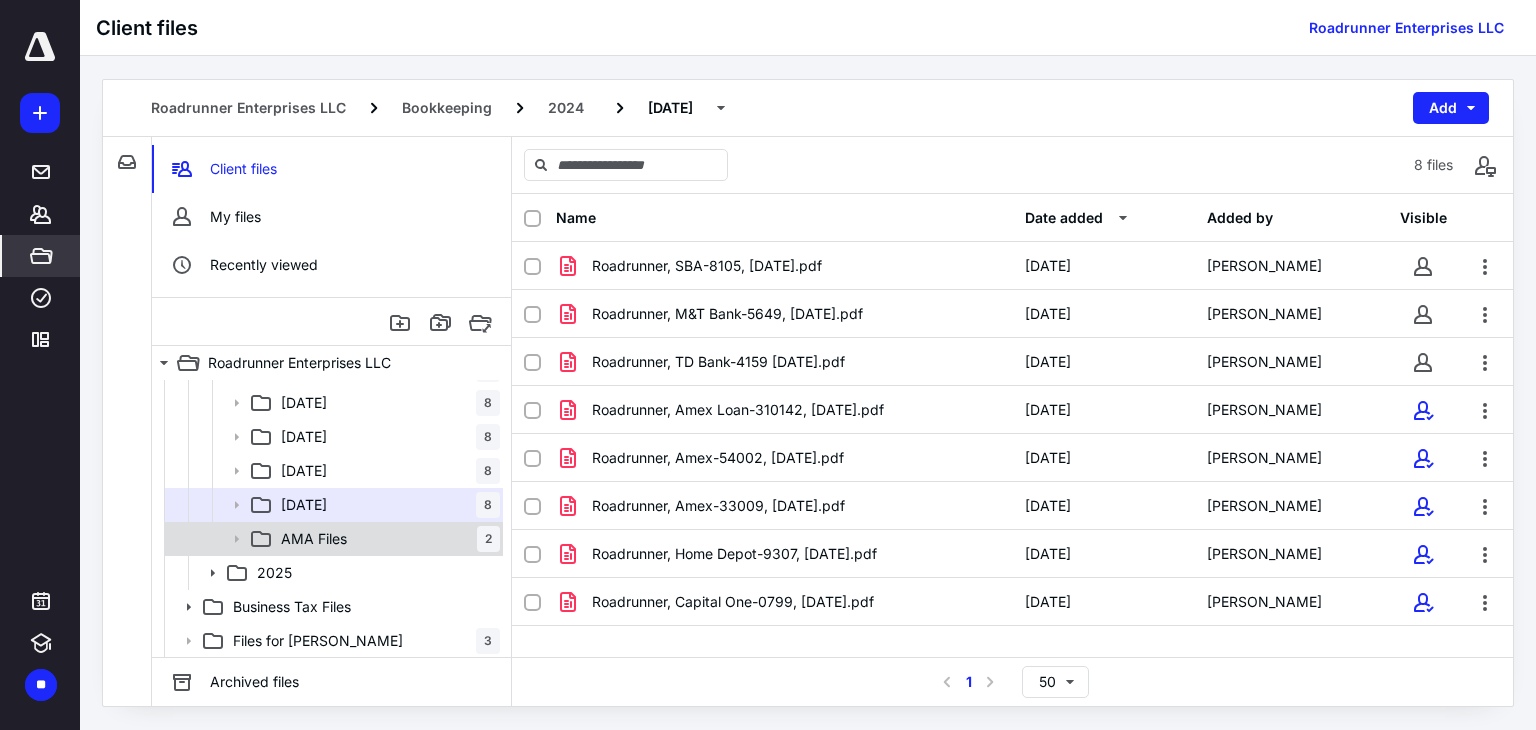 click on "AMA Files 2" at bounding box center [386, 539] 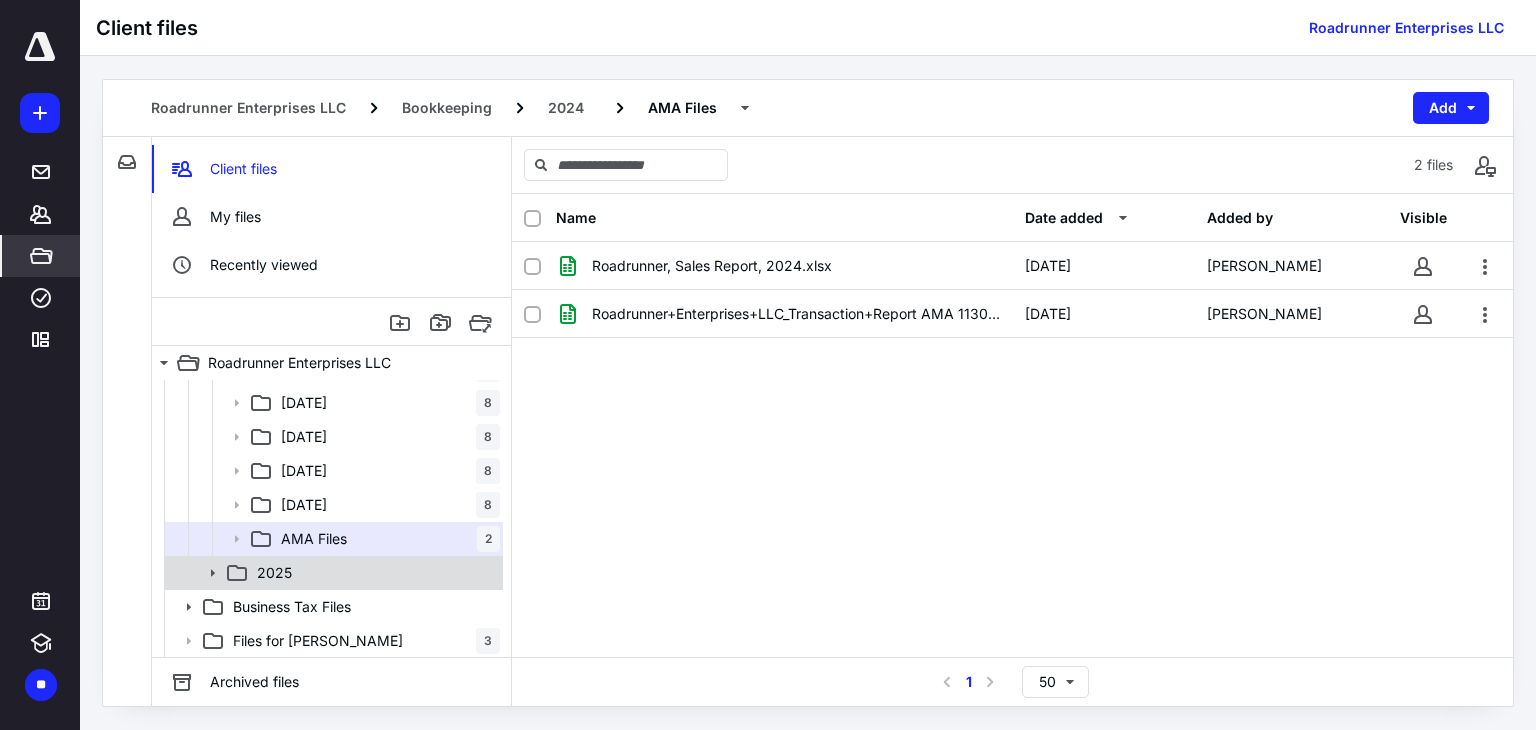click on "2025" at bounding box center (374, 573) 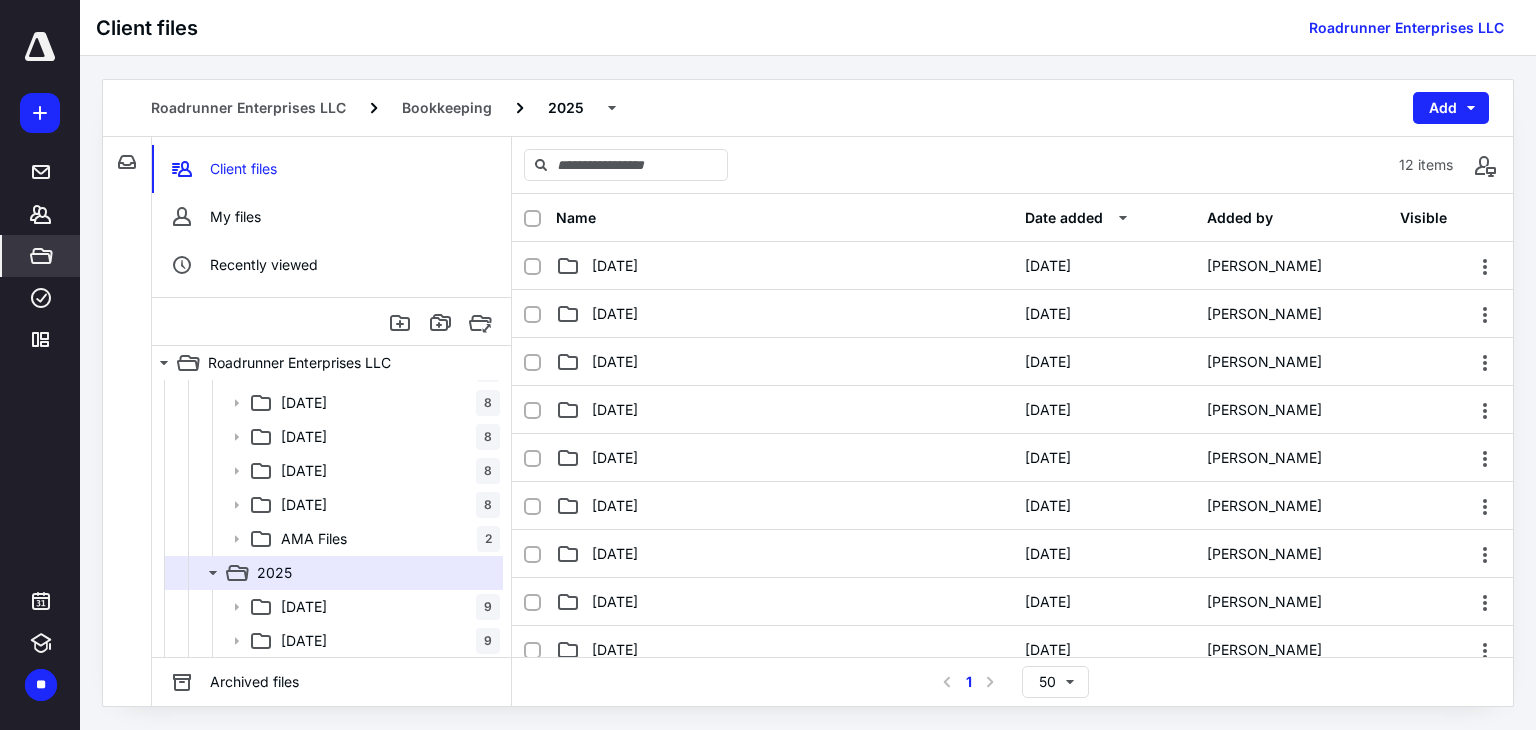 scroll, scrollTop: 568, scrollLeft: 0, axis: vertical 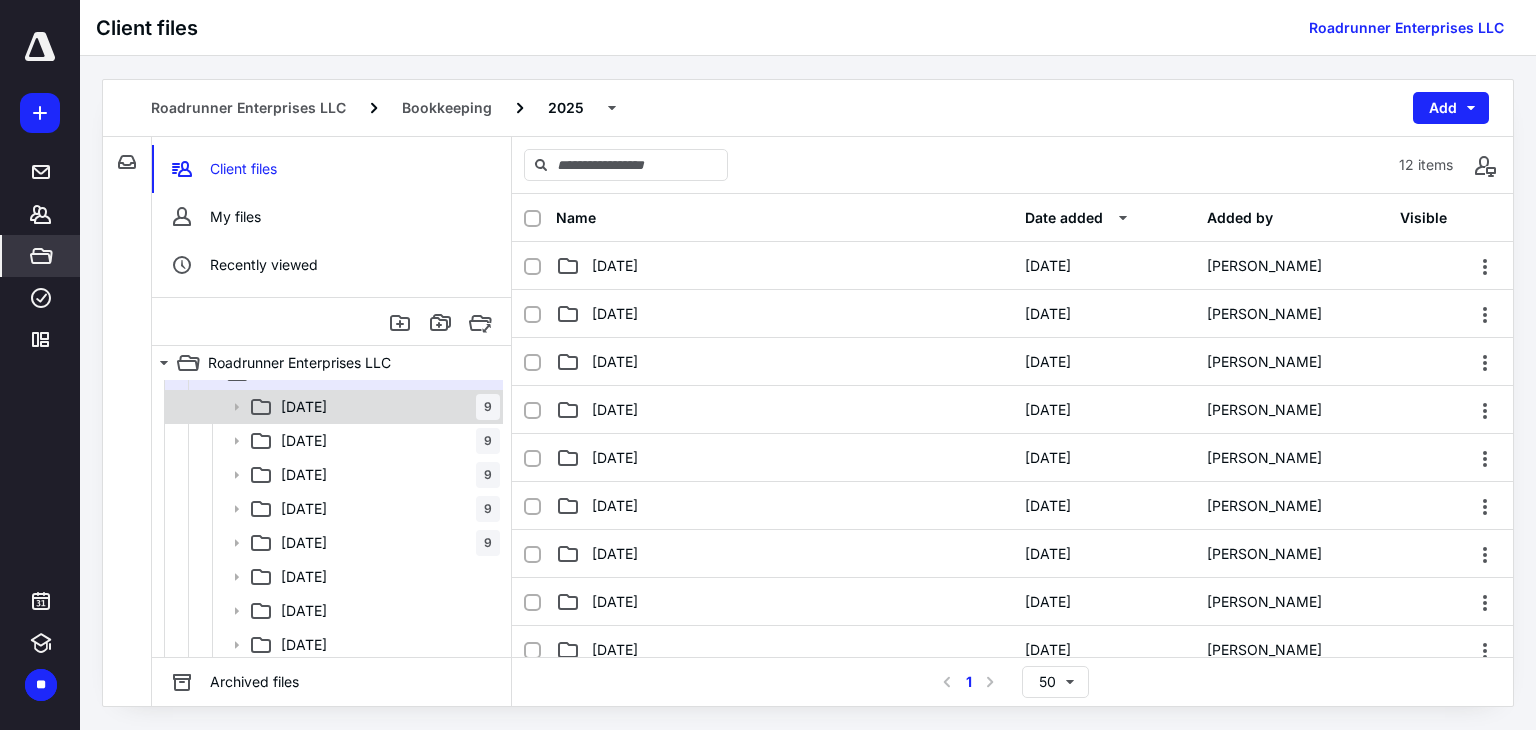 click on "01 January 9" at bounding box center (386, 407) 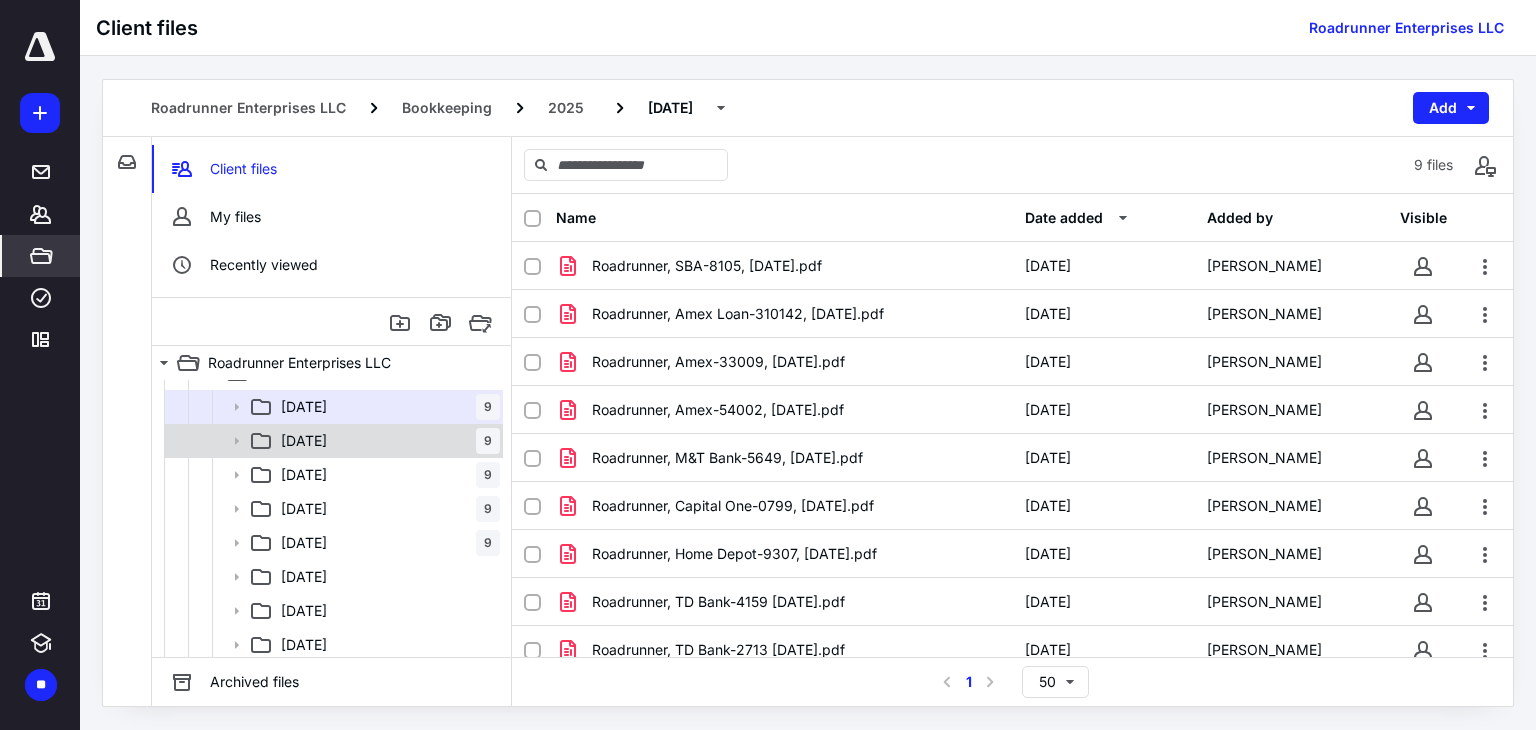 click on "02 February 9" at bounding box center [386, 441] 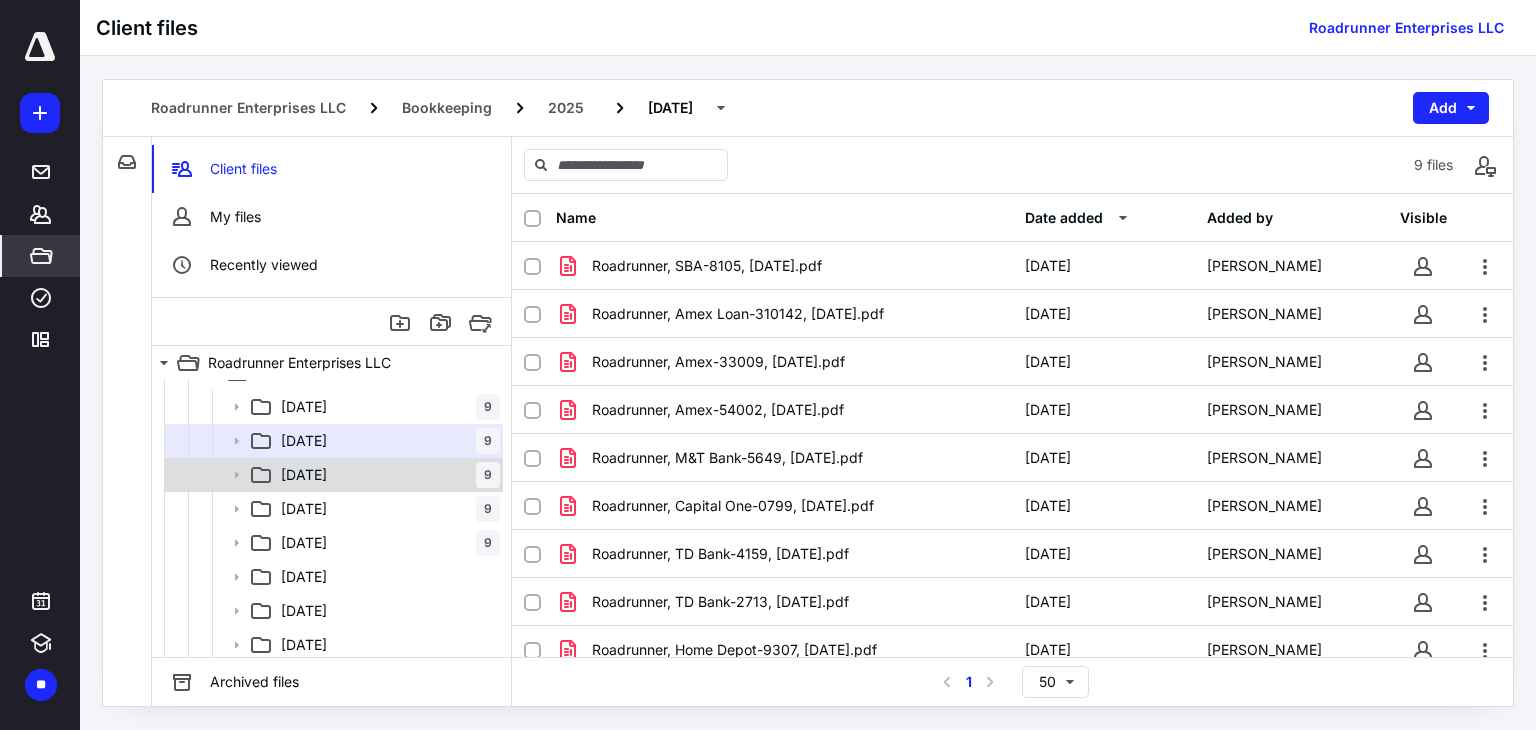 click on "03 March 9" at bounding box center [386, 475] 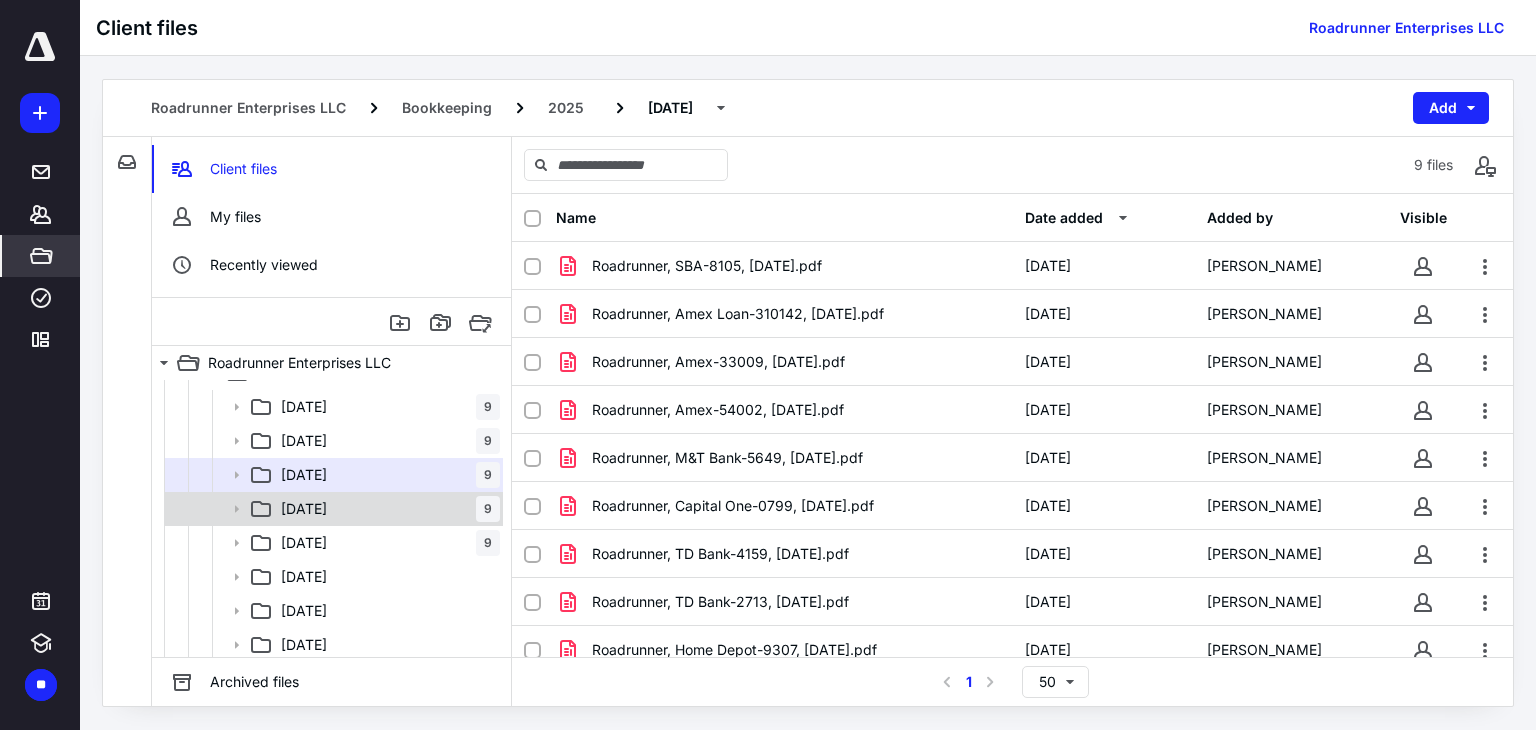 click on "04 April 9" at bounding box center (386, 509) 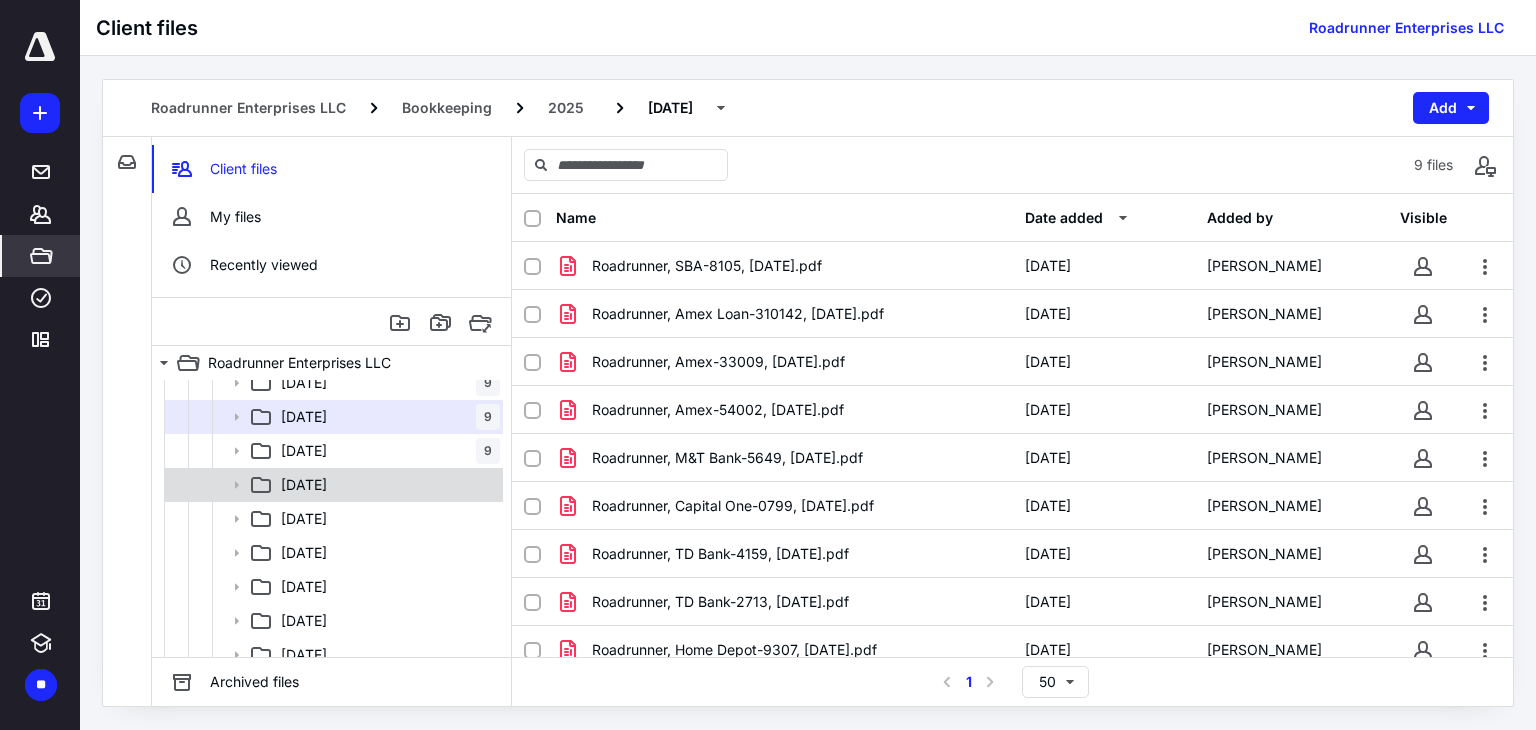 scroll, scrollTop: 668, scrollLeft: 0, axis: vertical 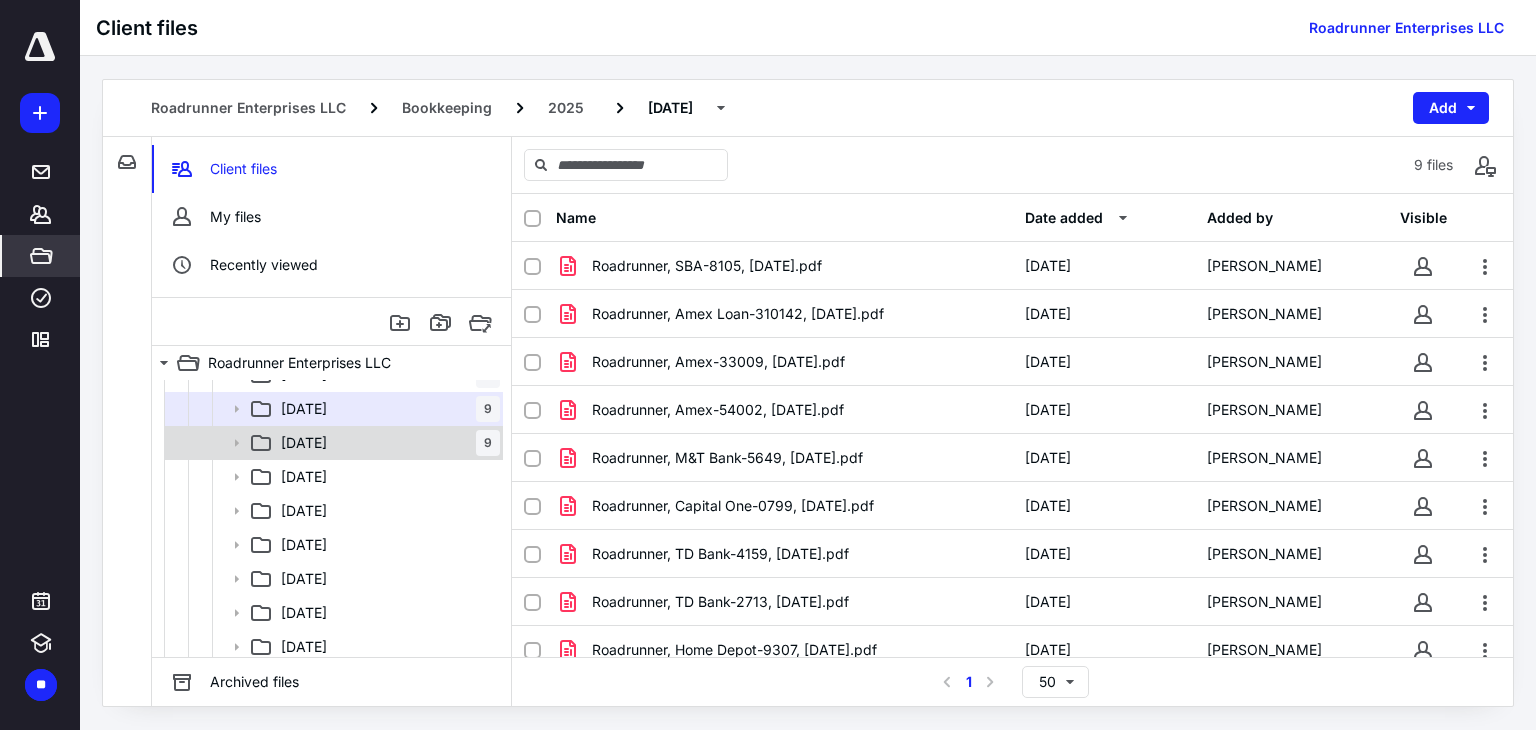 click on "05 May 9" at bounding box center (386, 443) 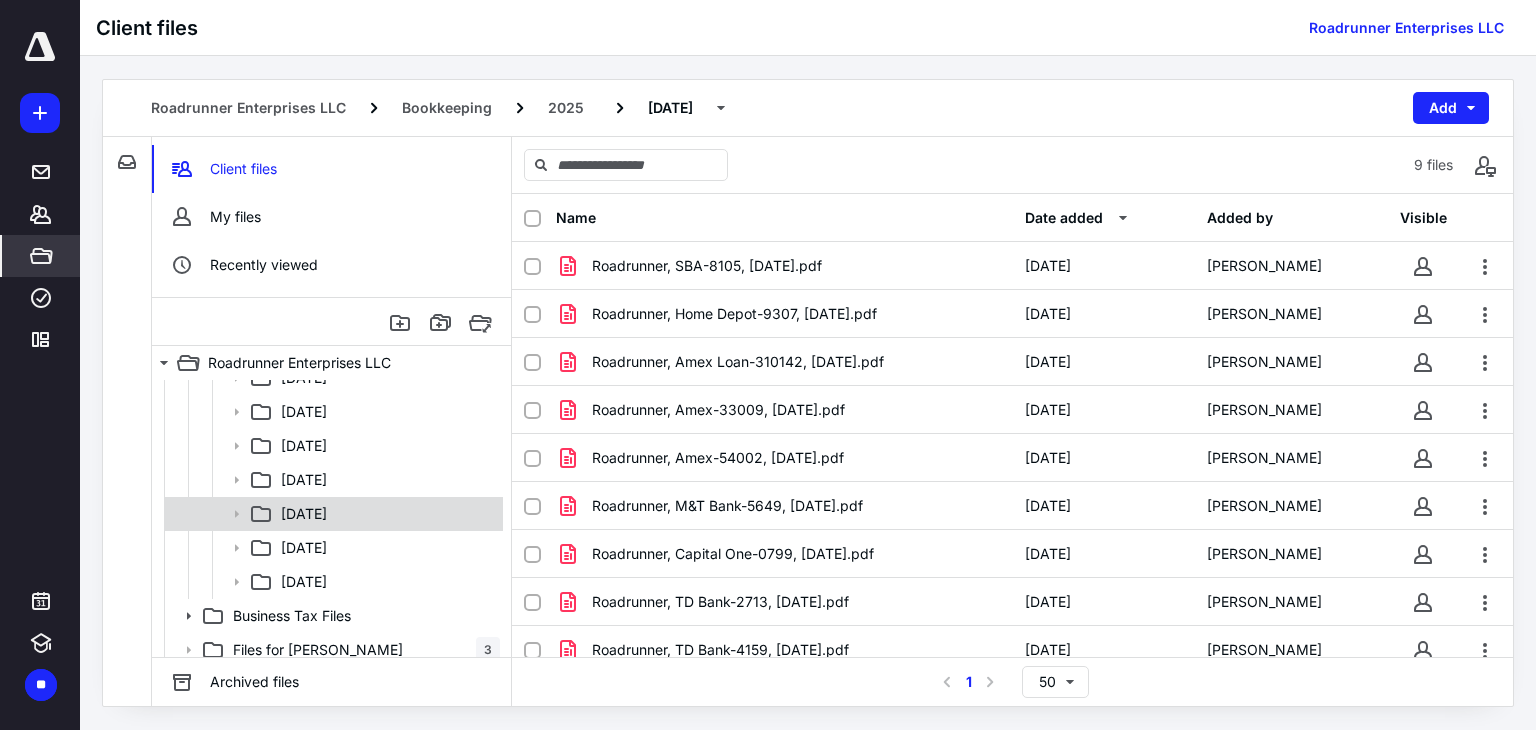 scroll, scrollTop: 776, scrollLeft: 0, axis: vertical 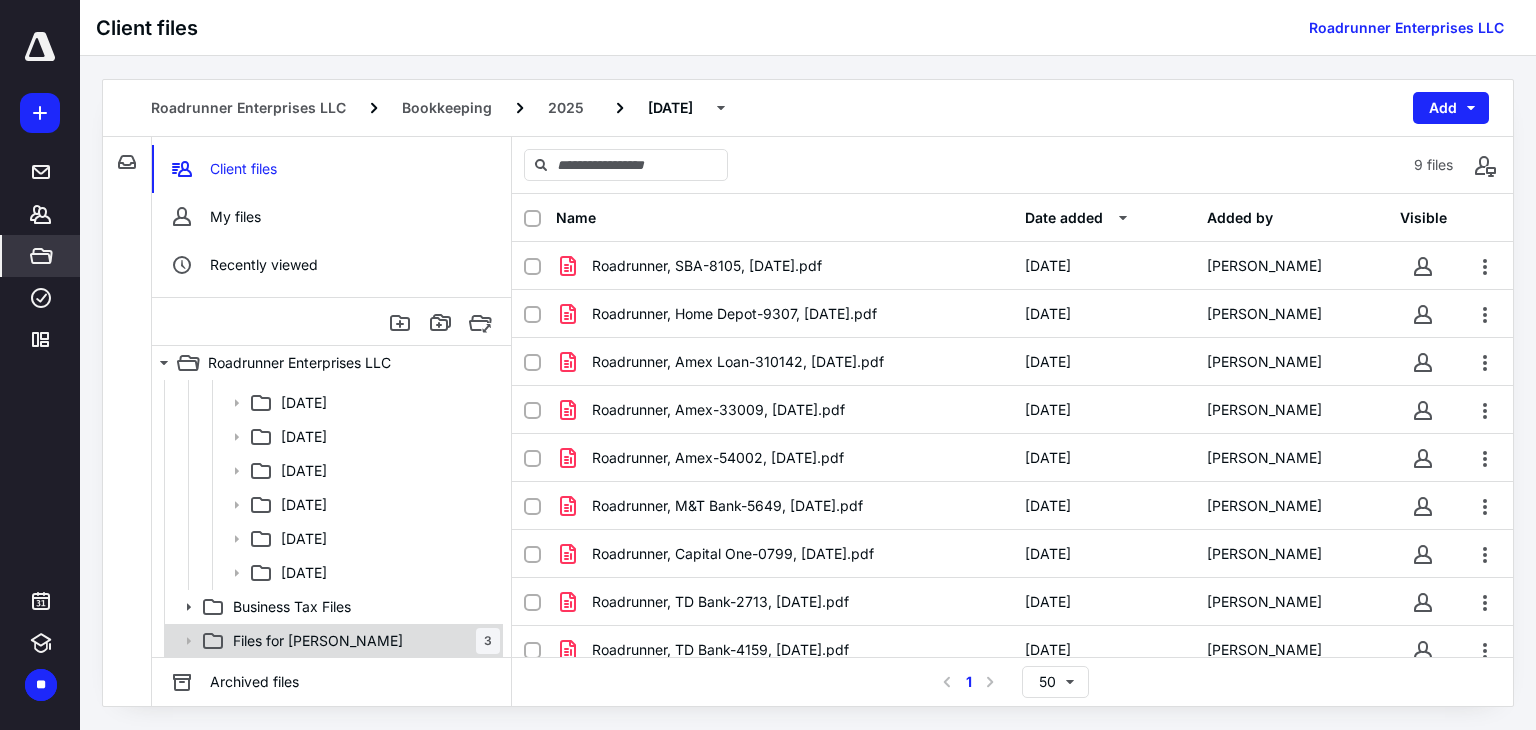 click on "Files for John 3" at bounding box center (362, 641) 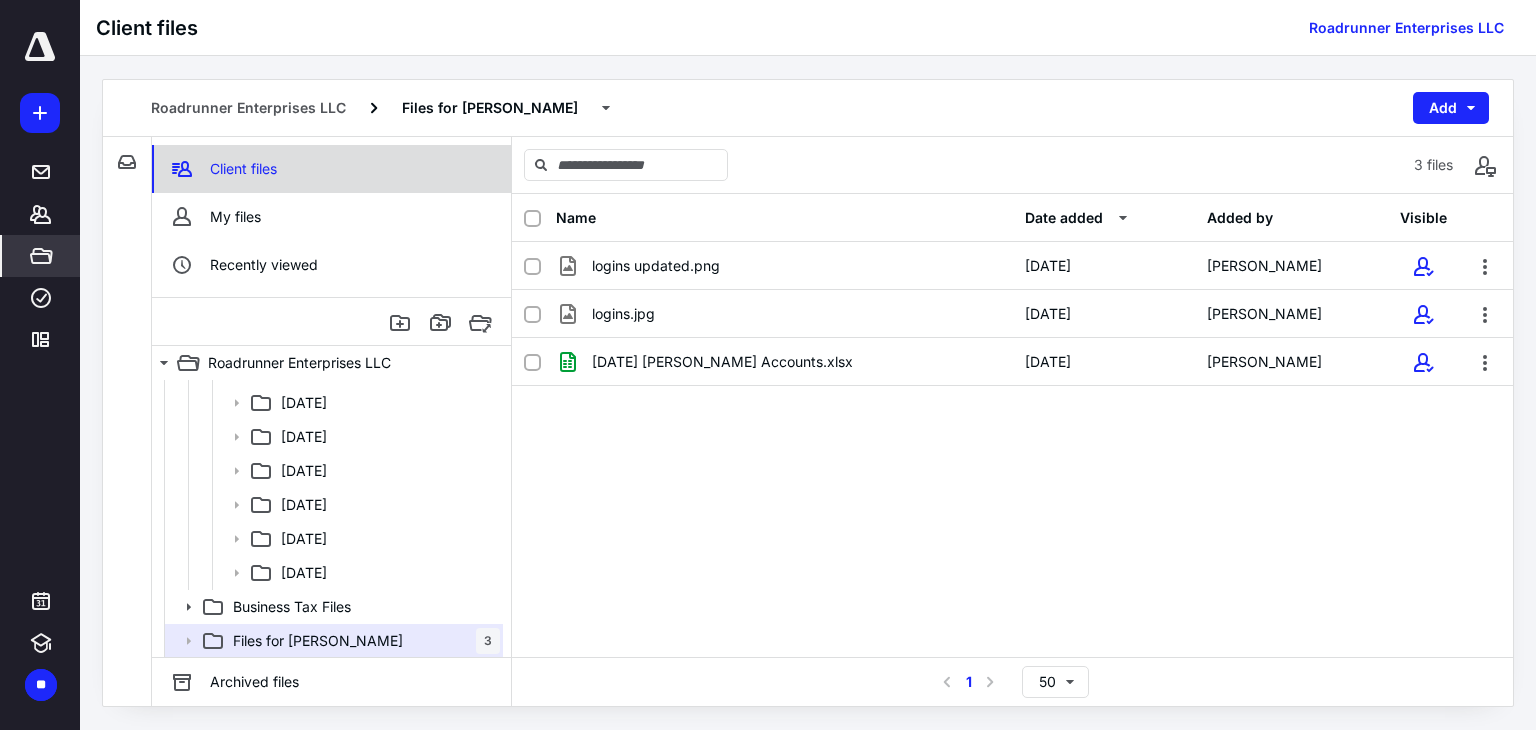 click on "Client files" at bounding box center [331, 169] 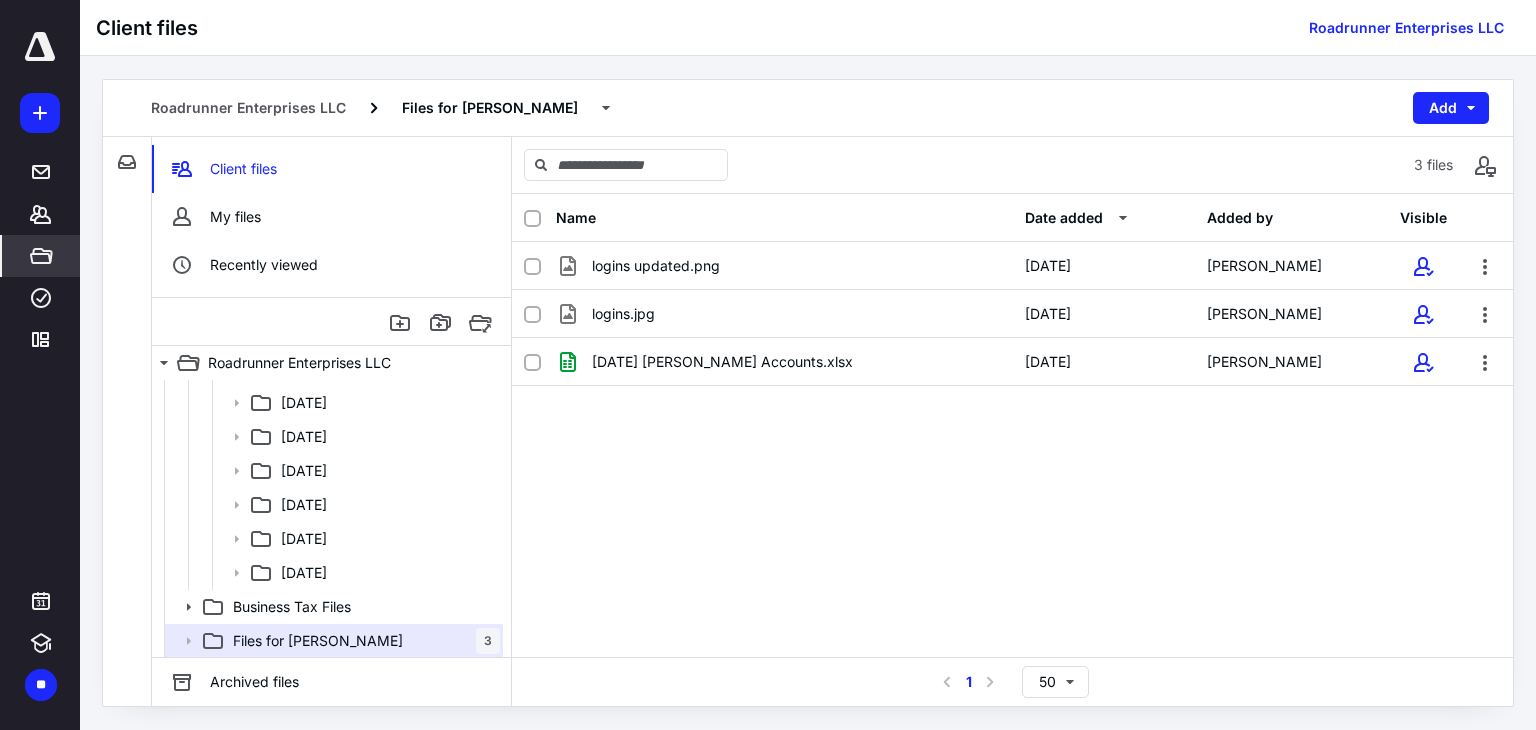 scroll, scrollTop: 0, scrollLeft: 0, axis: both 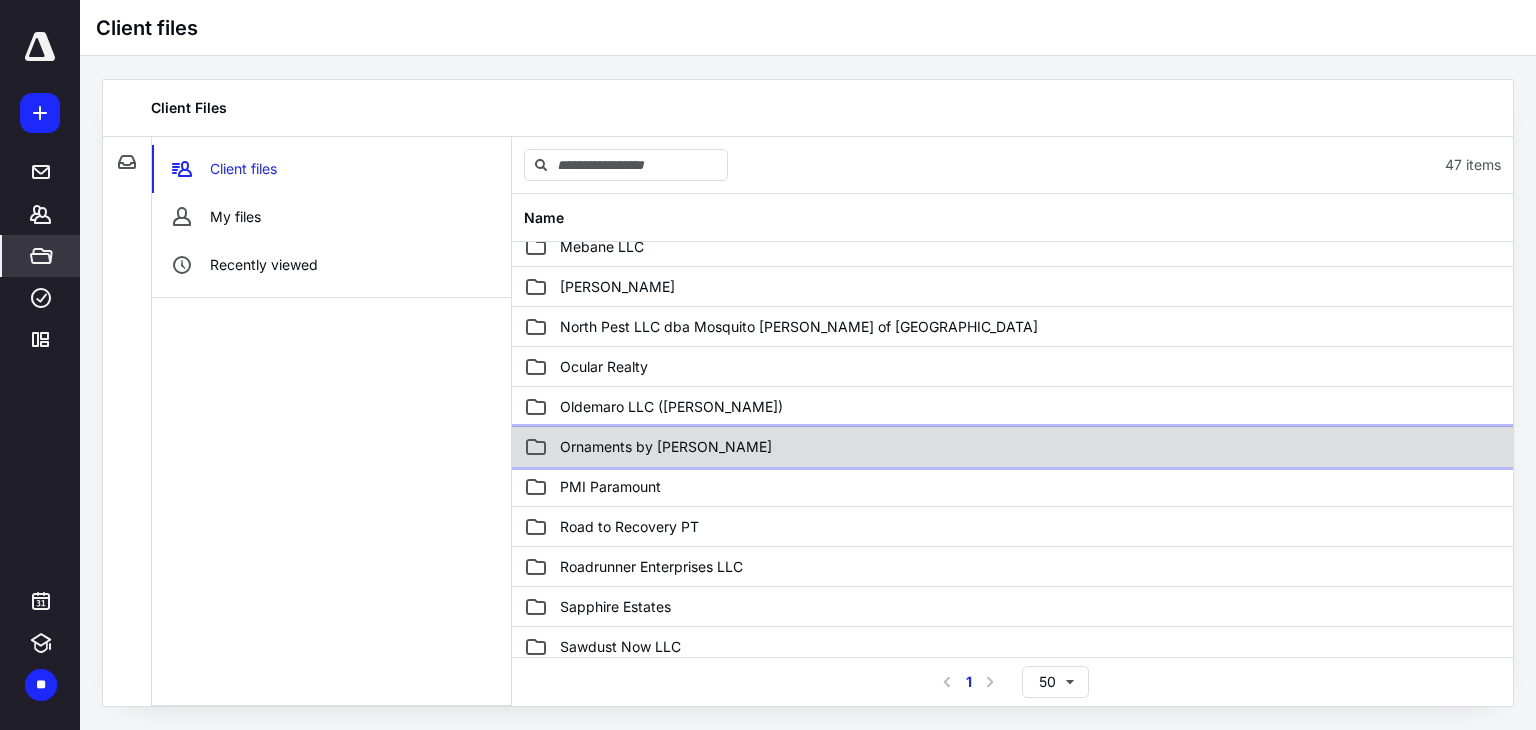 click on "Ornaments by Elves" at bounding box center [873, 447] 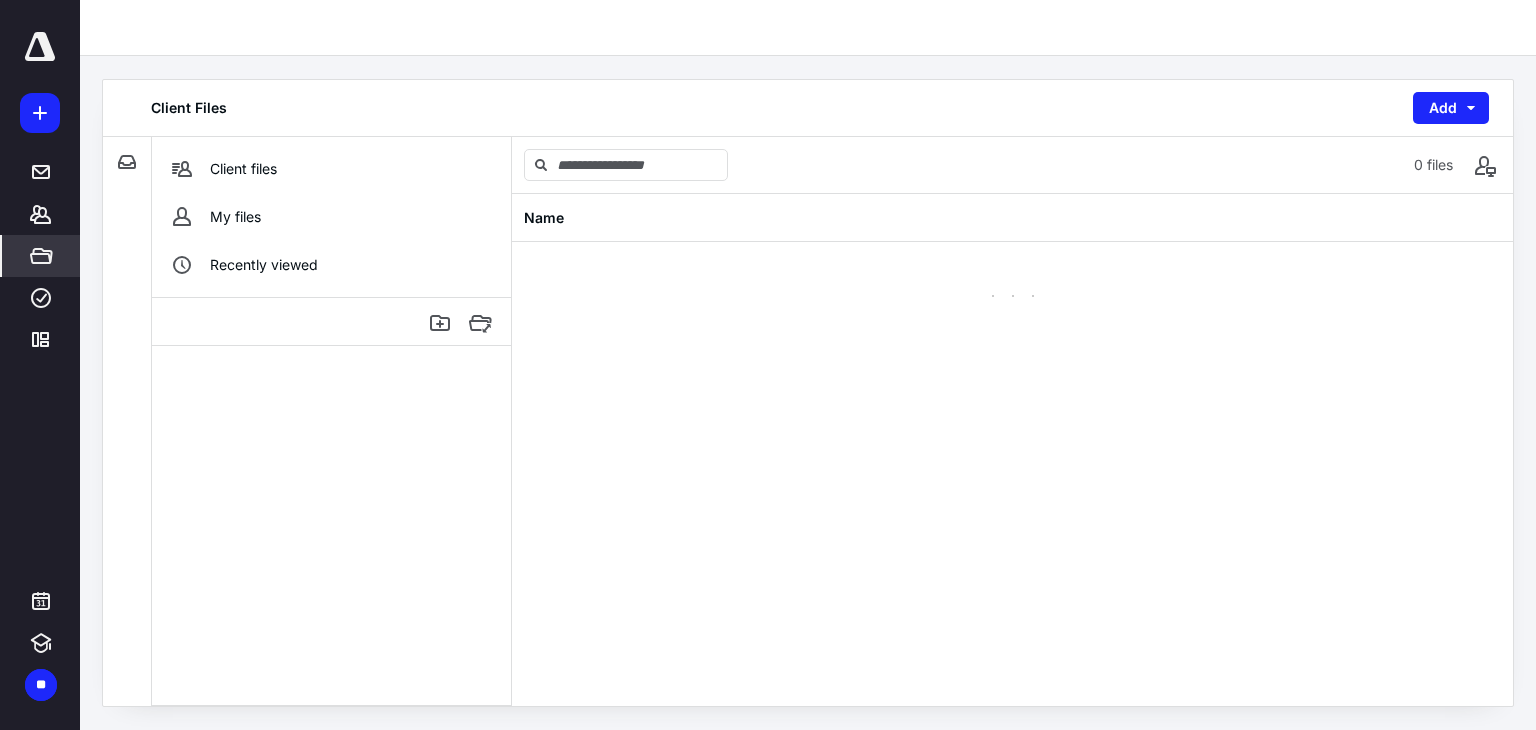 scroll, scrollTop: 0, scrollLeft: 0, axis: both 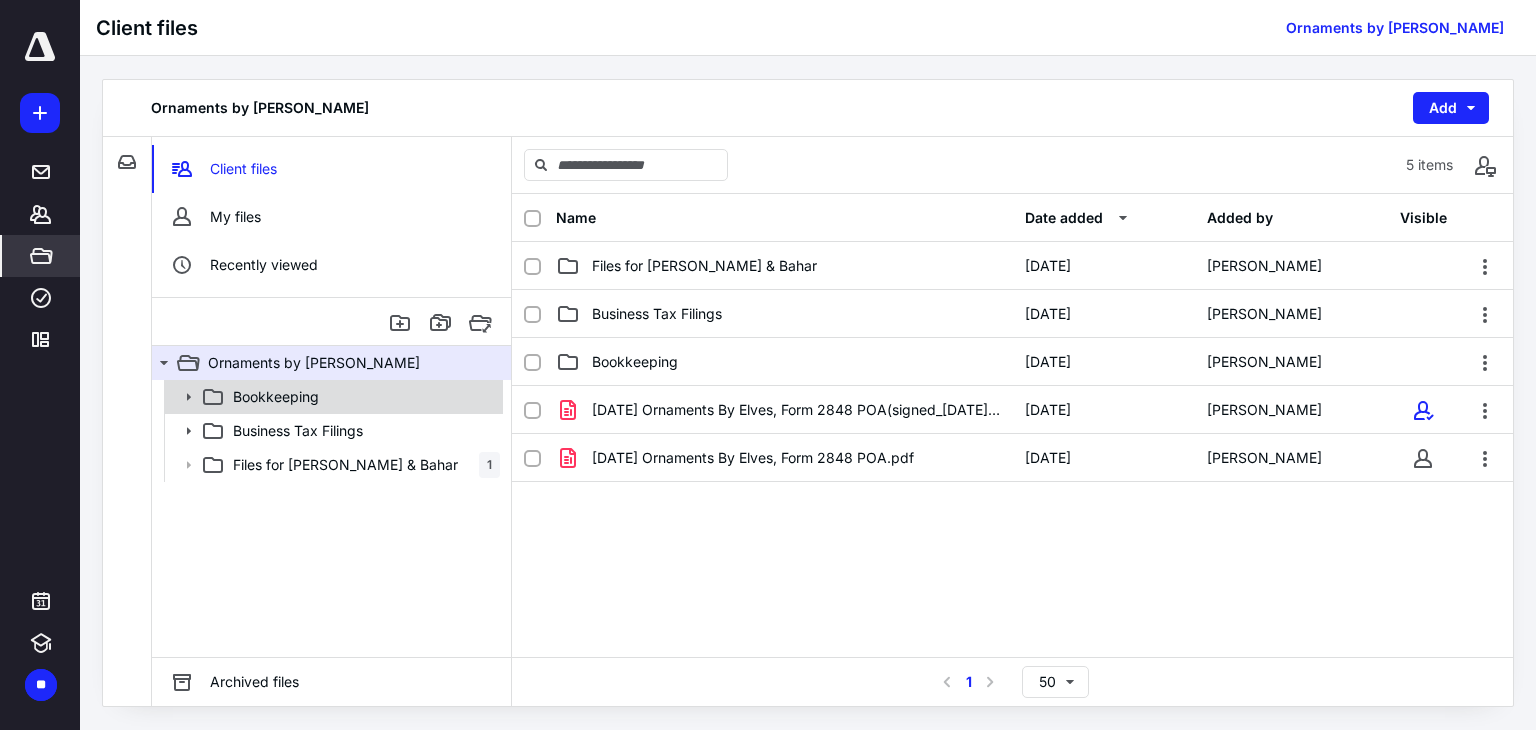 click on "Bookkeeping" at bounding box center [362, 397] 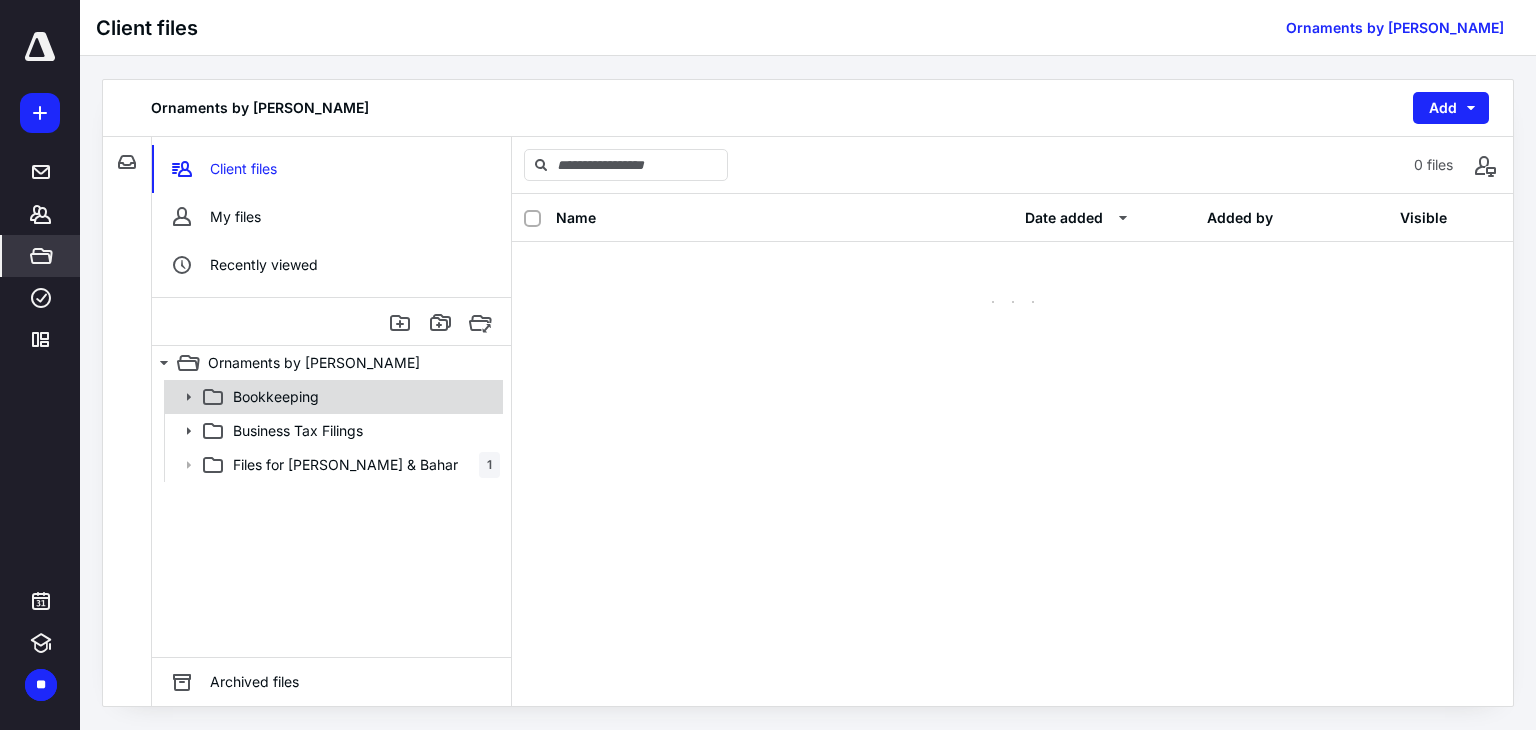 click on "Bookkeeping" at bounding box center (362, 397) 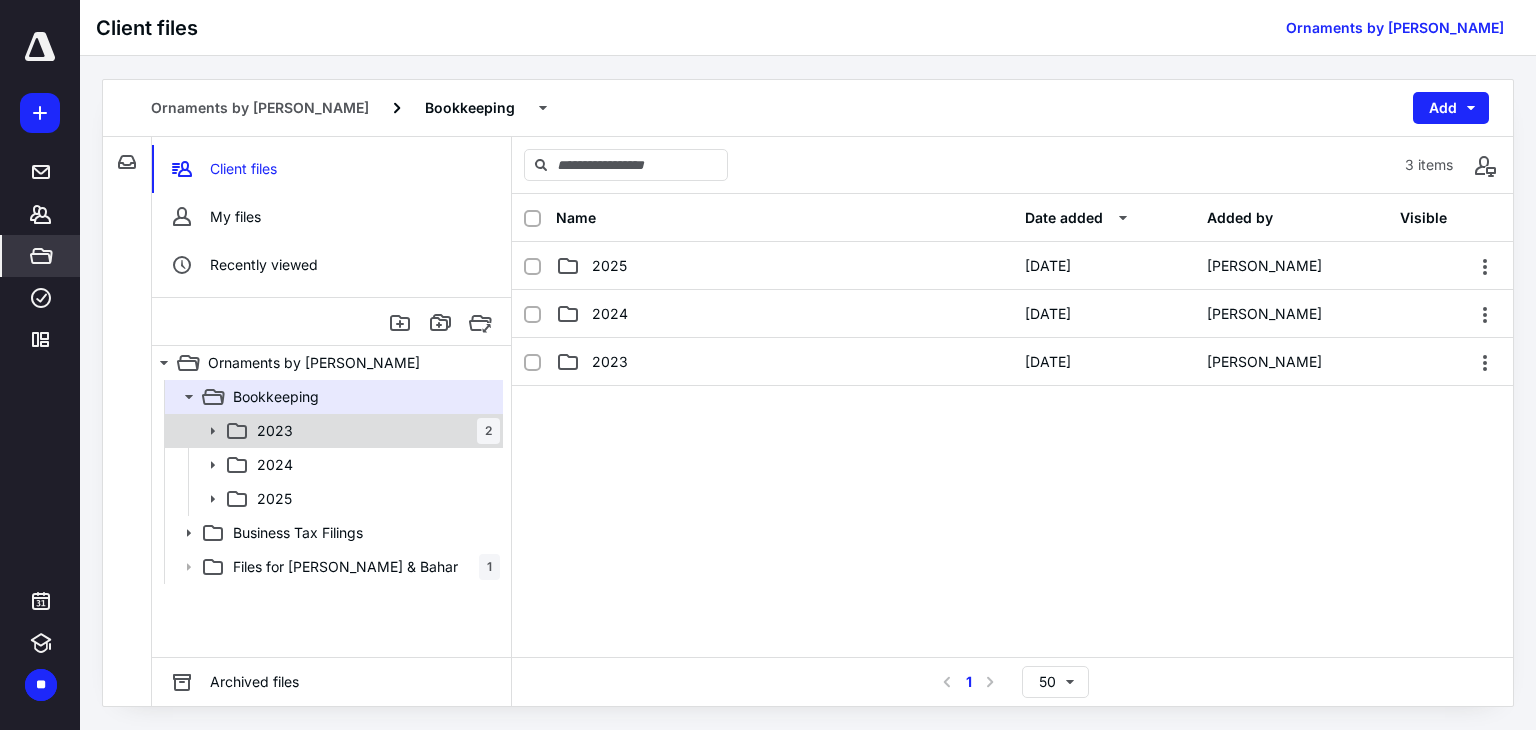 click on "2023 2" at bounding box center (374, 431) 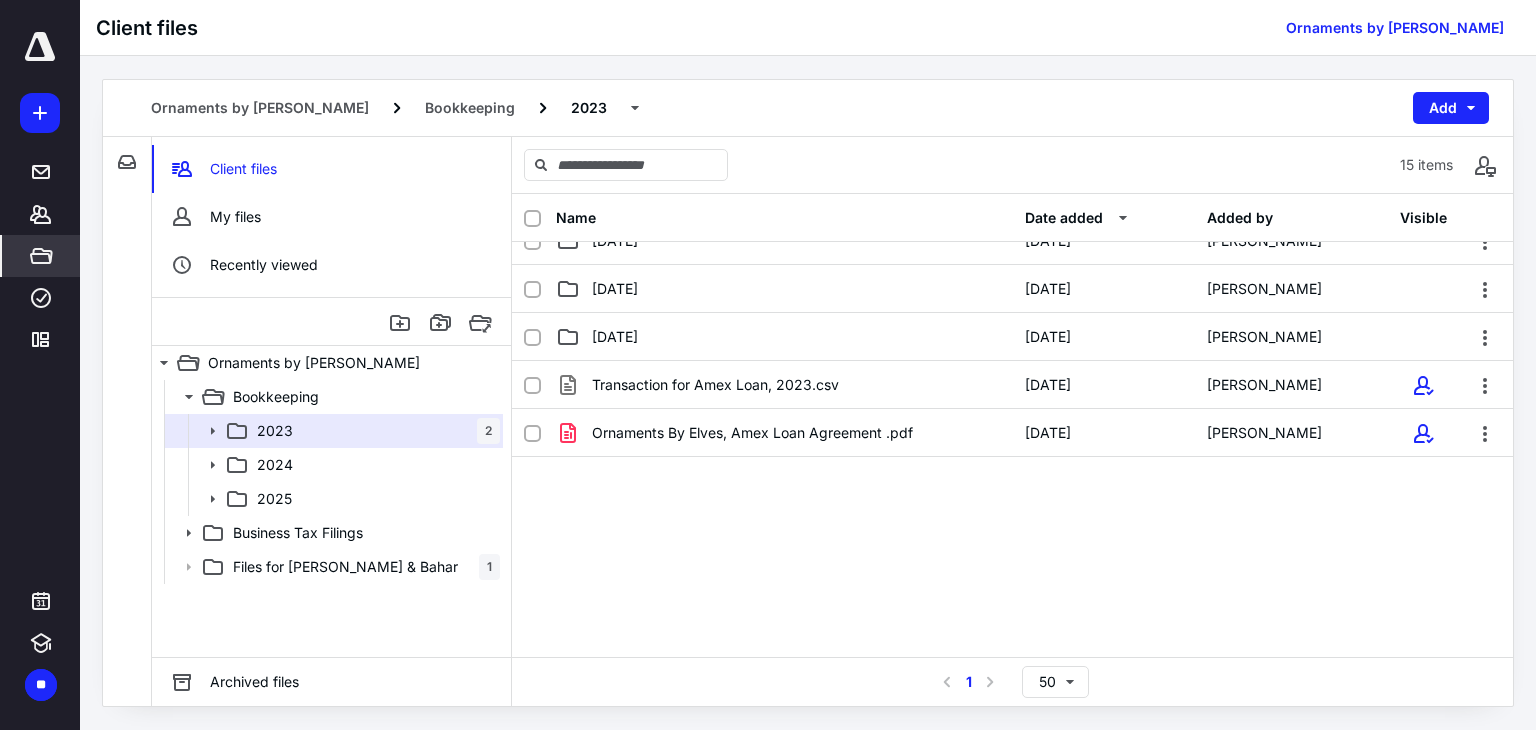 scroll, scrollTop: 506, scrollLeft: 0, axis: vertical 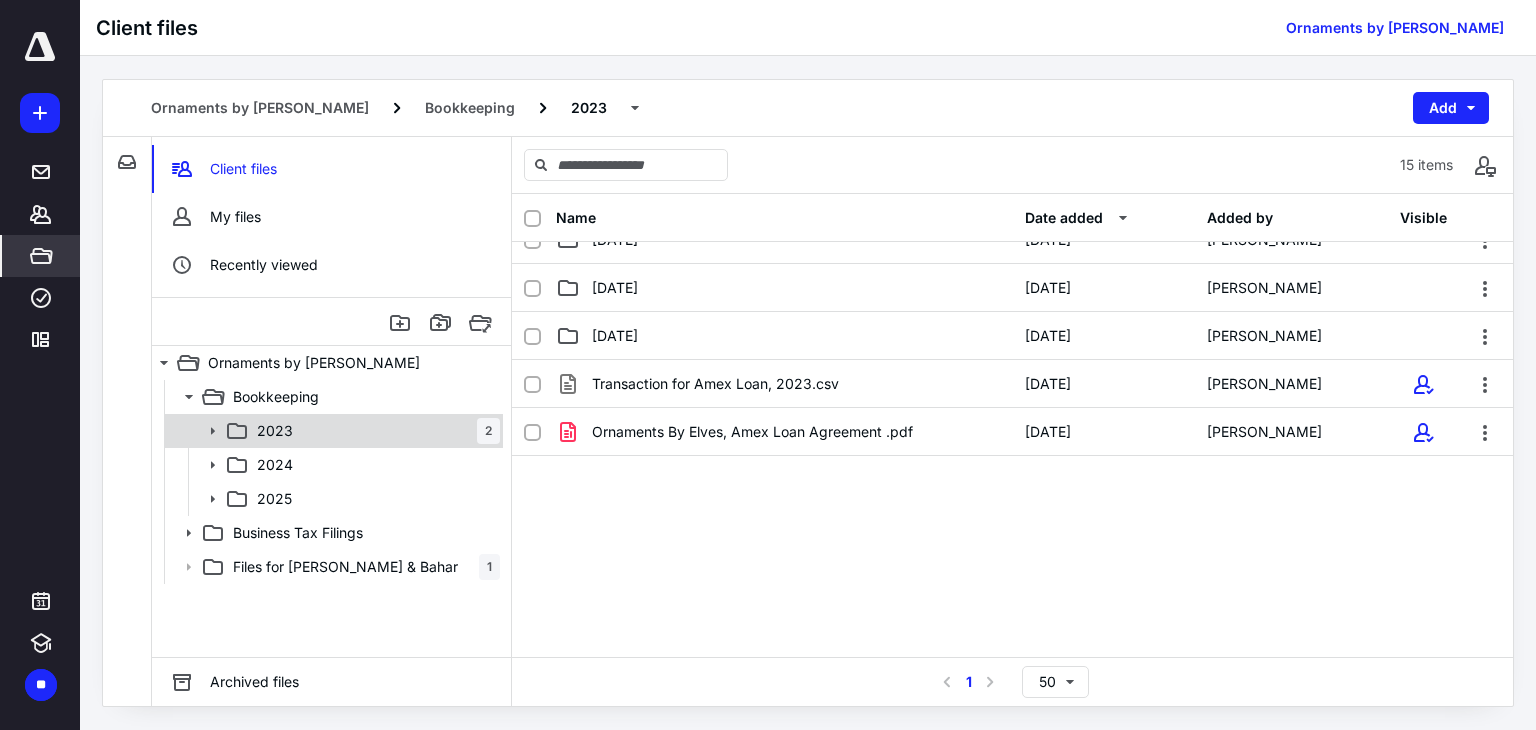 click on "2023 2" at bounding box center [374, 431] 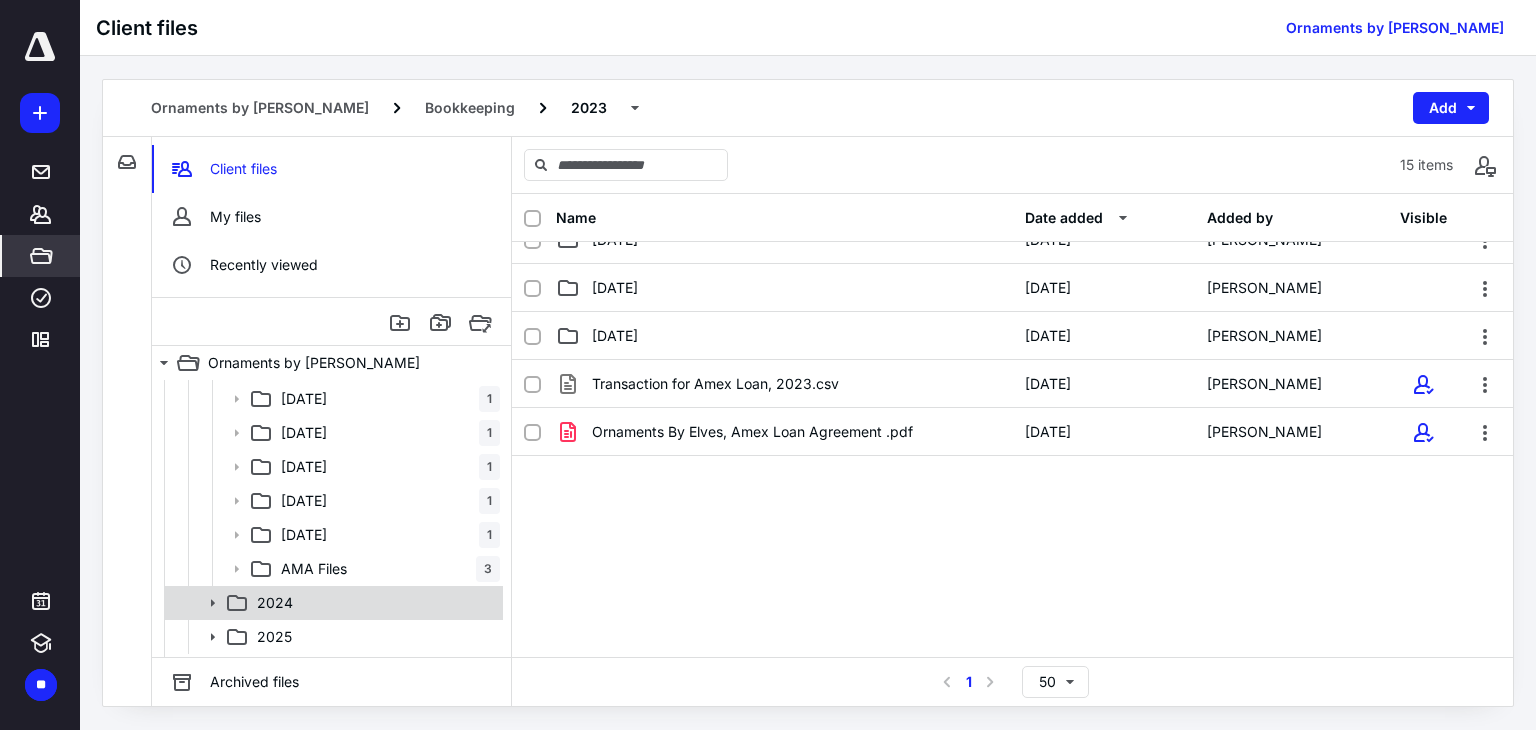 scroll, scrollTop: 368, scrollLeft: 0, axis: vertical 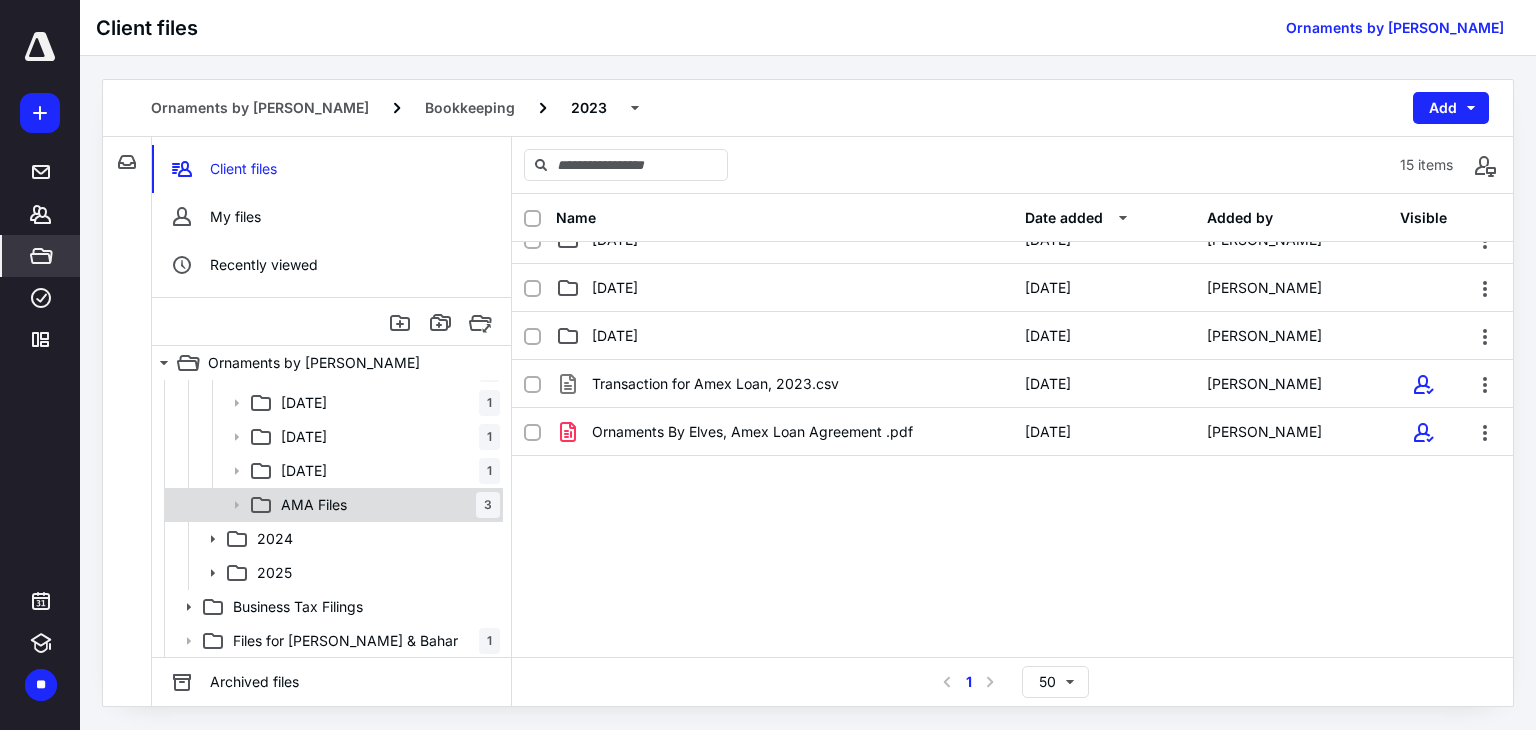 click on "AMA Files 3" at bounding box center (386, 505) 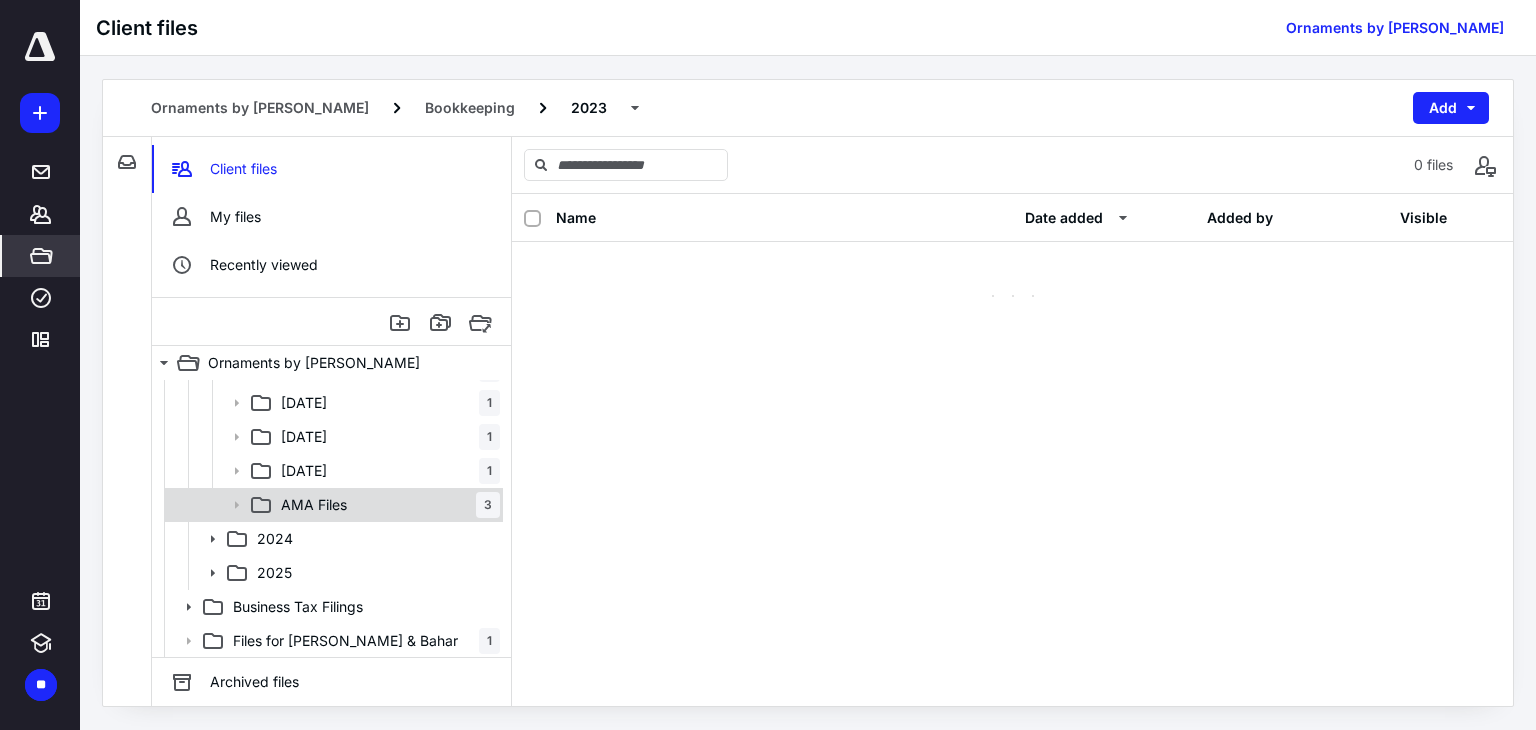 scroll, scrollTop: 0, scrollLeft: 0, axis: both 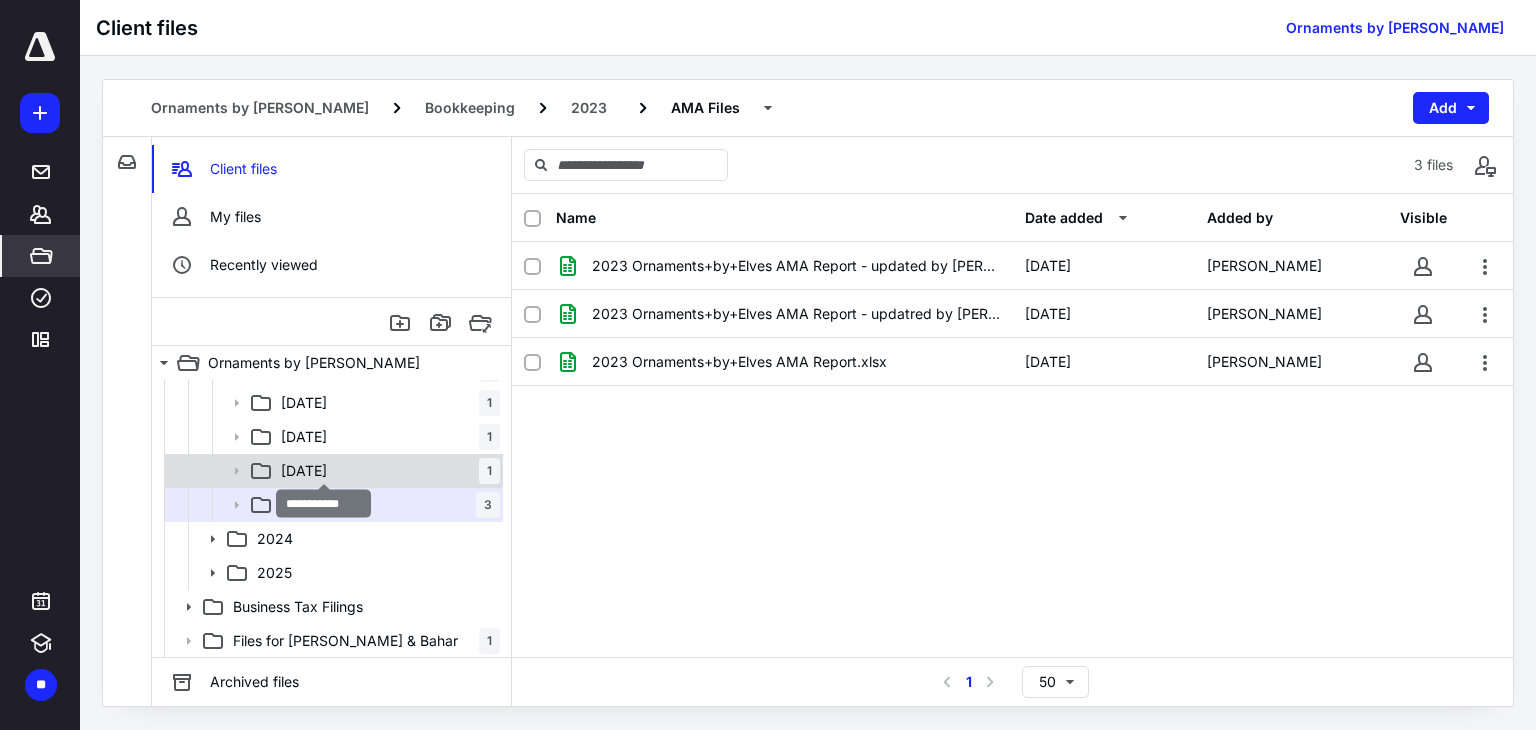 click on "12 December" at bounding box center (304, 471) 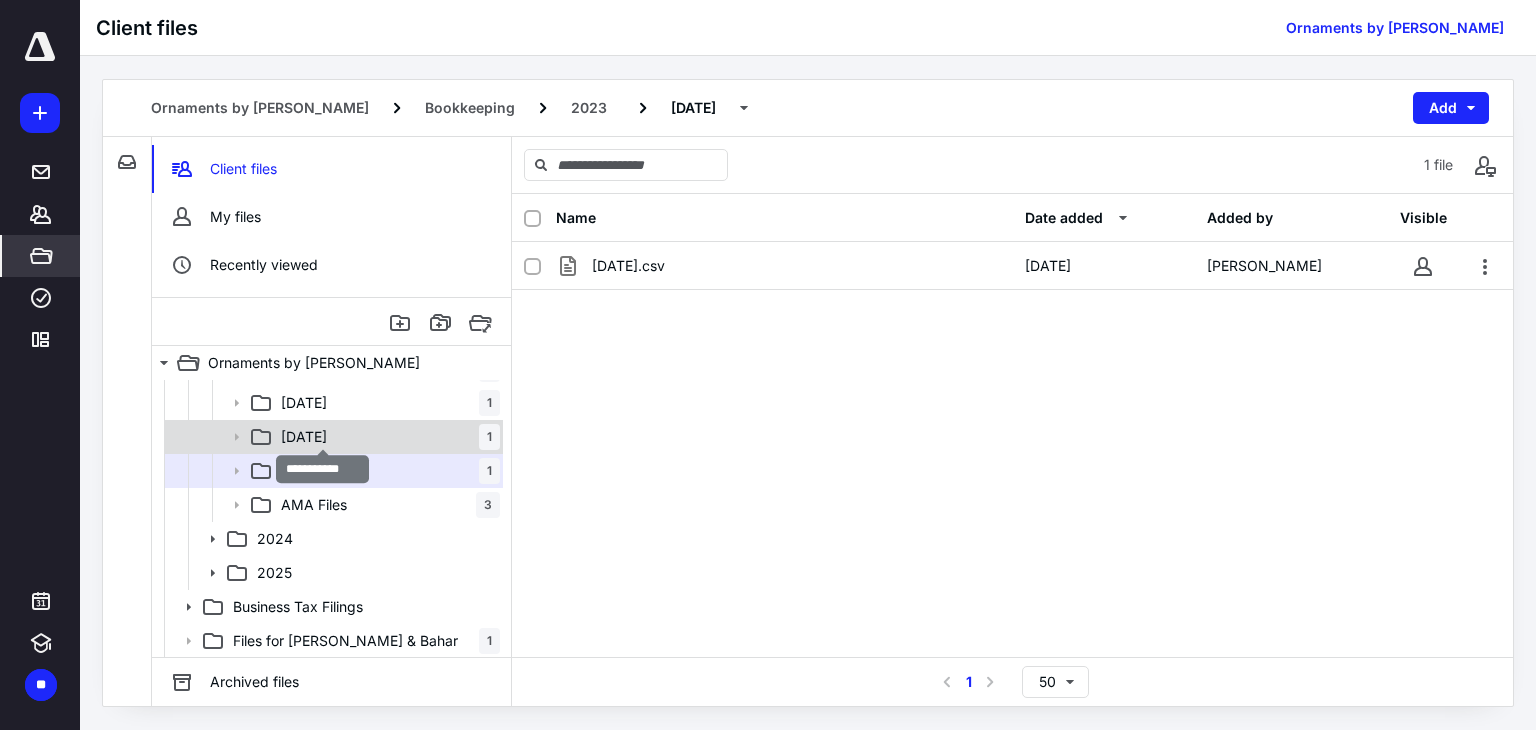 click on "11 November" at bounding box center [304, 437] 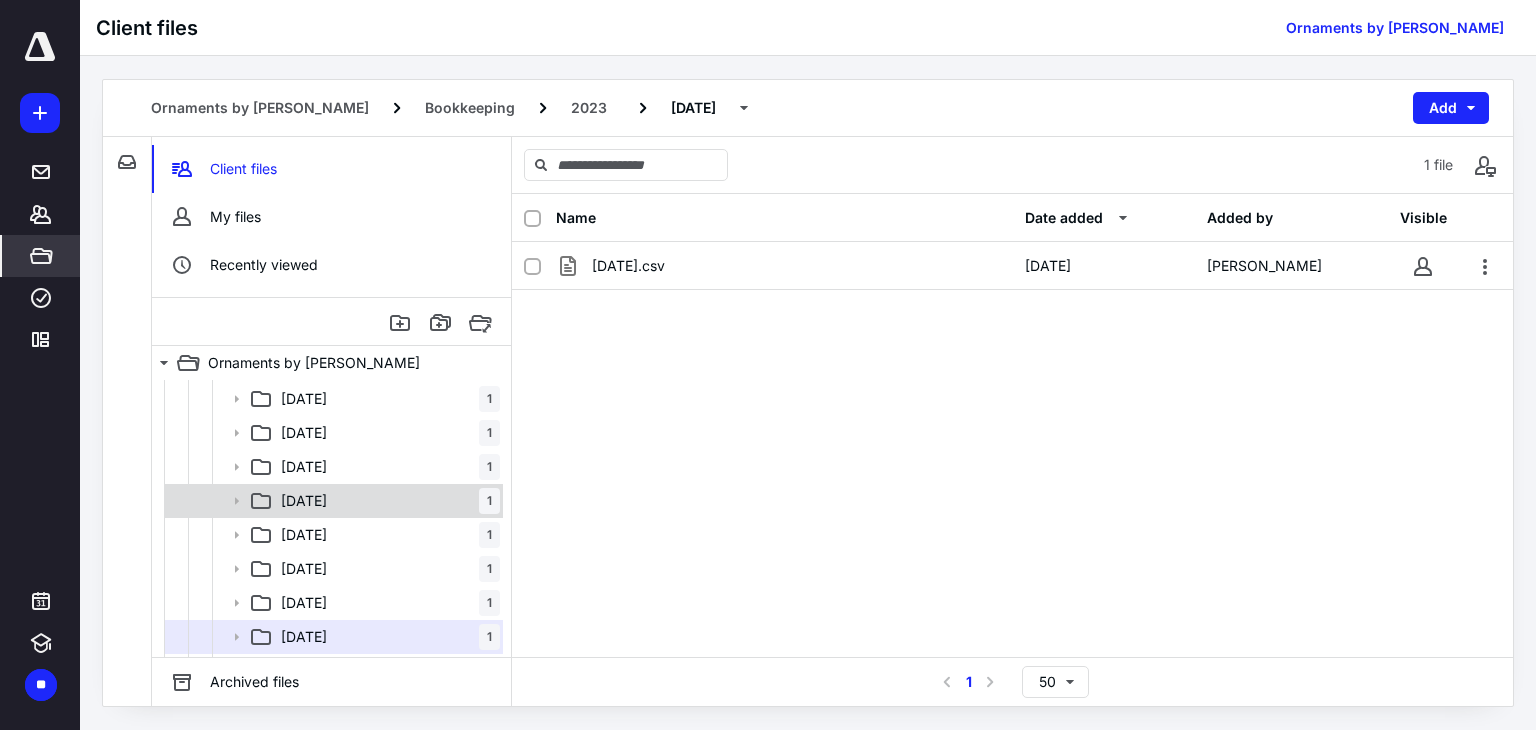 click on "07 July 1" at bounding box center (332, 501) 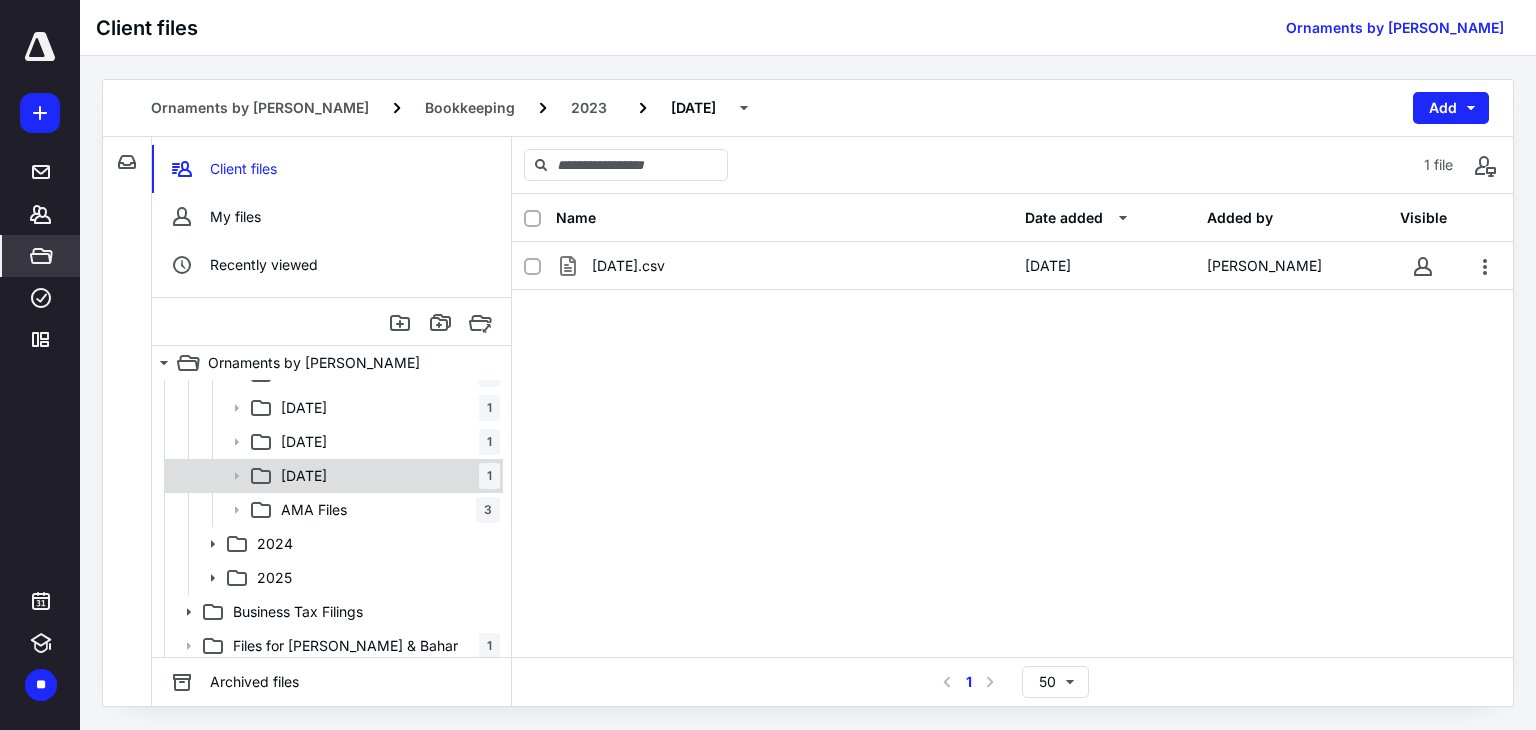 scroll, scrollTop: 368, scrollLeft: 0, axis: vertical 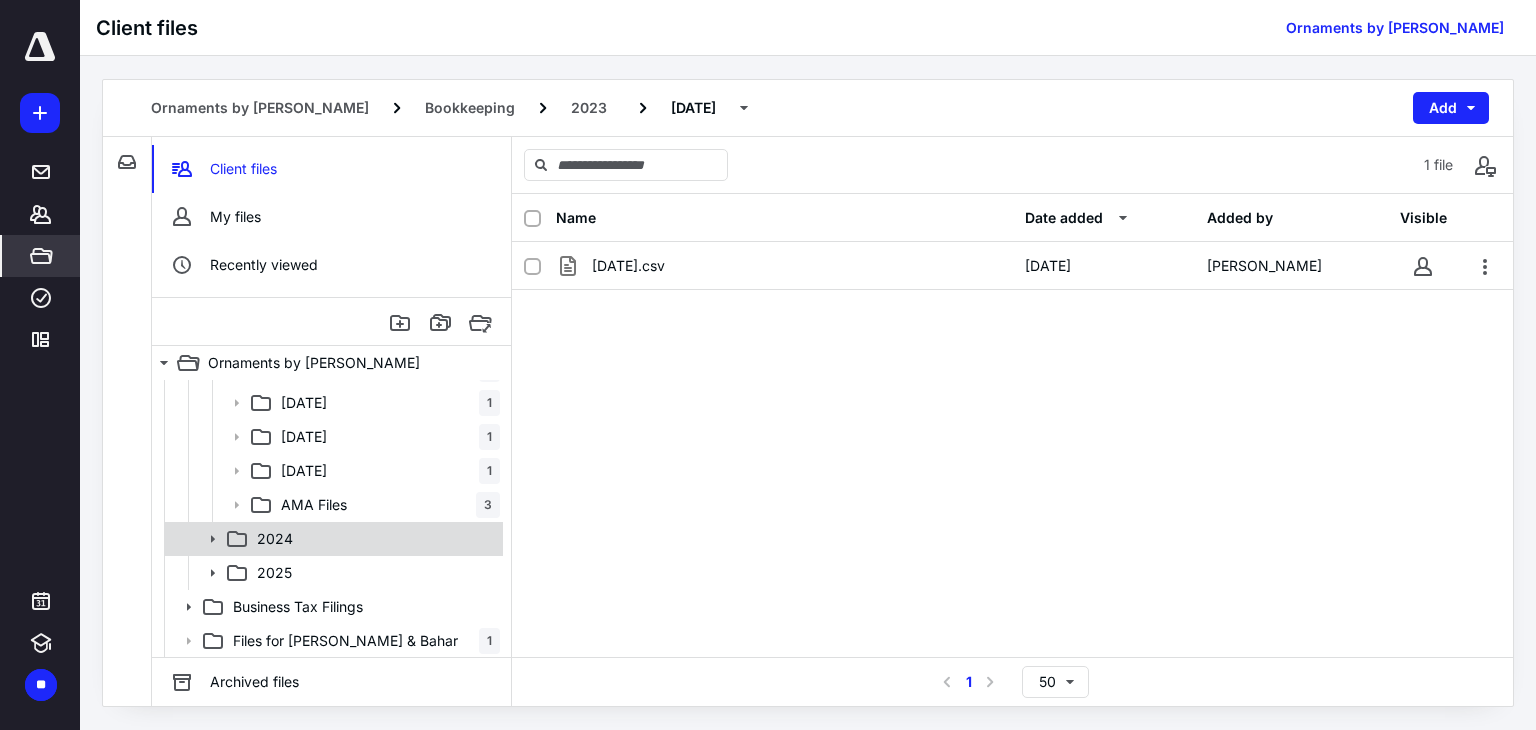 click on "2024" at bounding box center [374, 539] 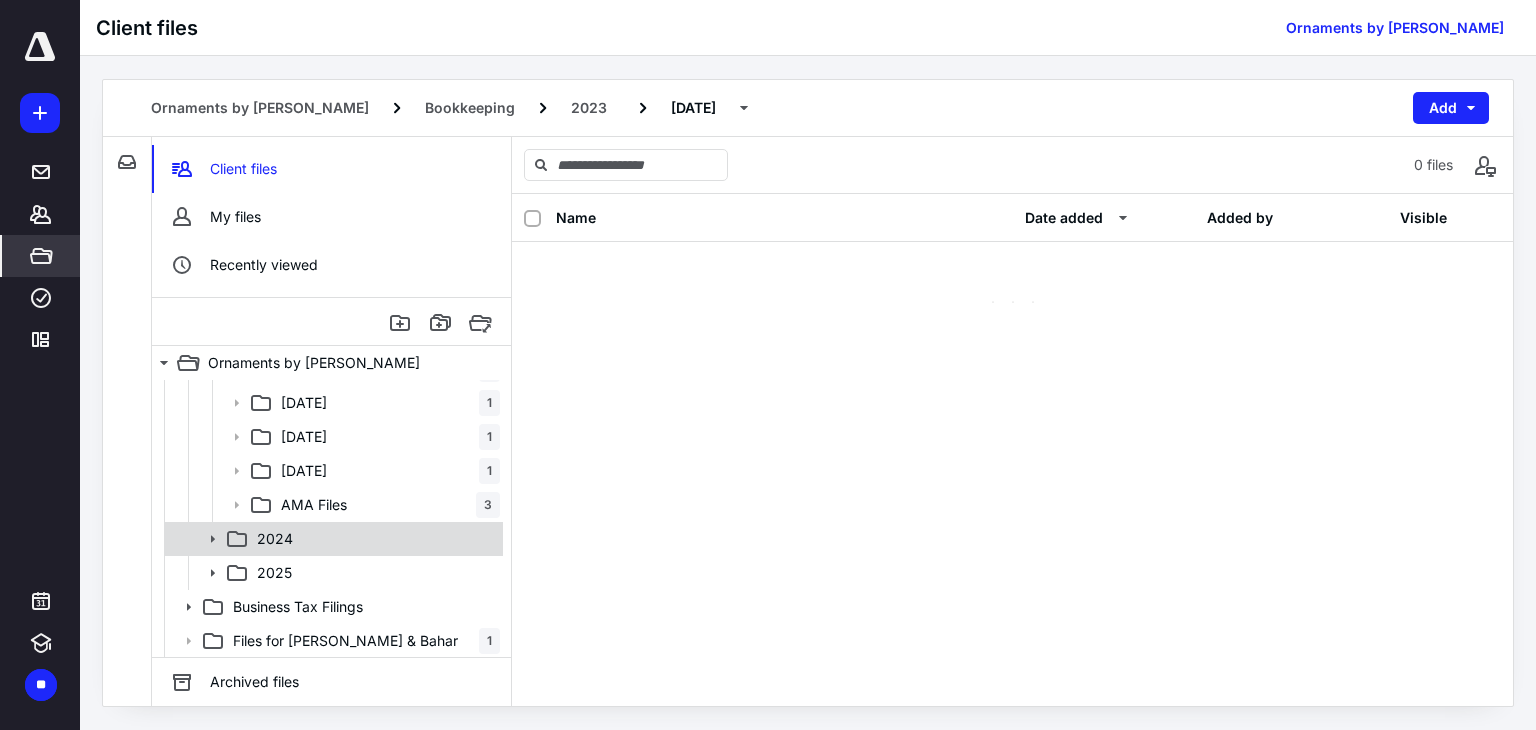 click on "2024" at bounding box center (374, 539) 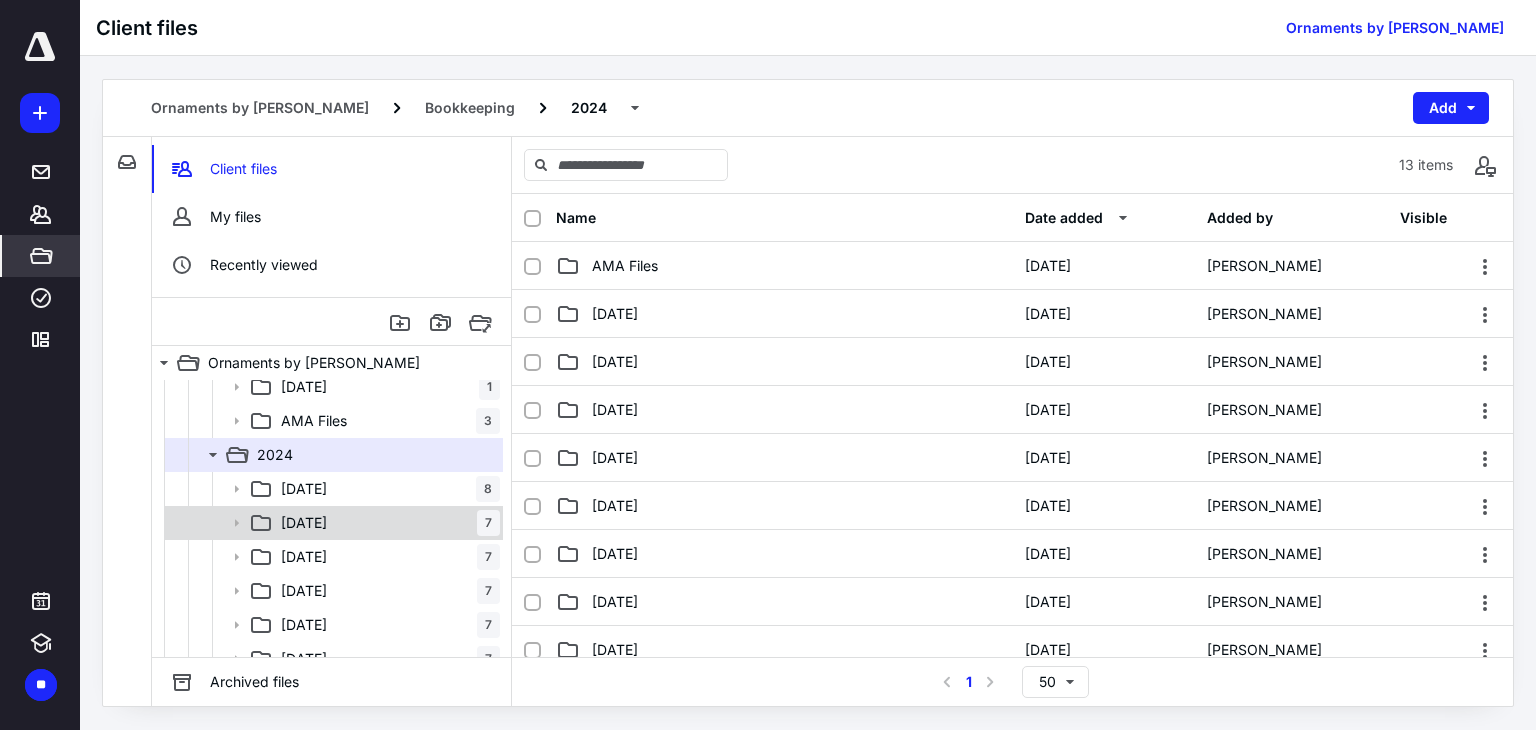 scroll, scrollTop: 468, scrollLeft: 0, axis: vertical 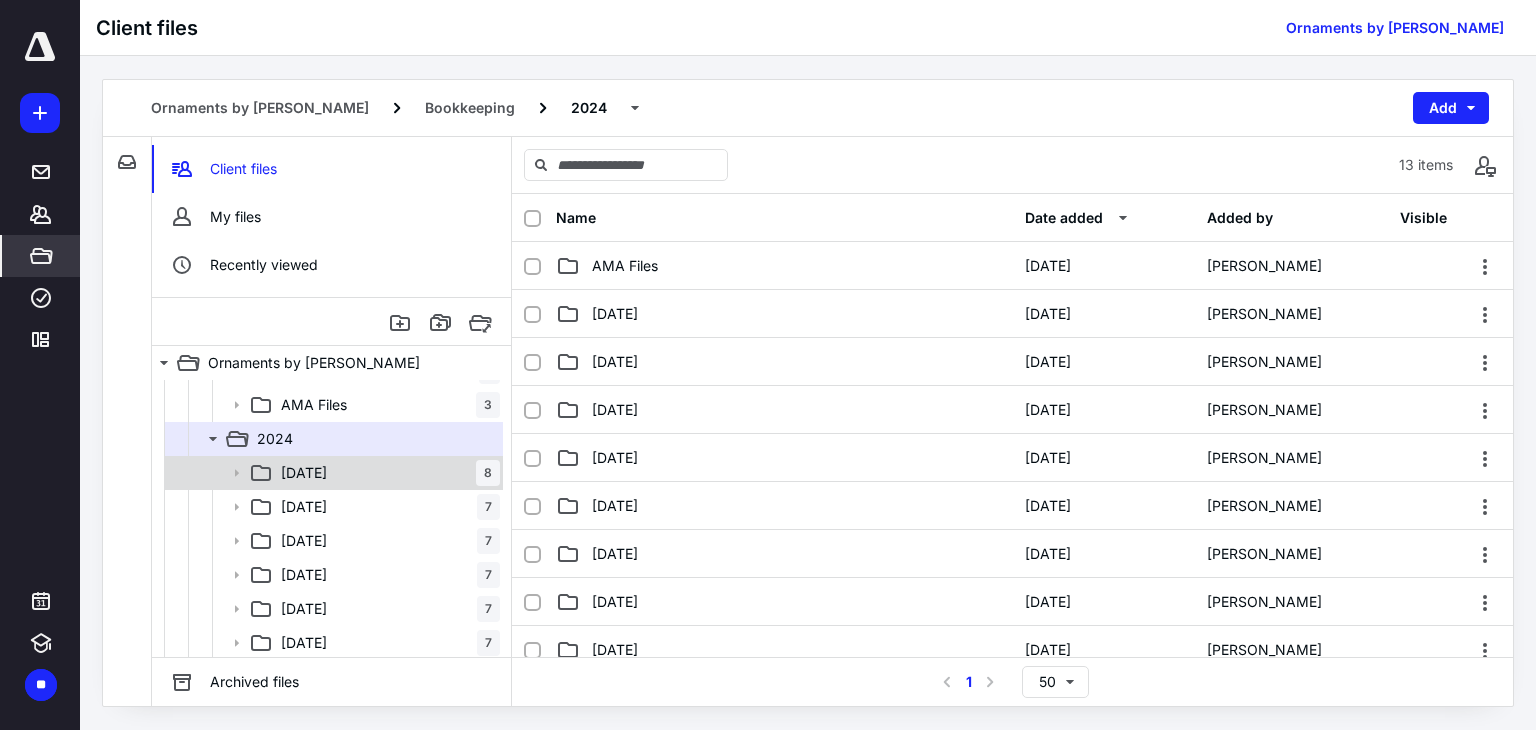 click on "01 January 8" at bounding box center [386, 473] 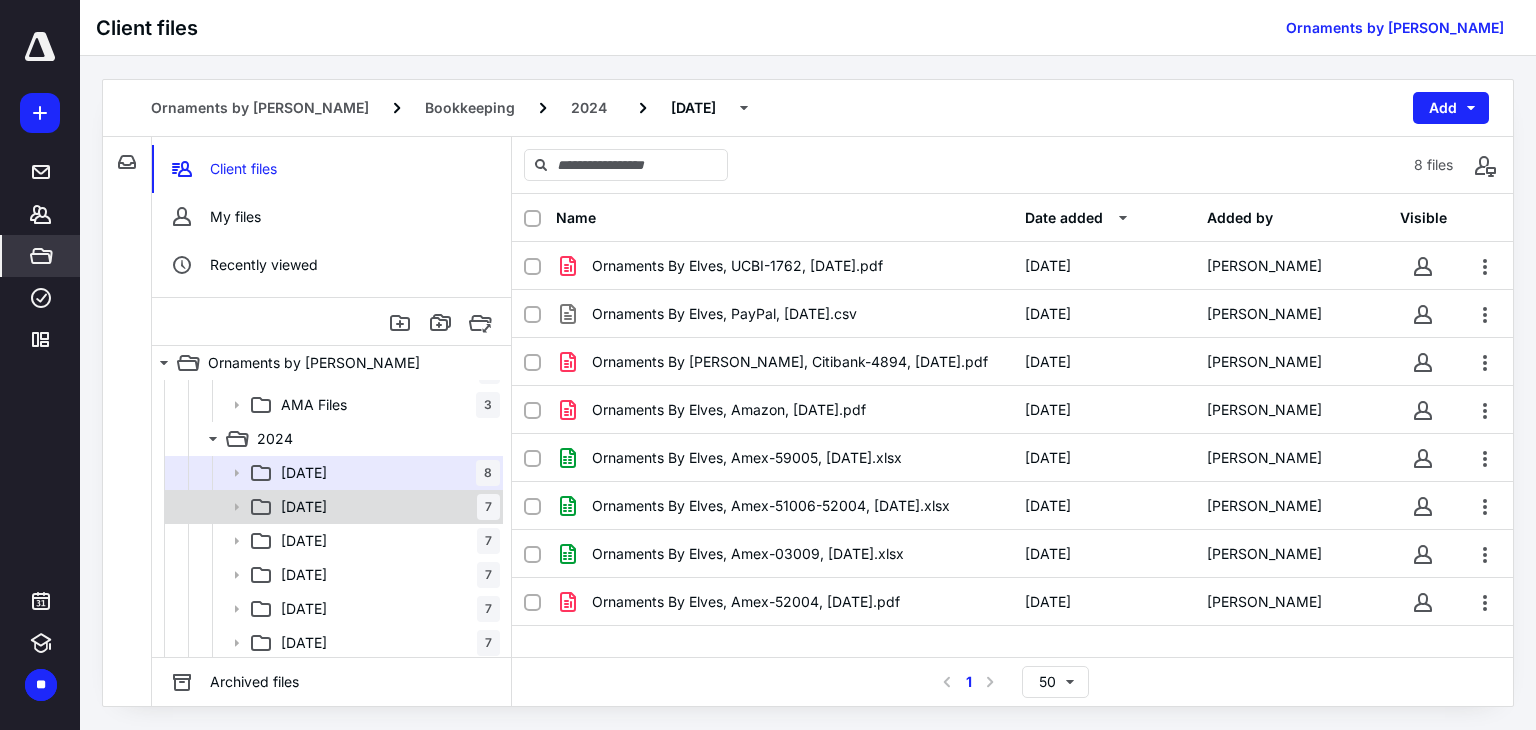 click on "02 February 7" at bounding box center [386, 507] 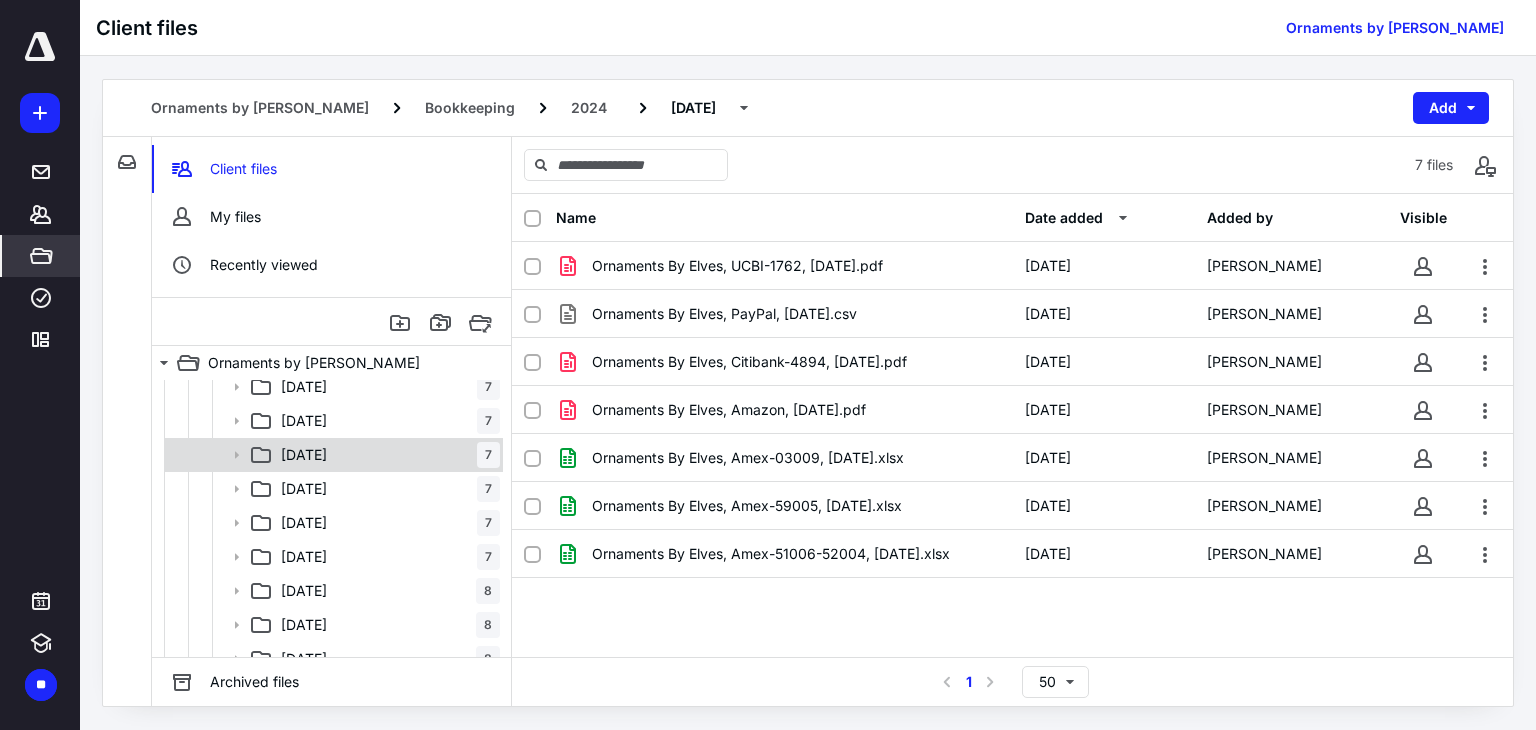 scroll, scrollTop: 568, scrollLeft: 0, axis: vertical 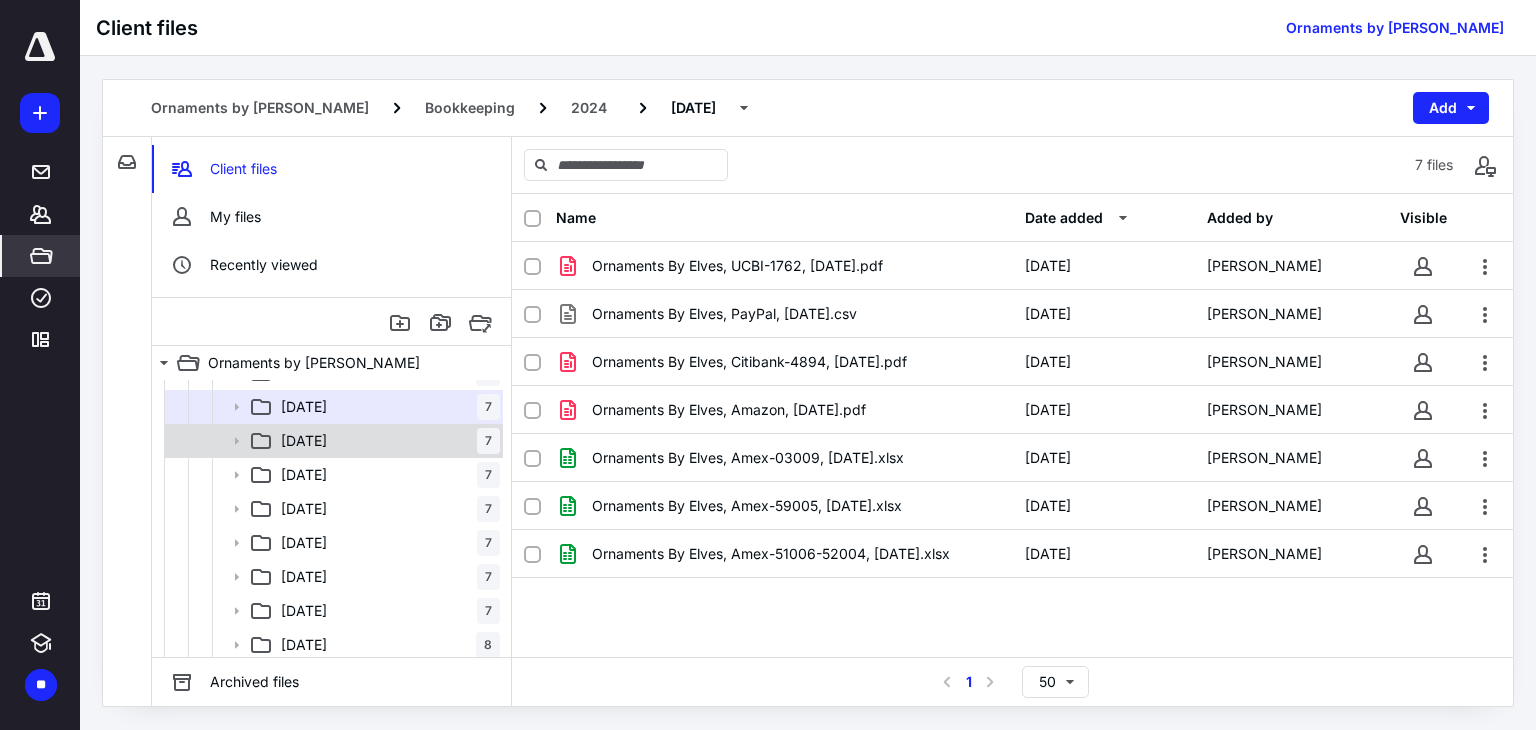 click on "03 March 7" at bounding box center (386, 441) 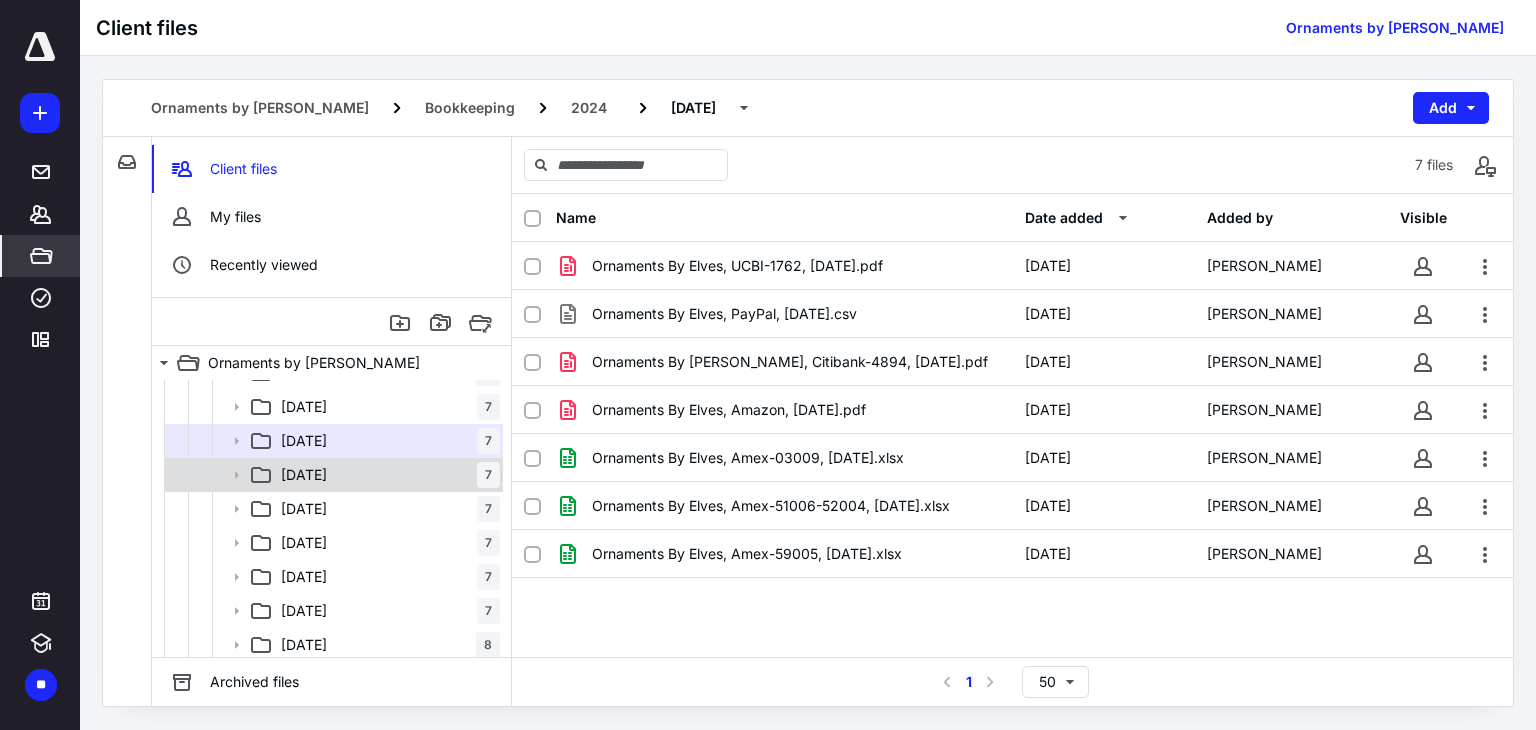 click on "04 April 7" at bounding box center [386, 475] 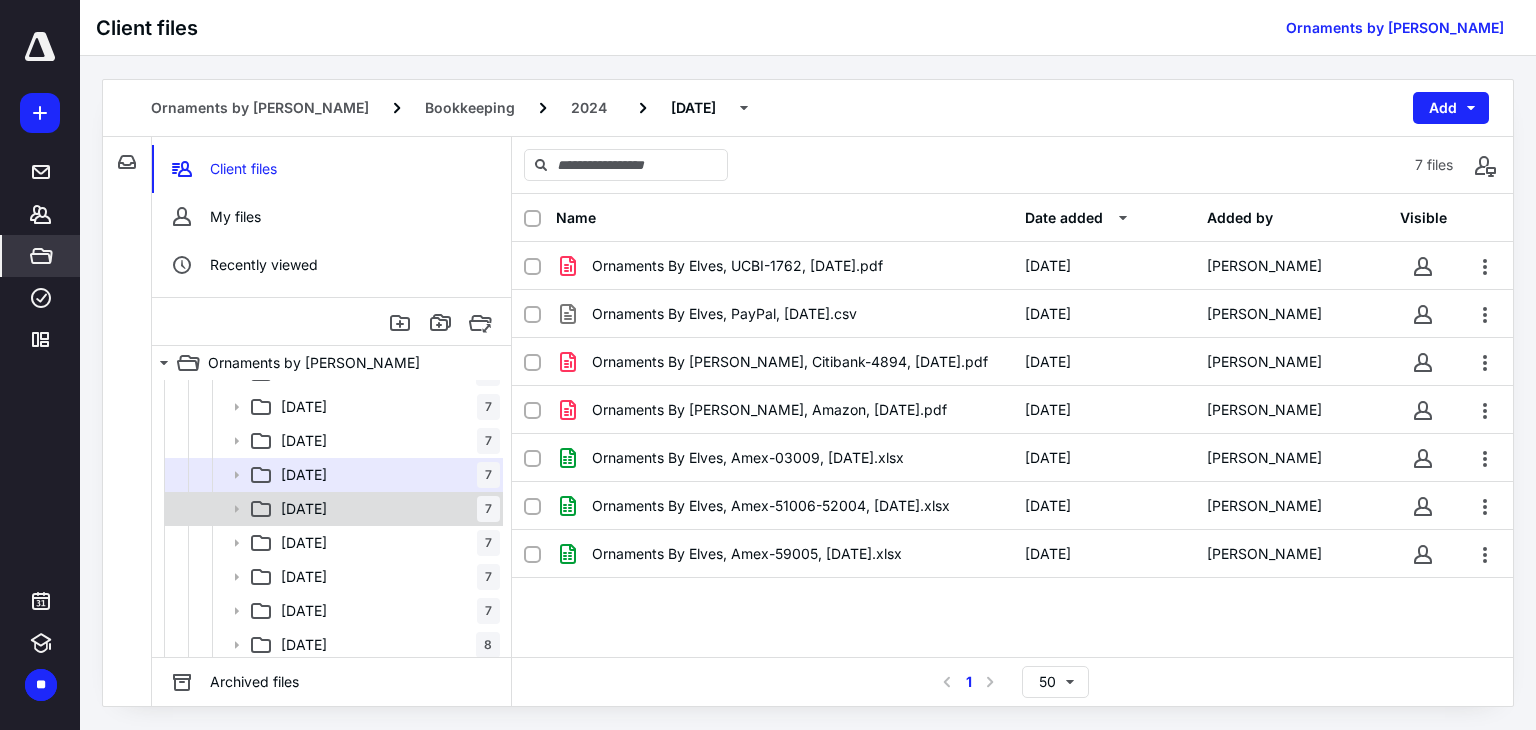 click on "05 May 7" at bounding box center (386, 509) 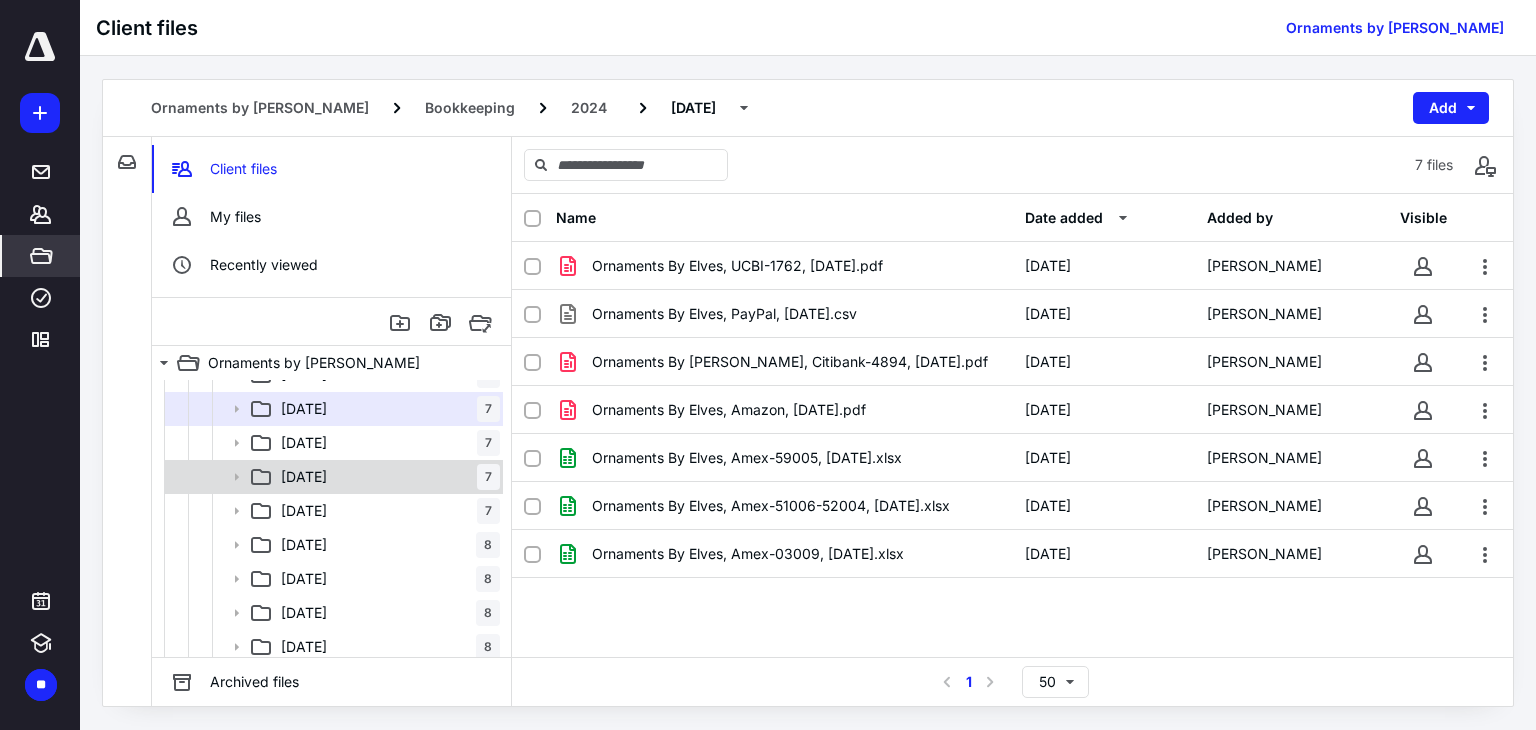 scroll, scrollTop: 668, scrollLeft: 0, axis: vertical 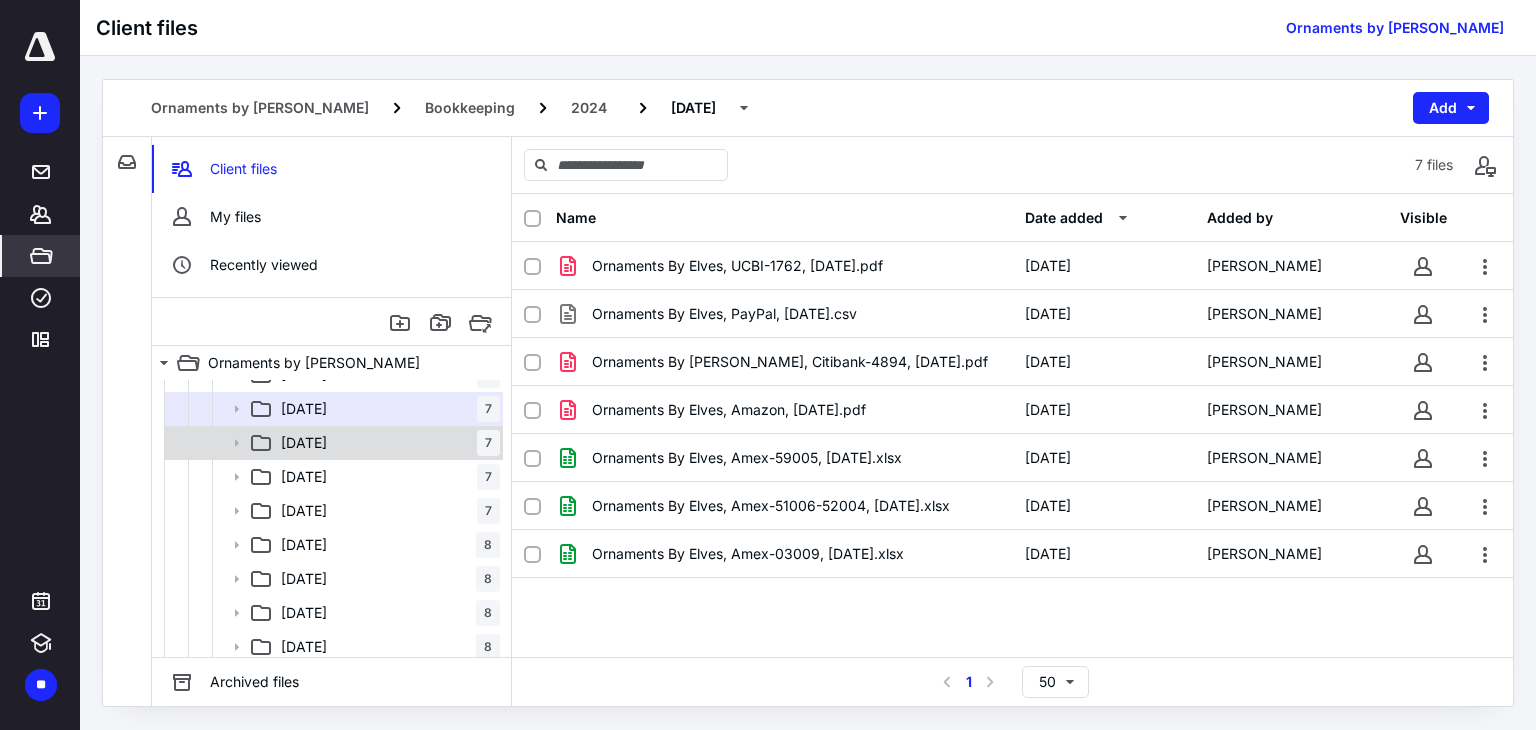 click on "06 June 7" at bounding box center [386, 443] 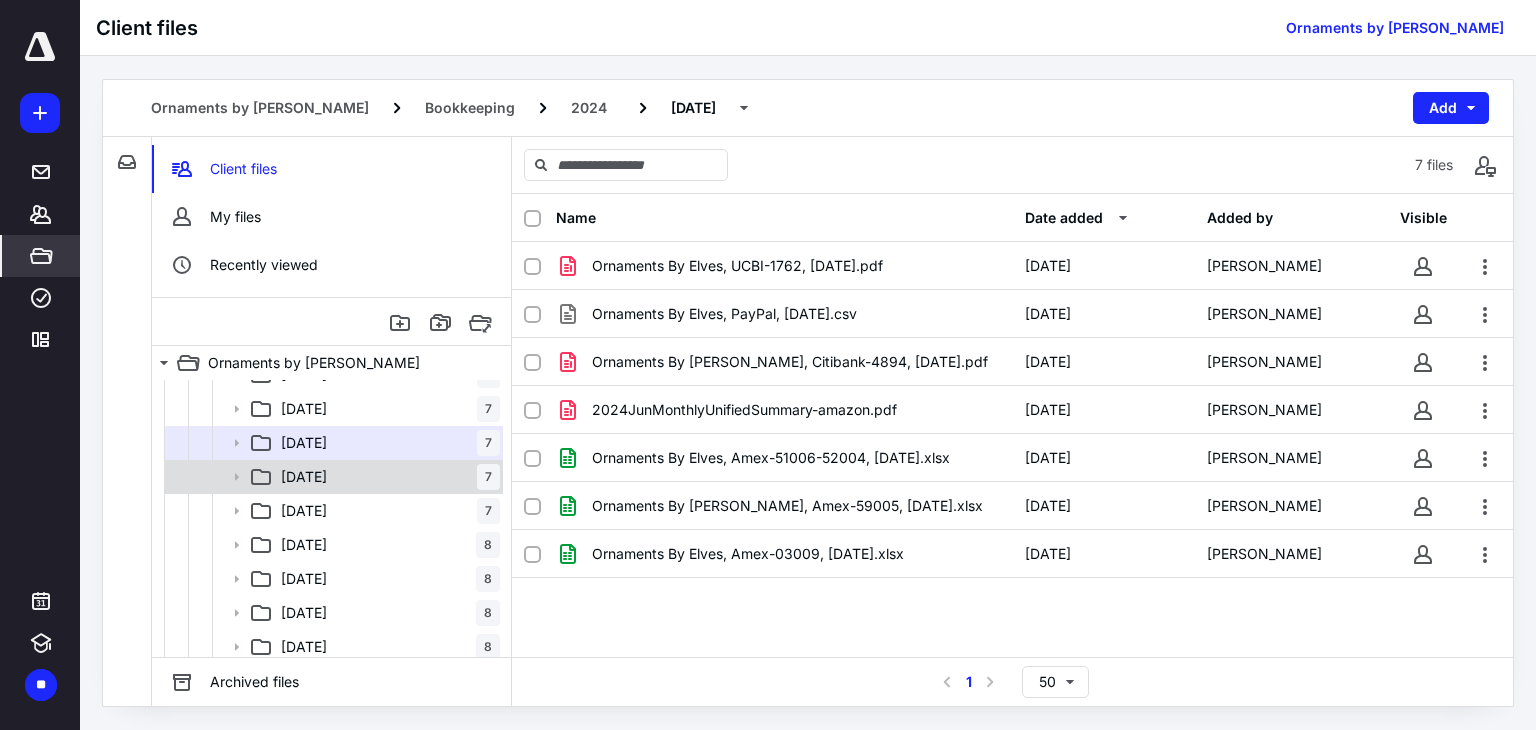 click on "07 July 7" at bounding box center (386, 477) 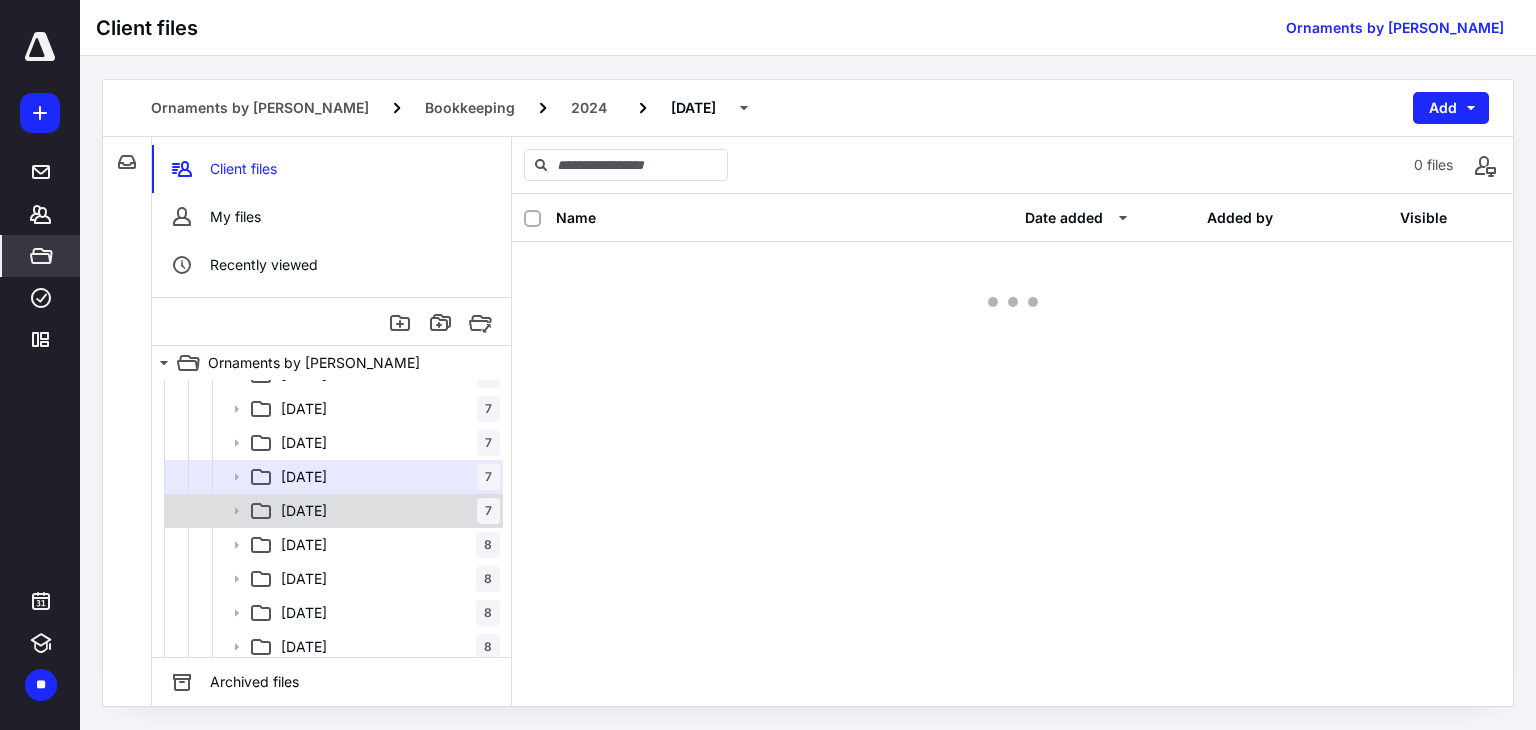 click on "08 August 7" at bounding box center [386, 511] 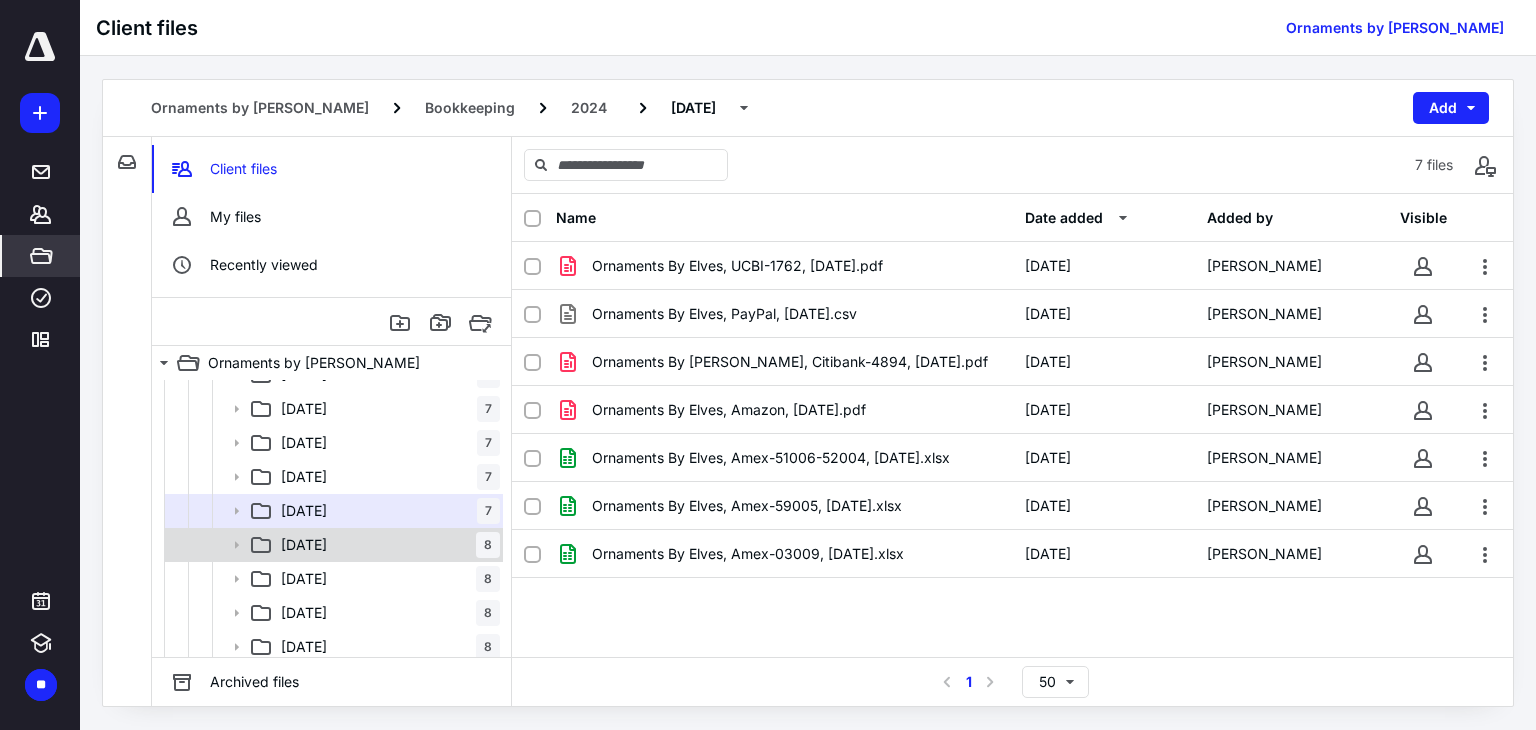 click on "09 September 8" at bounding box center (386, 545) 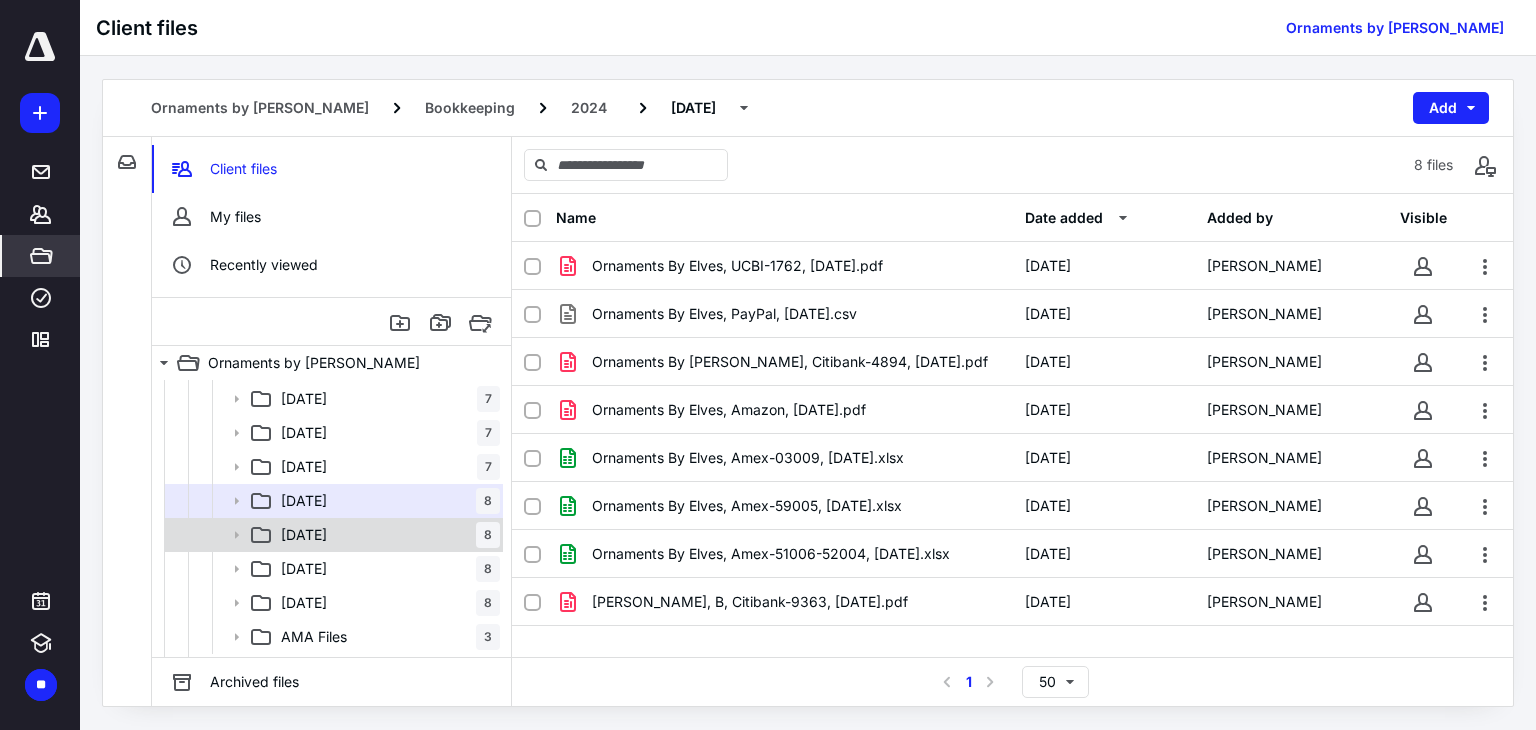 scroll, scrollTop: 768, scrollLeft: 0, axis: vertical 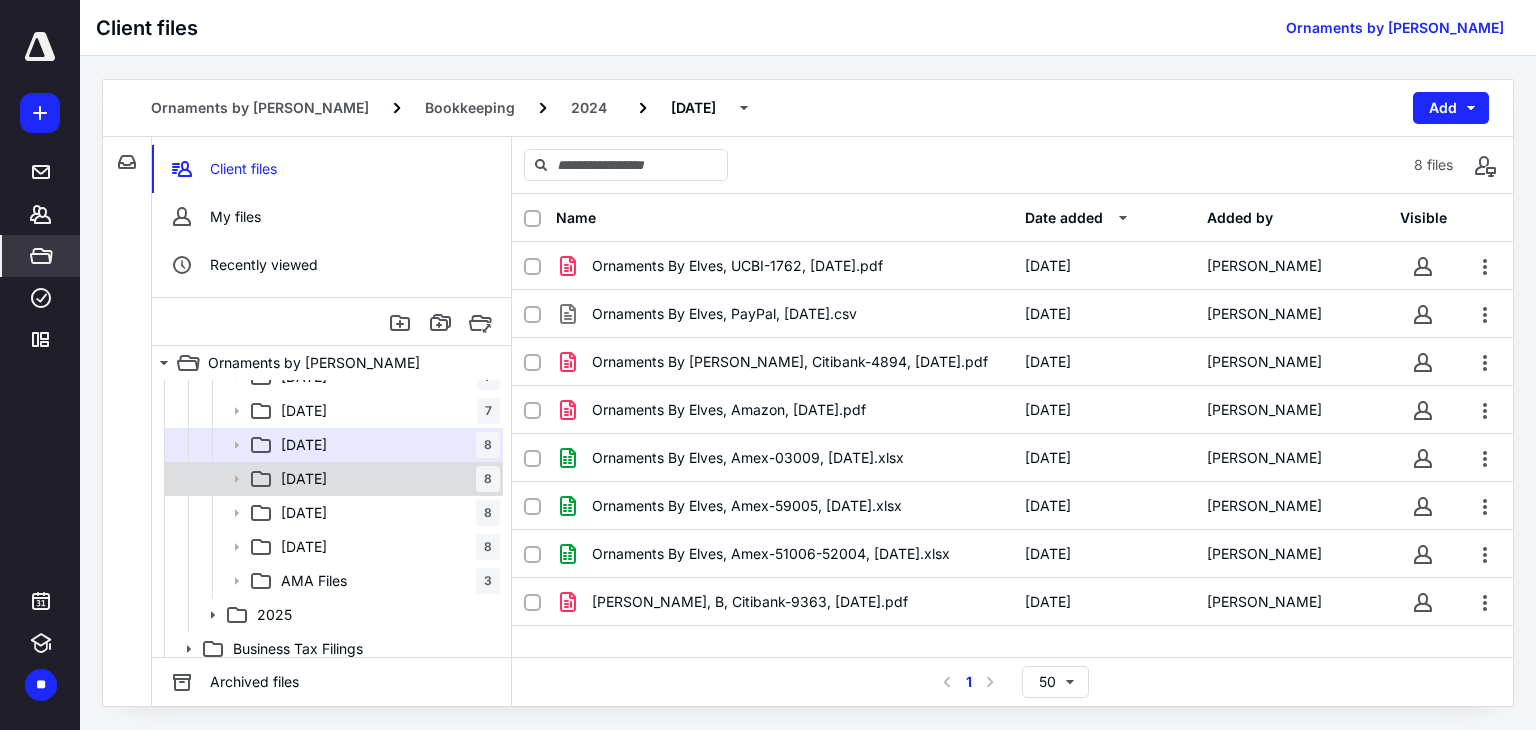 click on "10 October 8" at bounding box center (386, 479) 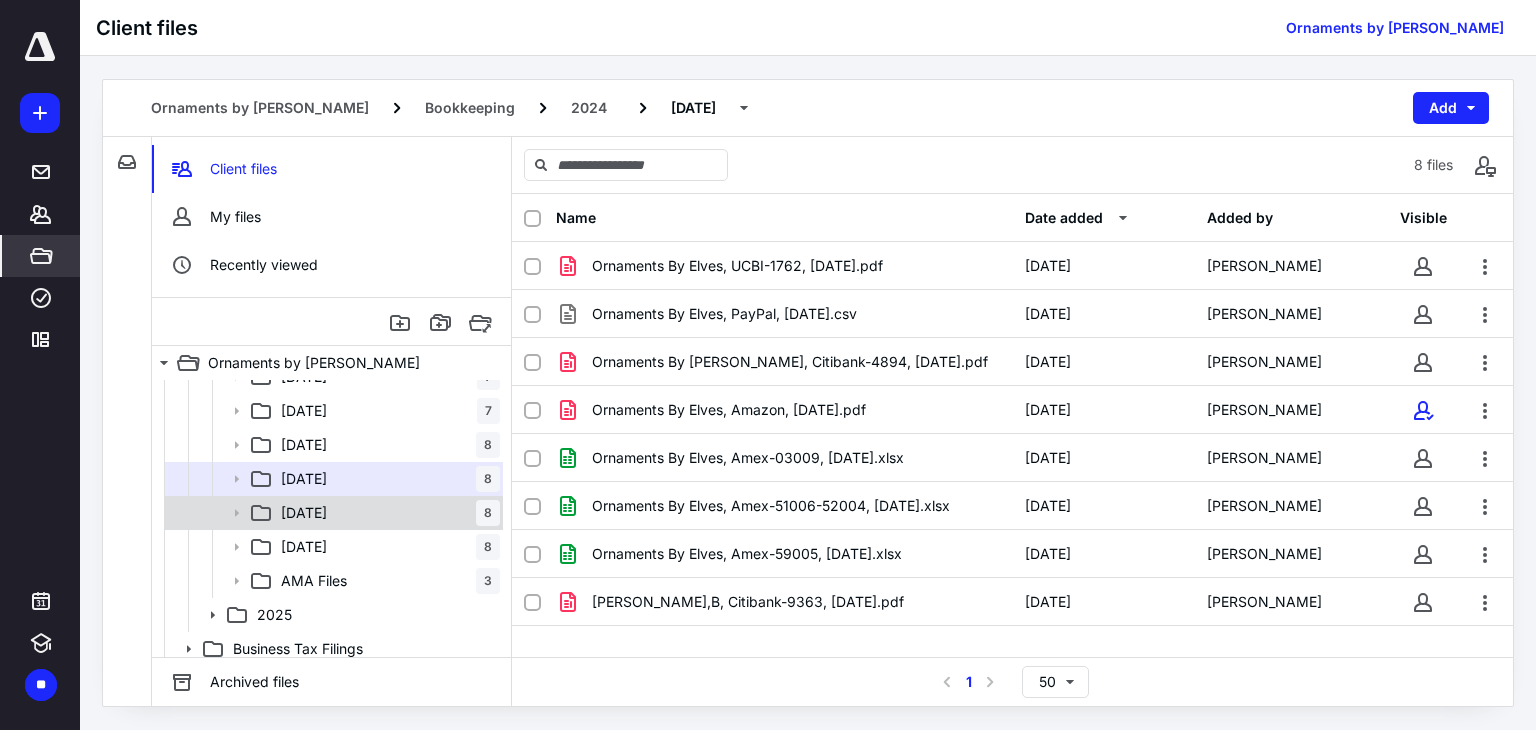 click on "11 November 8" at bounding box center [386, 513] 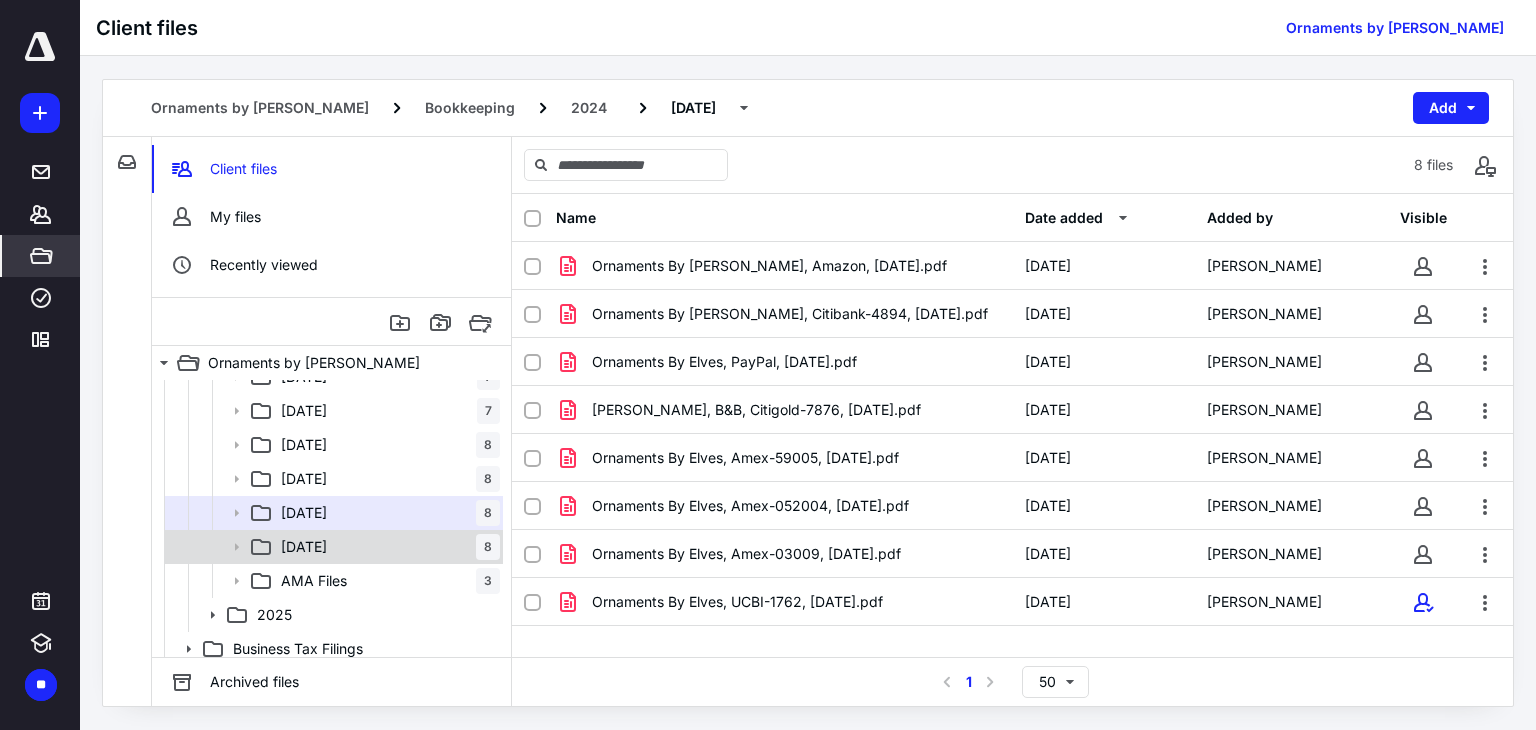 click on "12 December 8" at bounding box center (386, 547) 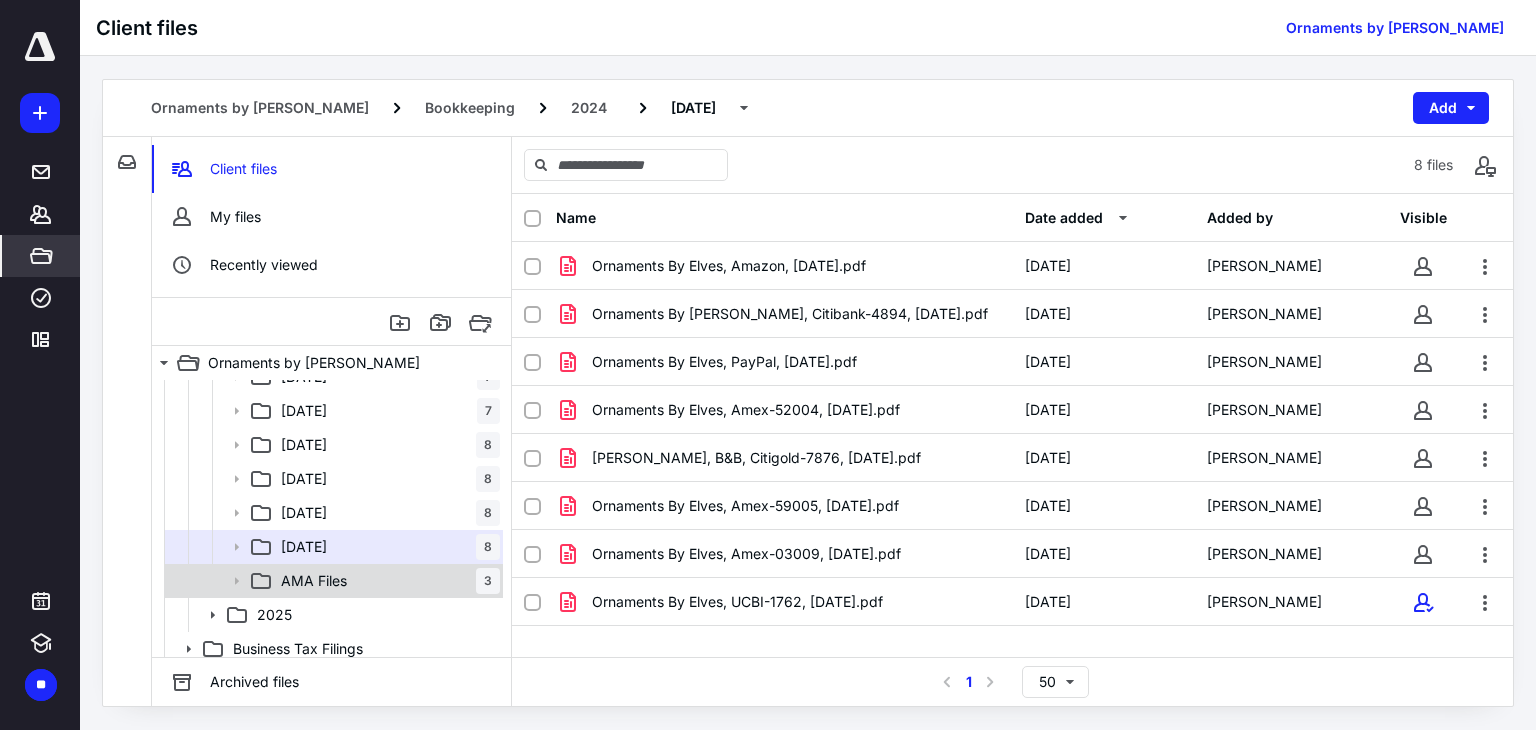 click on "AMA Files 3" at bounding box center (386, 581) 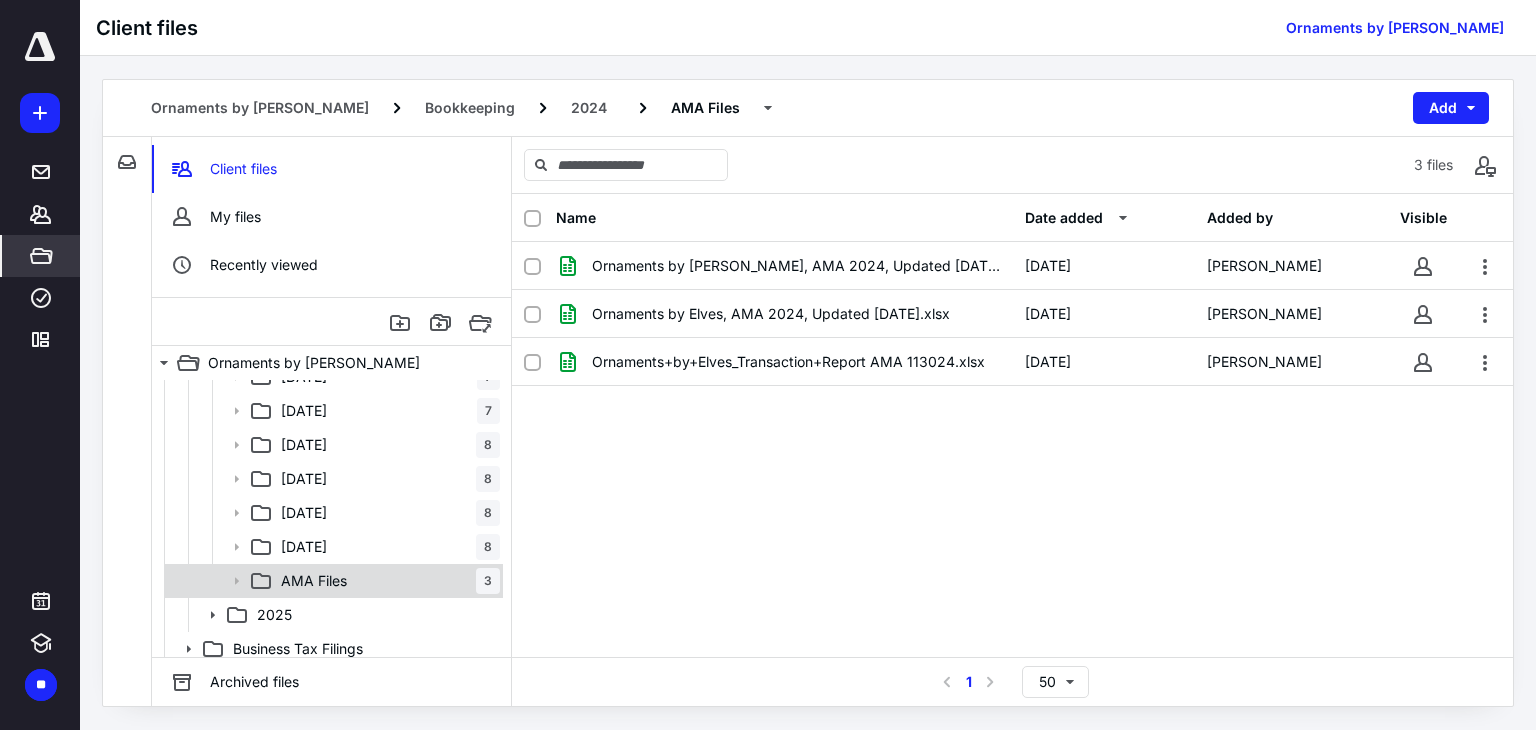 click on "AMA Files 3" at bounding box center [386, 581] 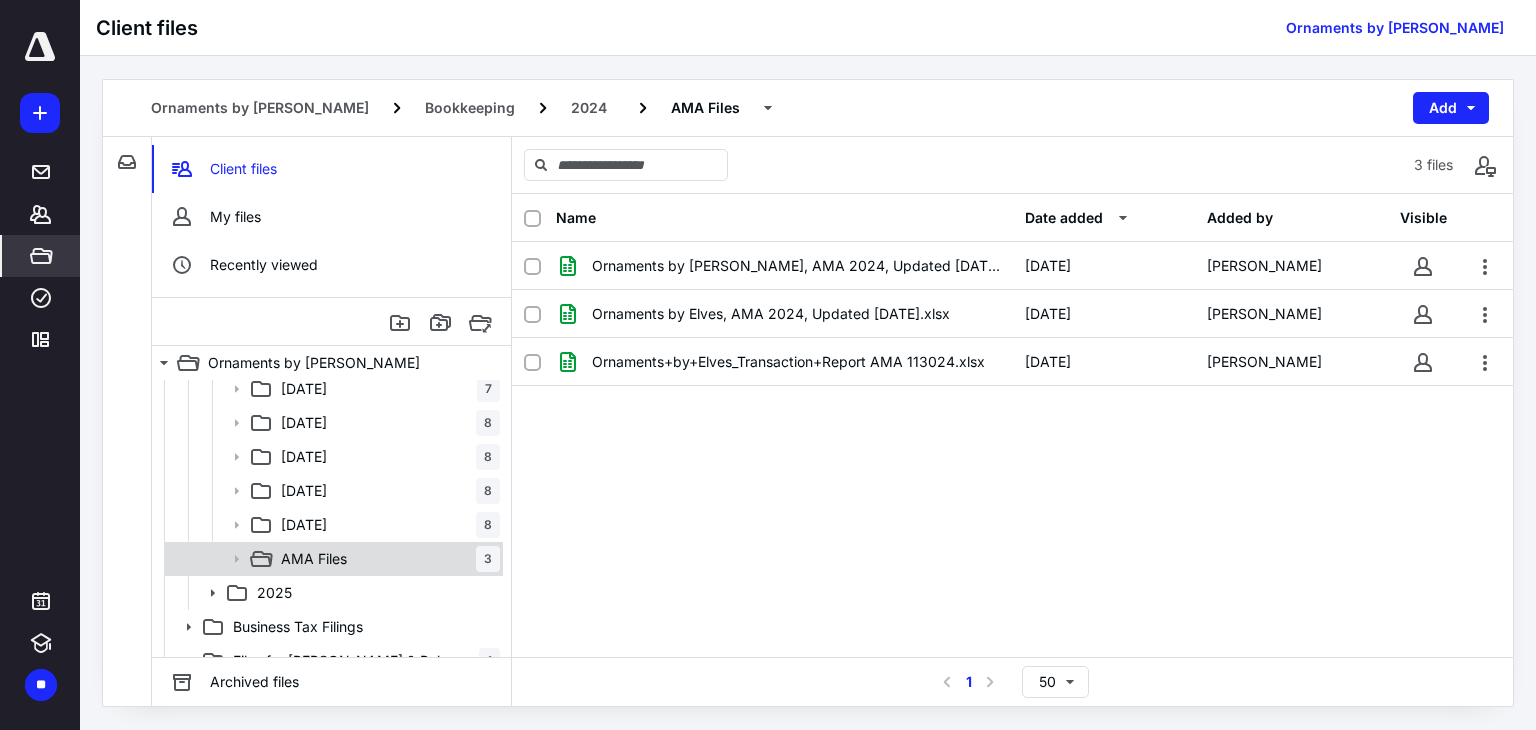 scroll, scrollTop: 810, scrollLeft: 0, axis: vertical 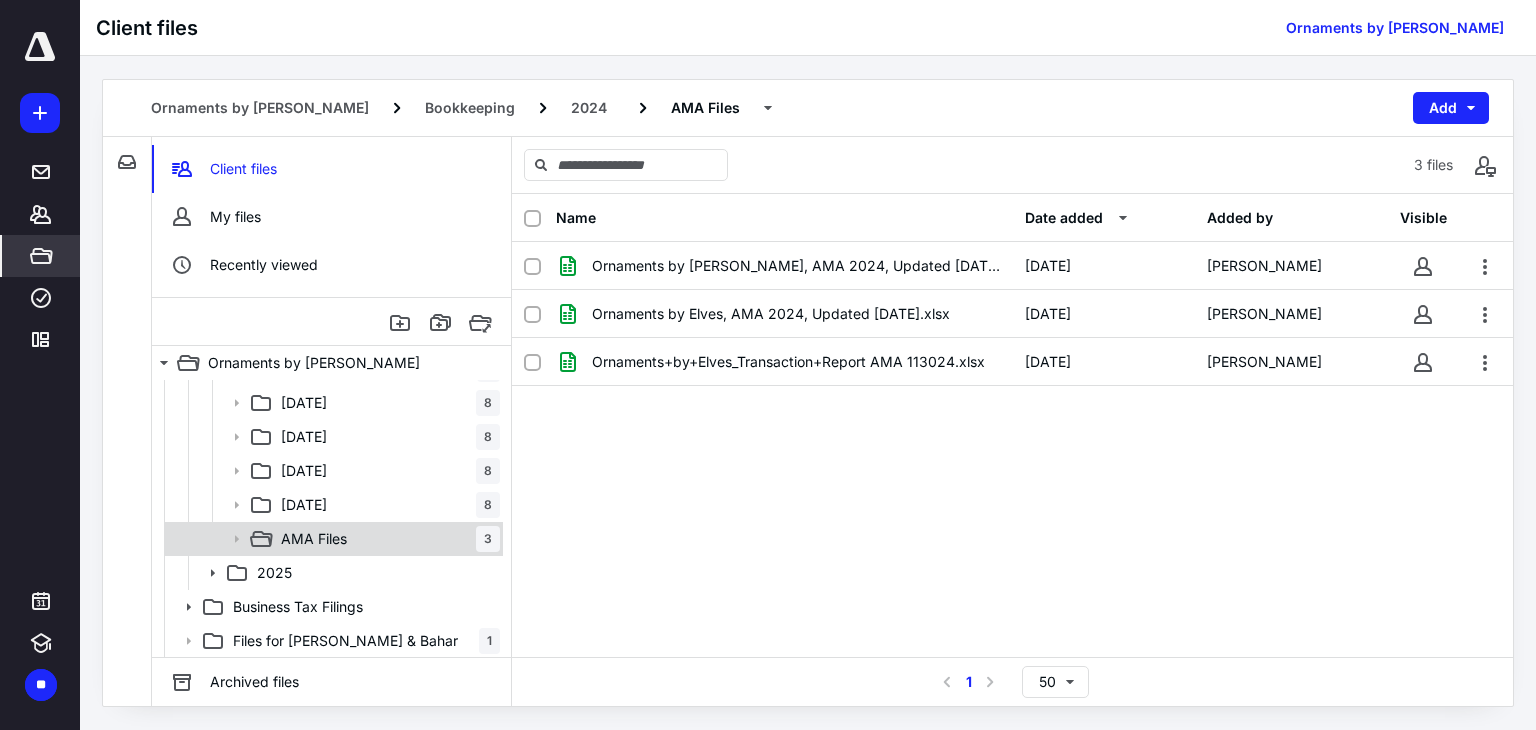 click on "AMA Files 3" at bounding box center (386, 539) 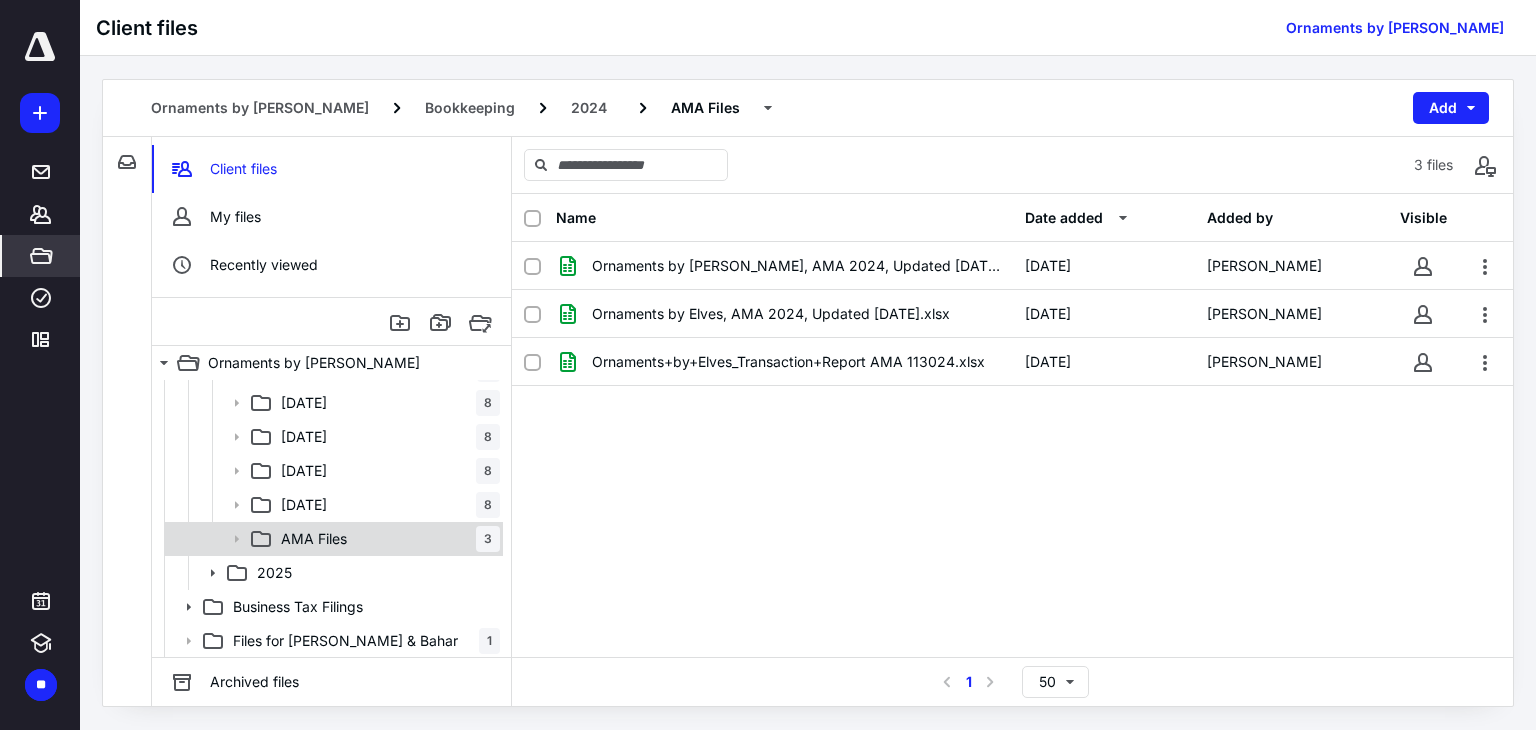click on "AMA Files 3" at bounding box center [386, 539] 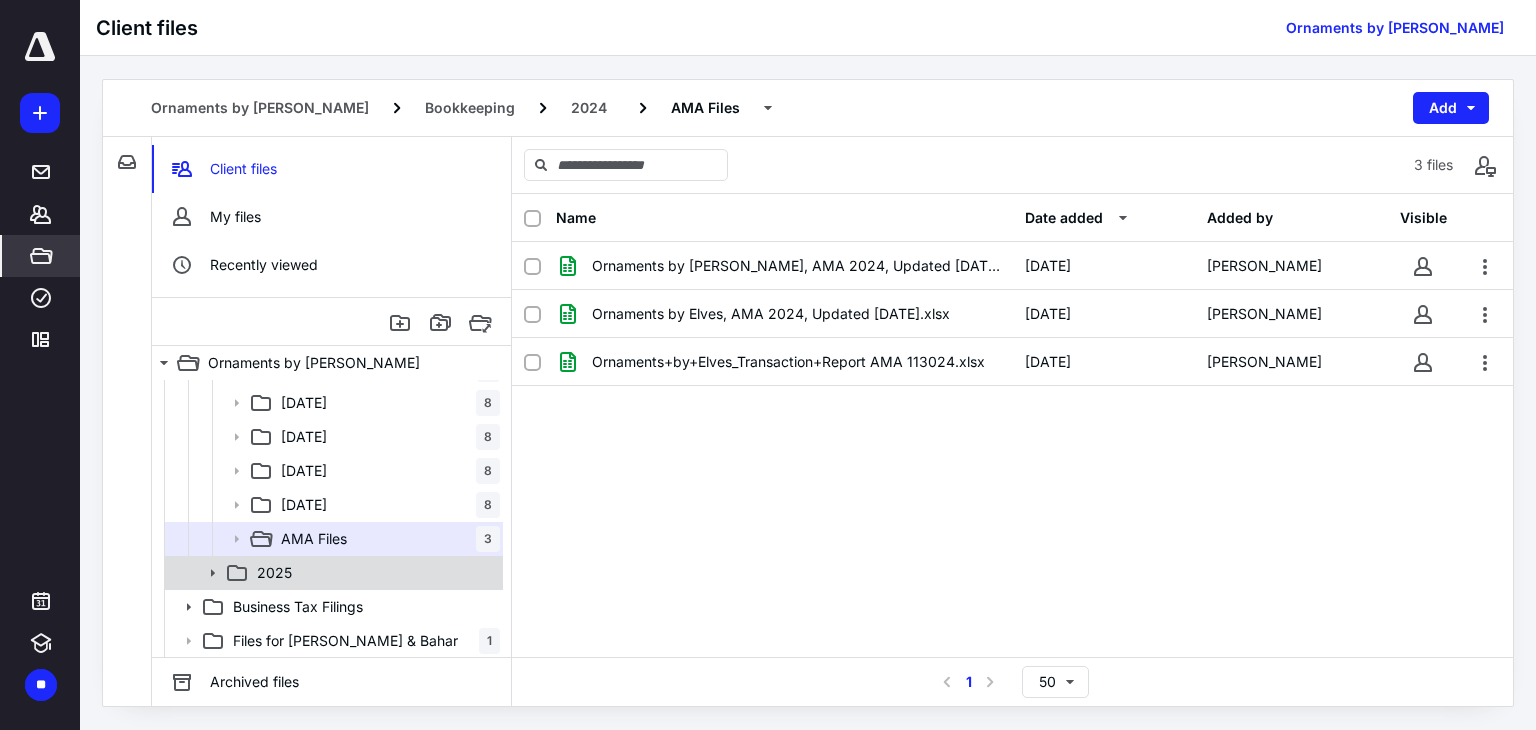 click on "2025" at bounding box center (374, 573) 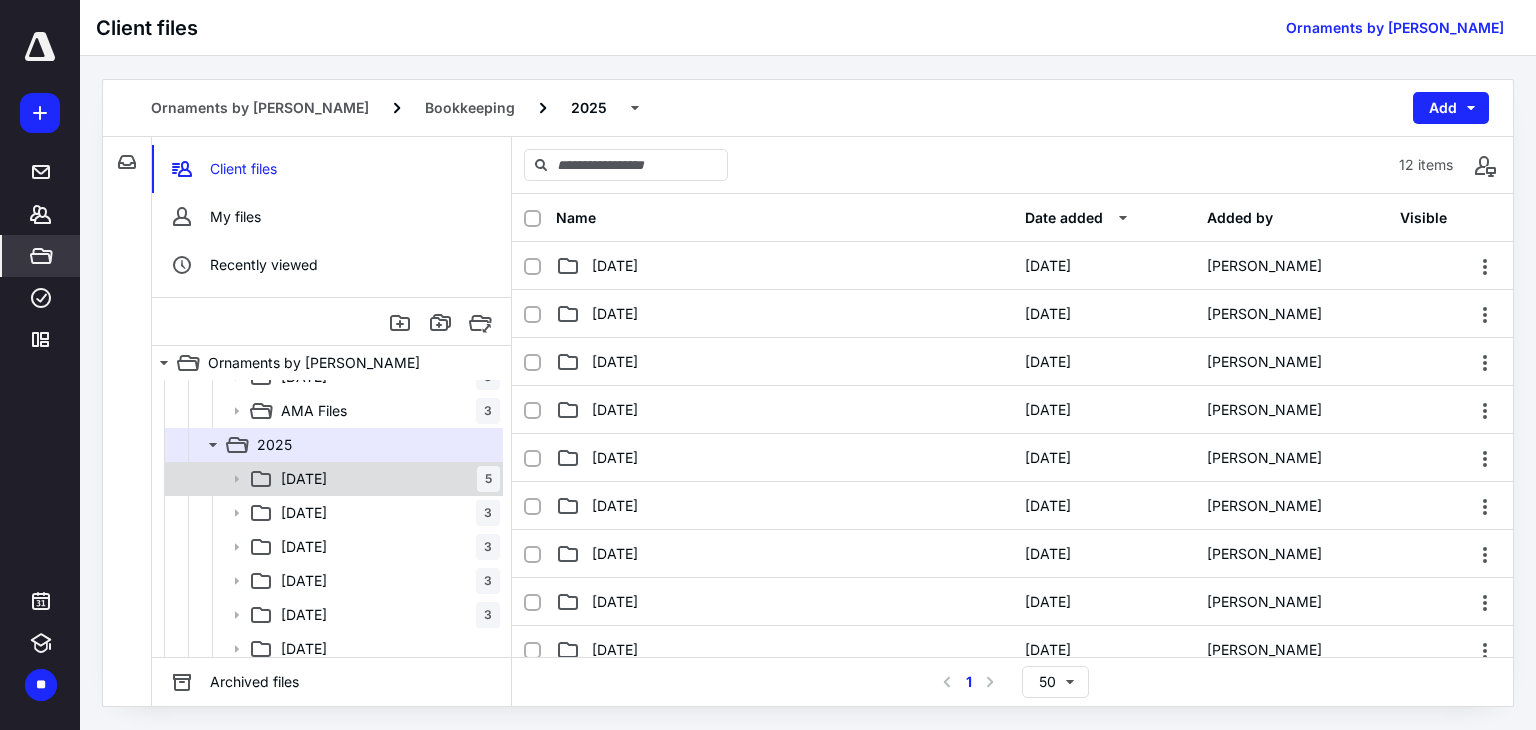 scroll, scrollTop: 910, scrollLeft: 0, axis: vertical 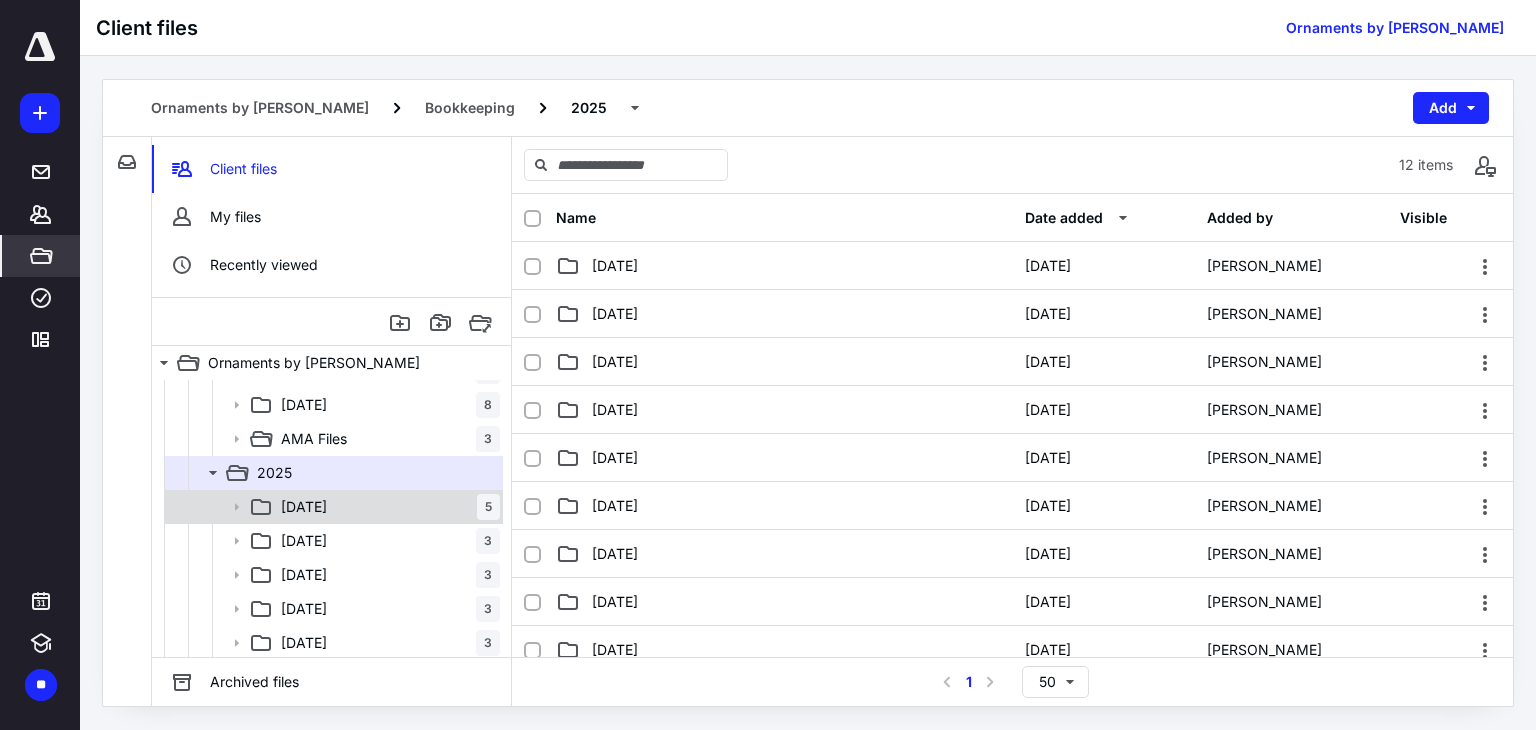 click on "01 January 5" at bounding box center (386, 507) 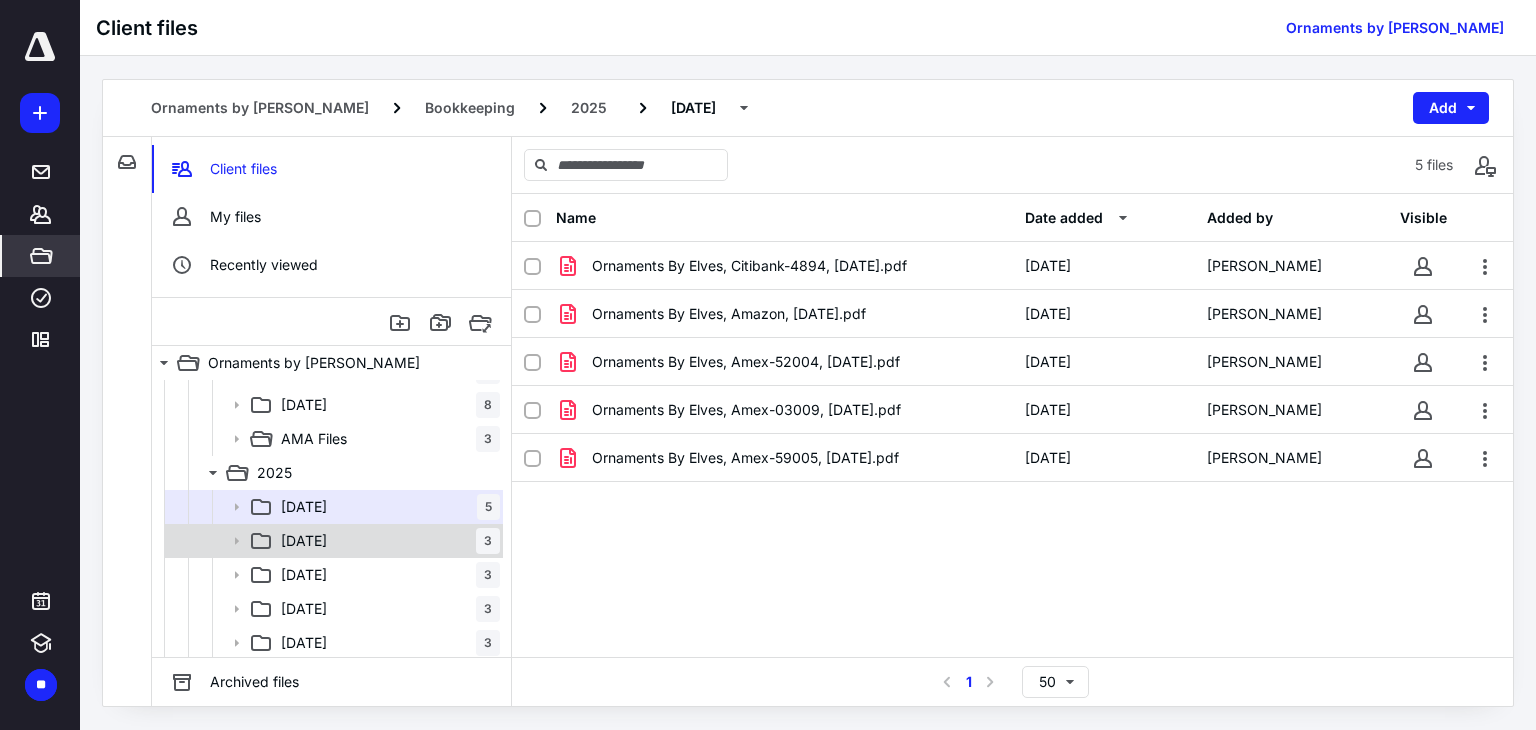 click on "02 February 3" at bounding box center [386, 541] 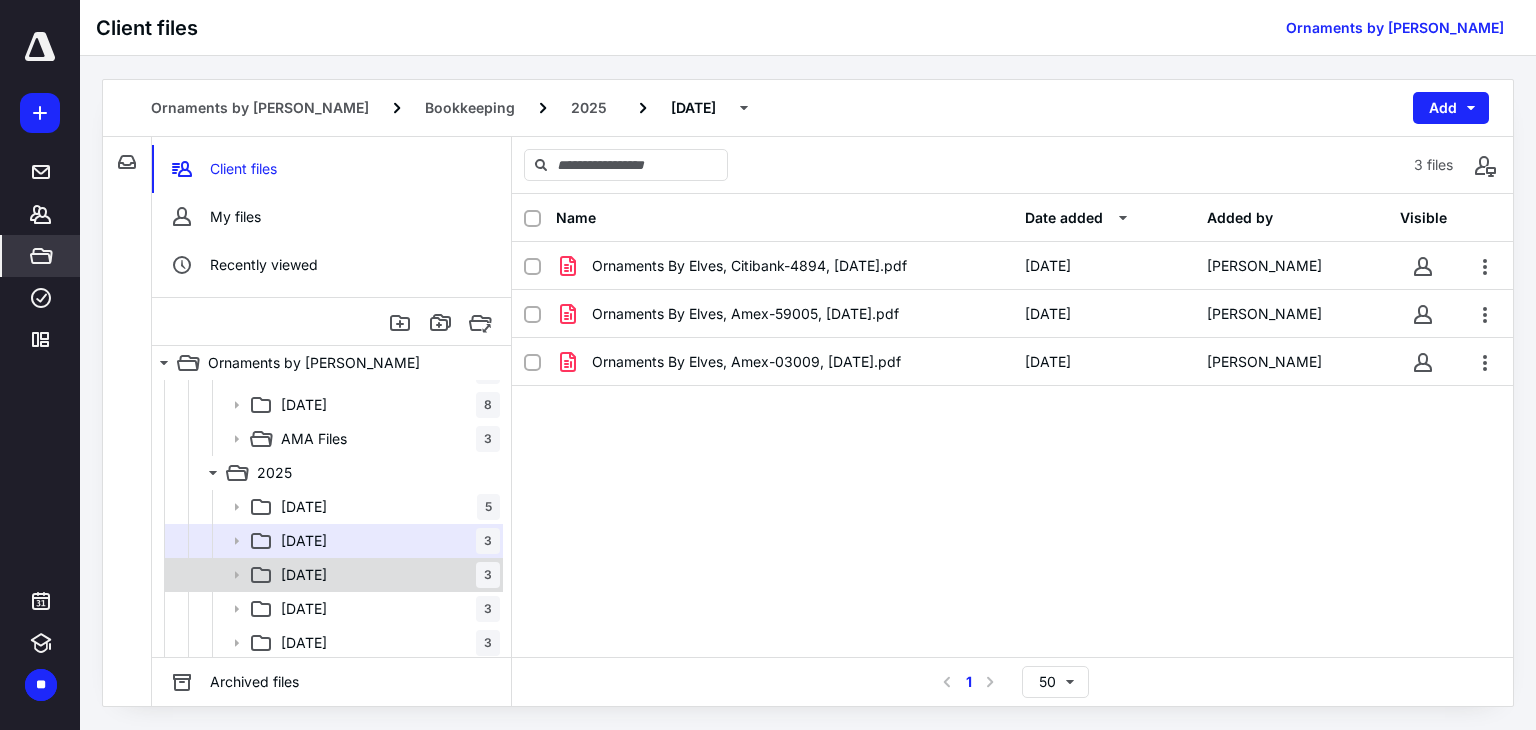 click on "03 March 3" at bounding box center [386, 575] 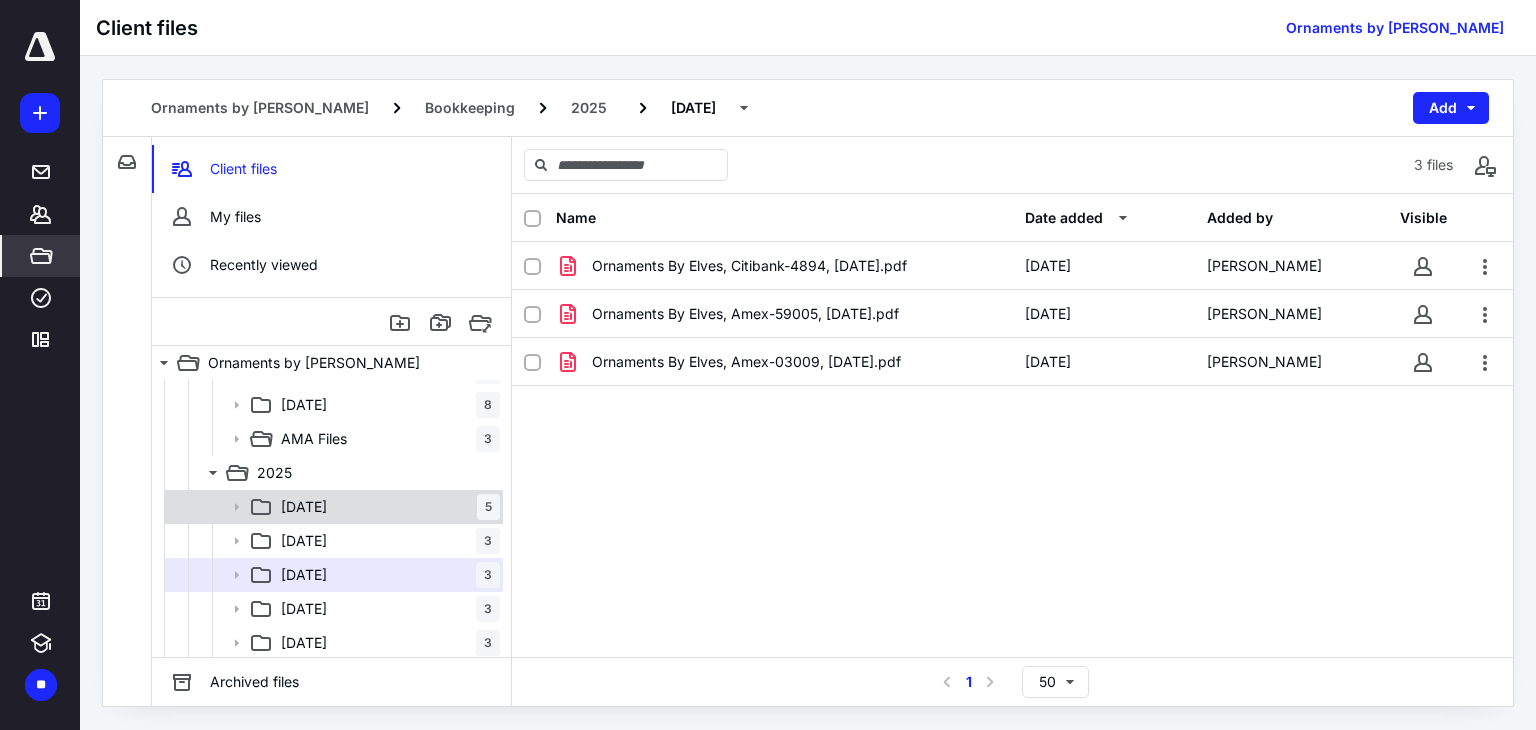 scroll, scrollTop: 1010, scrollLeft: 0, axis: vertical 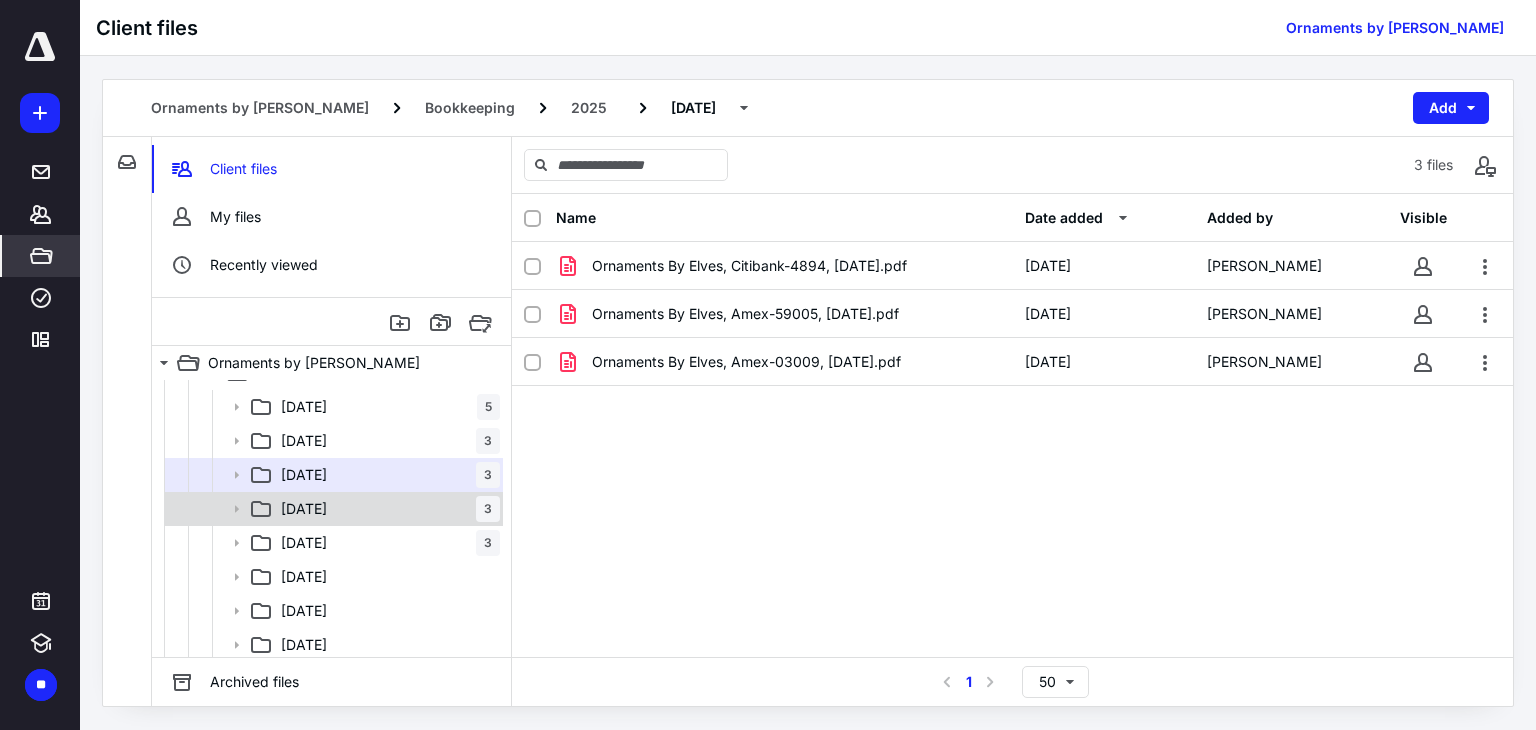 click on "04 April 3" at bounding box center [386, 509] 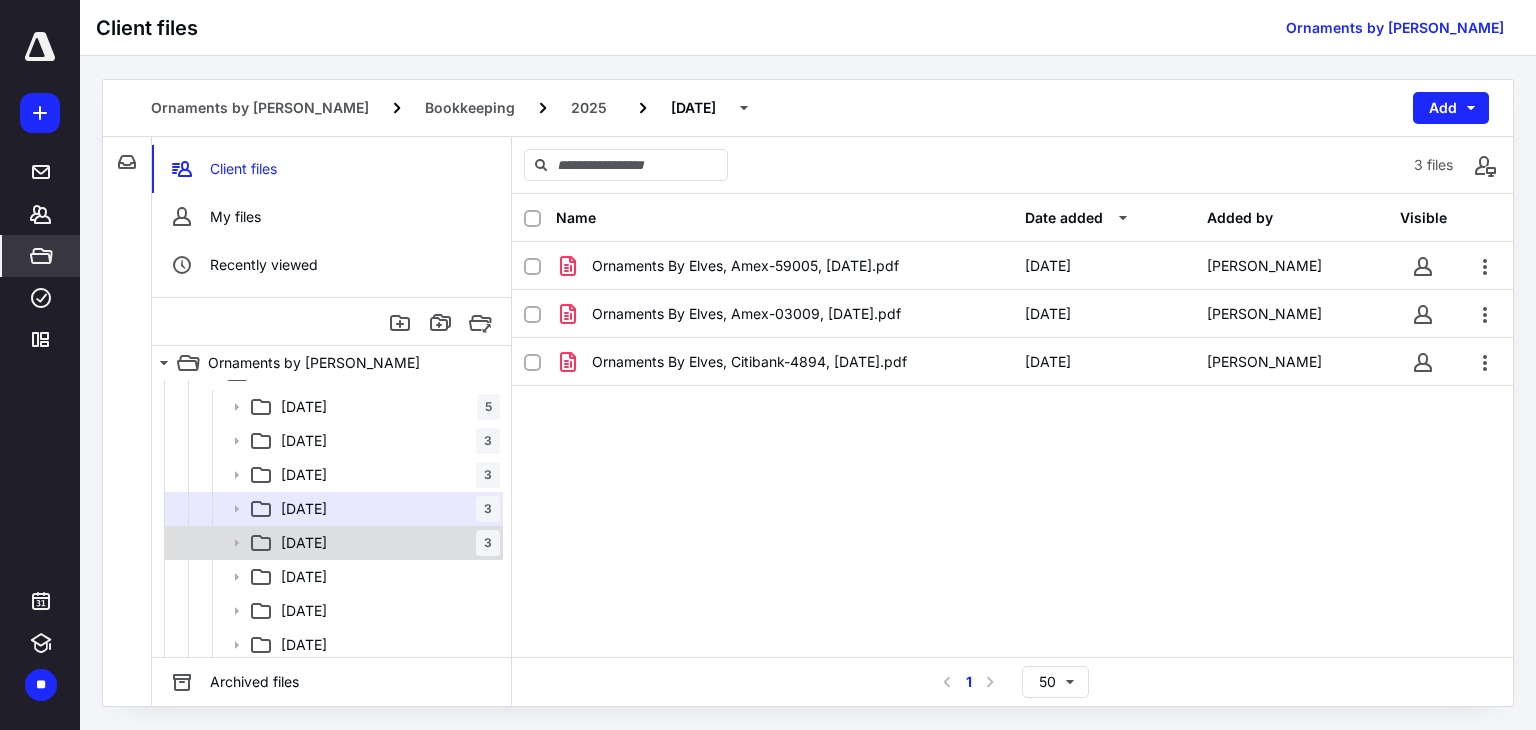 click on "05 May 3" at bounding box center [386, 543] 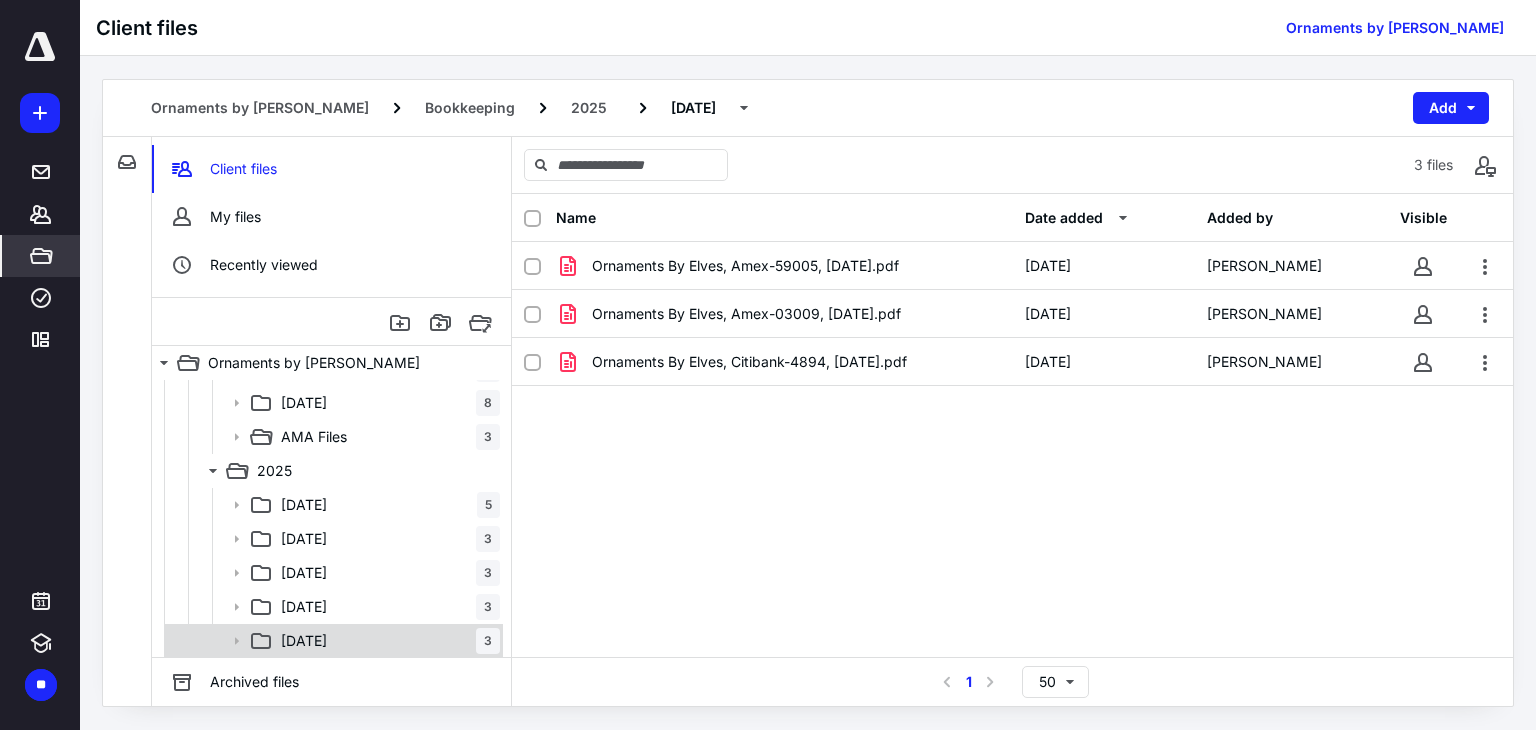 scroll, scrollTop: 910, scrollLeft: 0, axis: vertical 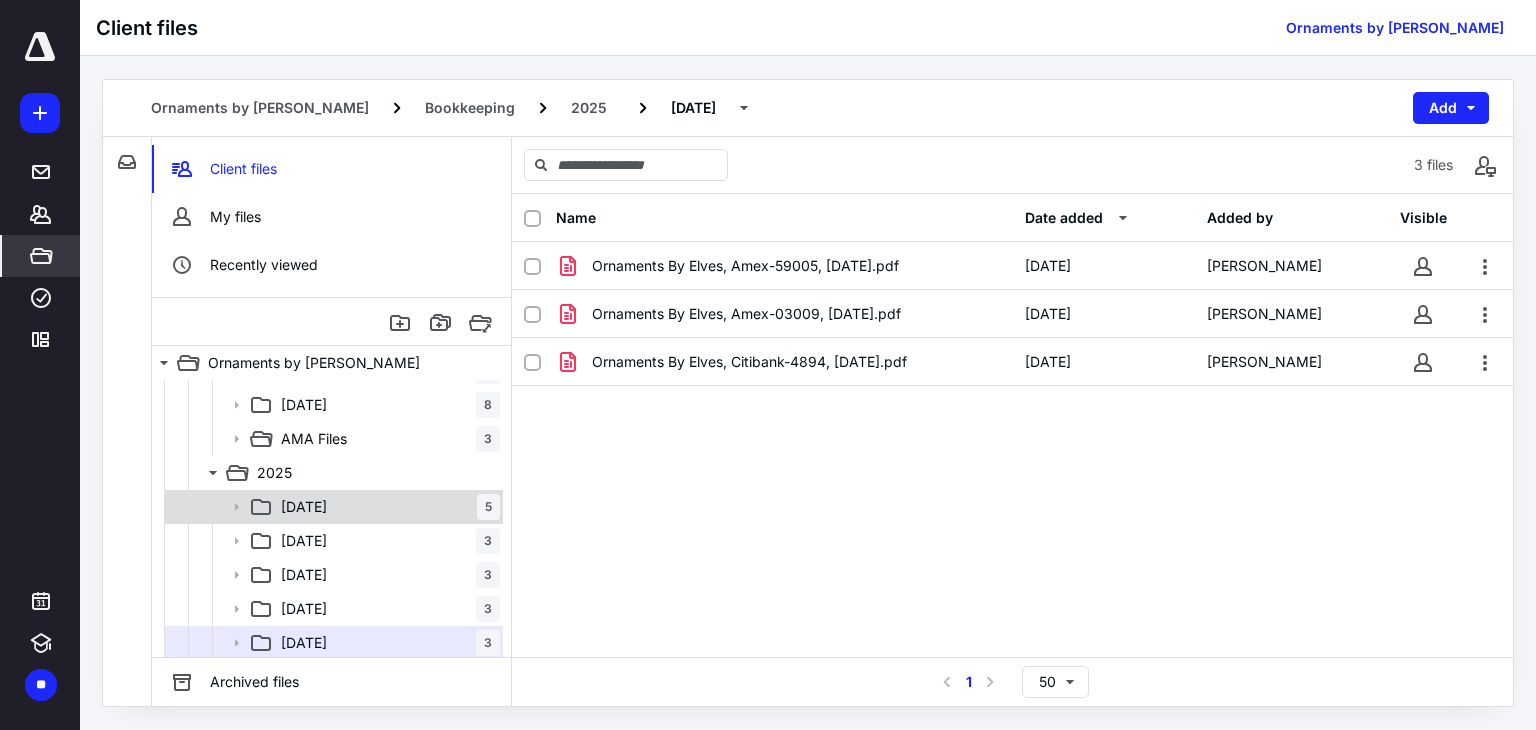 click on "01 January 5" at bounding box center [386, 507] 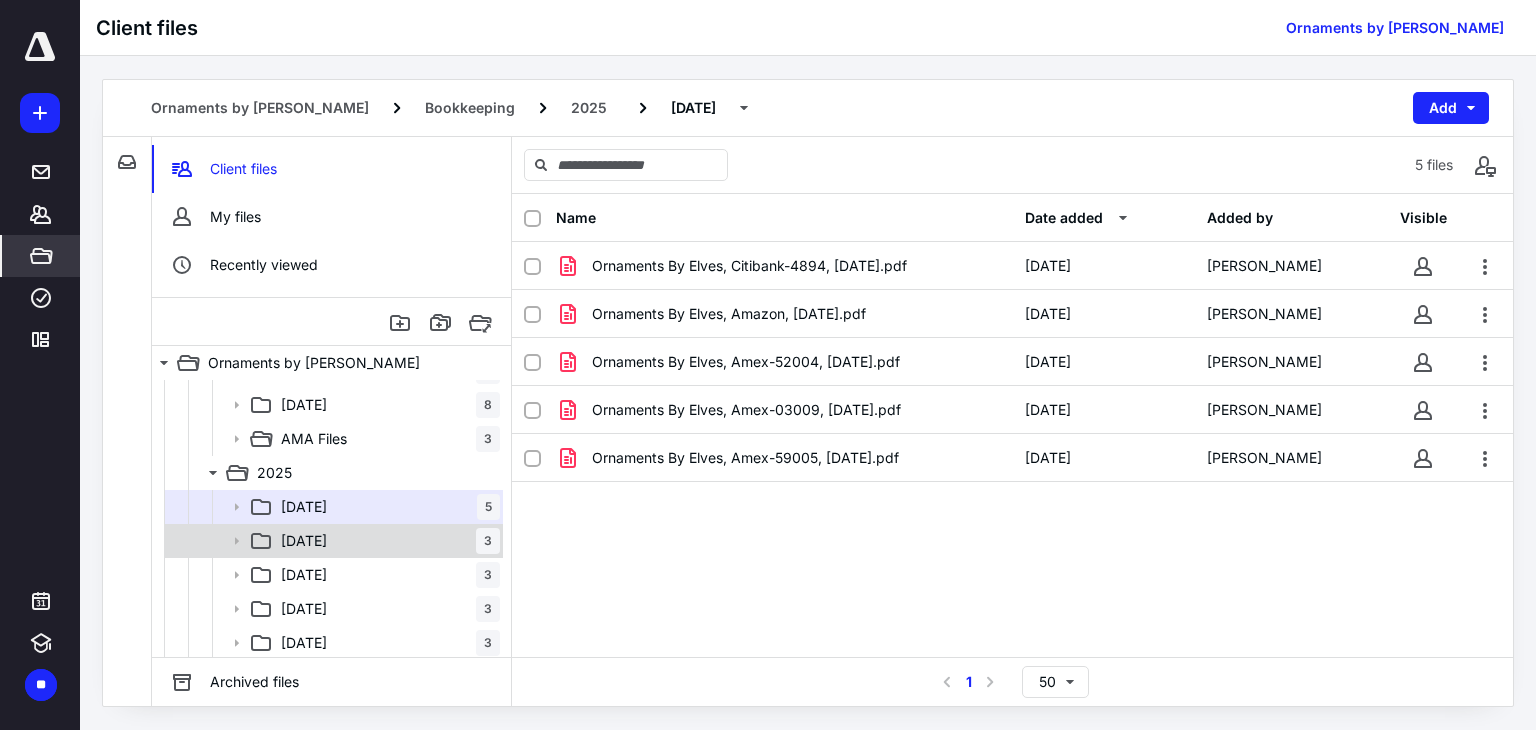 click on "02 February 3" at bounding box center (386, 541) 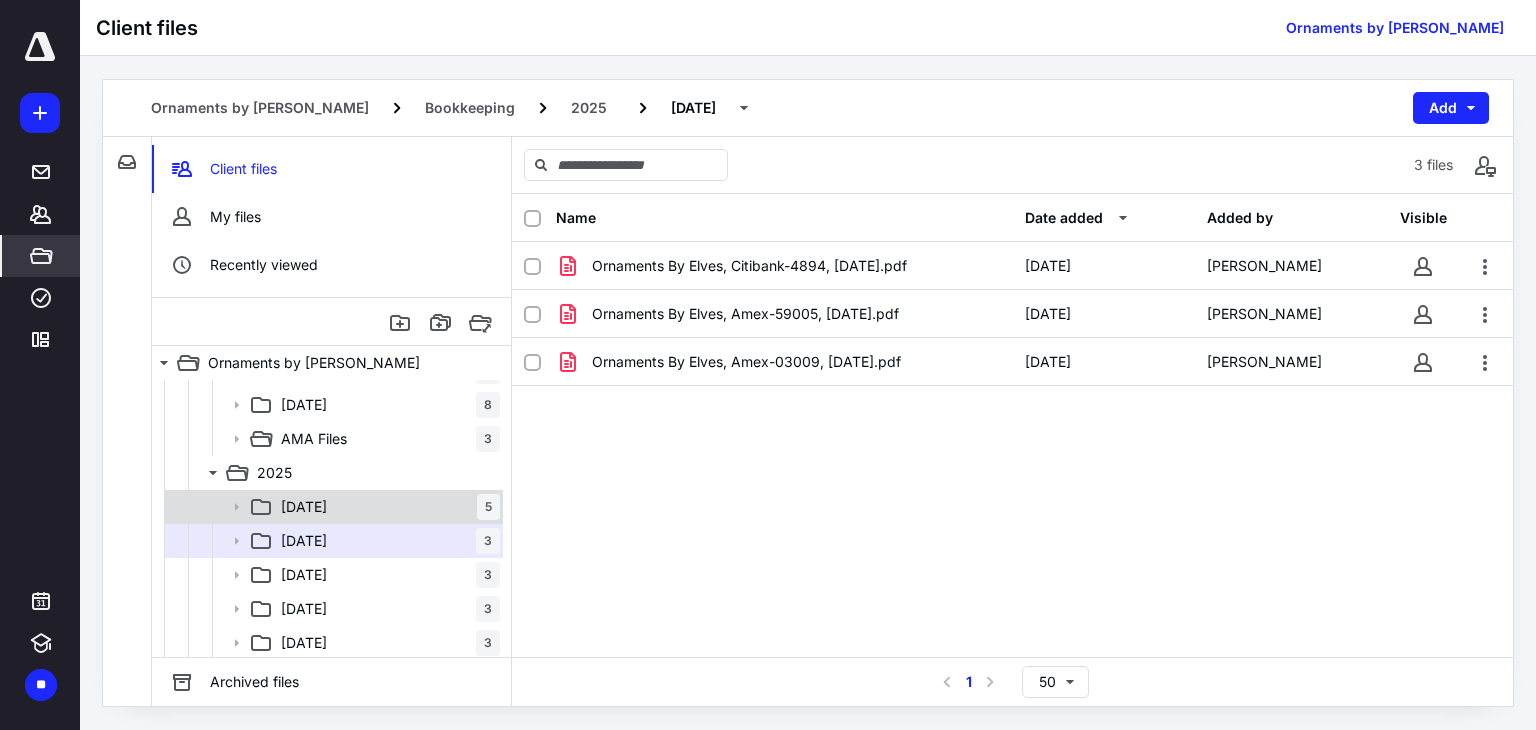 click on "01 January 5" at bounding box center [386, 507] 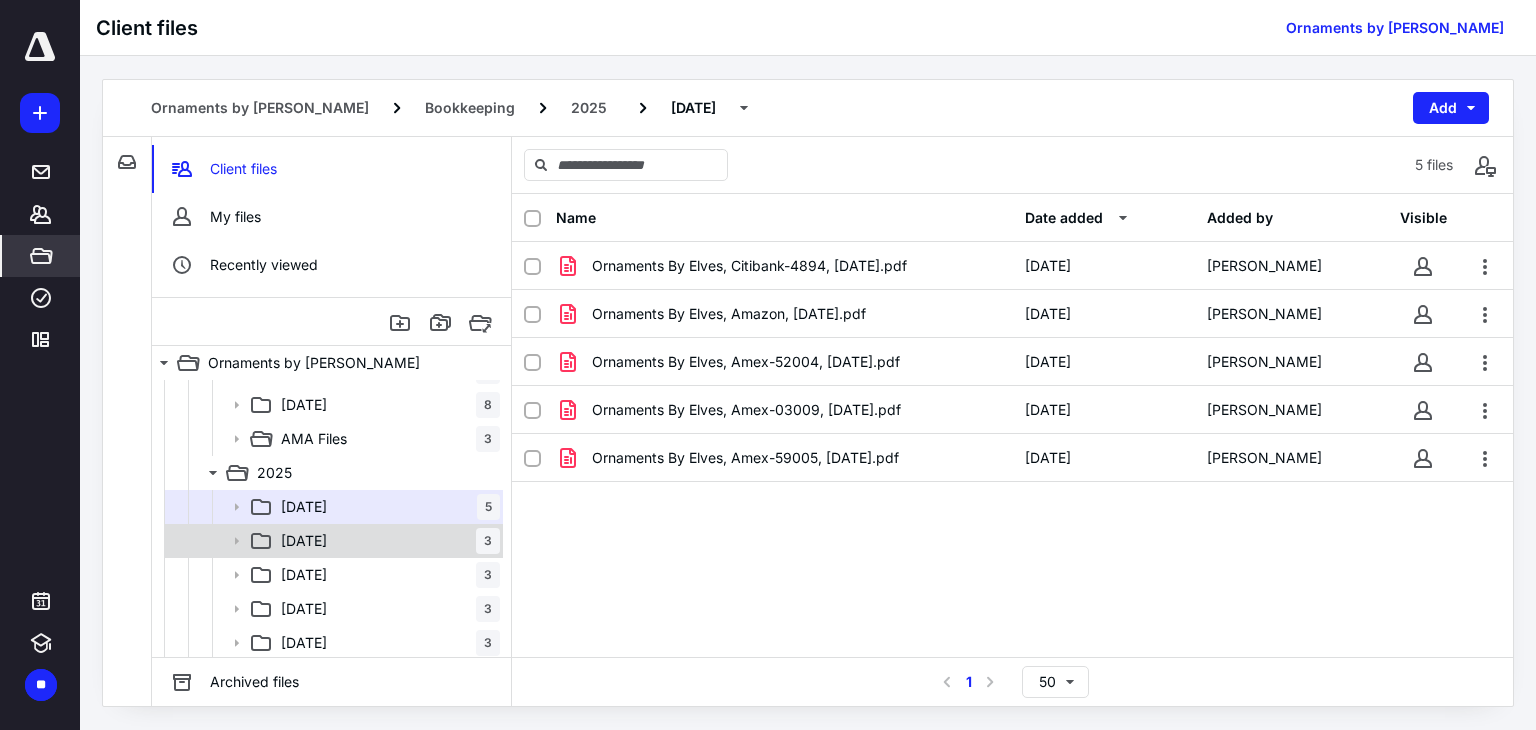 click on "02 February 3" at bounding box center [386, 541] 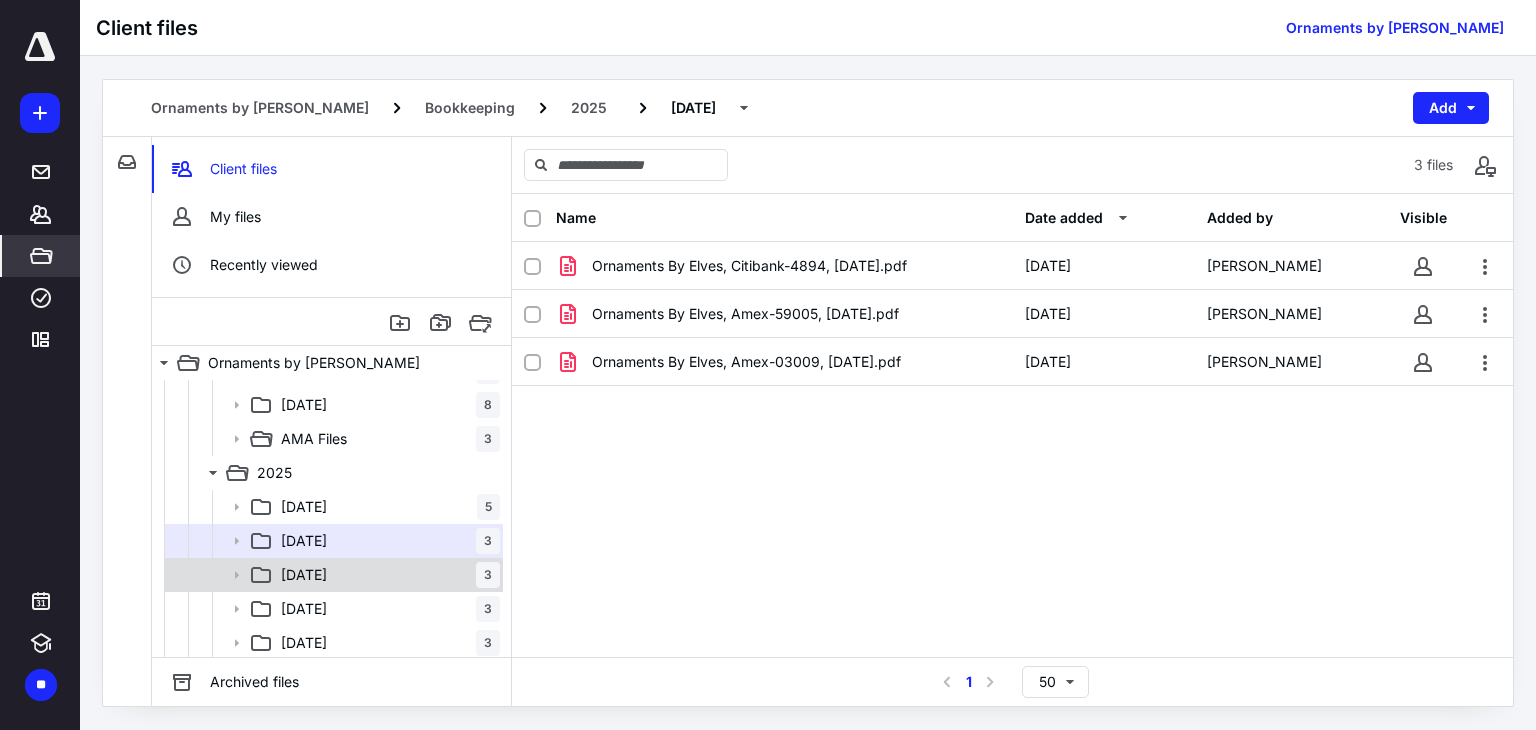 click on "03 March 3" at bounding box center [386, 575] 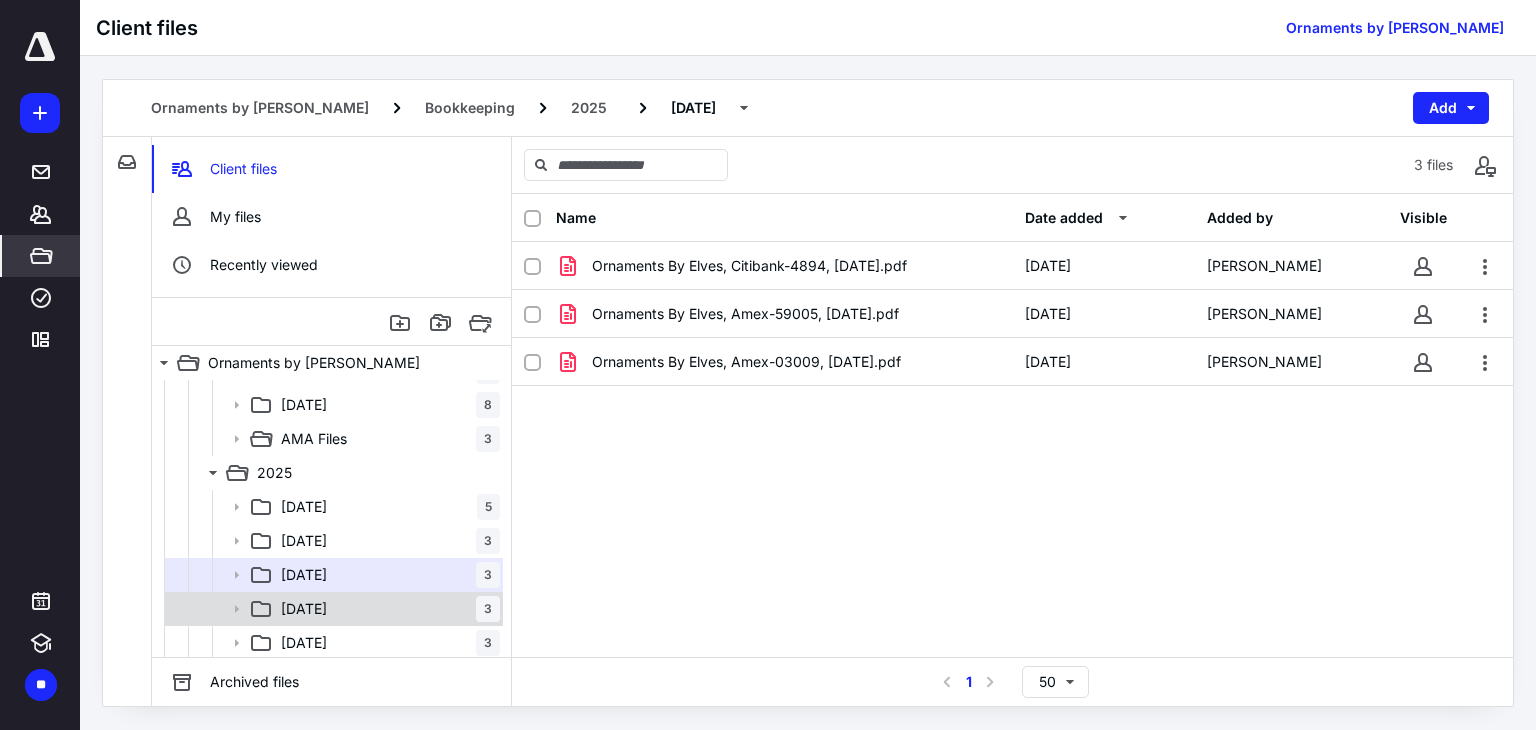 click on "04 April 3" at bounding box center [386, 609] 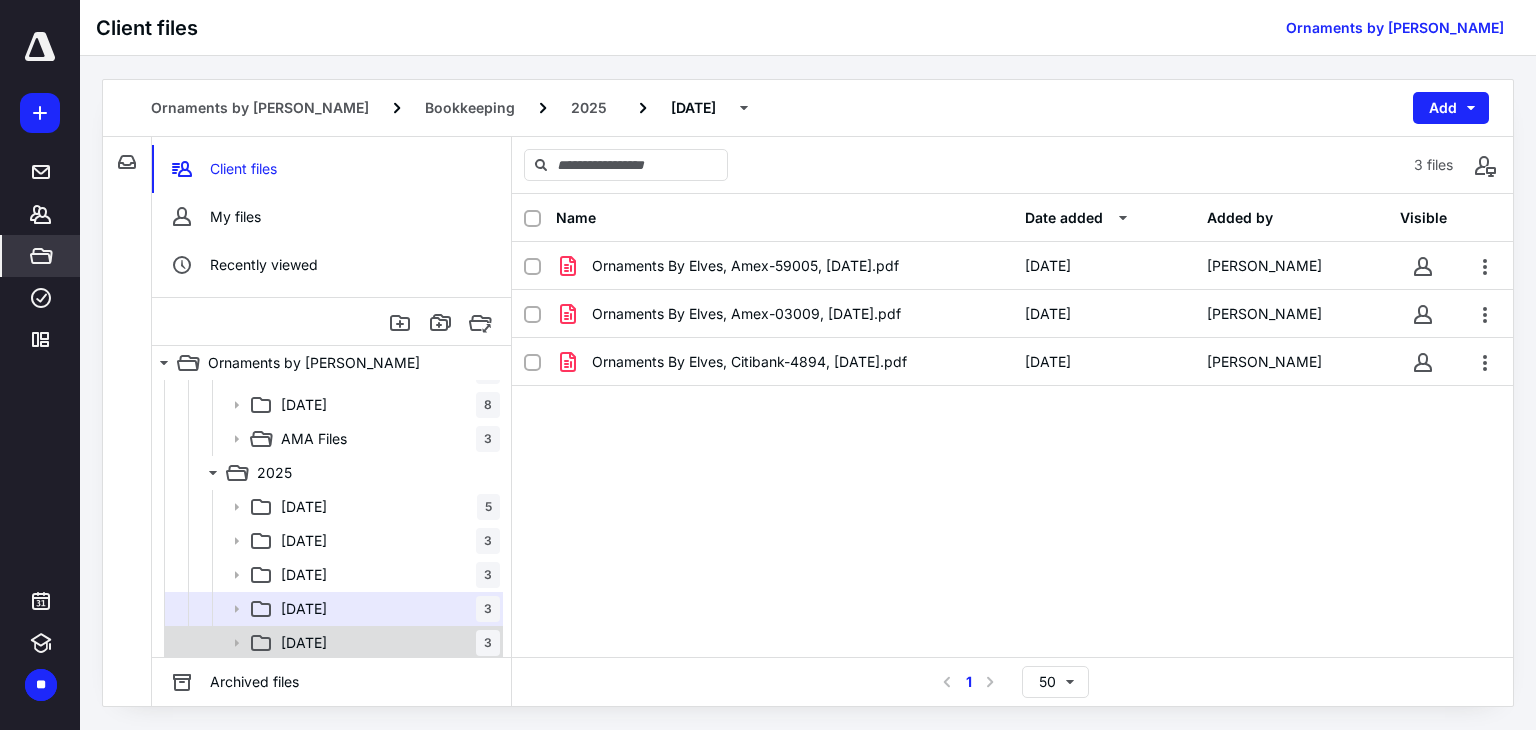 click on "05 May 3" at bounding box center [386, 643] 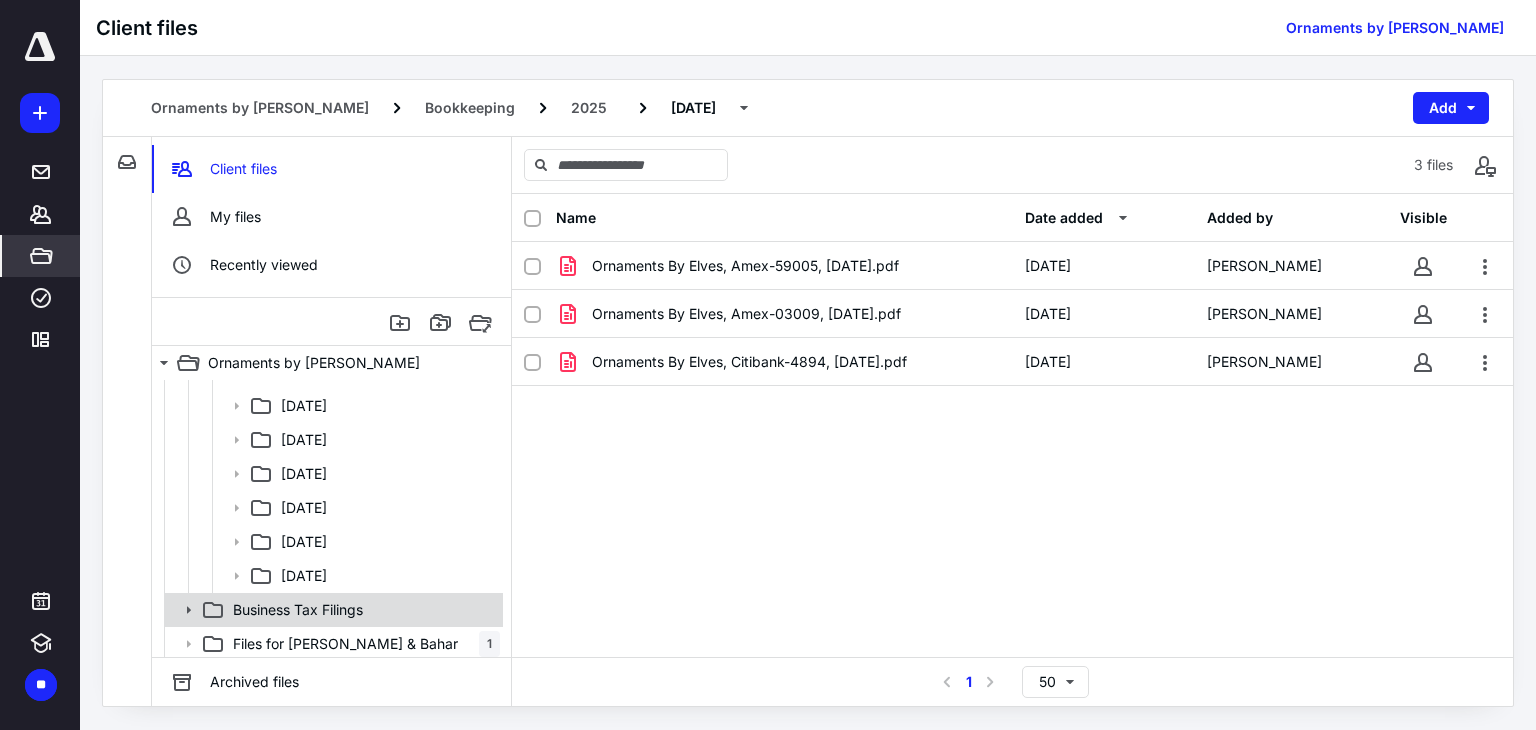 scroll, scrollTop: 1218, scrollLeft: 0, axis: vertical 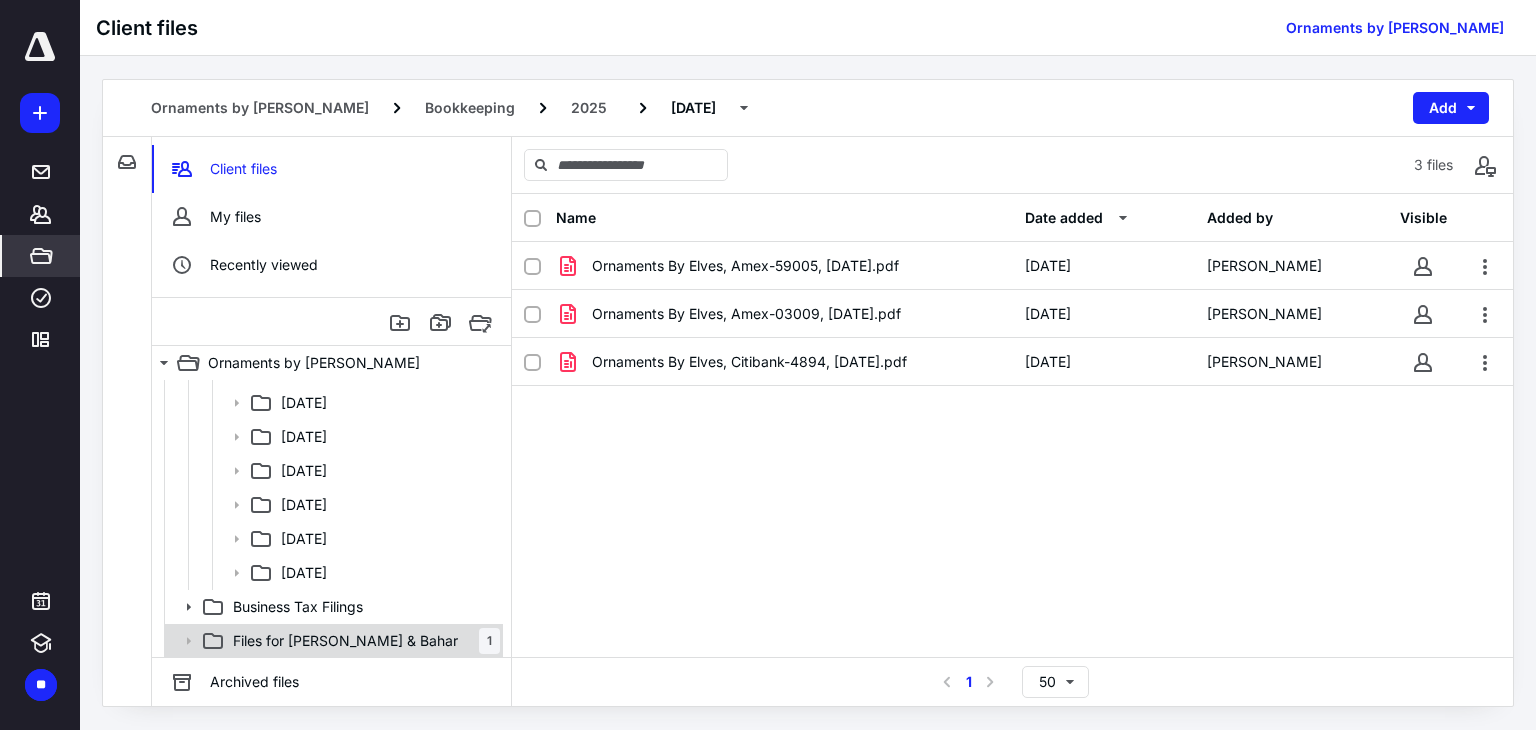 click on "Files for Berk & Bahar 1" at bounding box center [362, 641] 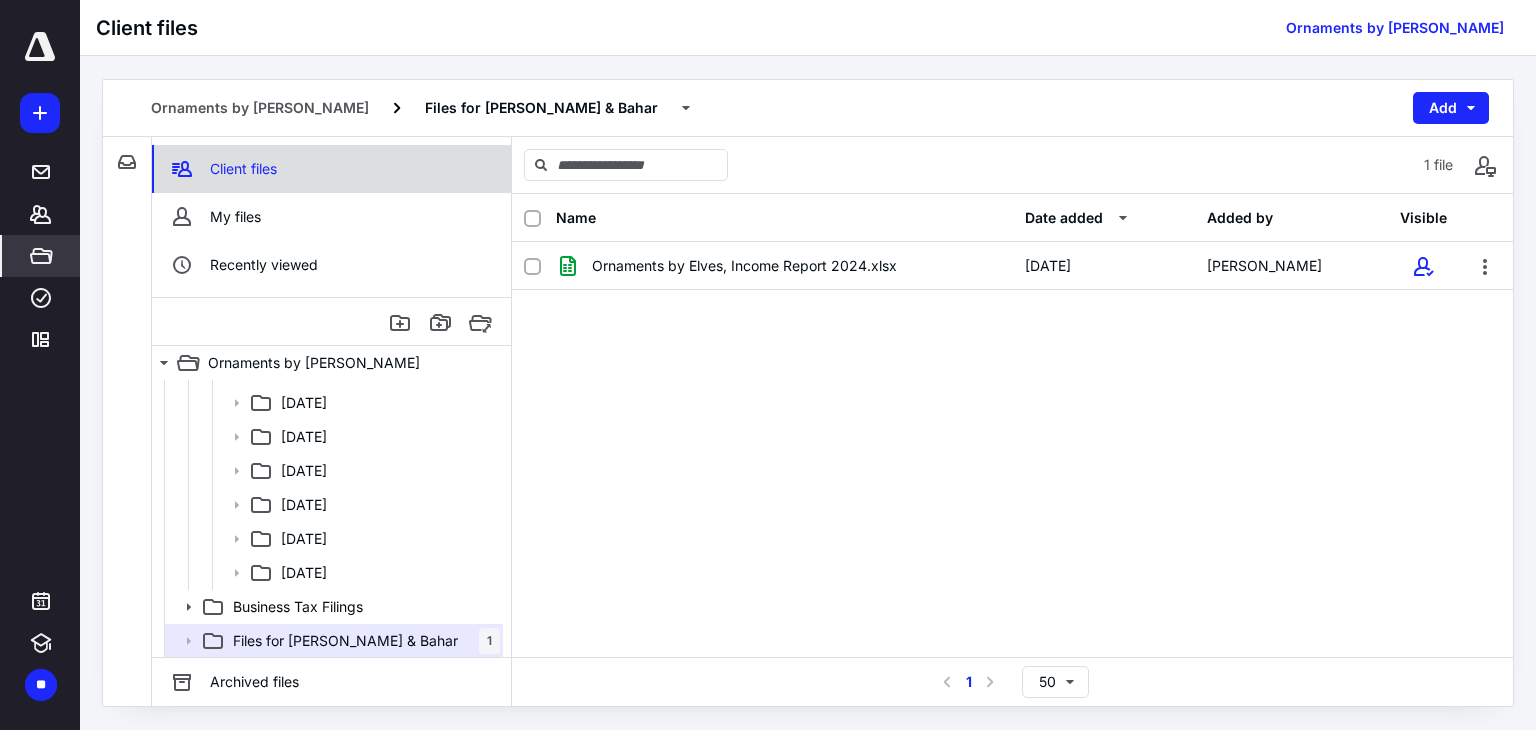 click on "Client files" at bounding box center (243, 169) 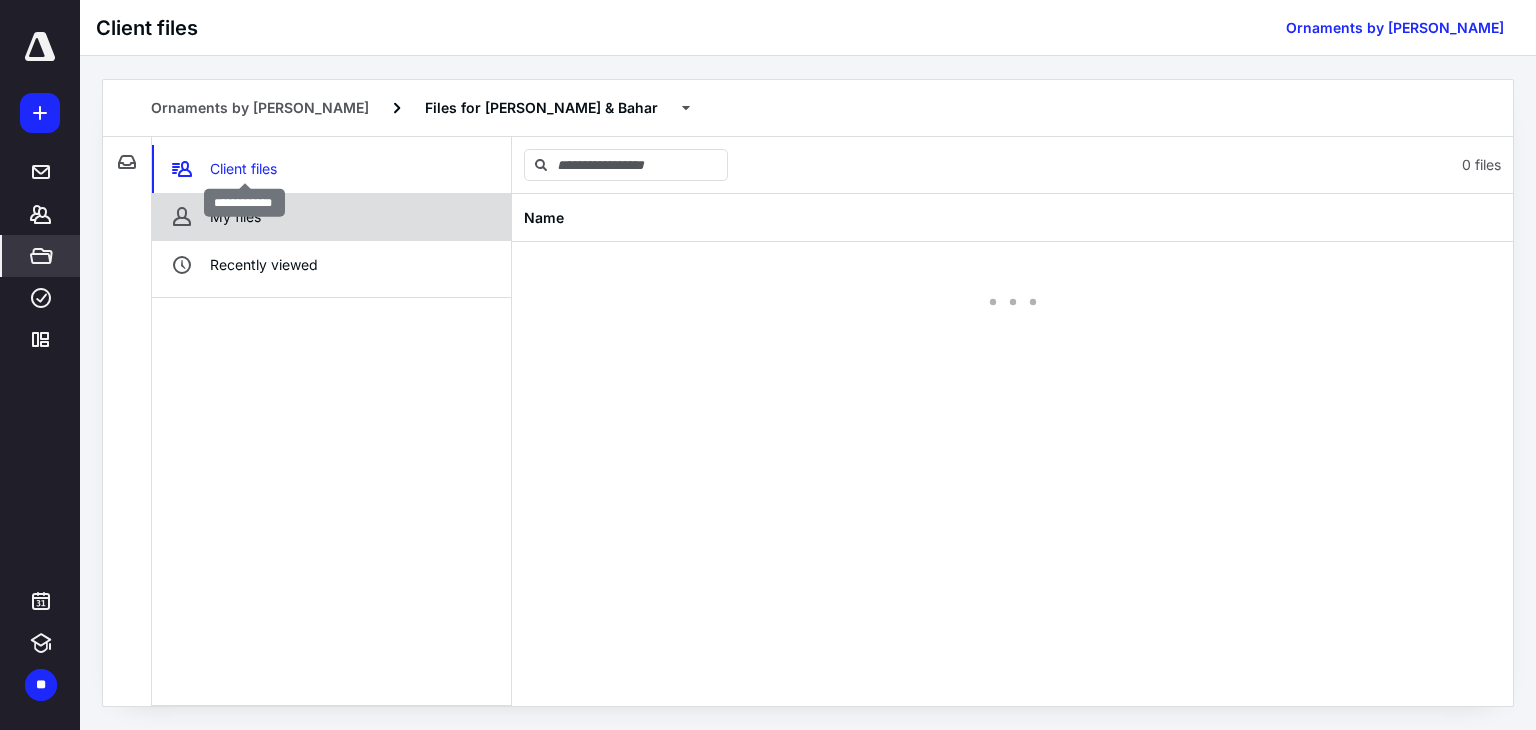 scroll, scrollTop: 0, scrollLeft: 0, axis: both 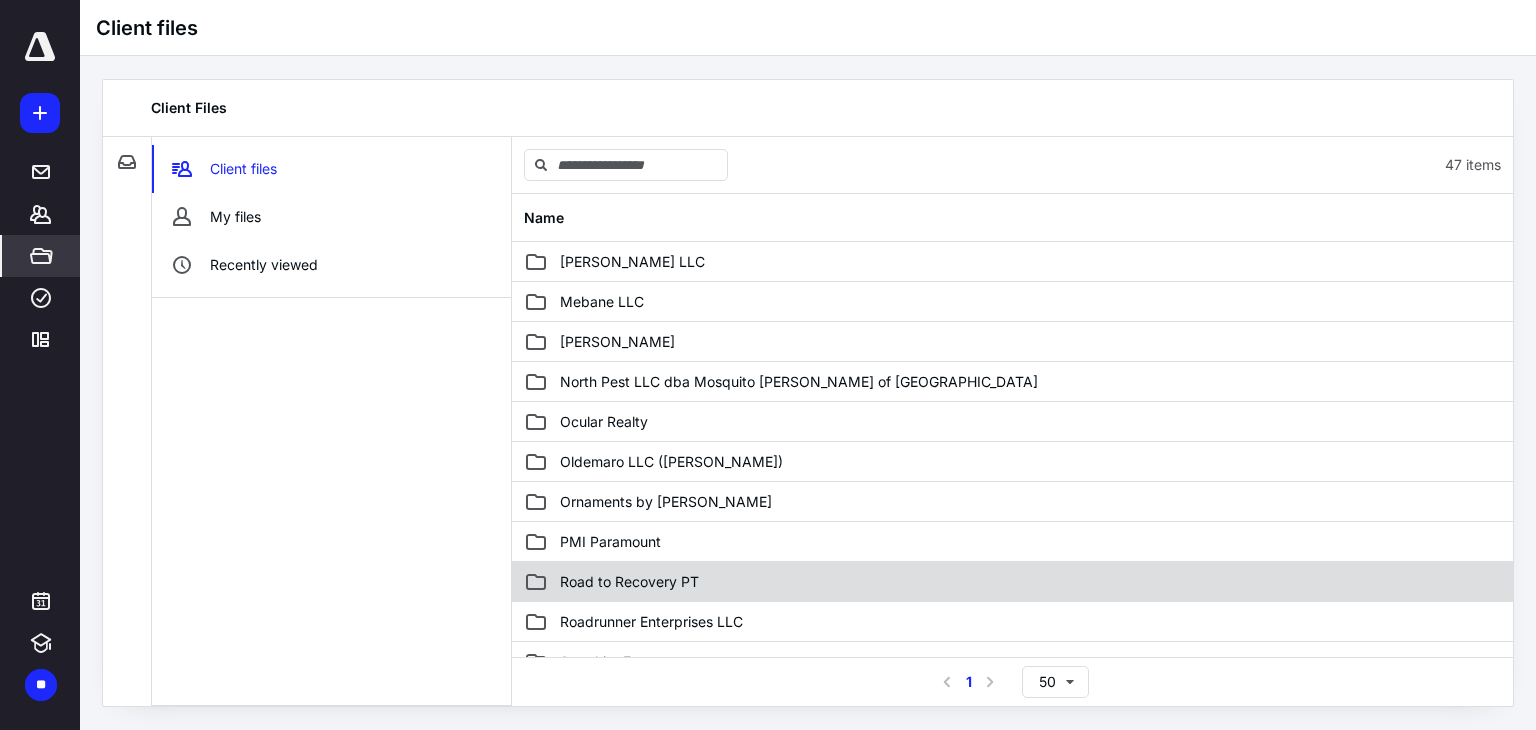 click on "Road to Recovery PT" at bounding box center (1012, 582) 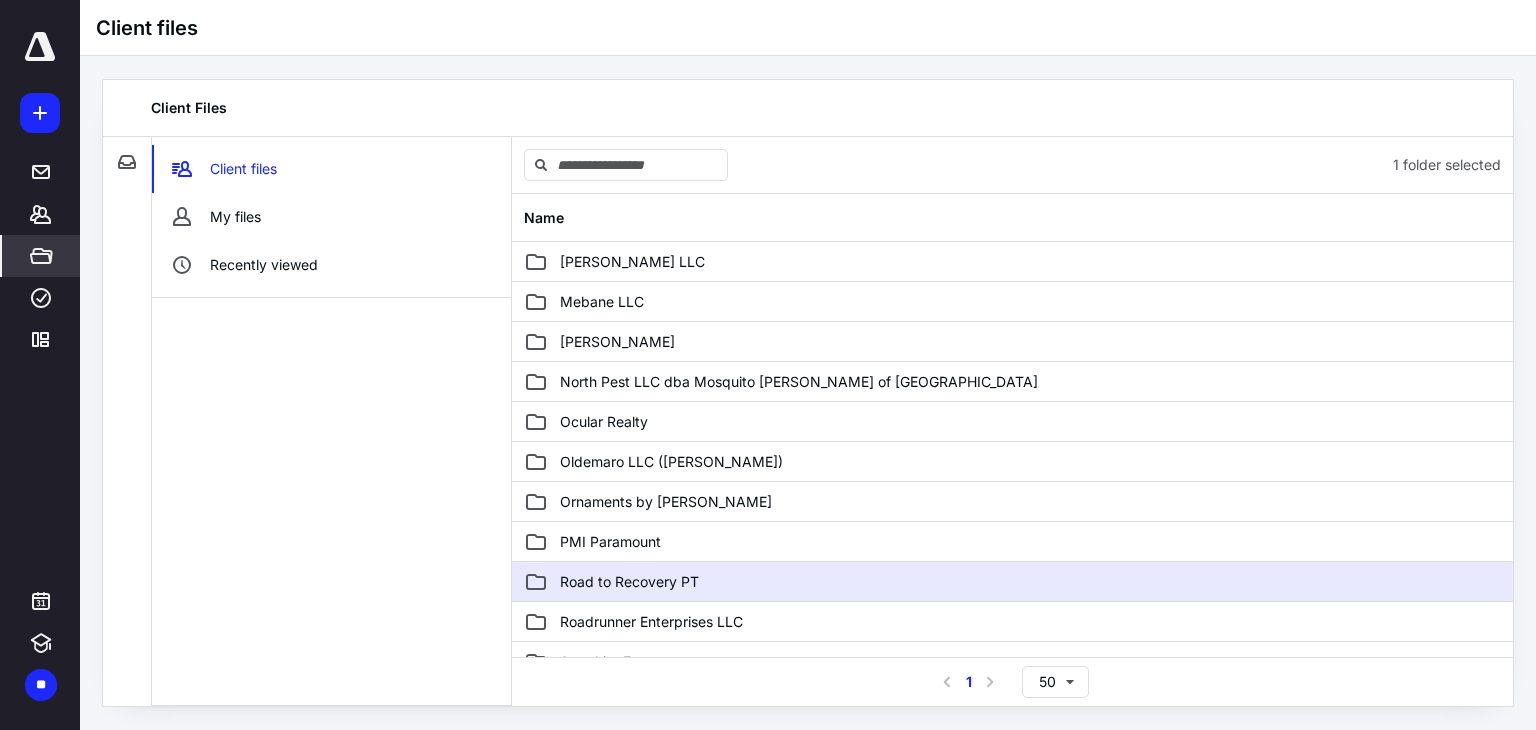 click on "Road to Recovery PT" at bounding box center (1012, 582) 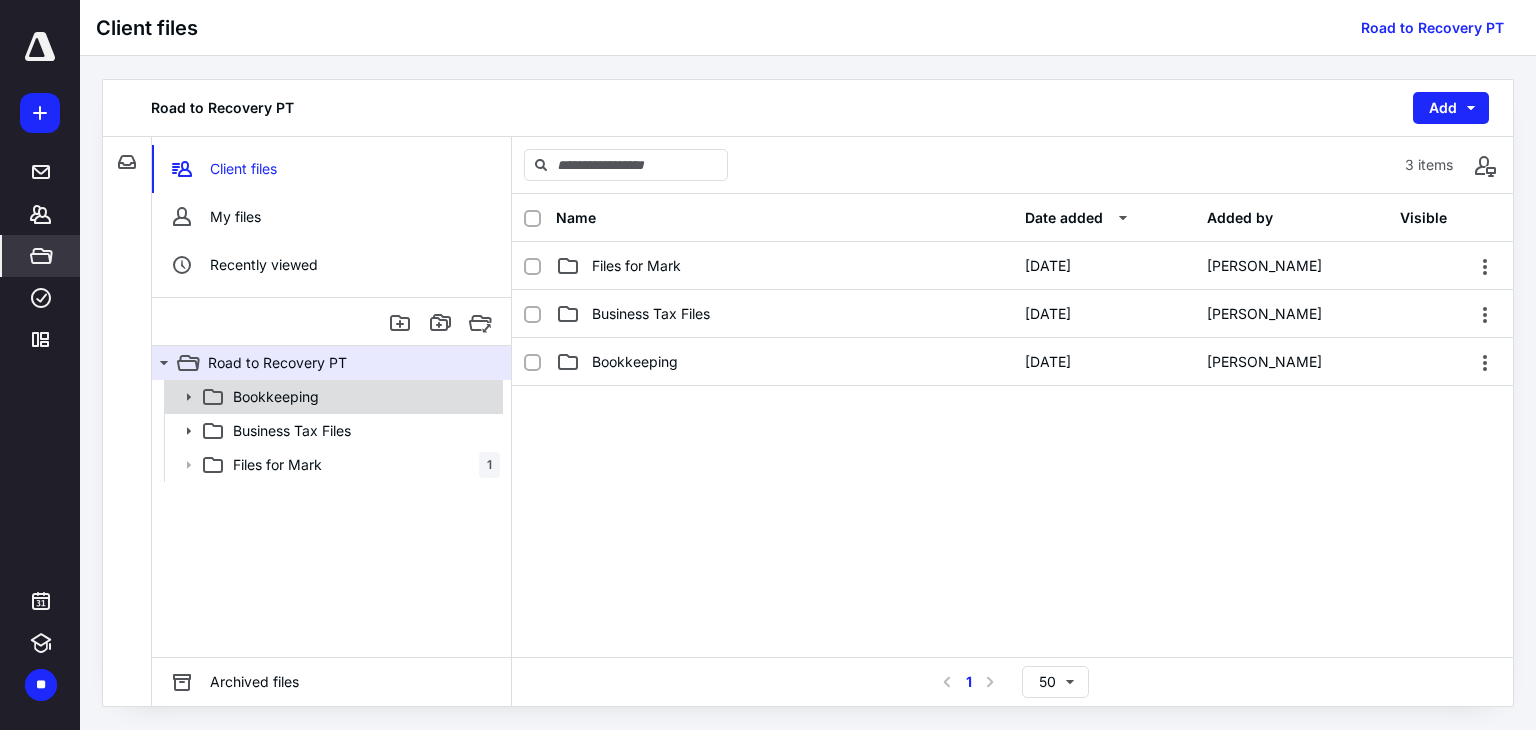 click on "Bookkeeping" at bounding box center [362, 397] 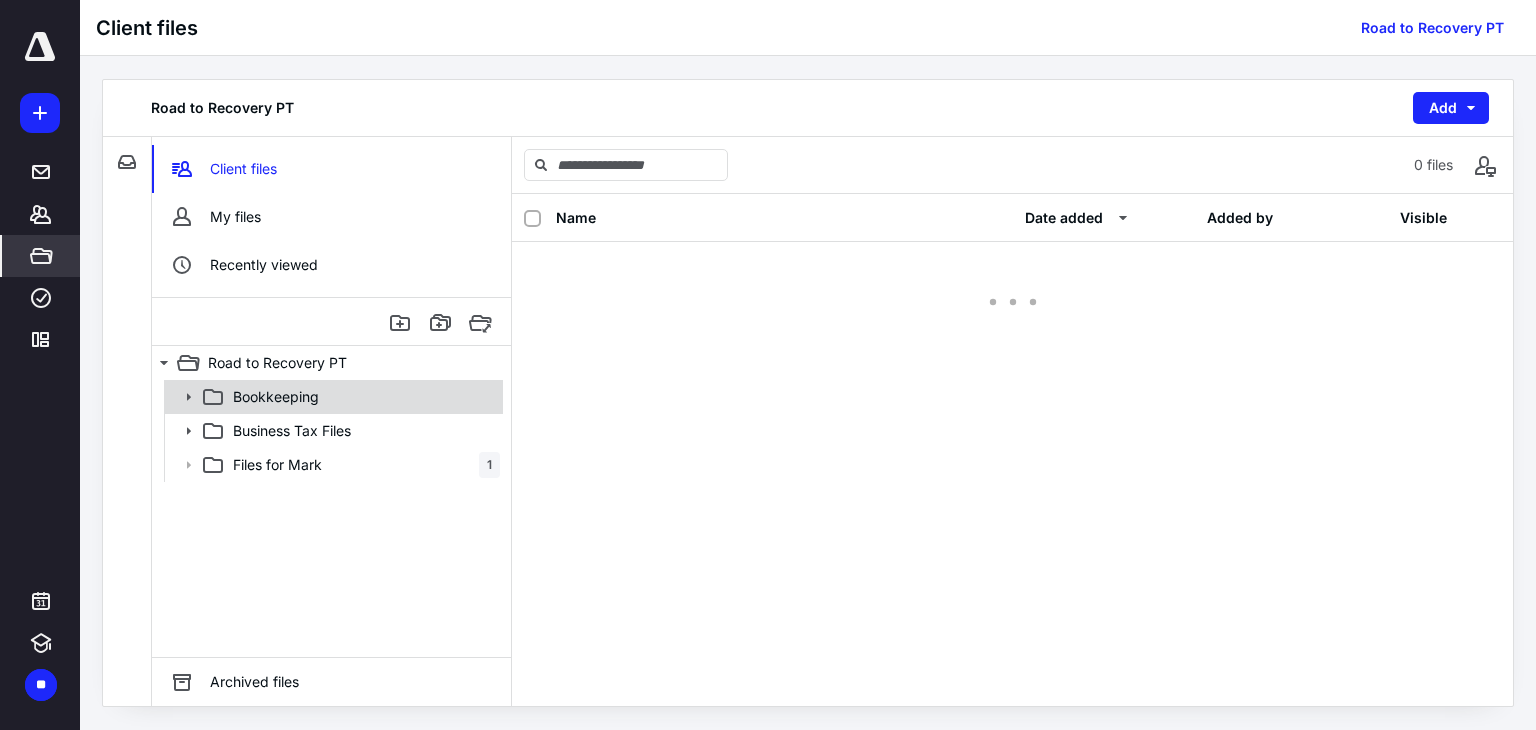 click on "Bookkeeping" at bounding box center (362, 397) 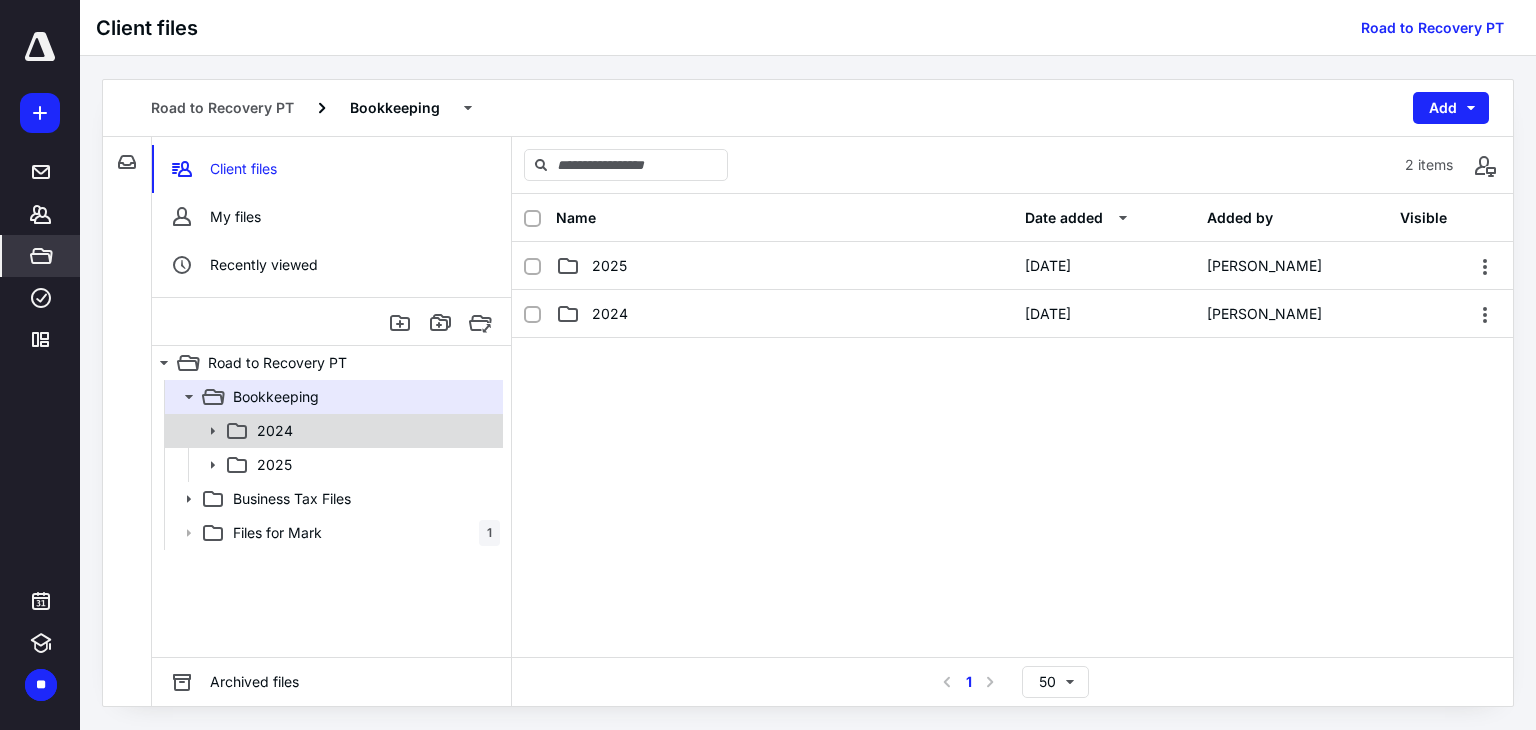 click on "2024" at bounding box center [332, 431] 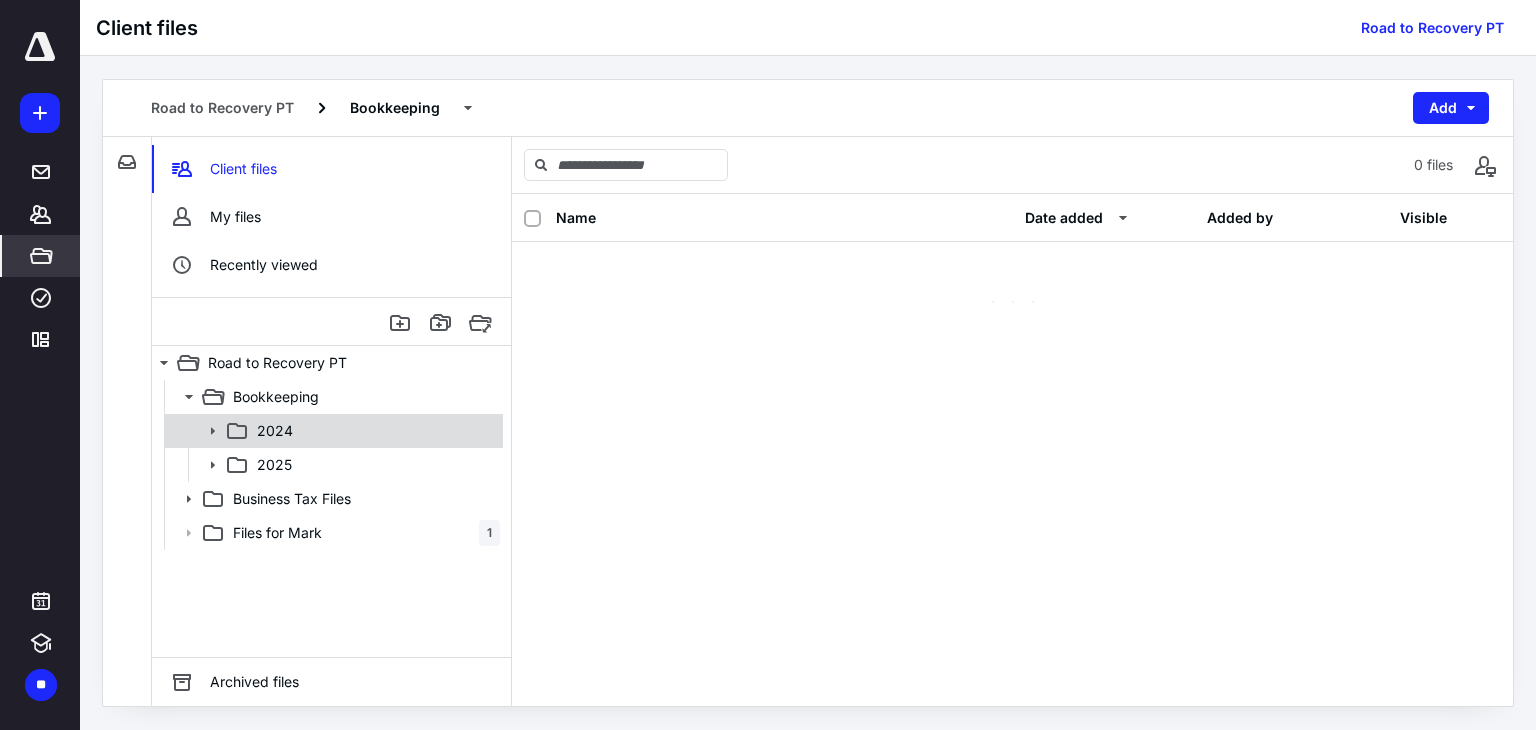 click on "2024" at bounding box center [332, 431] 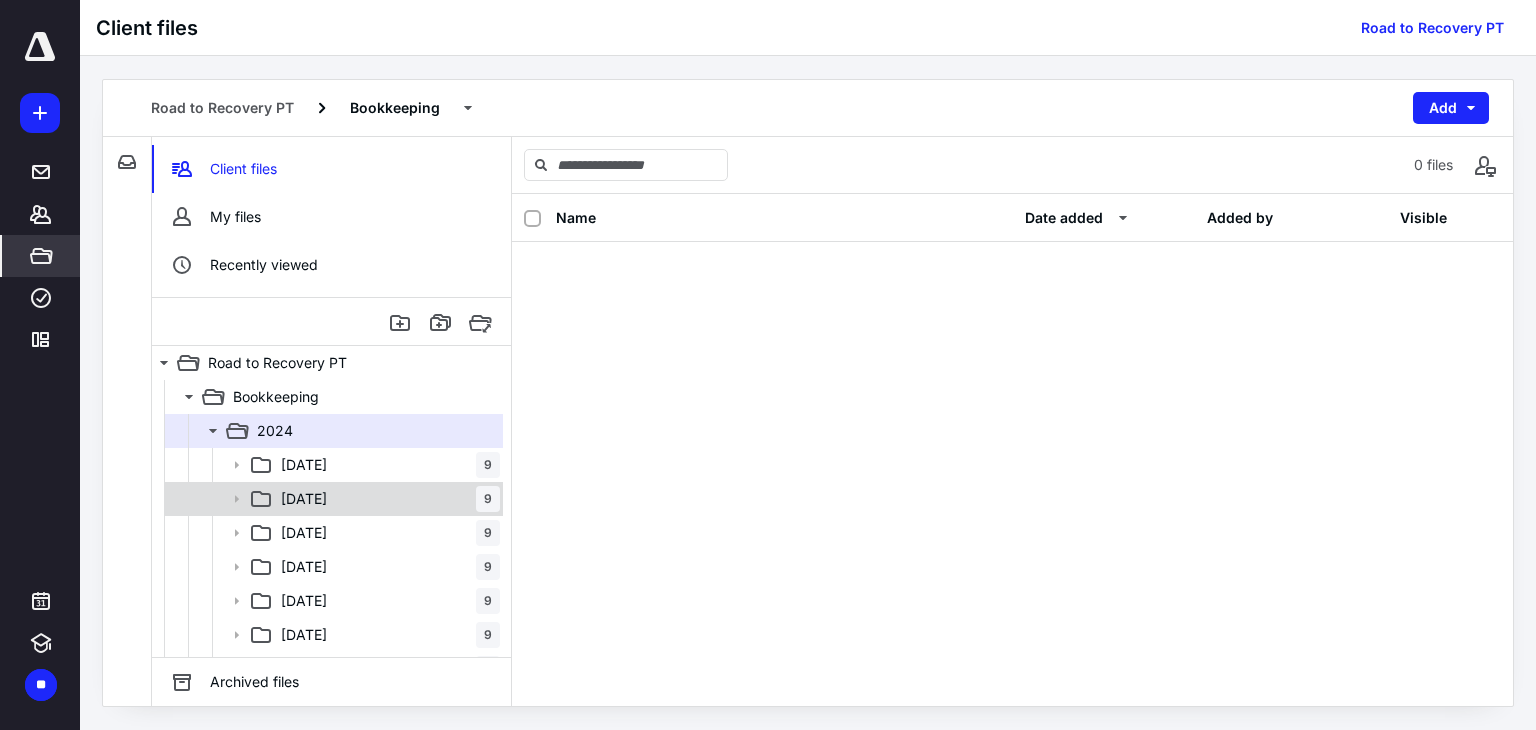 click on "02 February 9" at bounding box center (332, 499) 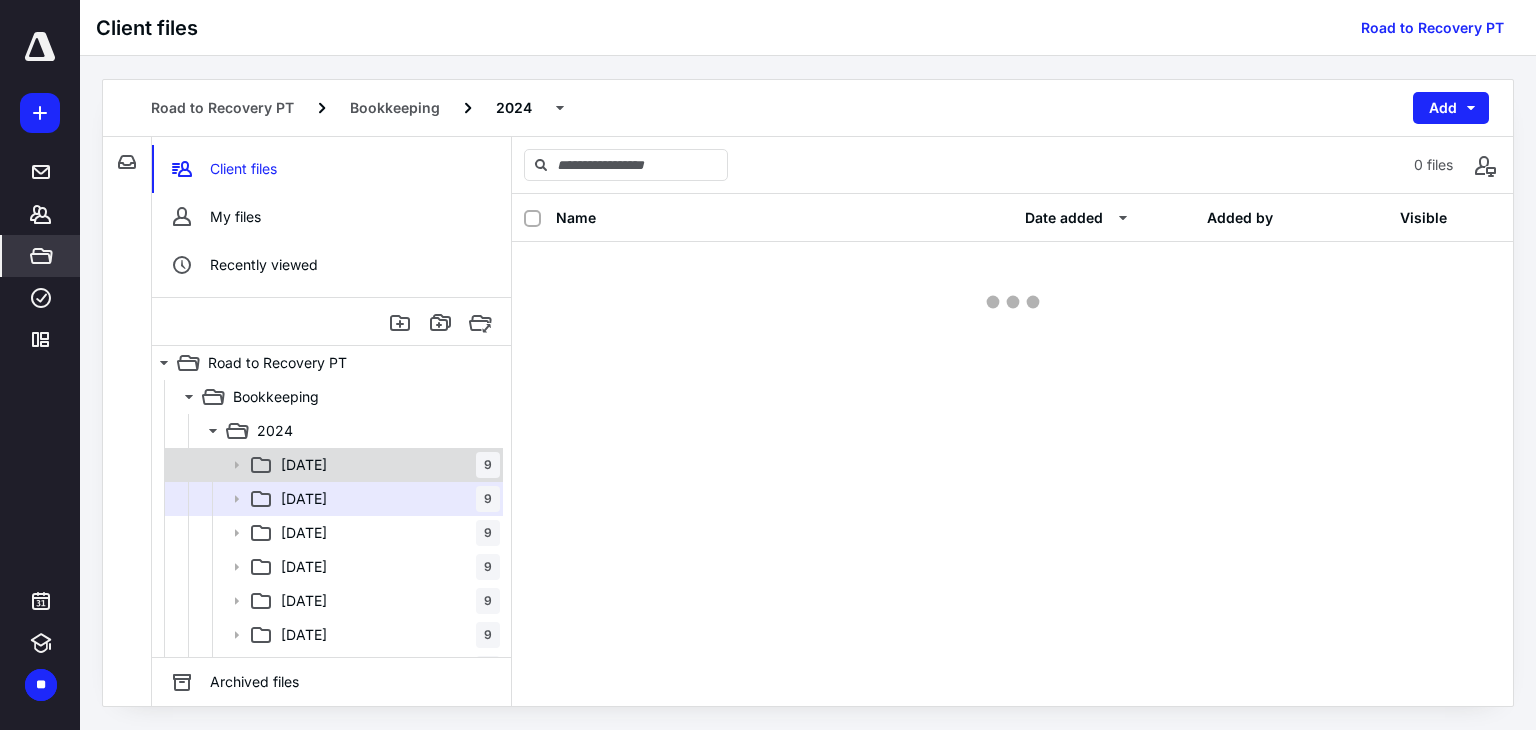 click on "01 January 9" at bounding box center [386, 465] 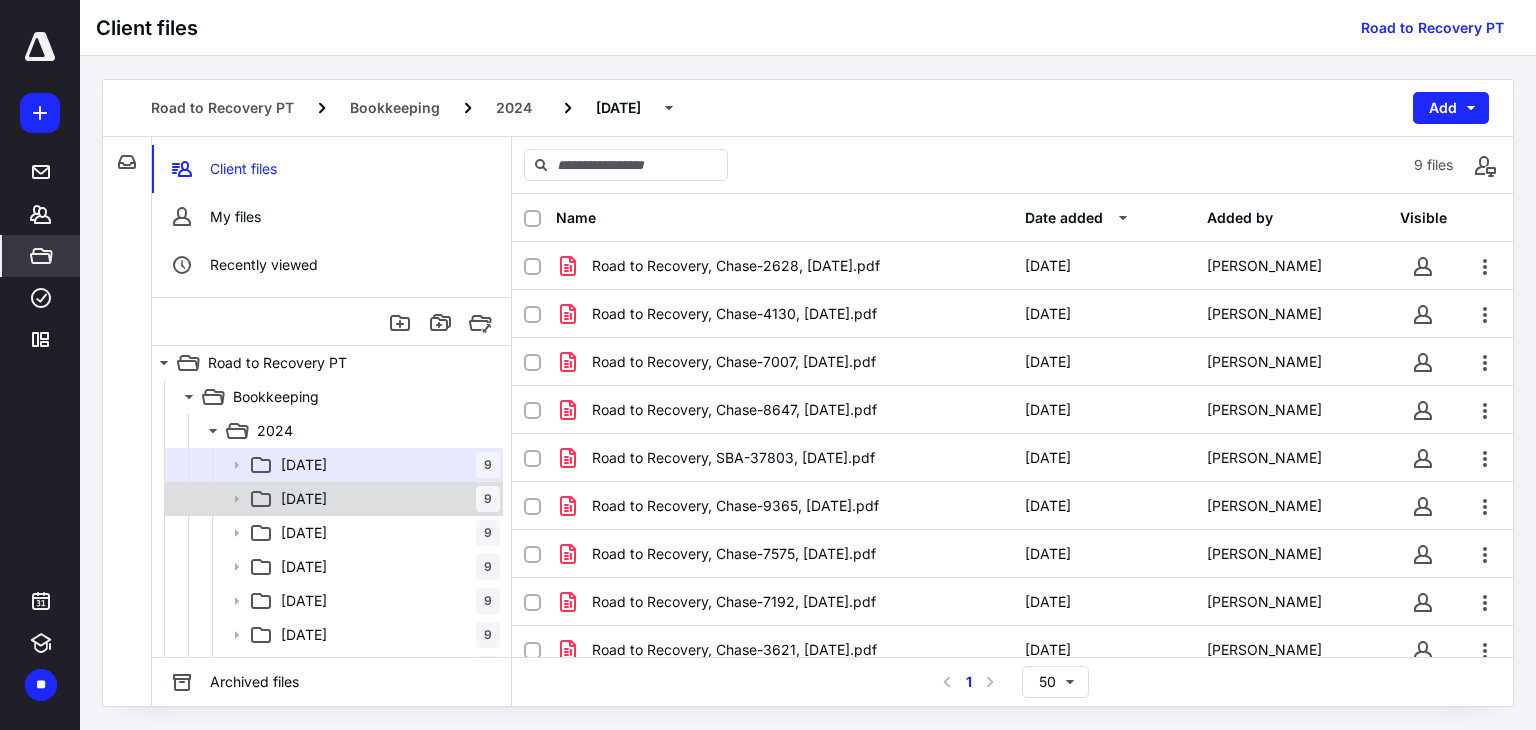 click on "02 February 9" at bounding box center [386, 499] 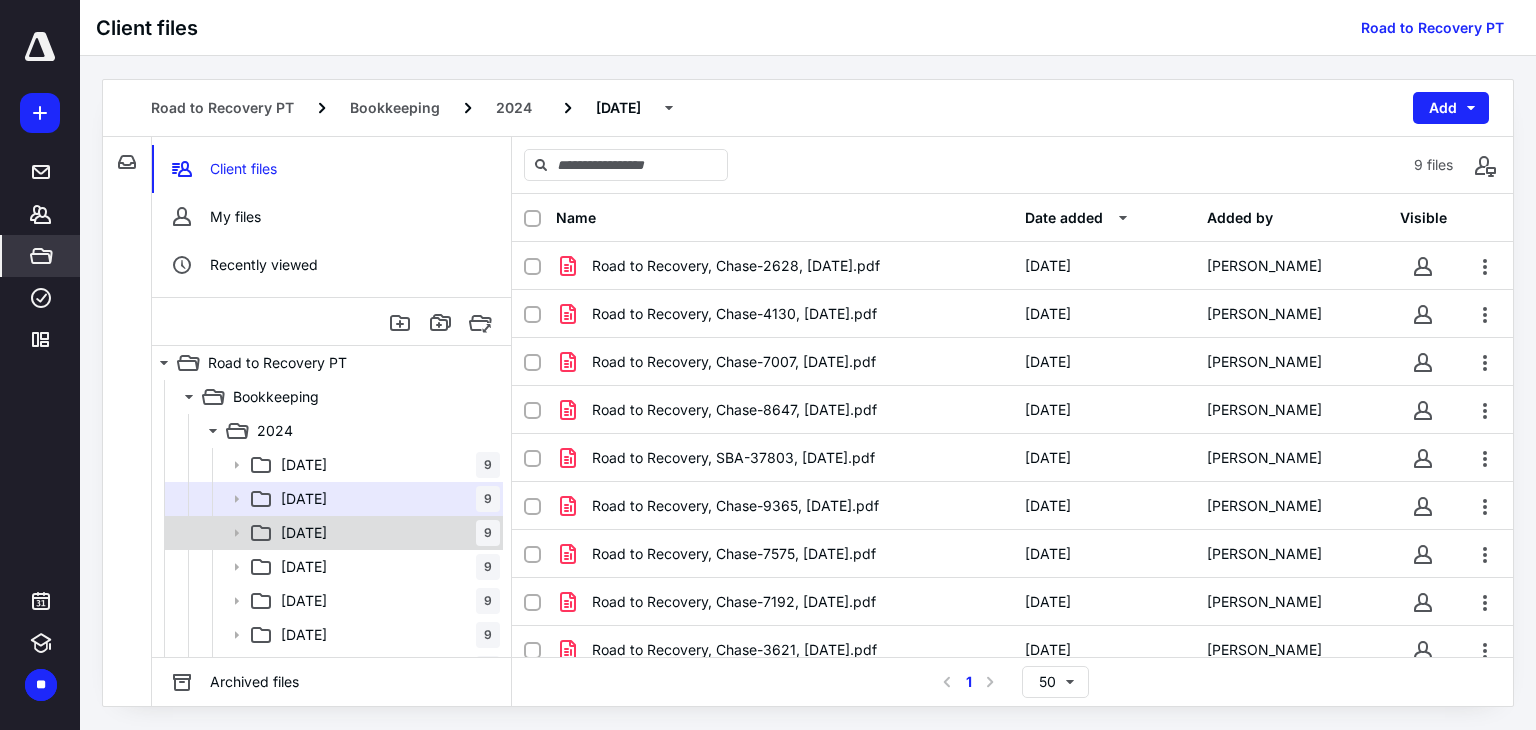 click on "03 March 9" at bounding box center (386, 533) 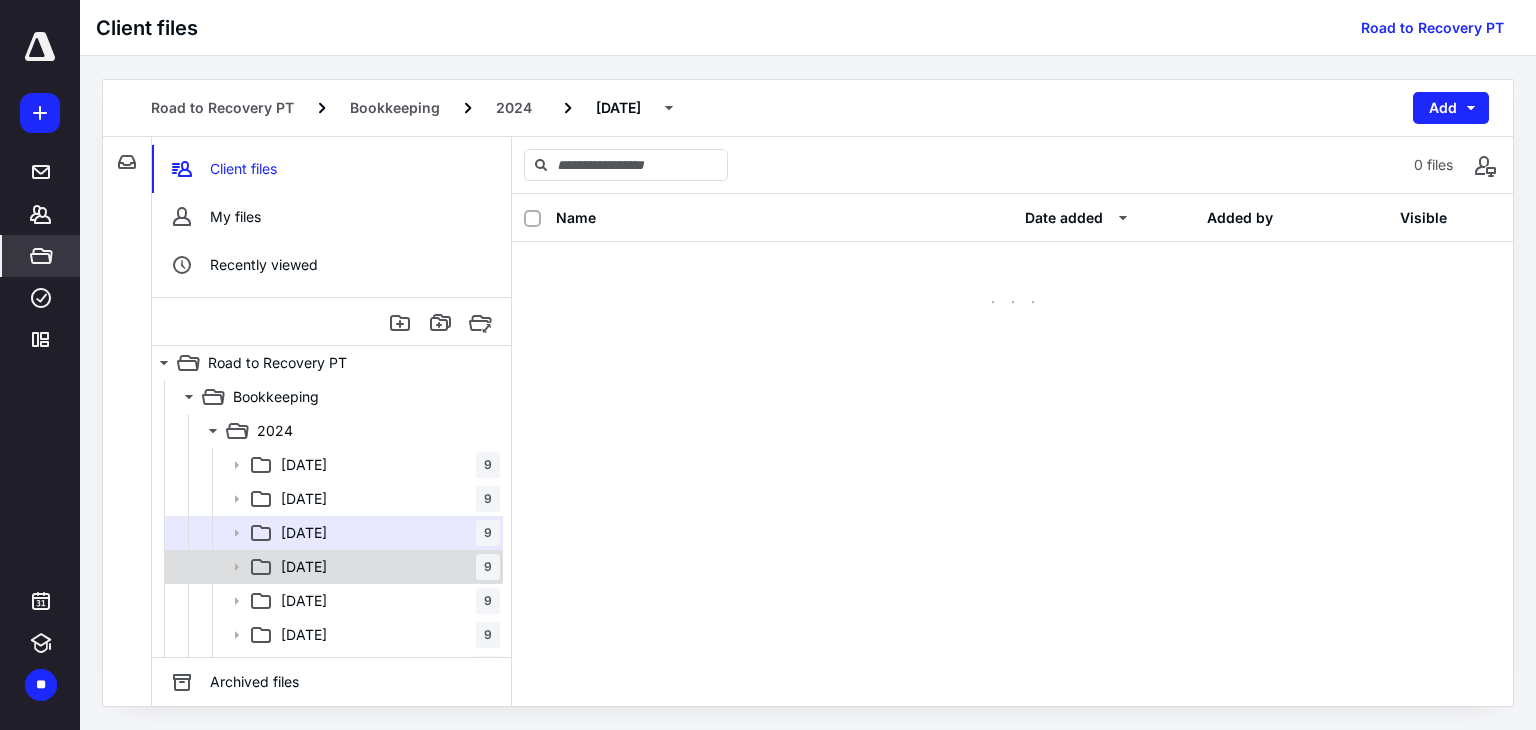 click on "04 April 9" at bounding box center [386, 567] 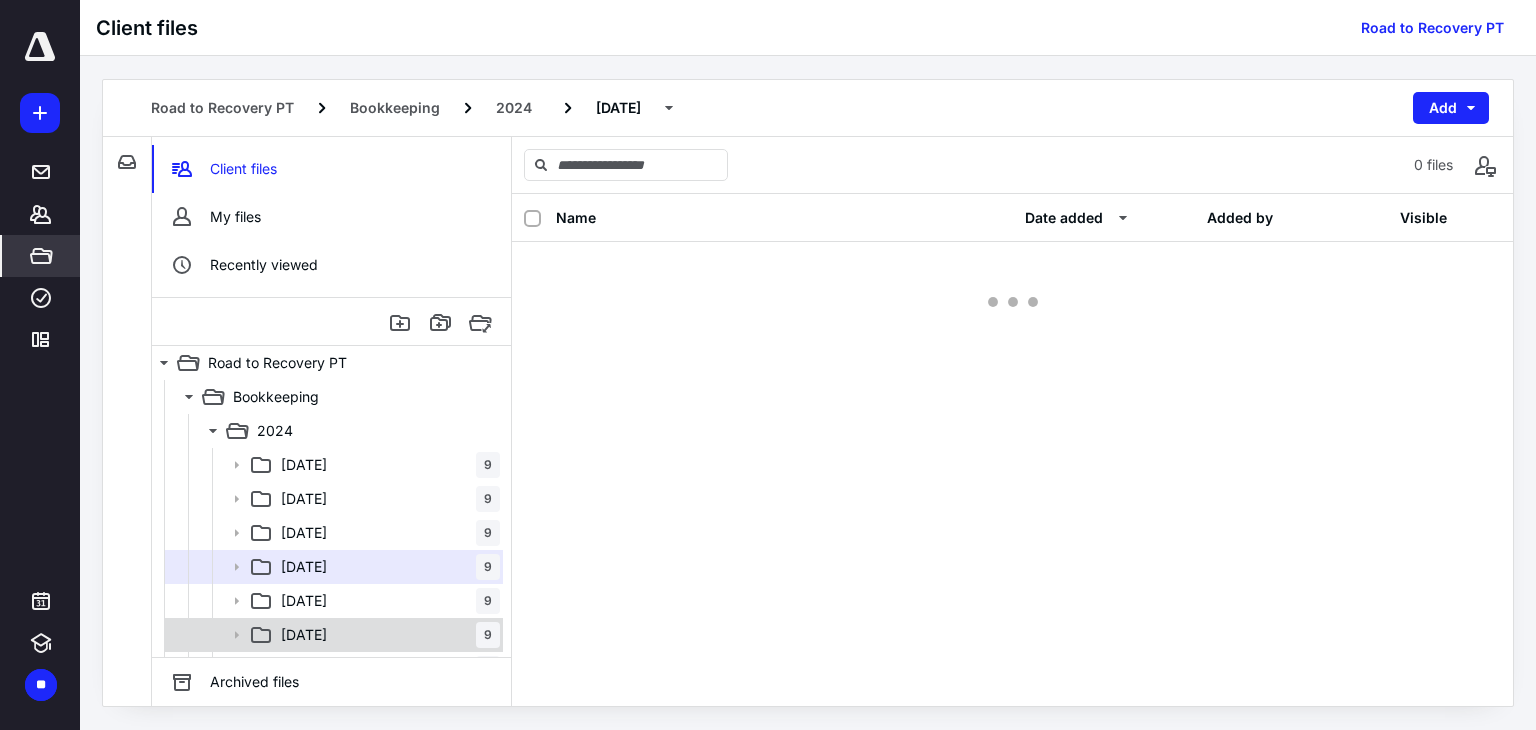 drag, startPoint x: 316, startPoint y: 556, endPoint x: 308, endPoint y: 532, distance: 25.298222 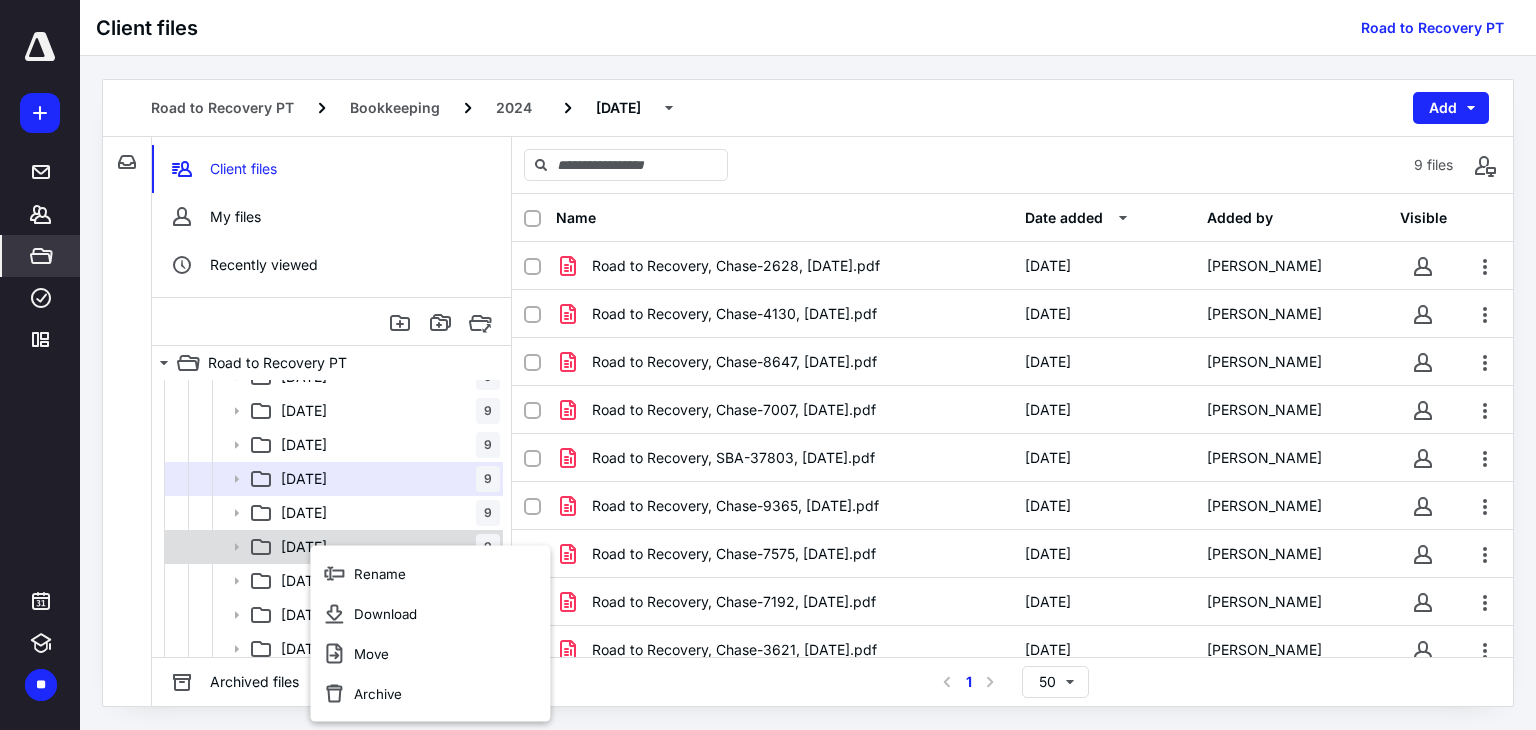 scroll, scrollTop: 100, scrollLeft: 0, axis: vertical 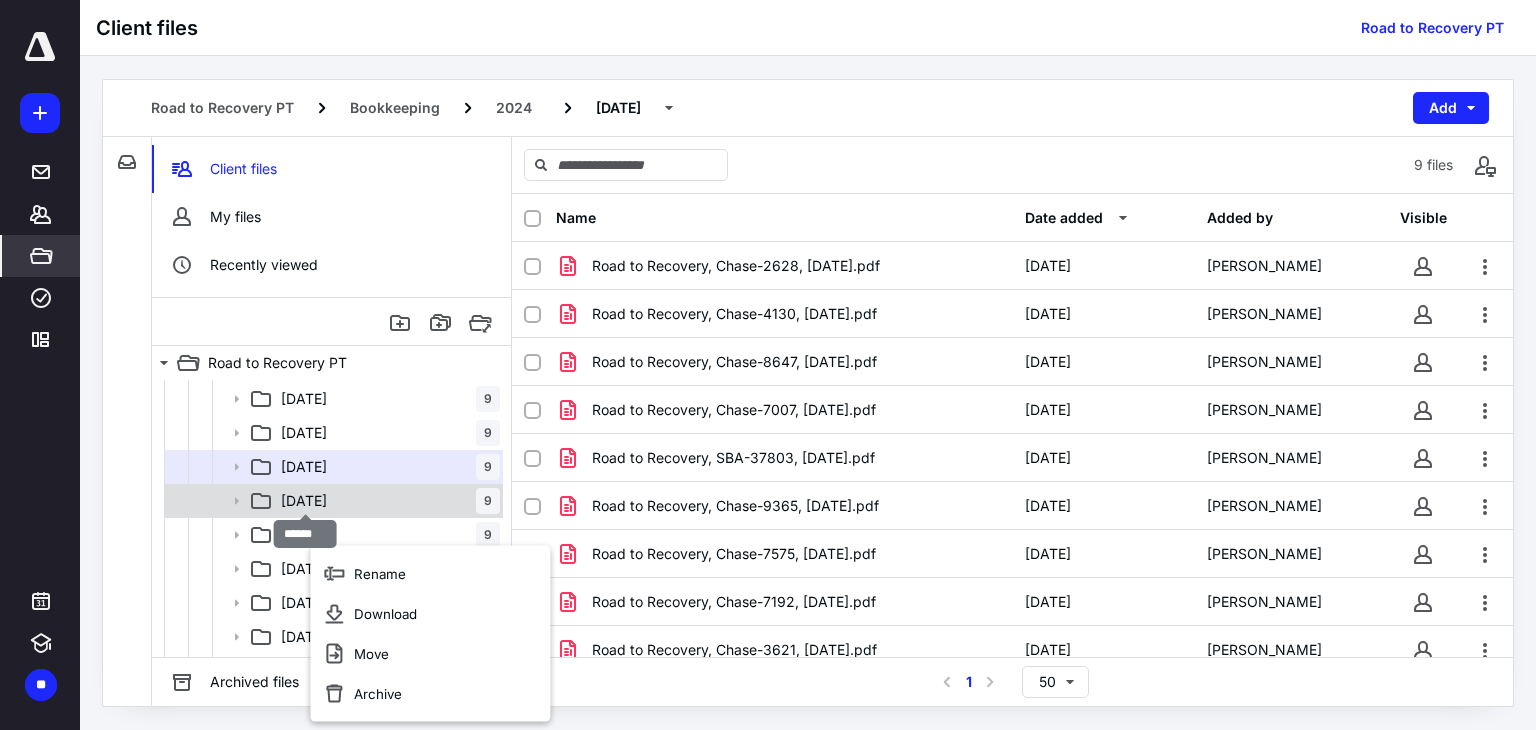 click on "05 May" at bounding box center (304, 501) 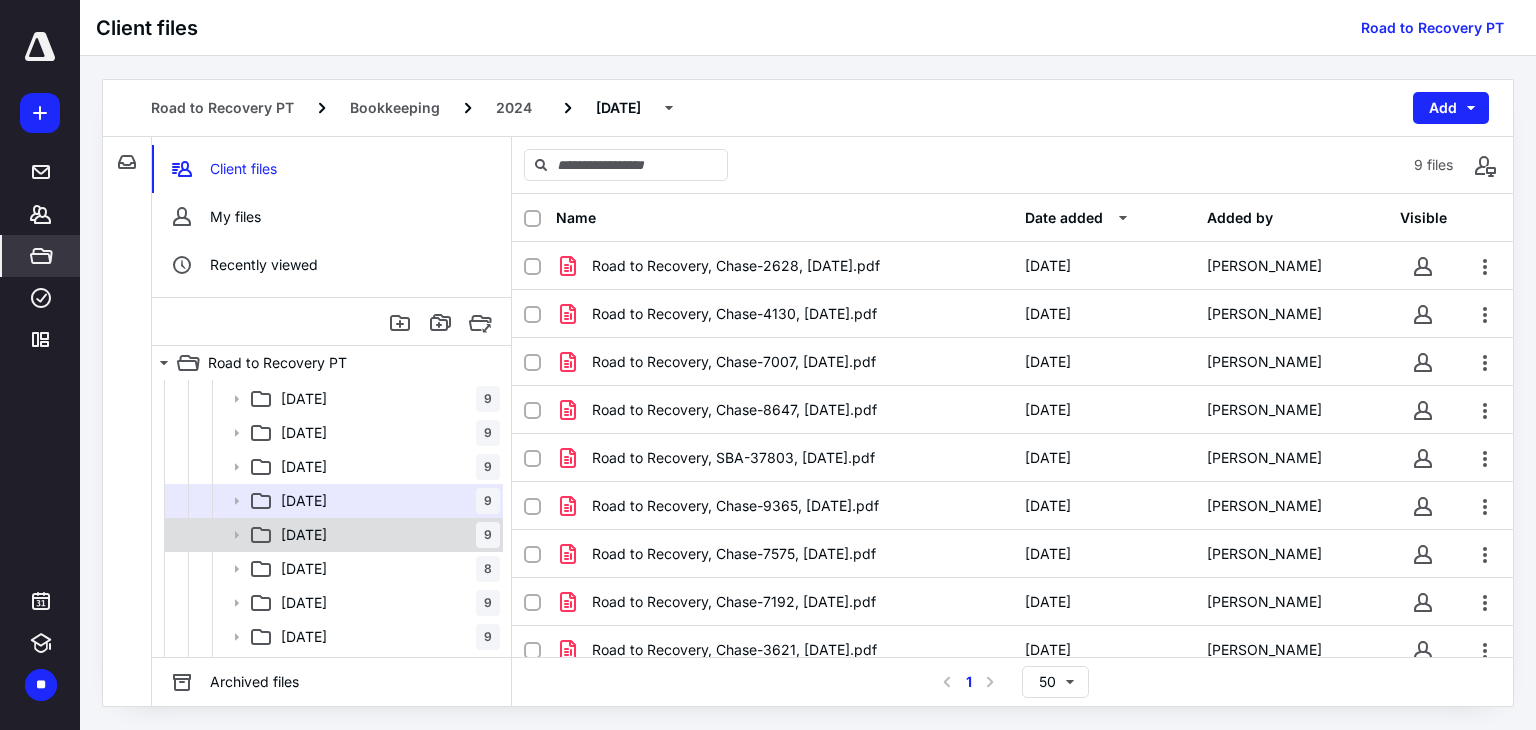 click on "06 June 9" at bounding box center (386, 535) 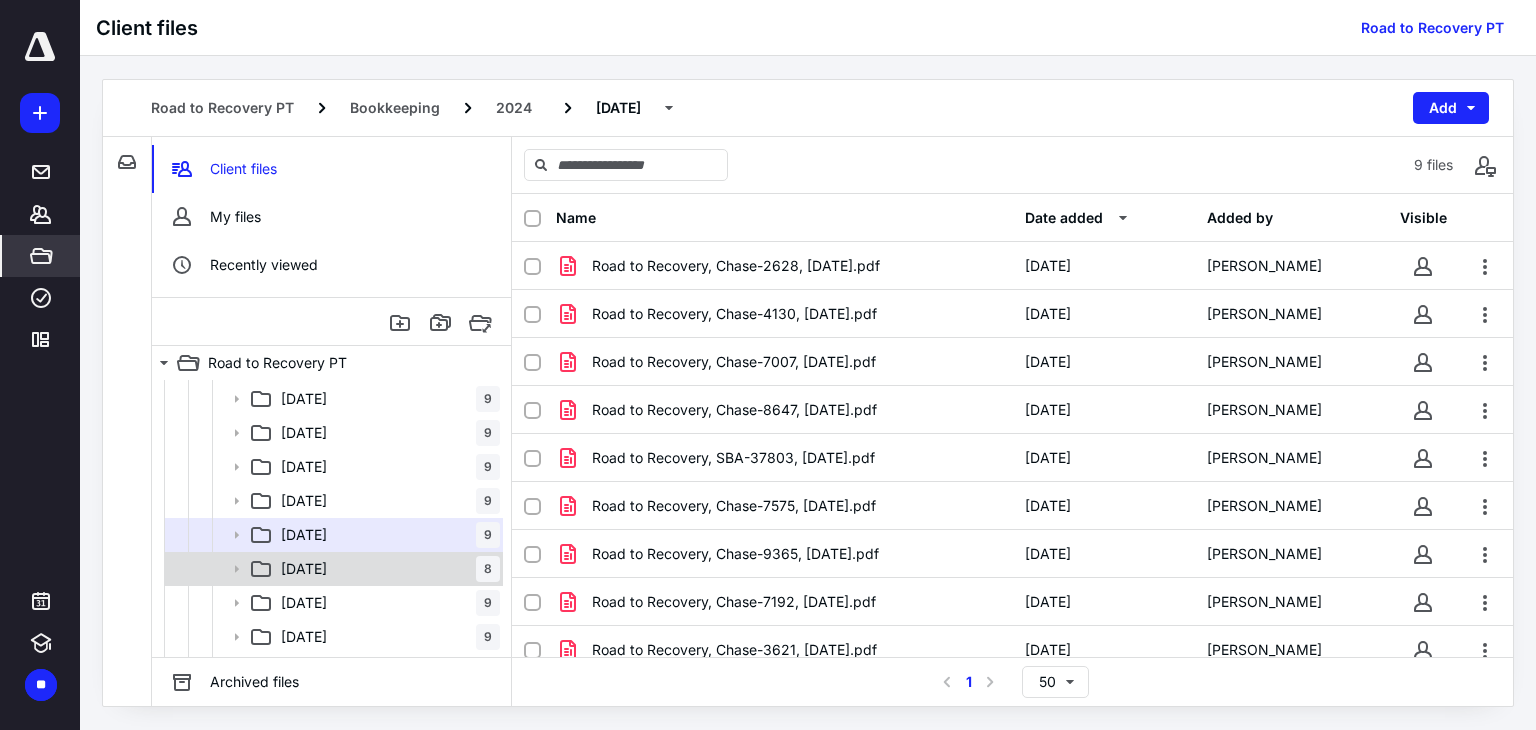 click on "07 July 8" at bounding box center (386, 569) 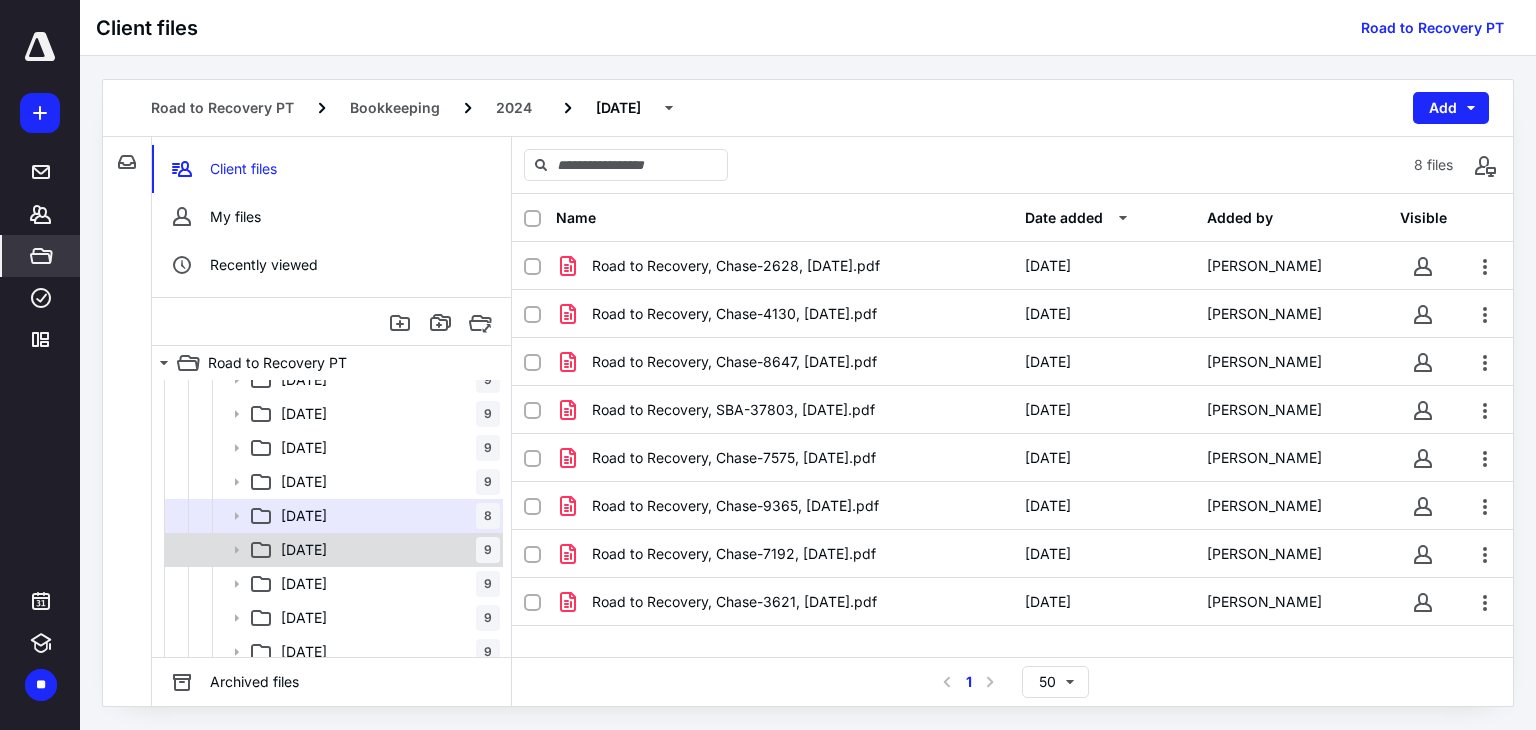 scroll, scrollTop: 200, scrollLeft: 0, axis: vertical 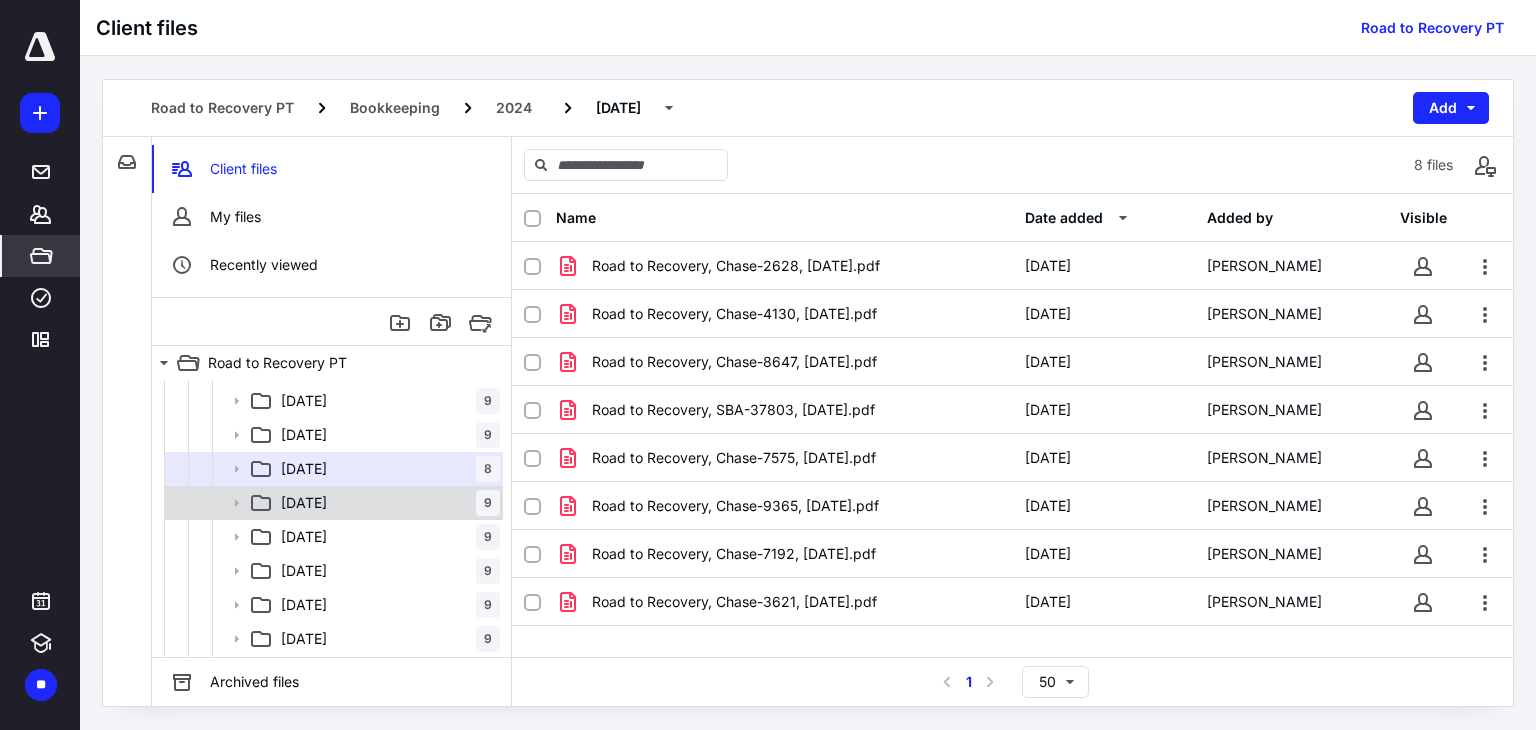 click on "08 August 9" at bounding box center (386, 503) 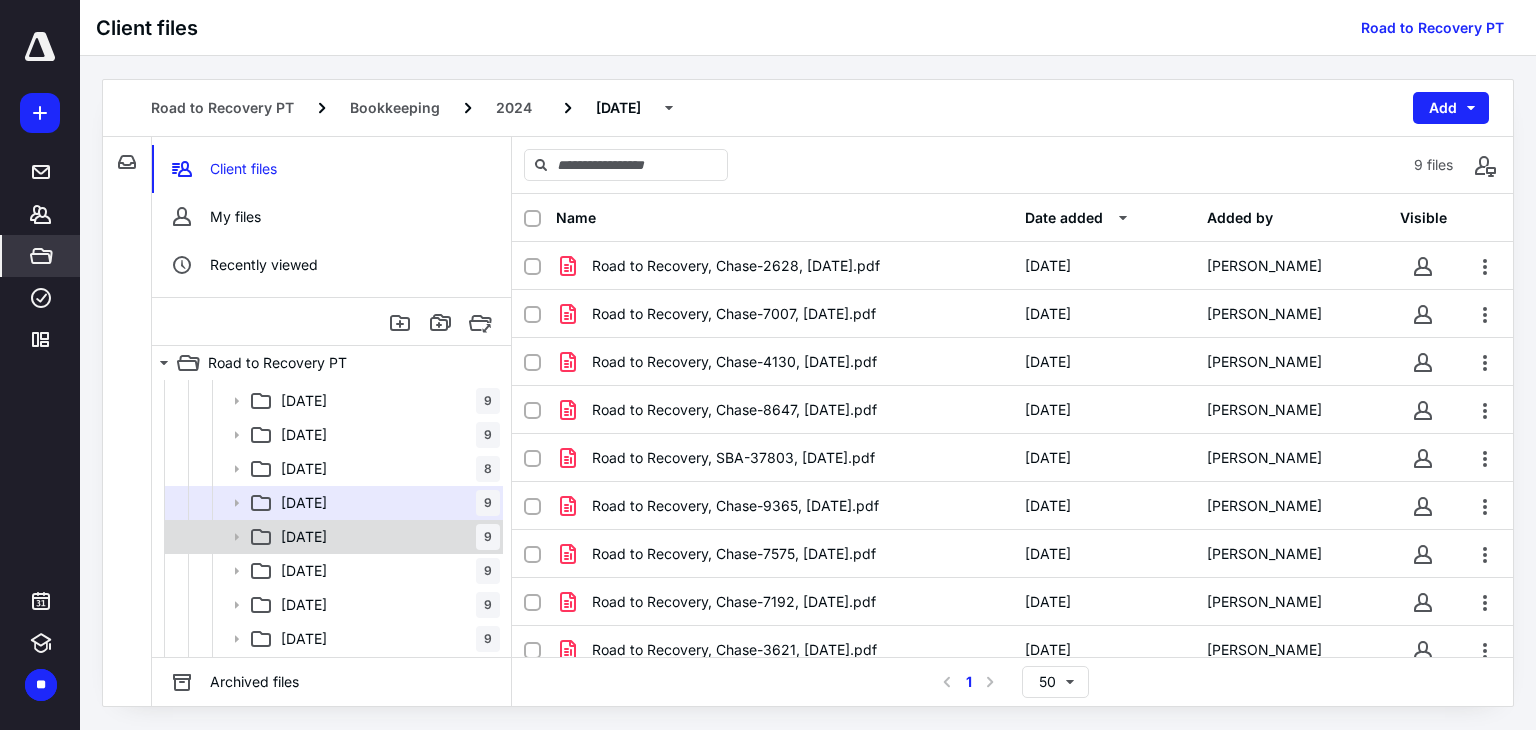 click on "09 September 9" at bounding box center (386, 537) 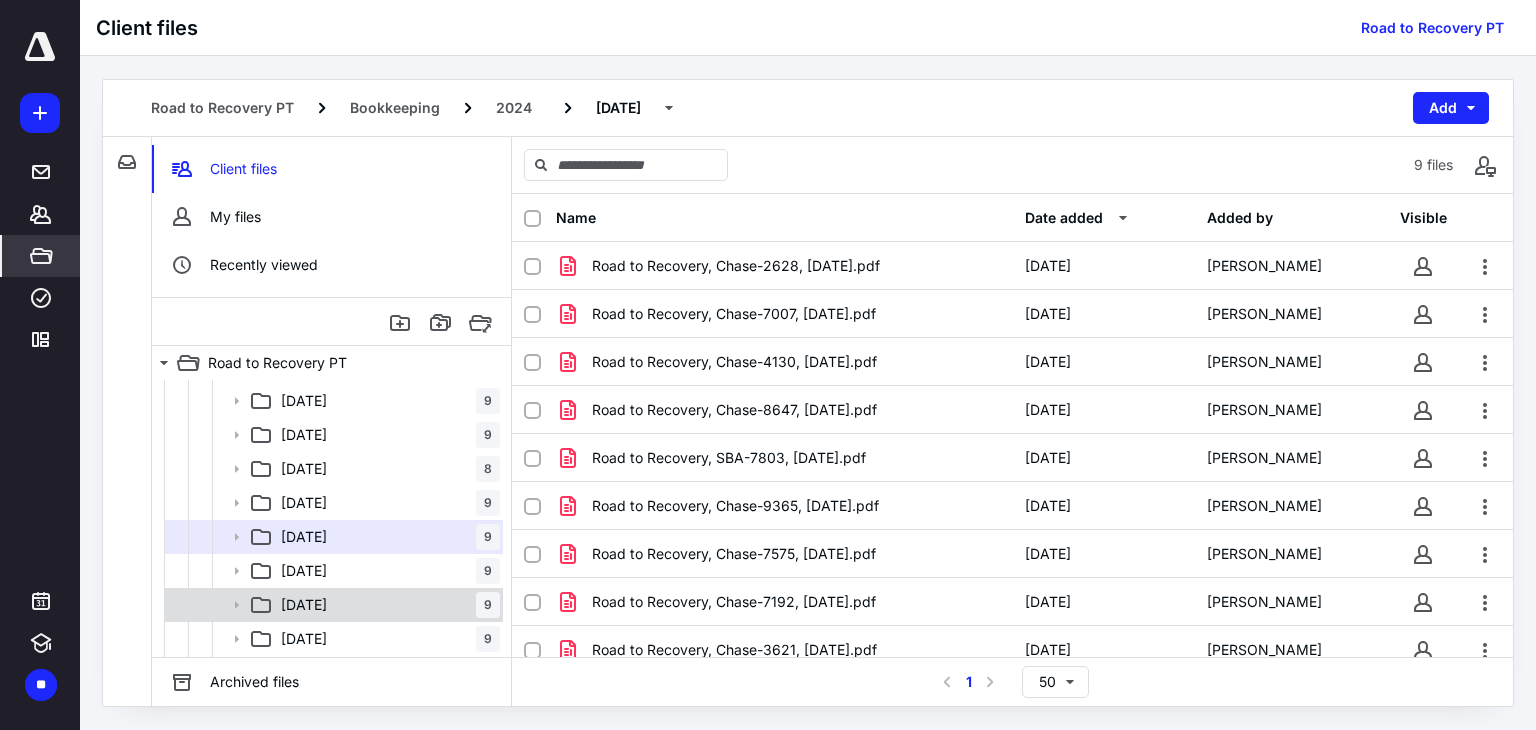 scroll, scrollTop: 300, scrollLeft: 0, axis: vertical 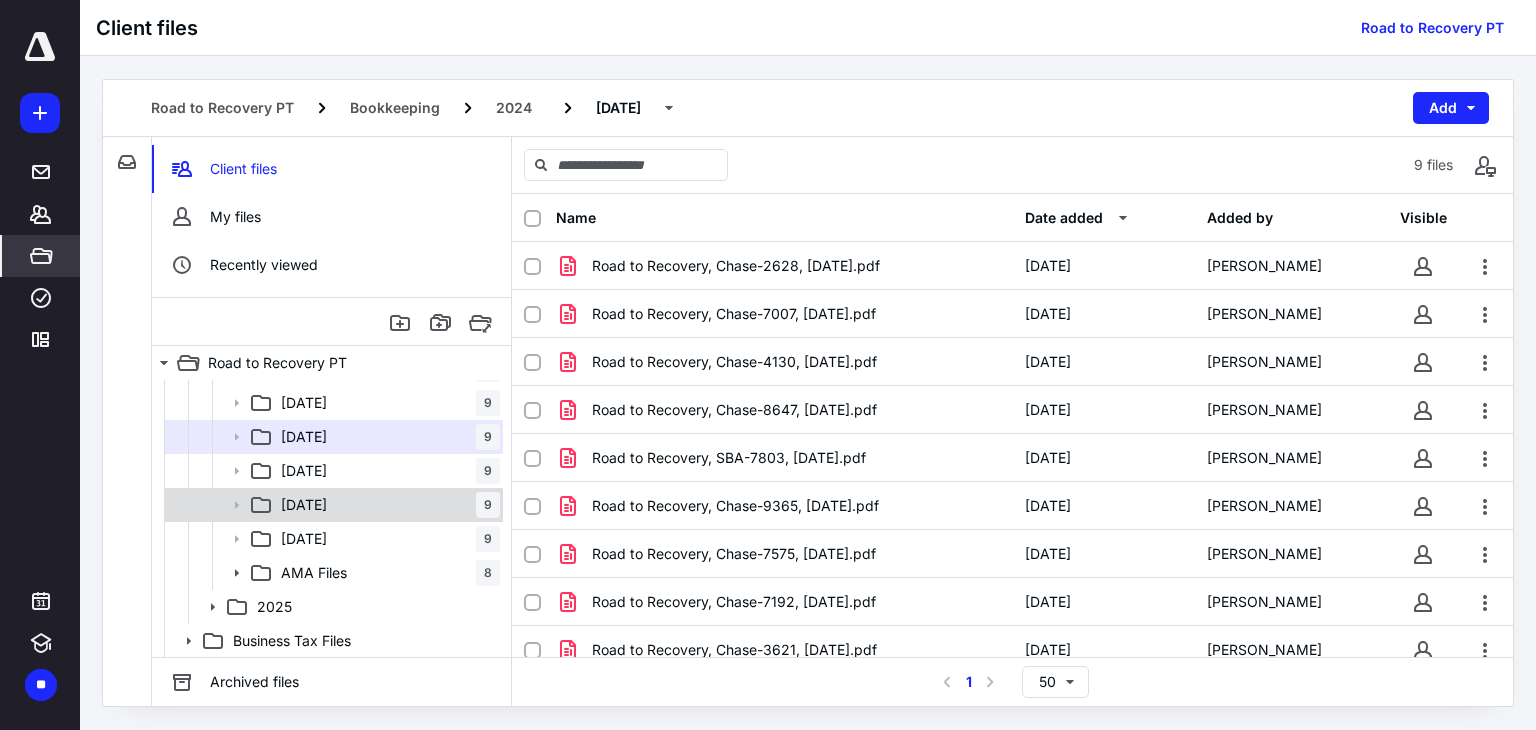 click on "11 November 9" at bounding box center [332, 505] 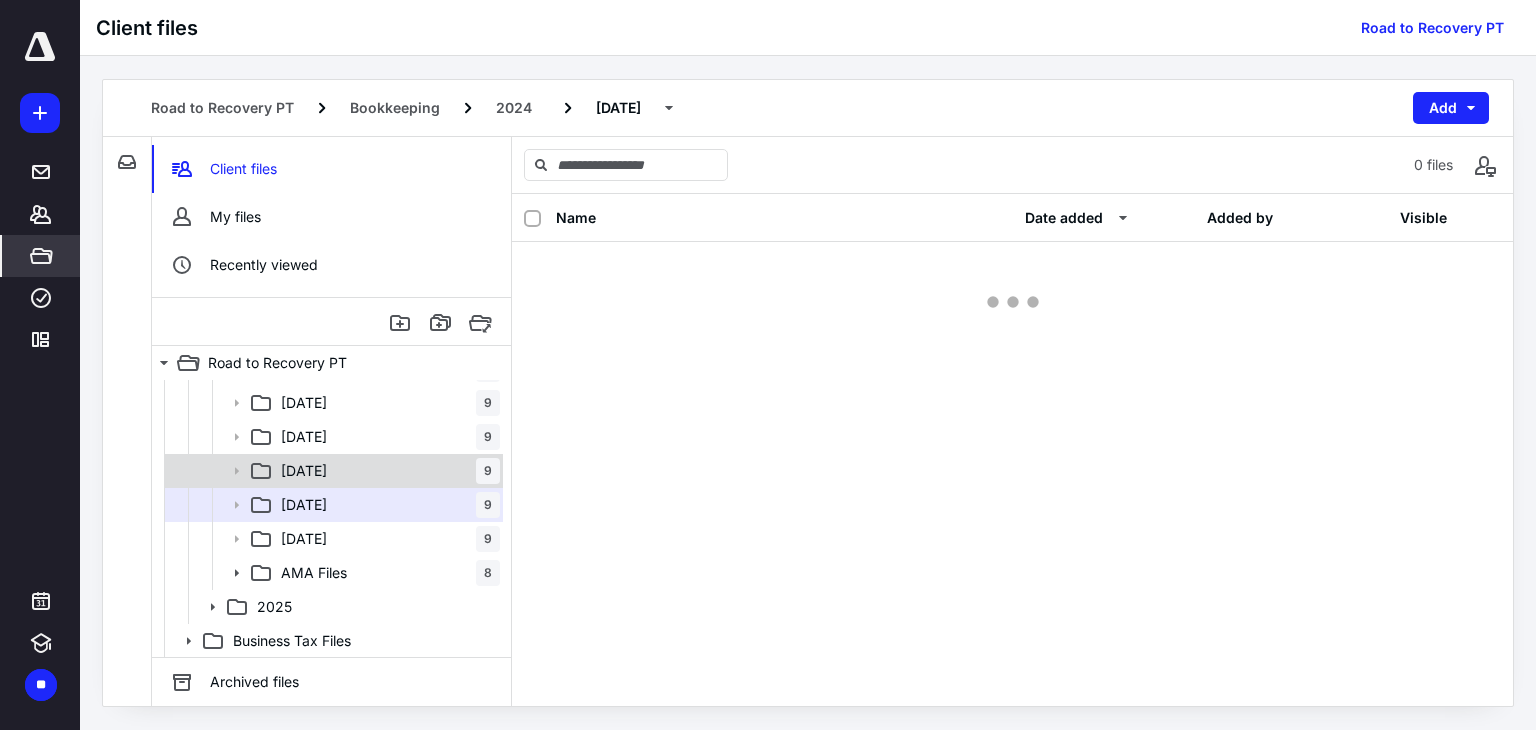 click on "10 October 9" at bounding box center (386, 471) 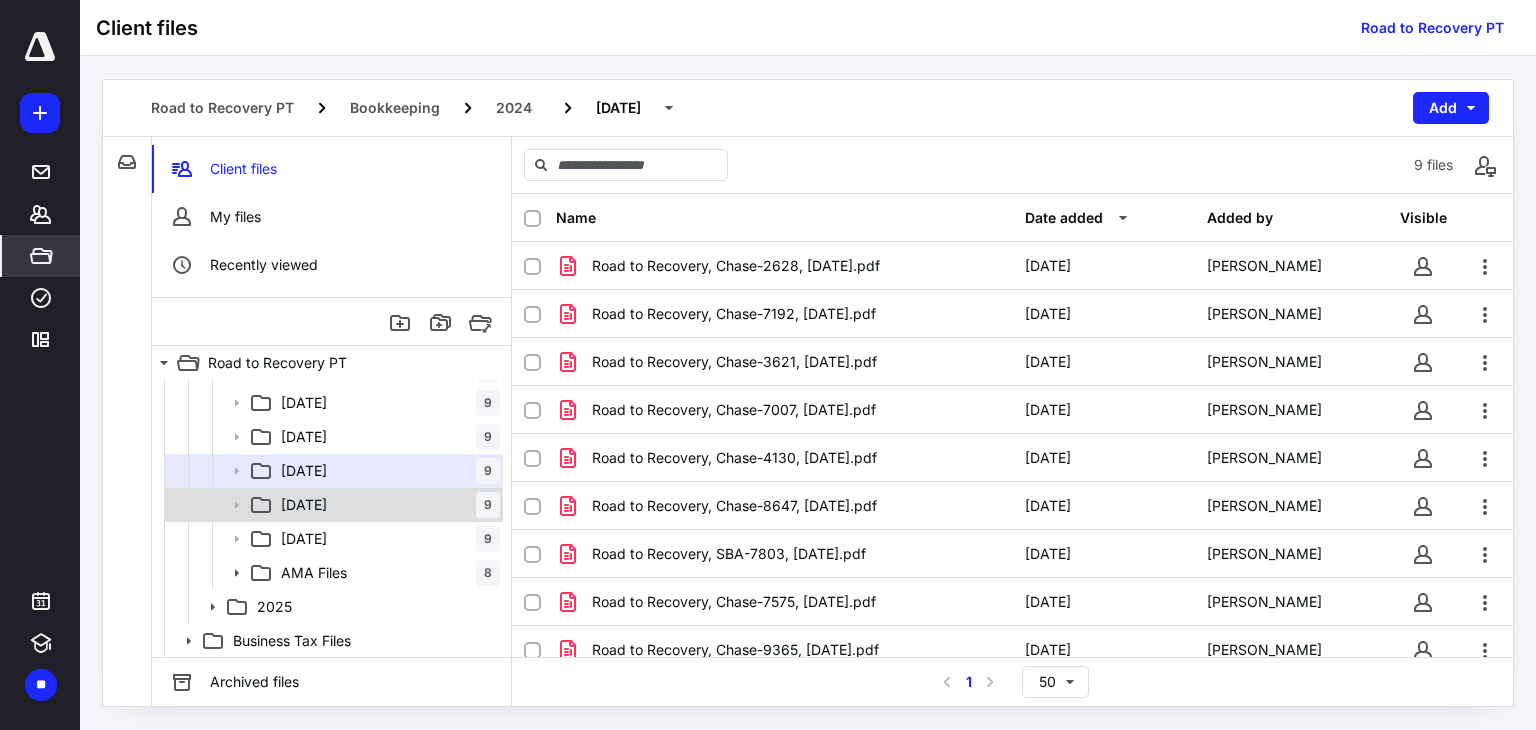 click on "11 November 9" at bounding box center (386, 505) 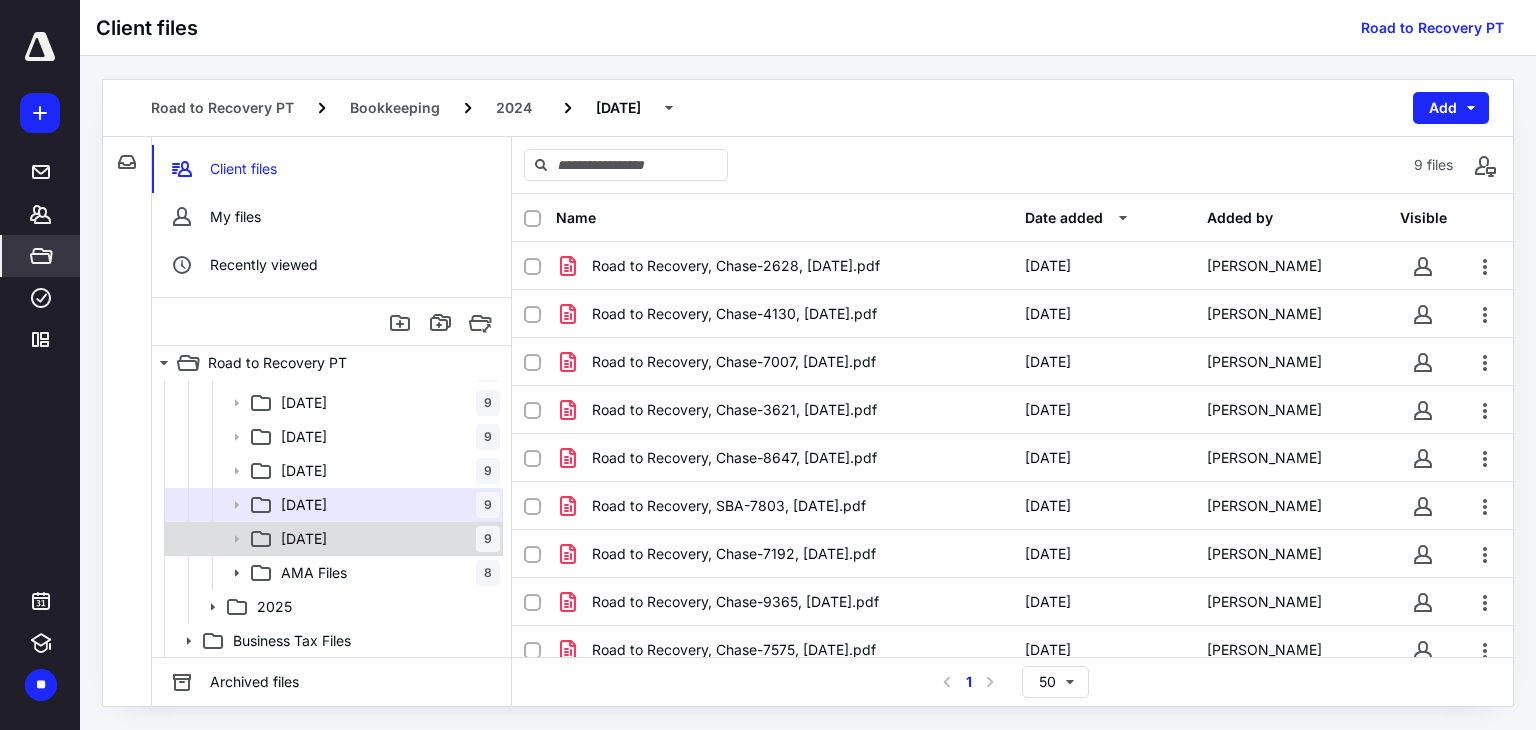 click on "12 December 9" at bounding box center [386, 539] 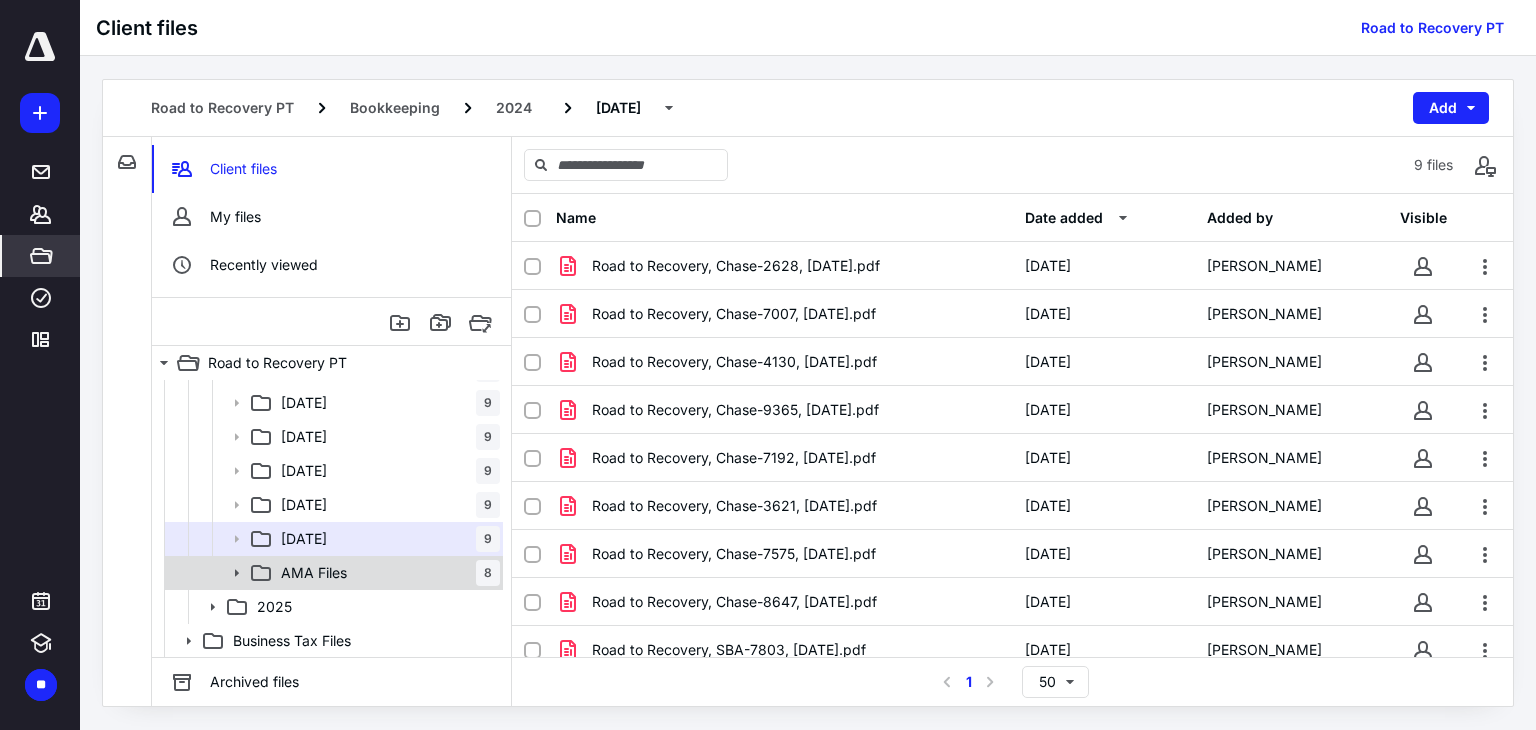 click on "AMA Files 8" at bounding box center [386, 573] 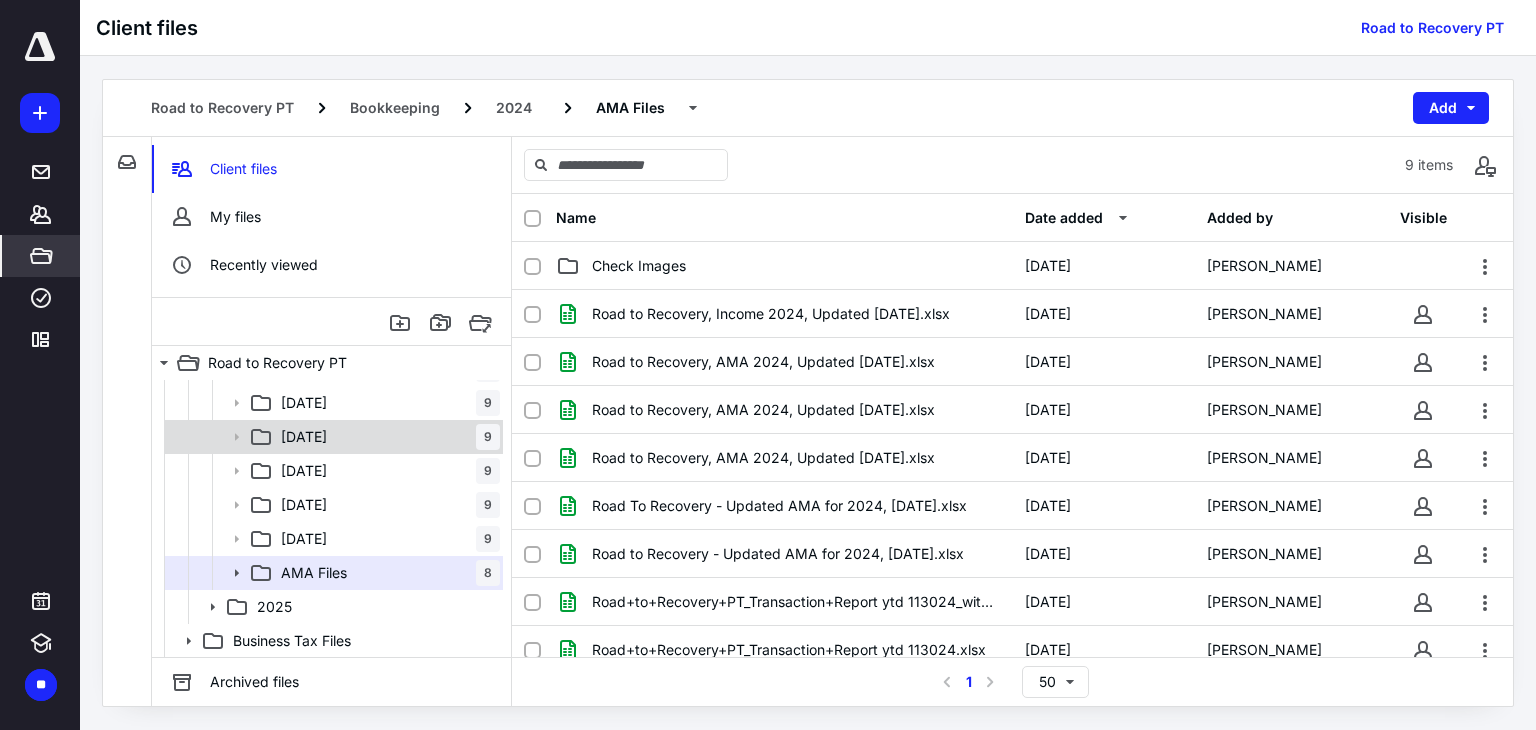 scroll, scrollTop: 334, scrollLeft: 0, axis: vertical 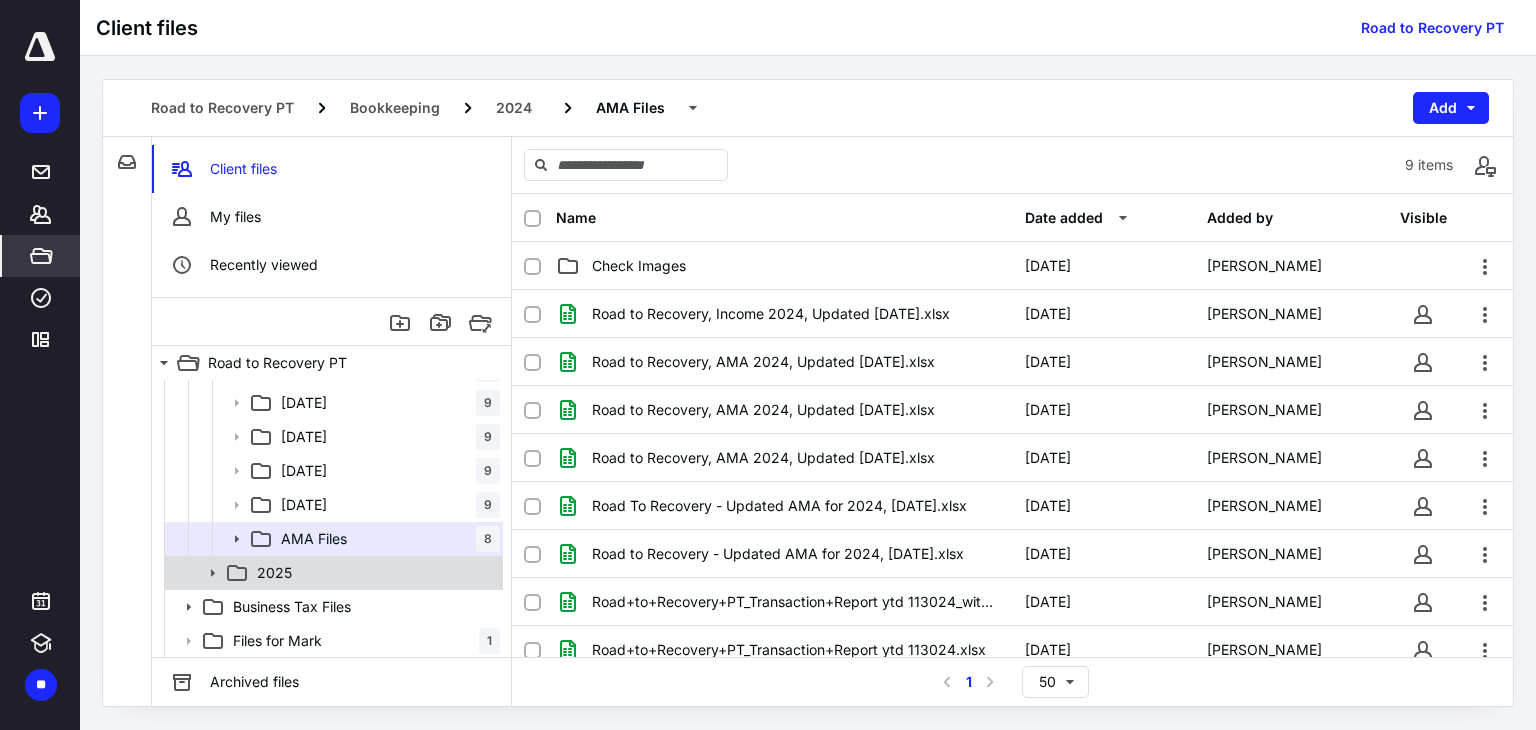click on "2025" at bounding box center (332, 573) 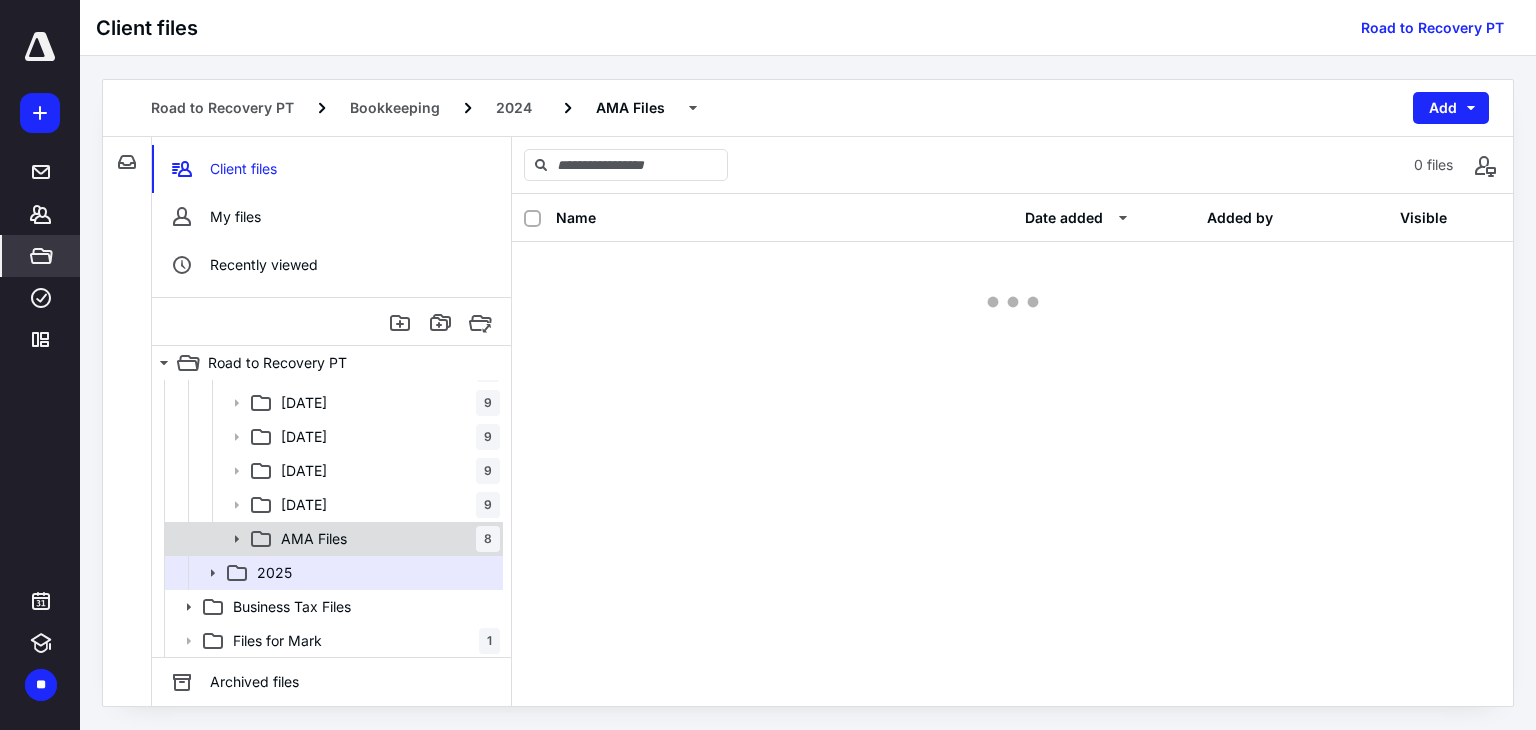 click on "AMA Files 8" at bounding box center (386, 539) 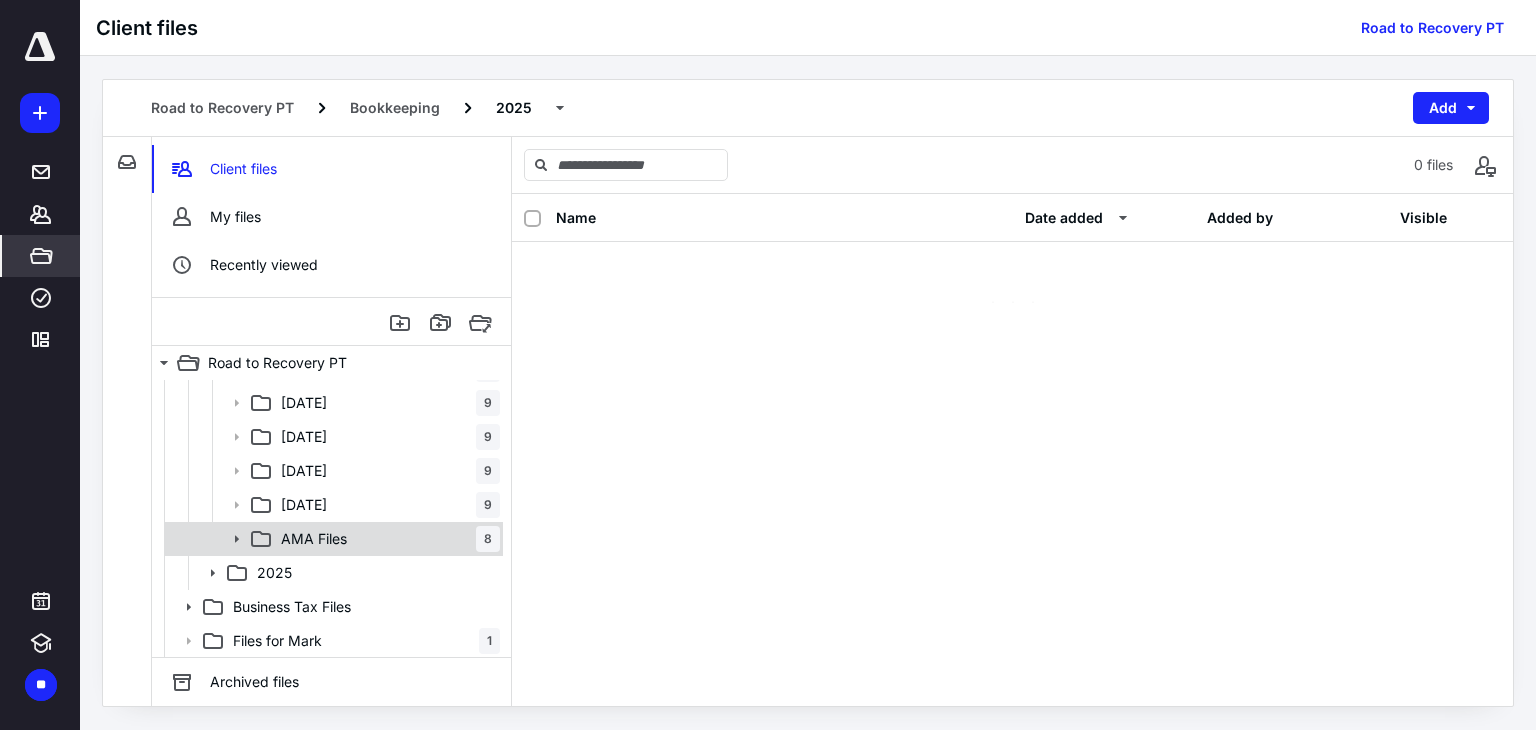 click on "AMA Files 8" at bounding box center (386, 539) 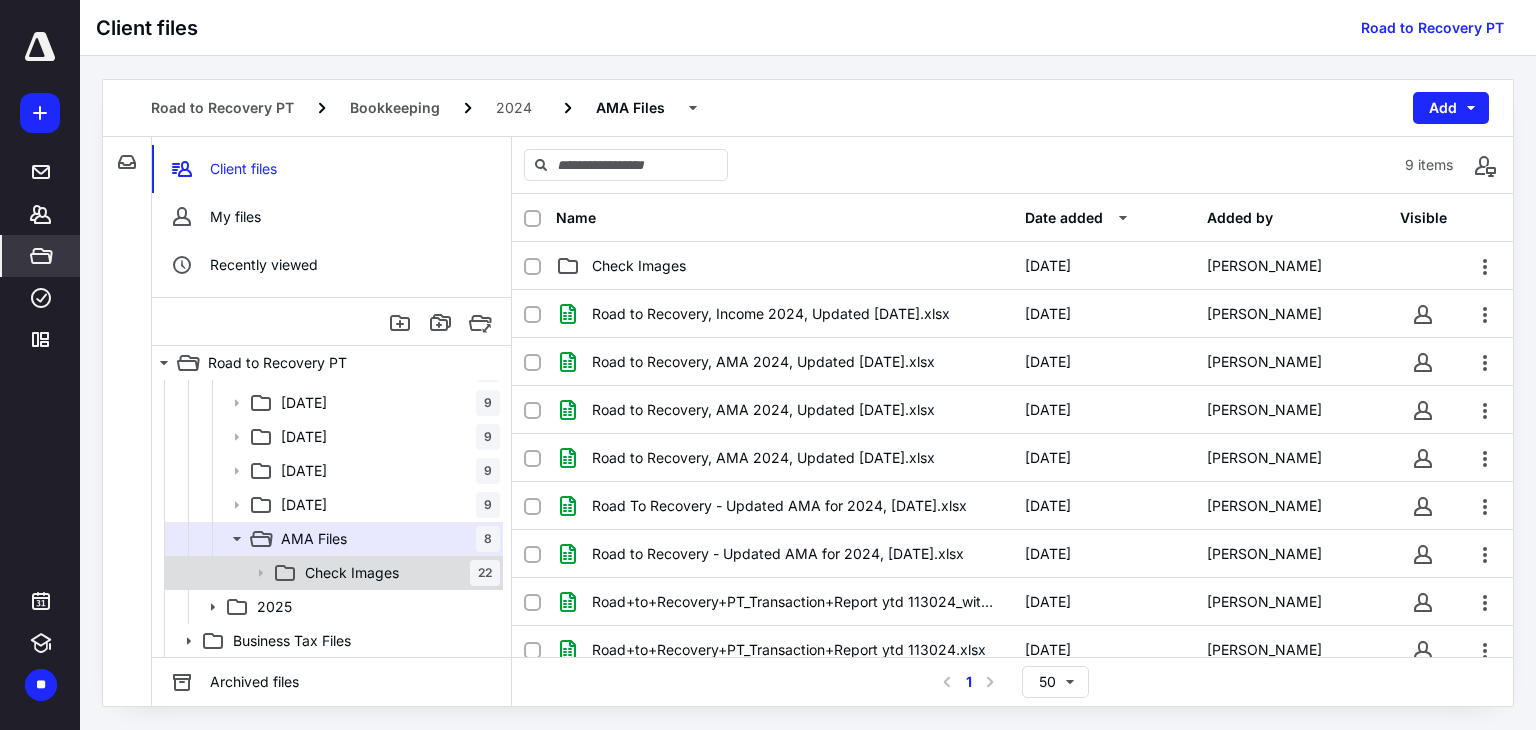 click on "Check Images" at bounding box center [352, 573] 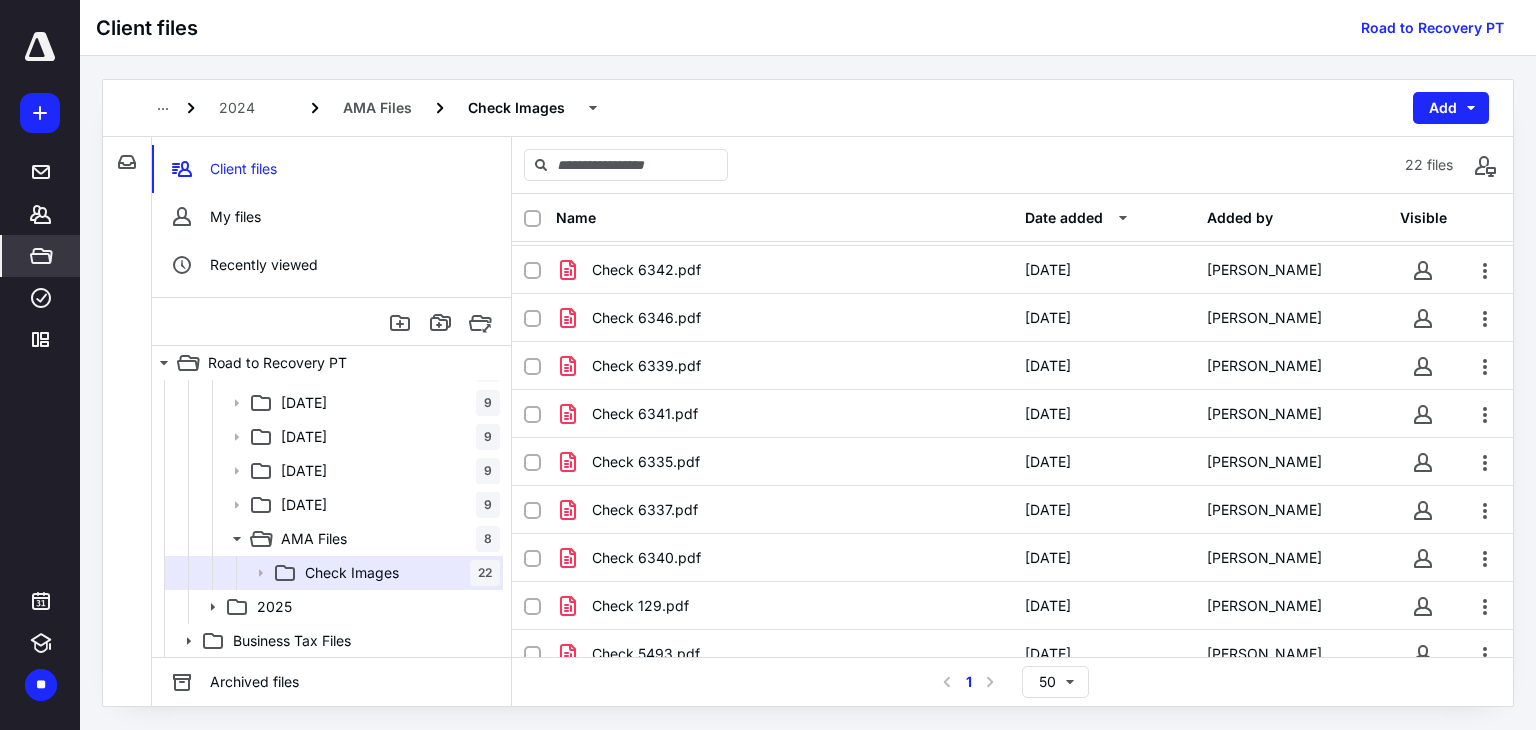 scroll, scrollTop: 0, scrollLeft: 0, axis: both 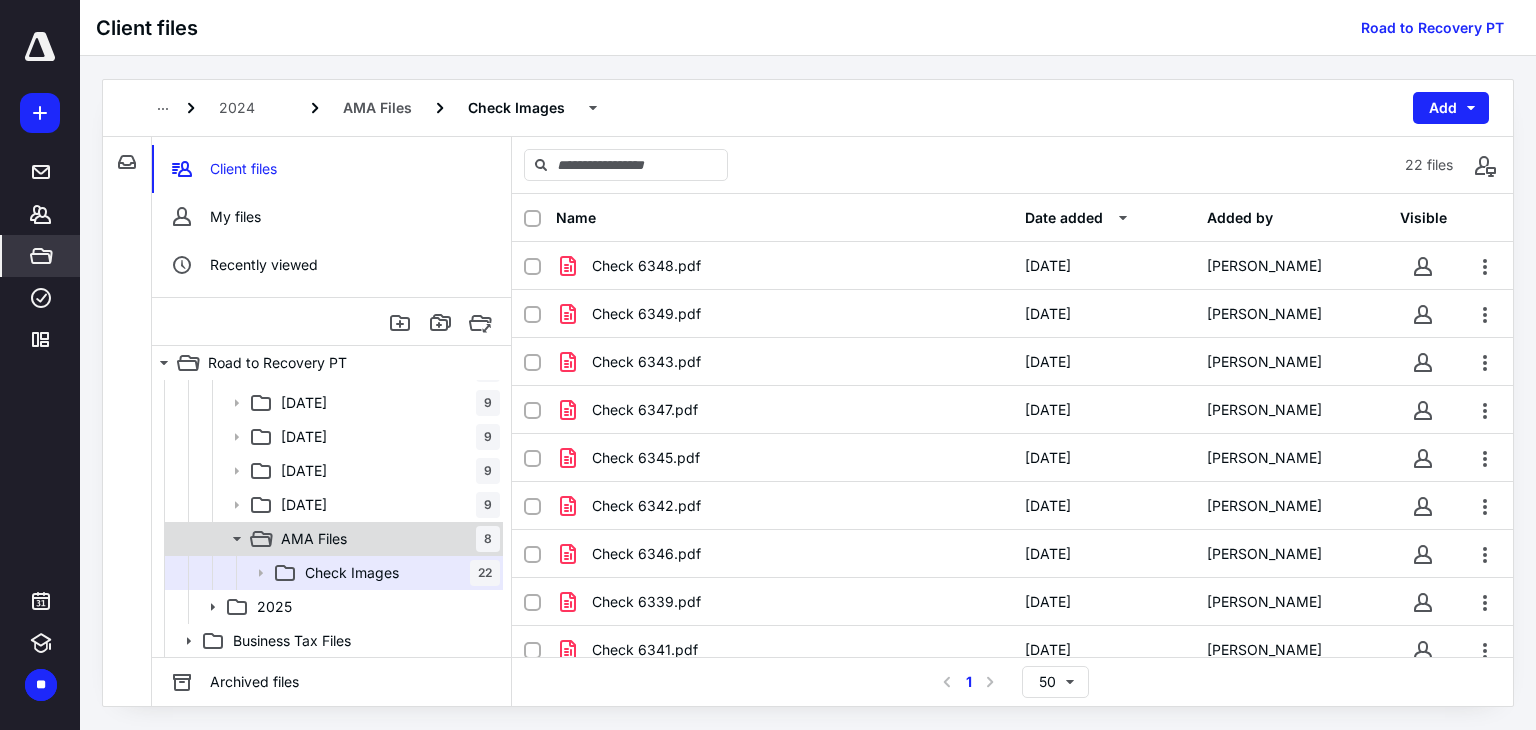 click on "AMA Files 8" at bounding box center (386, 539) 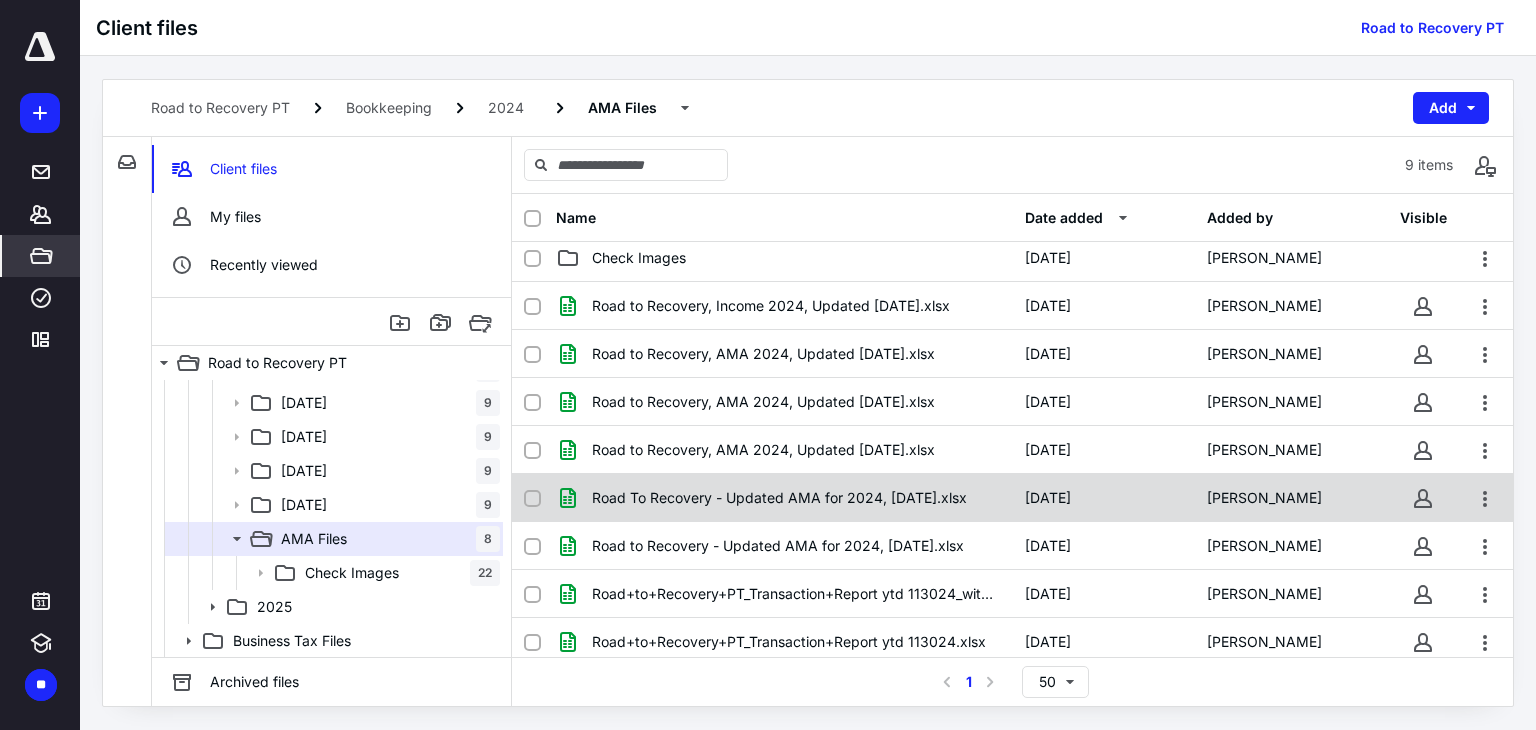 scroll, scrollTop: 15, scrollLeft: 0, axis: vertical 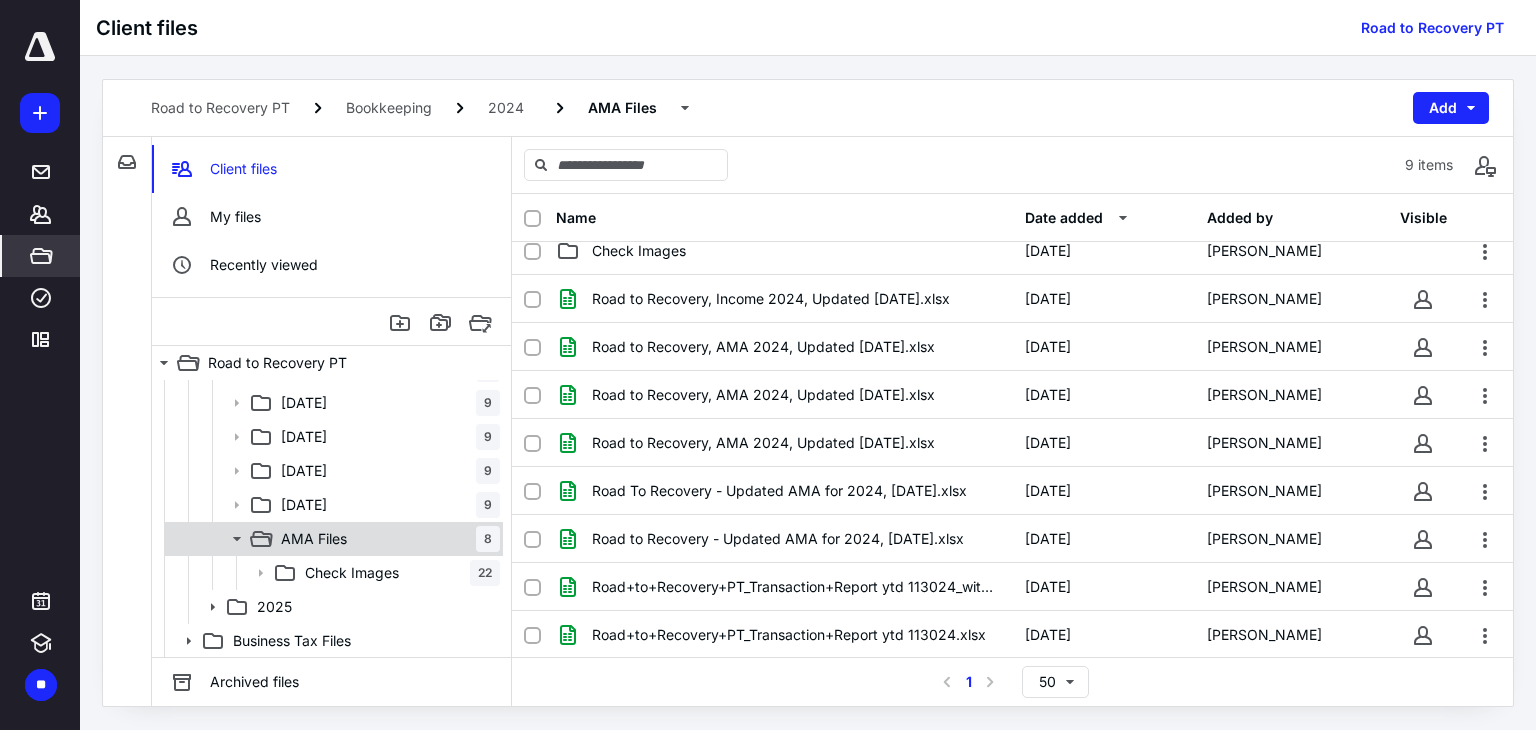 click on "AMA Files 8" at bounding box center (386, 539) 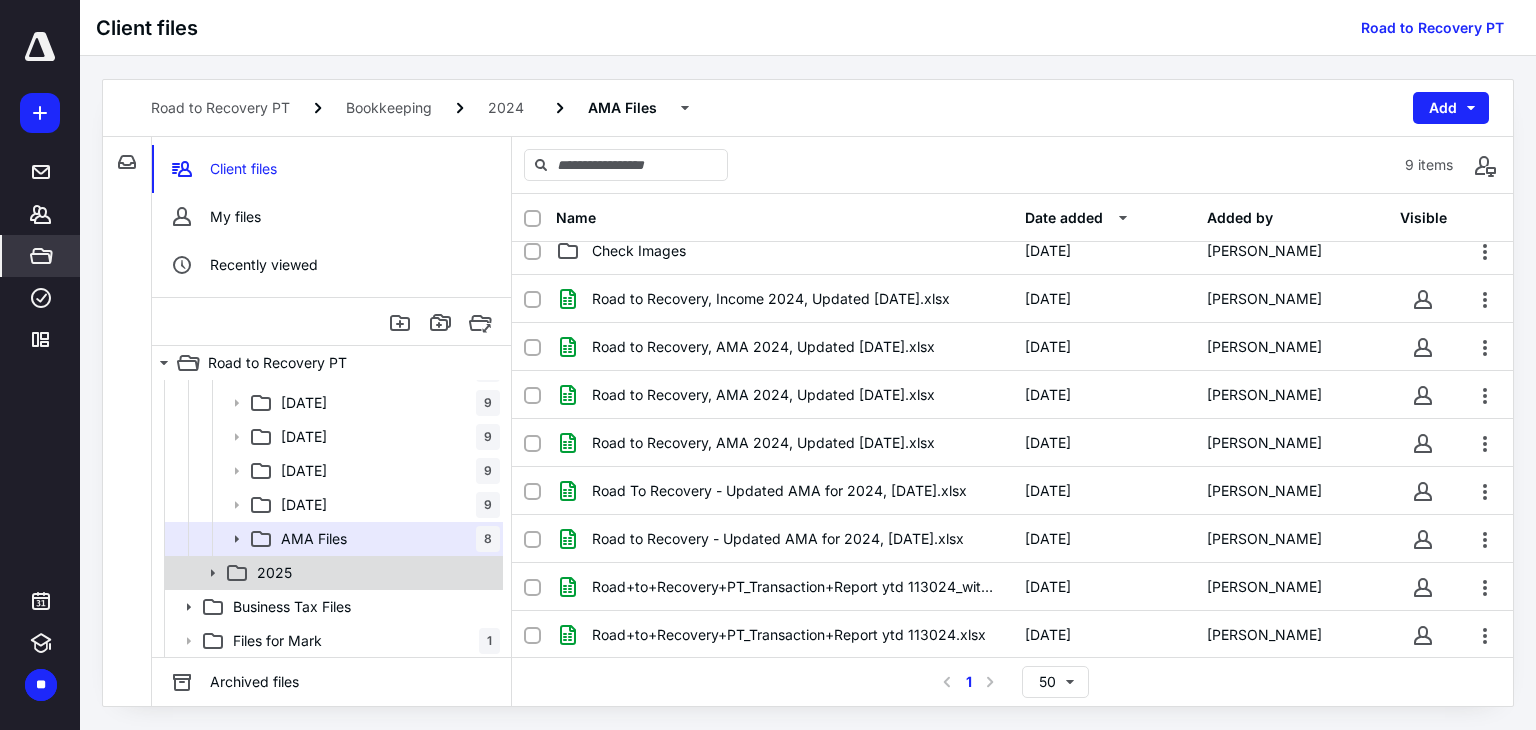 click on "2025" at bounding box center [374, 573] 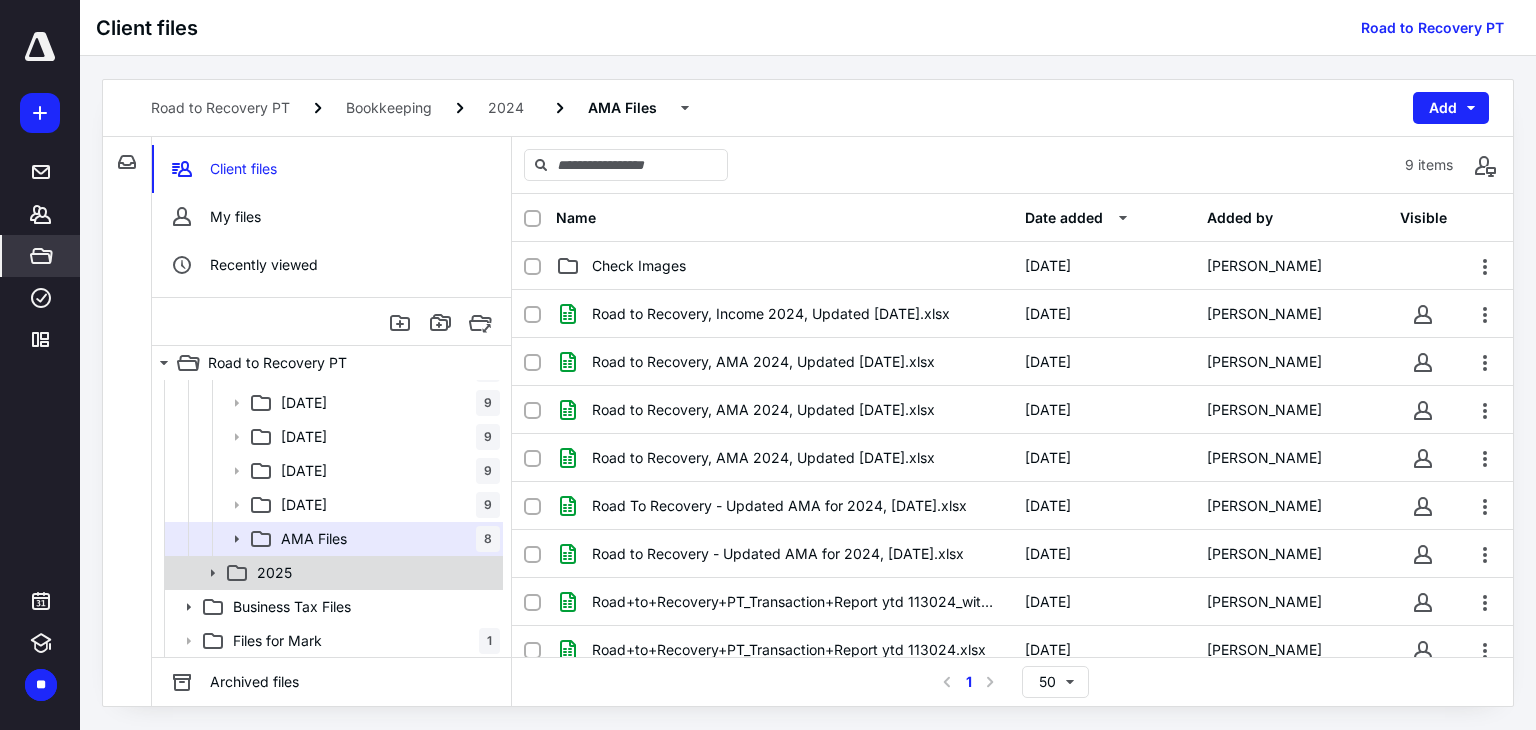 click on "2025" at bounding box center (374, 573) 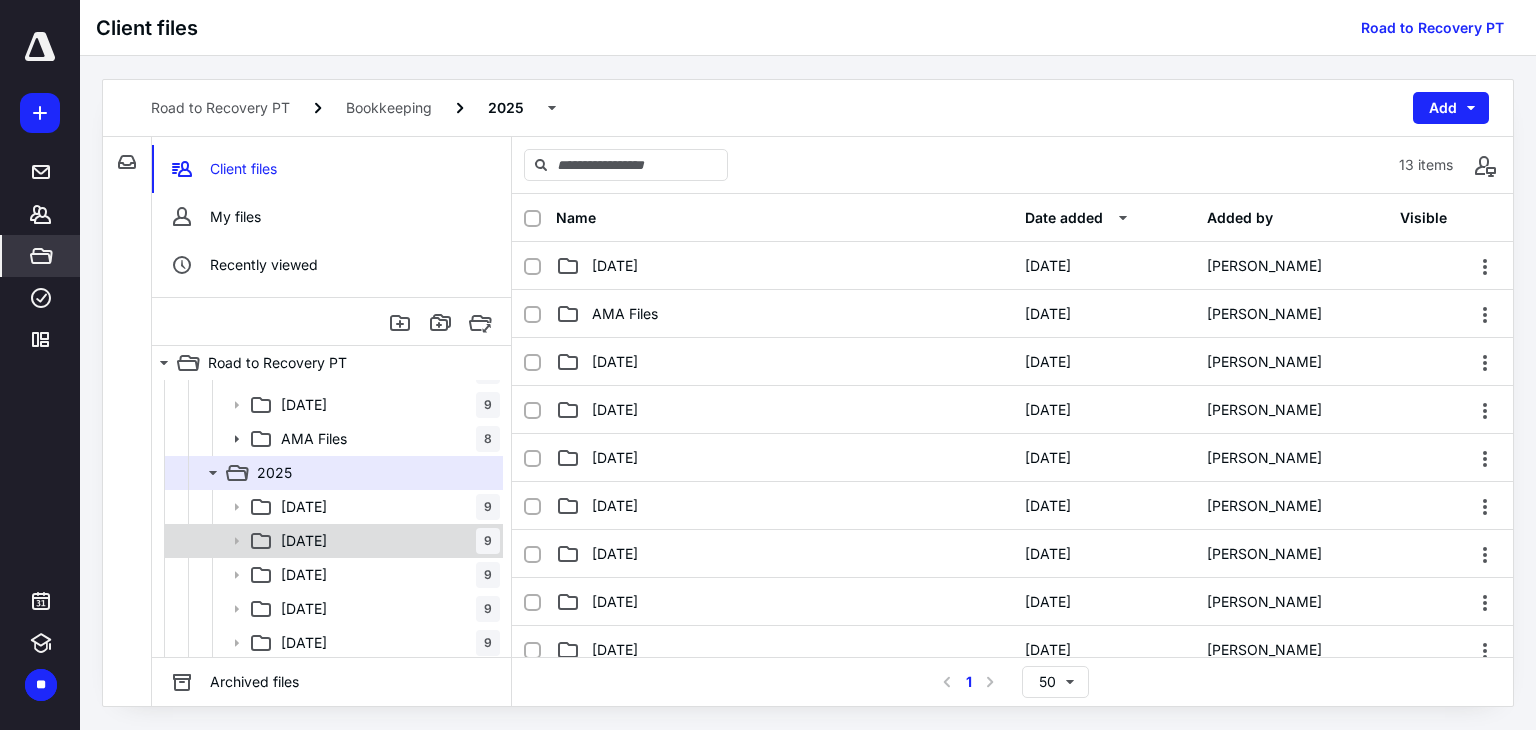 scroll, scrollTop: 534, scrollLeft: 0, axis: vertical 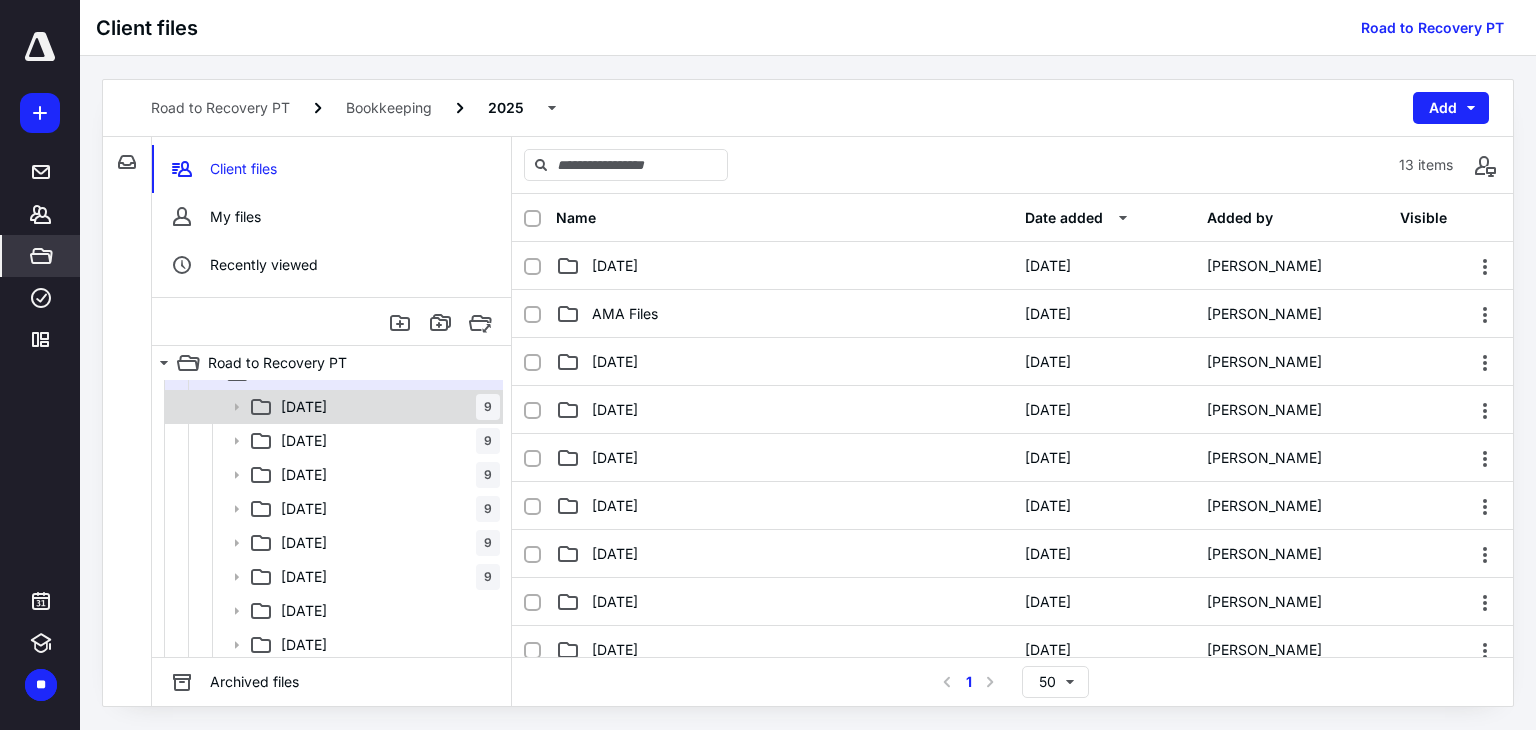 click on "01 January 9" at bounding box center (386, 407) 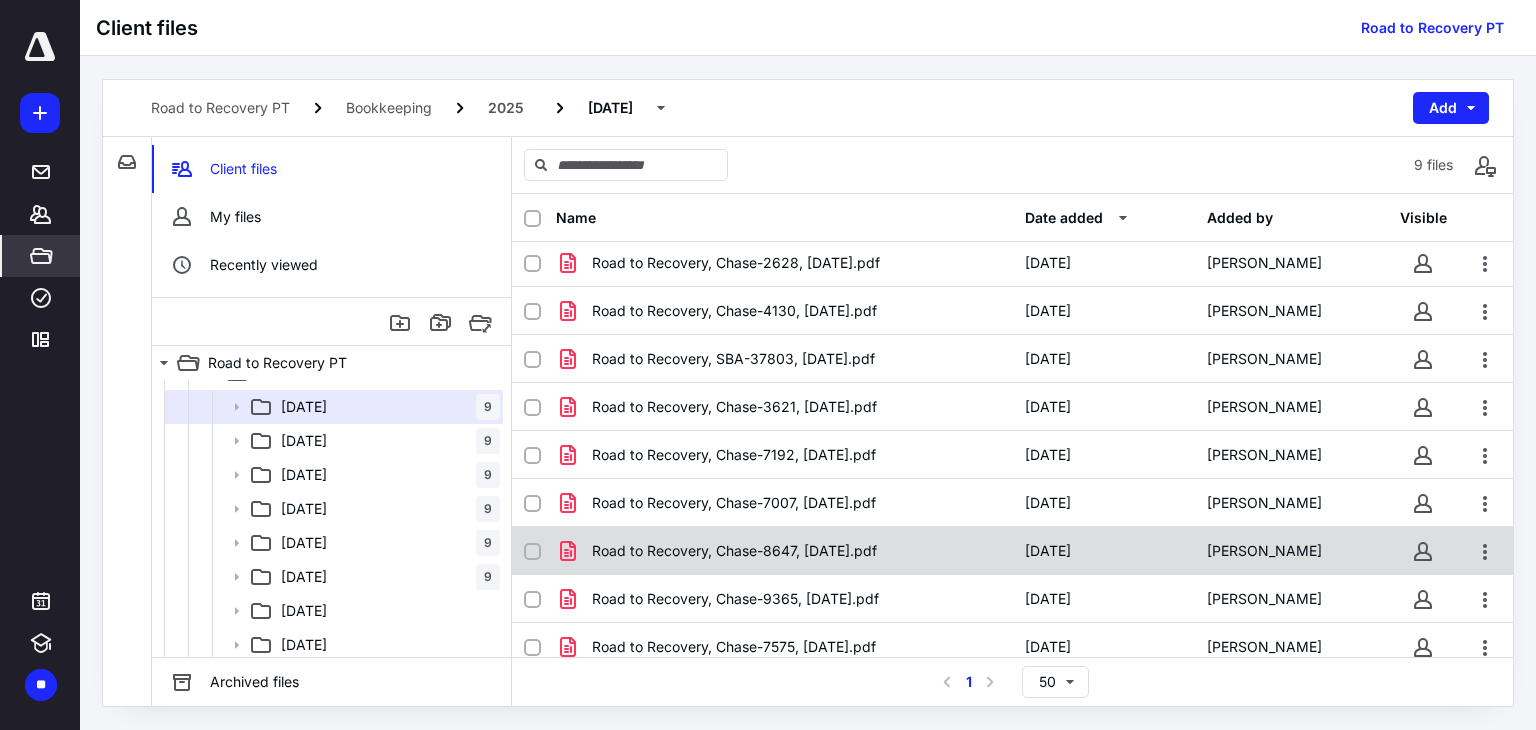 scroll, scrollTop: 0, scrollLeft: 0, axis: both 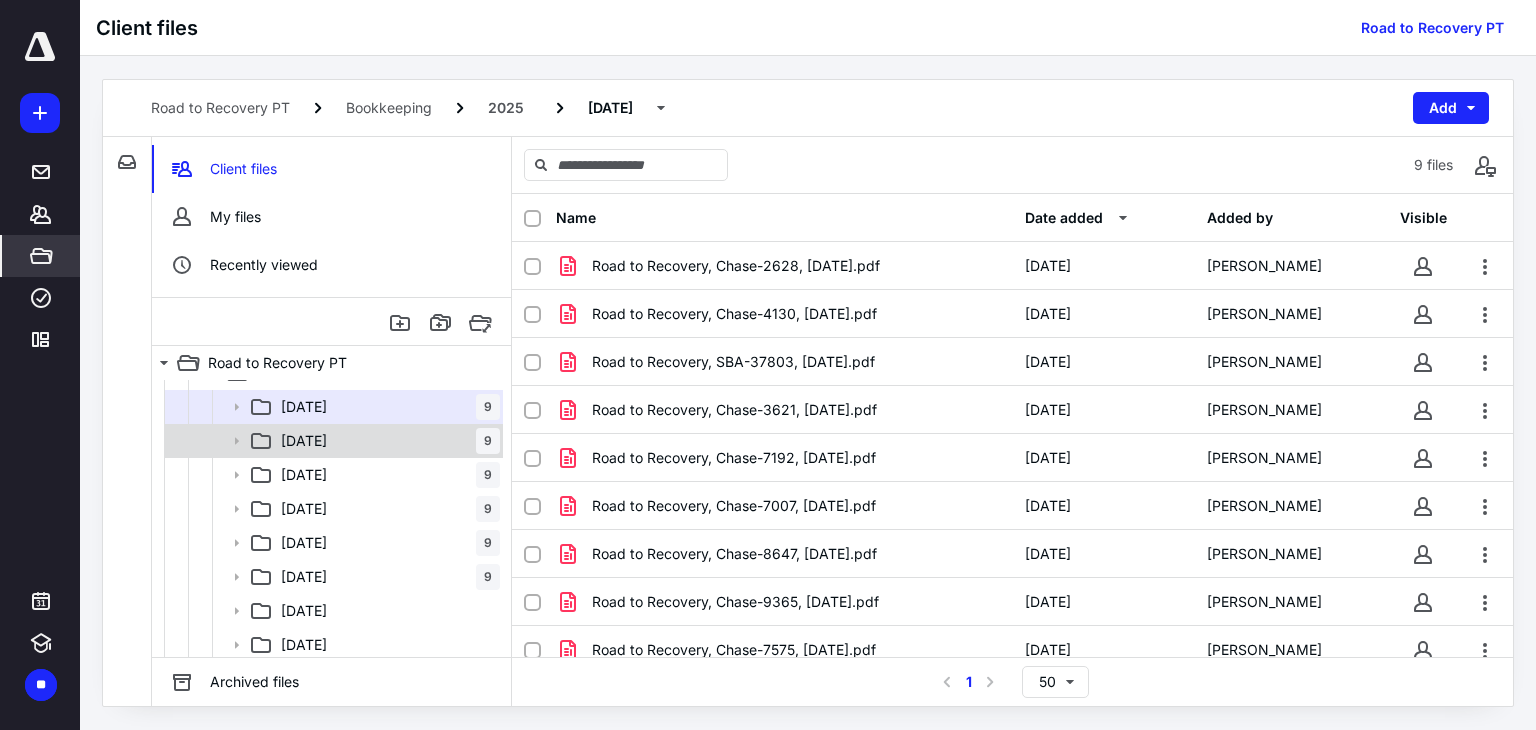 click on "02 February 9" at bounding box center (332, 441) 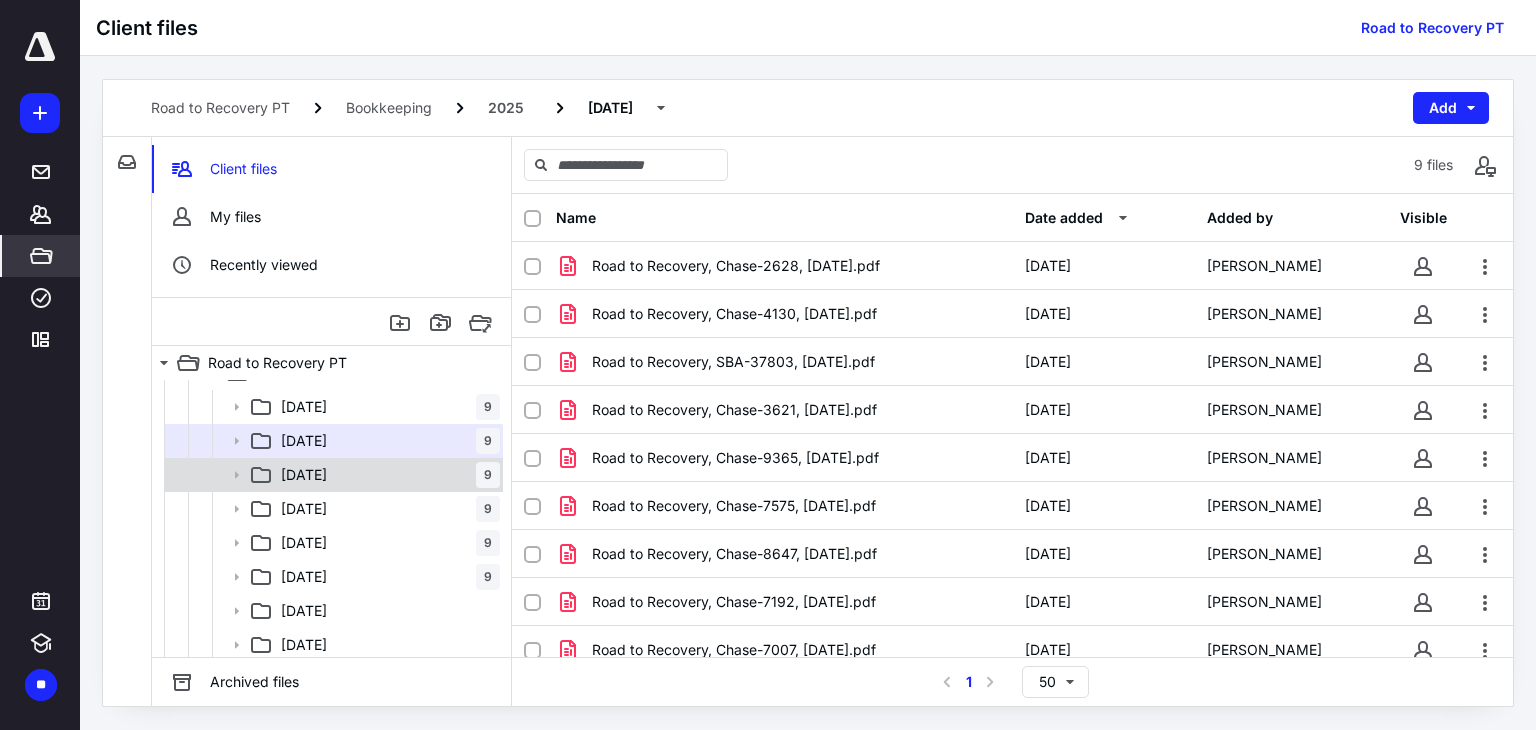 click on "03 March 9" at bounding box center (386, 475) 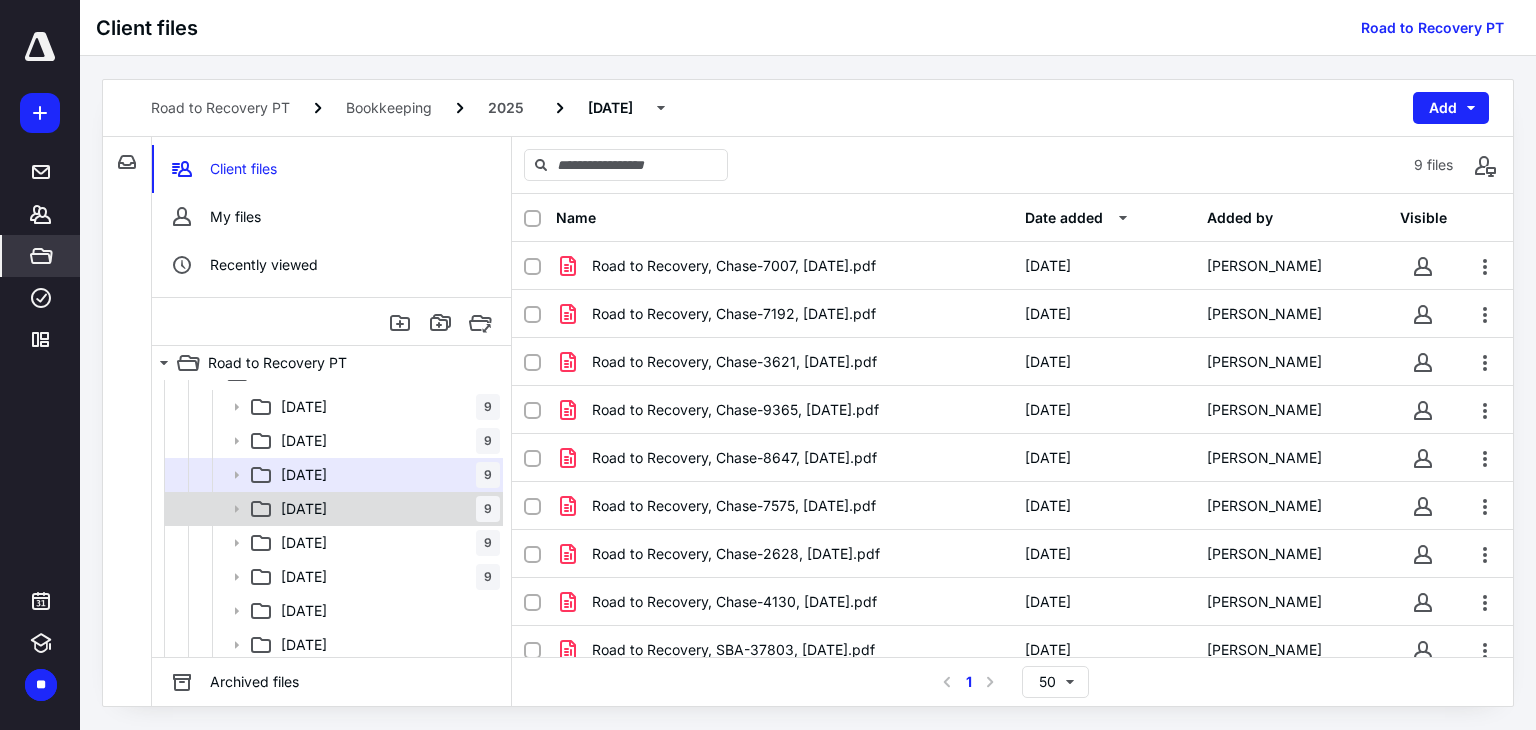 click on "04 April 9" at bounding box center [386, 509] 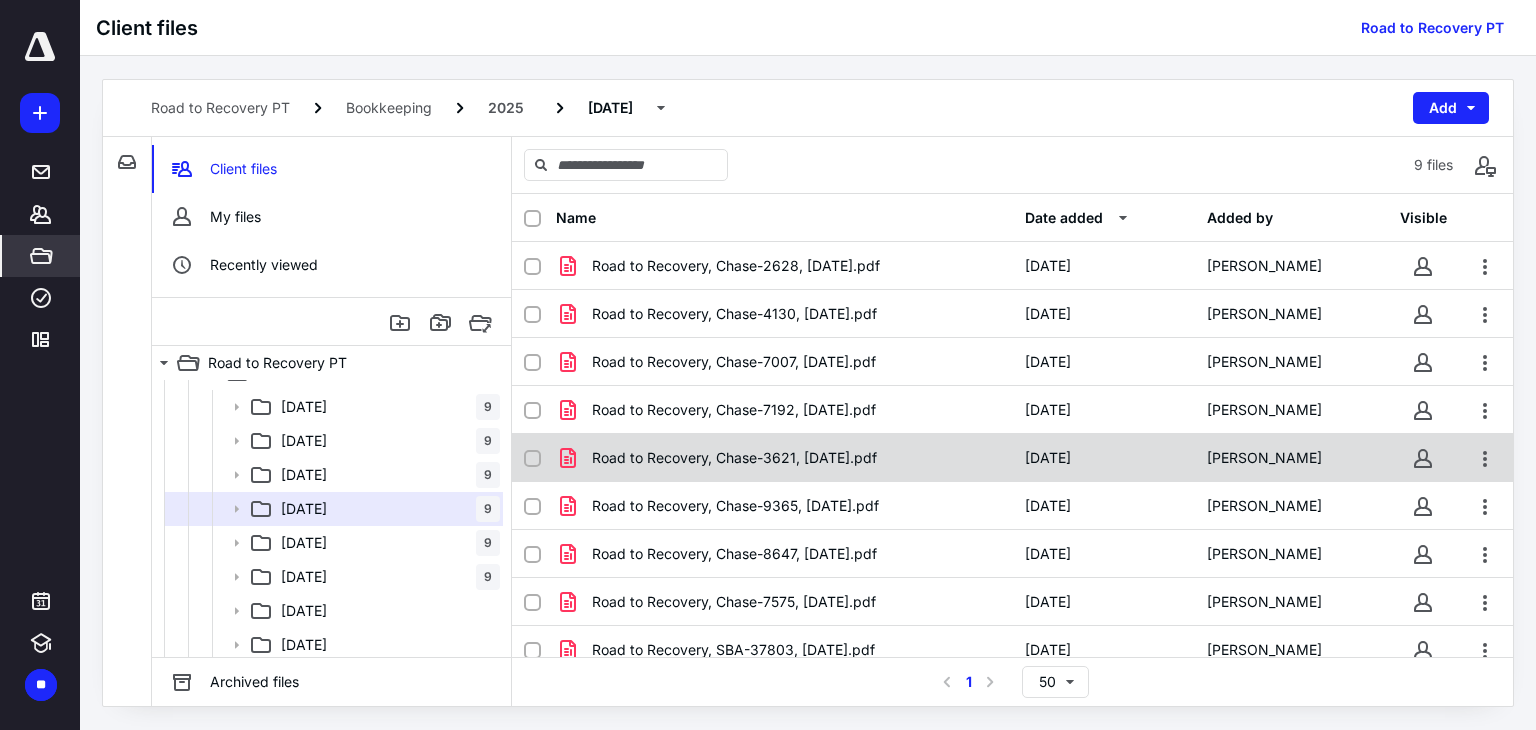 scroll, scrollTop: 15, scrollLeft: 0, axis: vertical 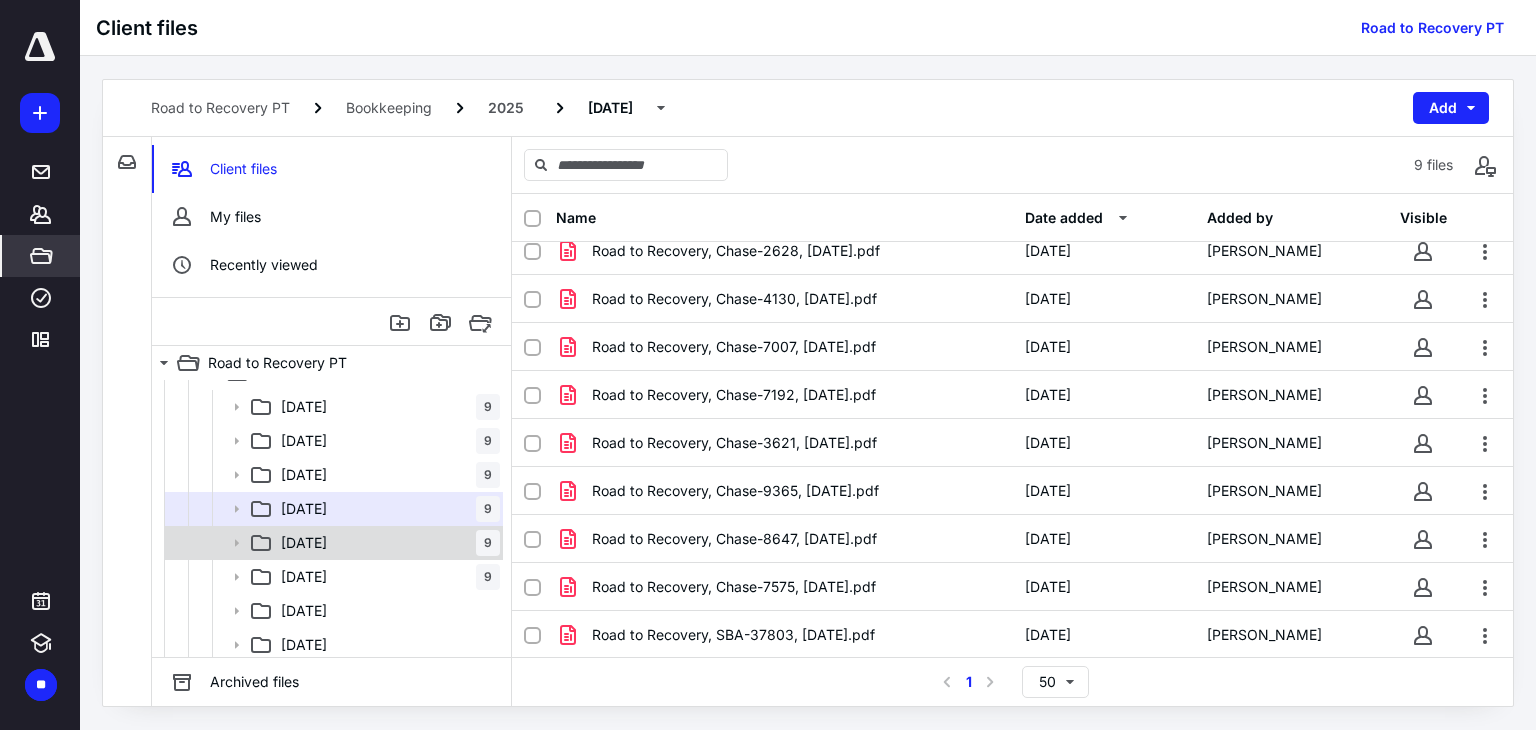 click on "05 May 9" at bounding box center (332, 543) 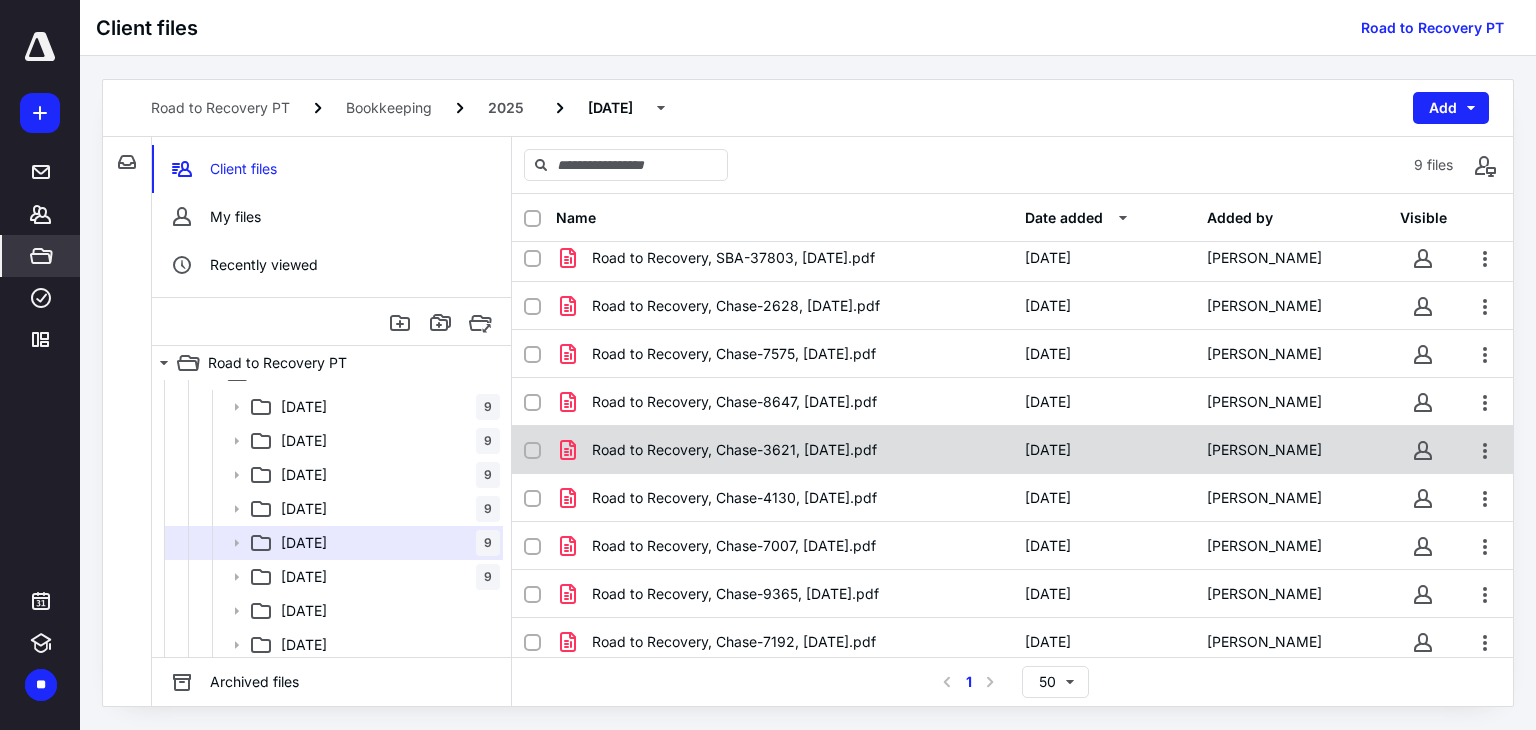 scroll, scrollTop: 15, scrollLeft: 0, axis: vertical 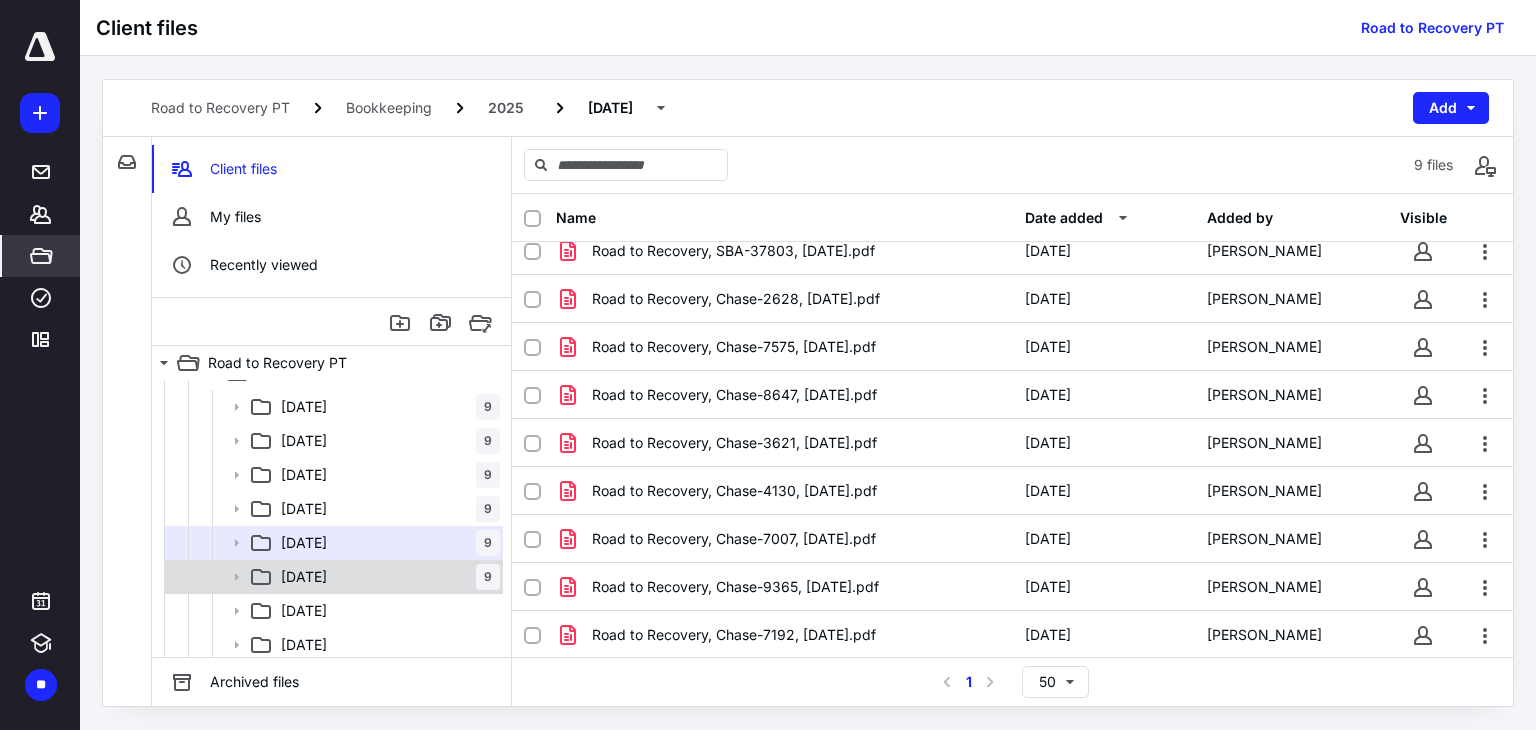 click on "06 June 9" at bounding box center (386, 577) 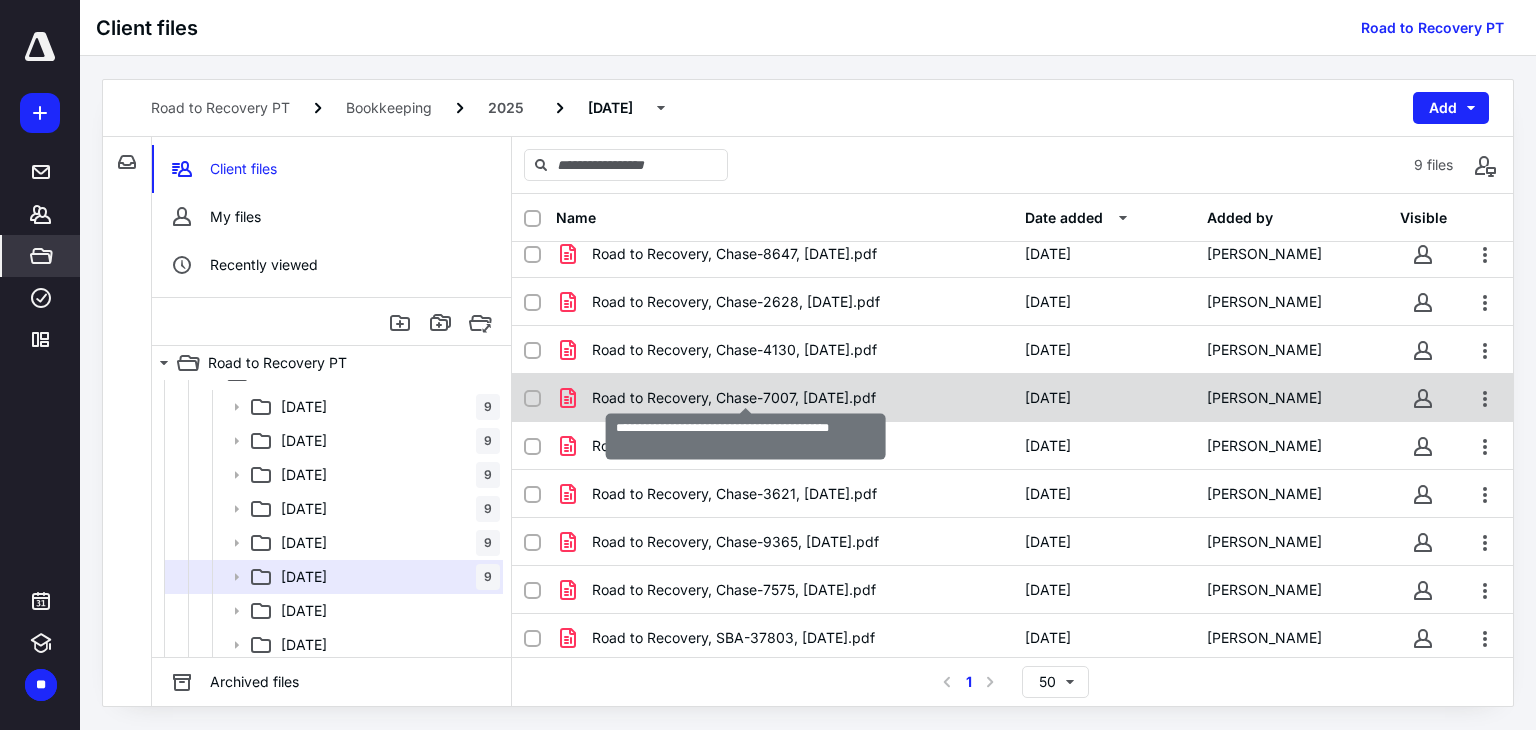 scroll, scrollTop: 15, scrollLeft: 0, axis: vertical 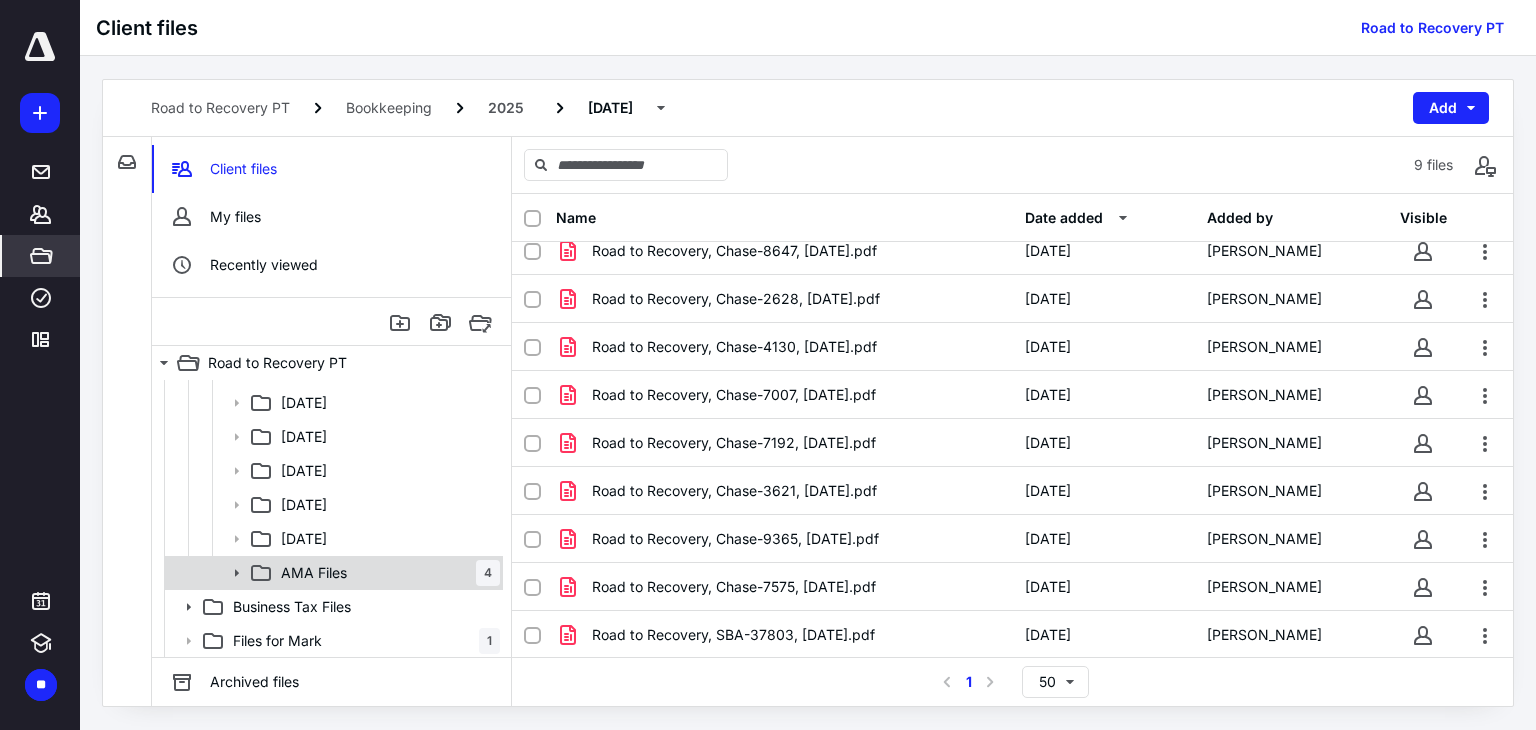 click on "AMA Files 4" at bounding box center [386, 573] 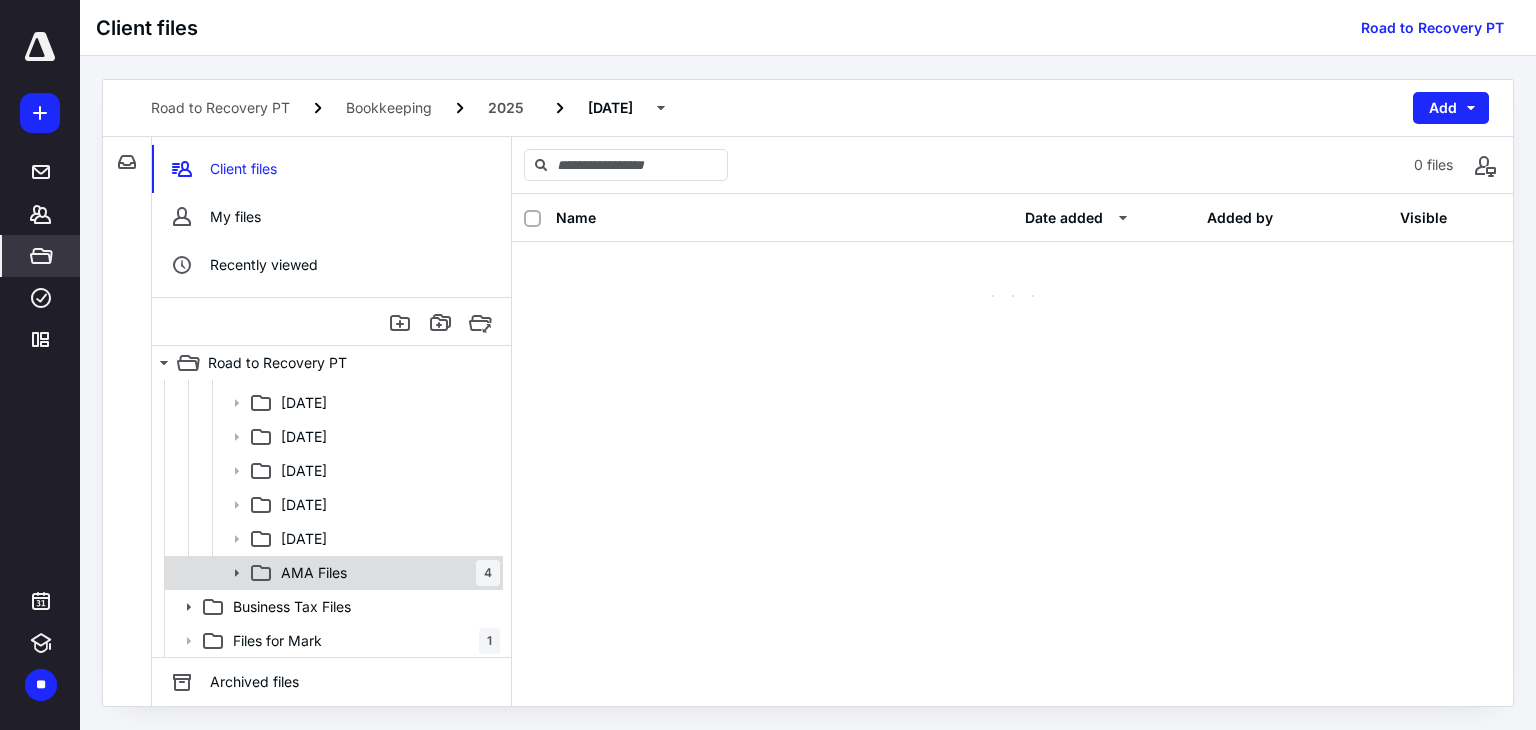 scroll, scrollTop: 0, scrollLeft: 0, axis: both 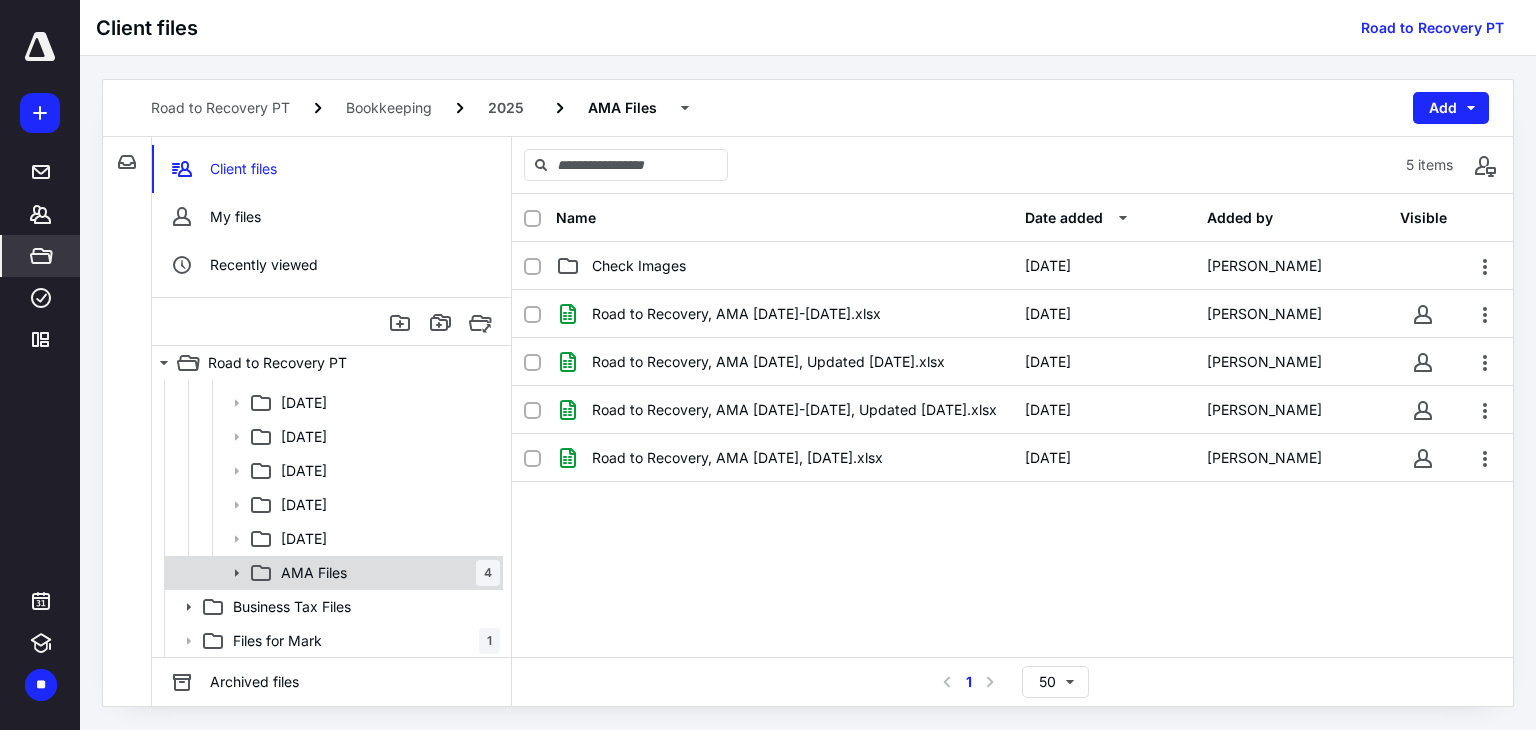 click on "AMA Files 4" at bounding box center [386, 573] 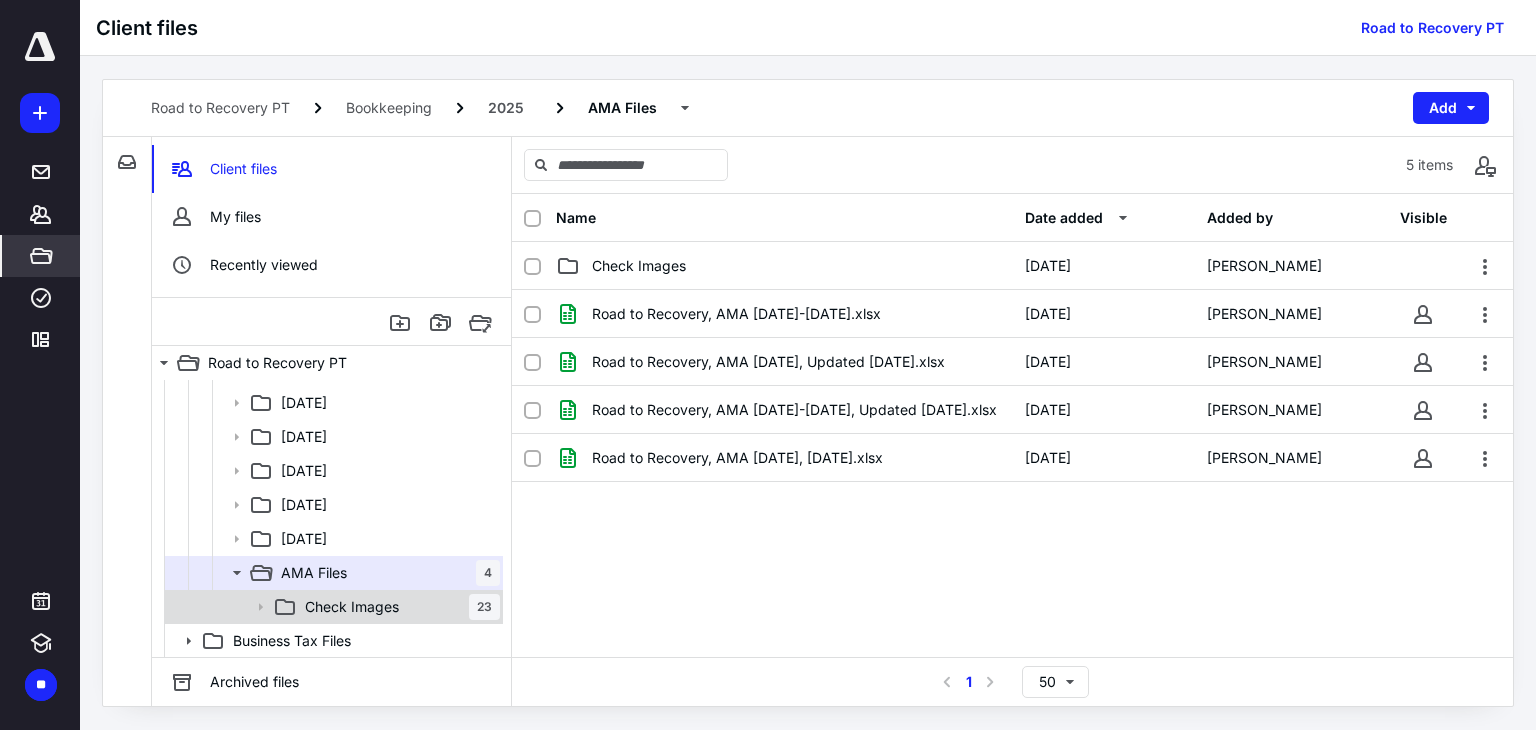 click on "Check Images 23" at bounding box center [398, 607] 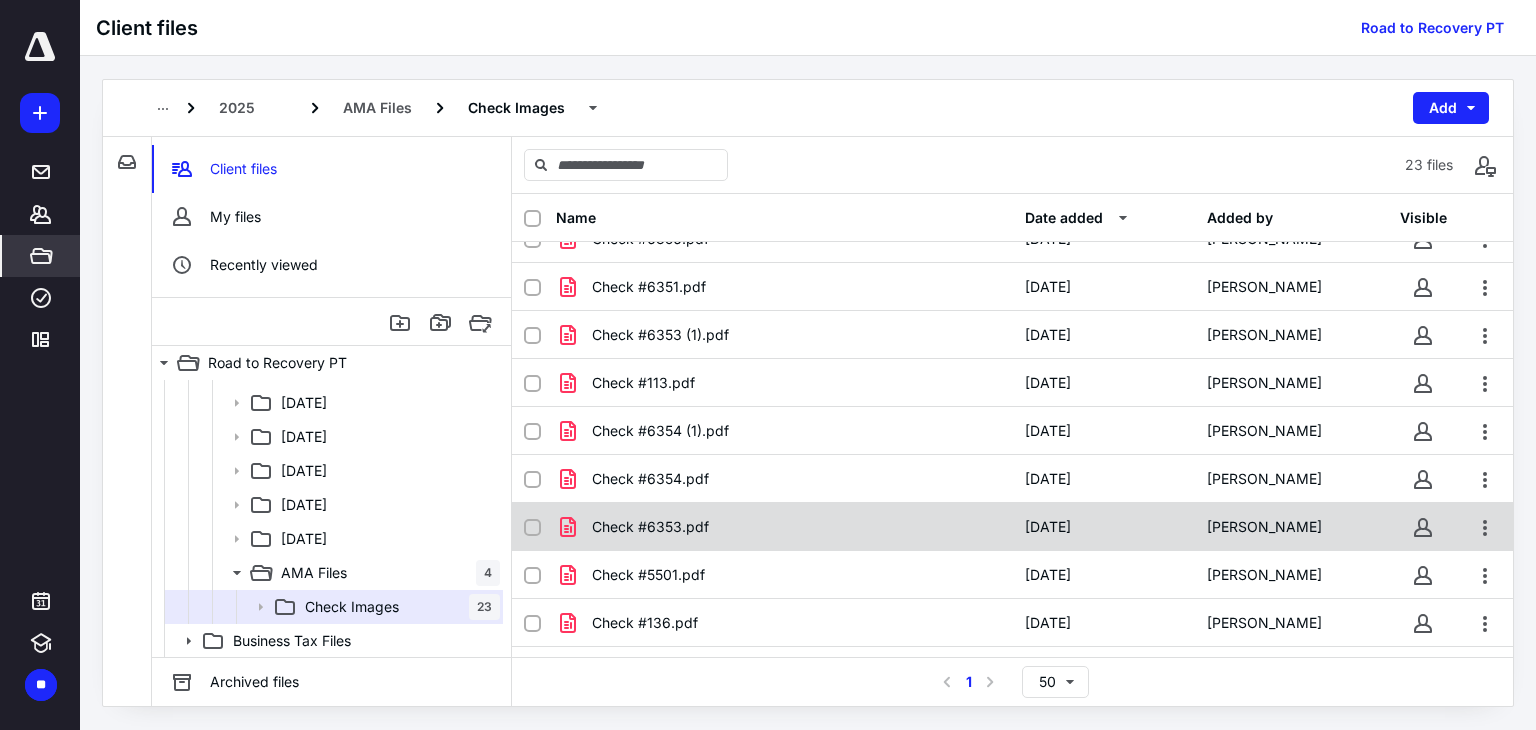 scroll, scrollTop: 684, scrollLeft: 0, axis: vertical 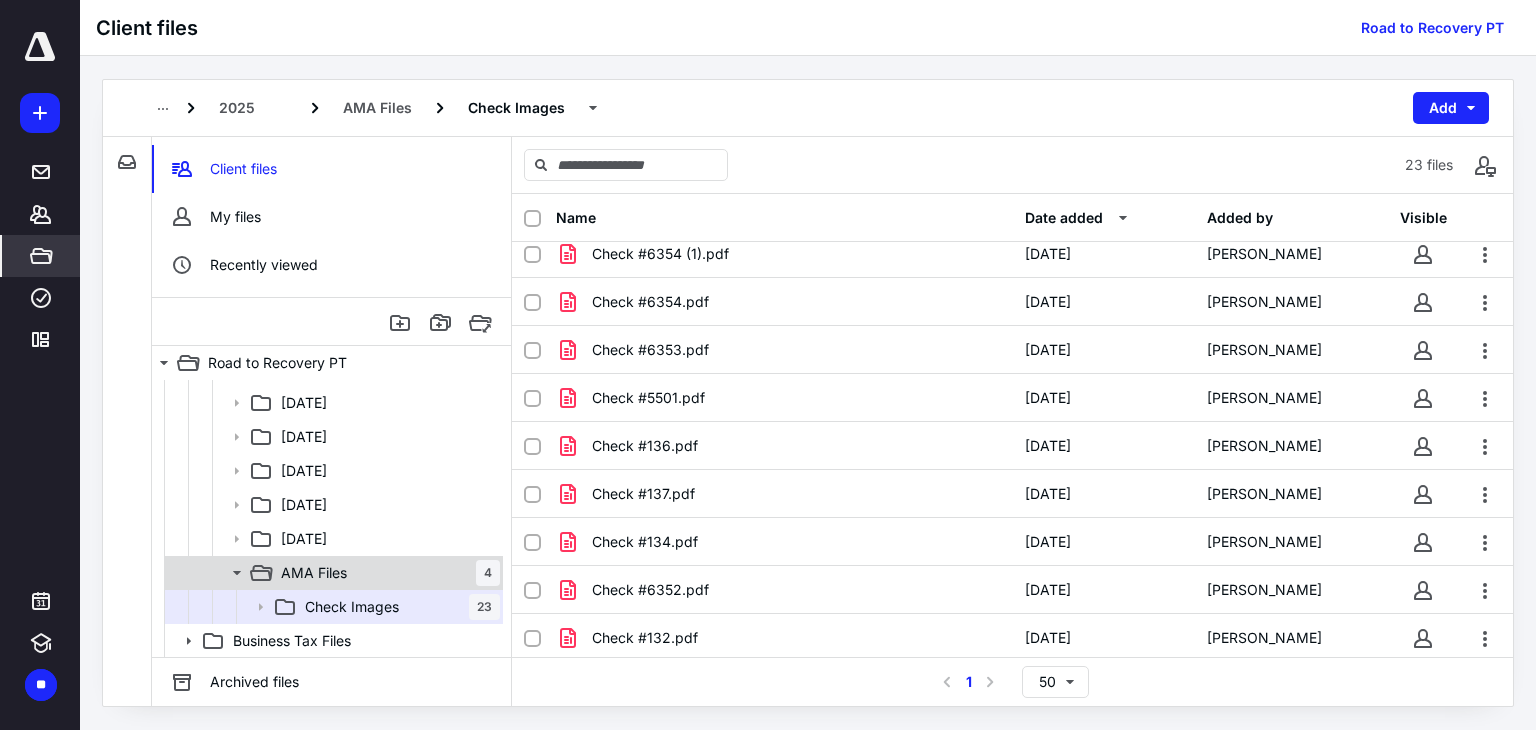 click on "AMA Files 4" at bounding box center [332, 573] 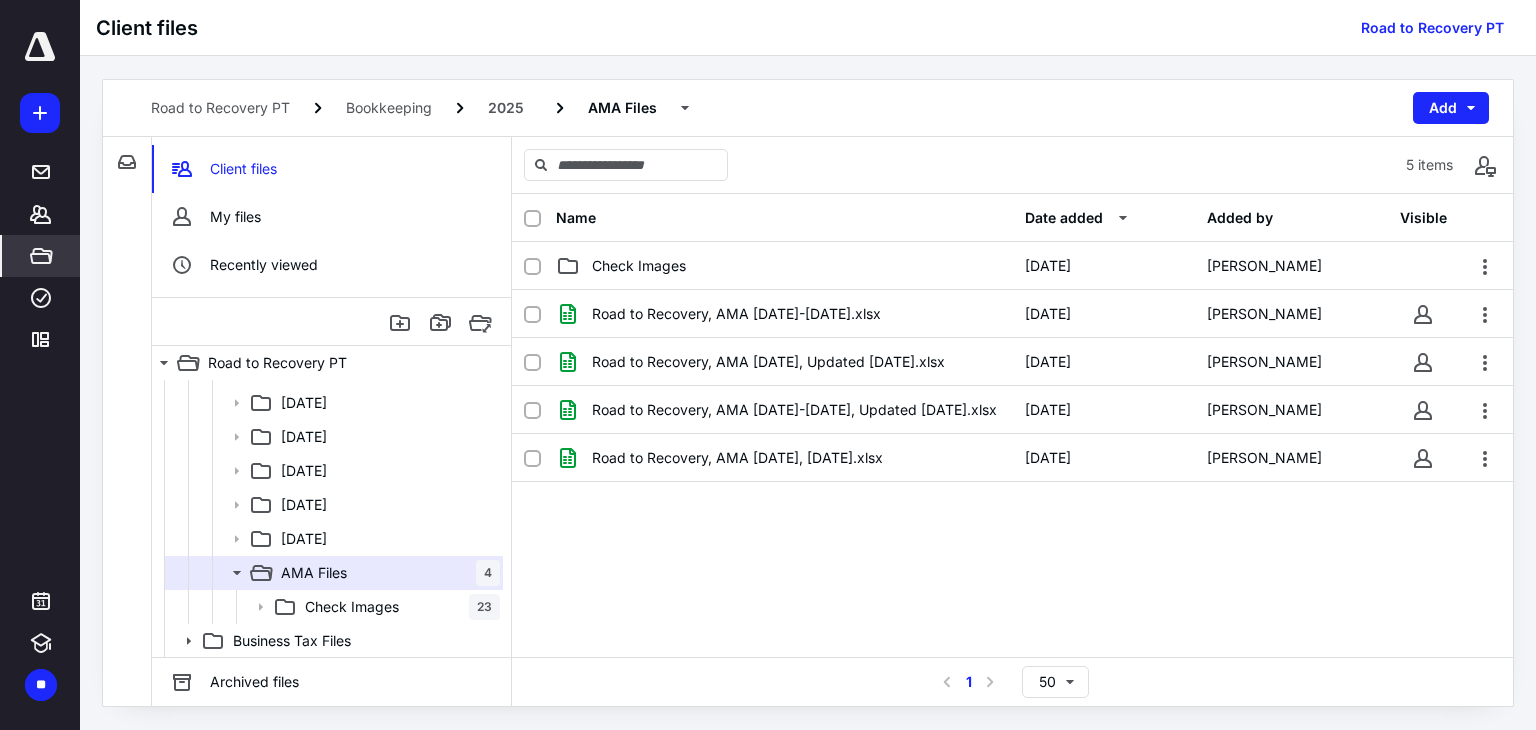 scroll, scrollTop: 810, scrollLeft: 0, axis: vertical 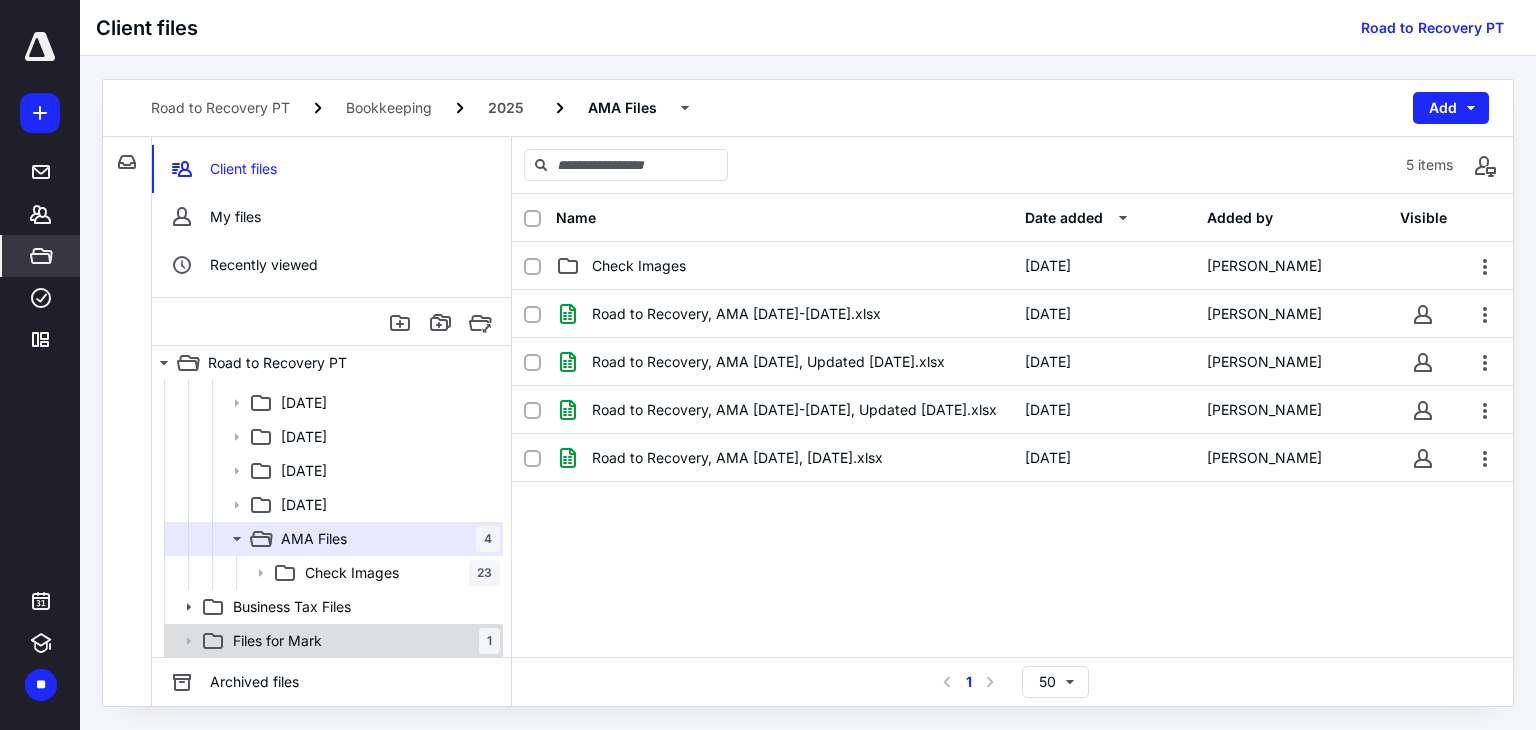 click on "Files for Mark 1" at bounding box center [362, 641] 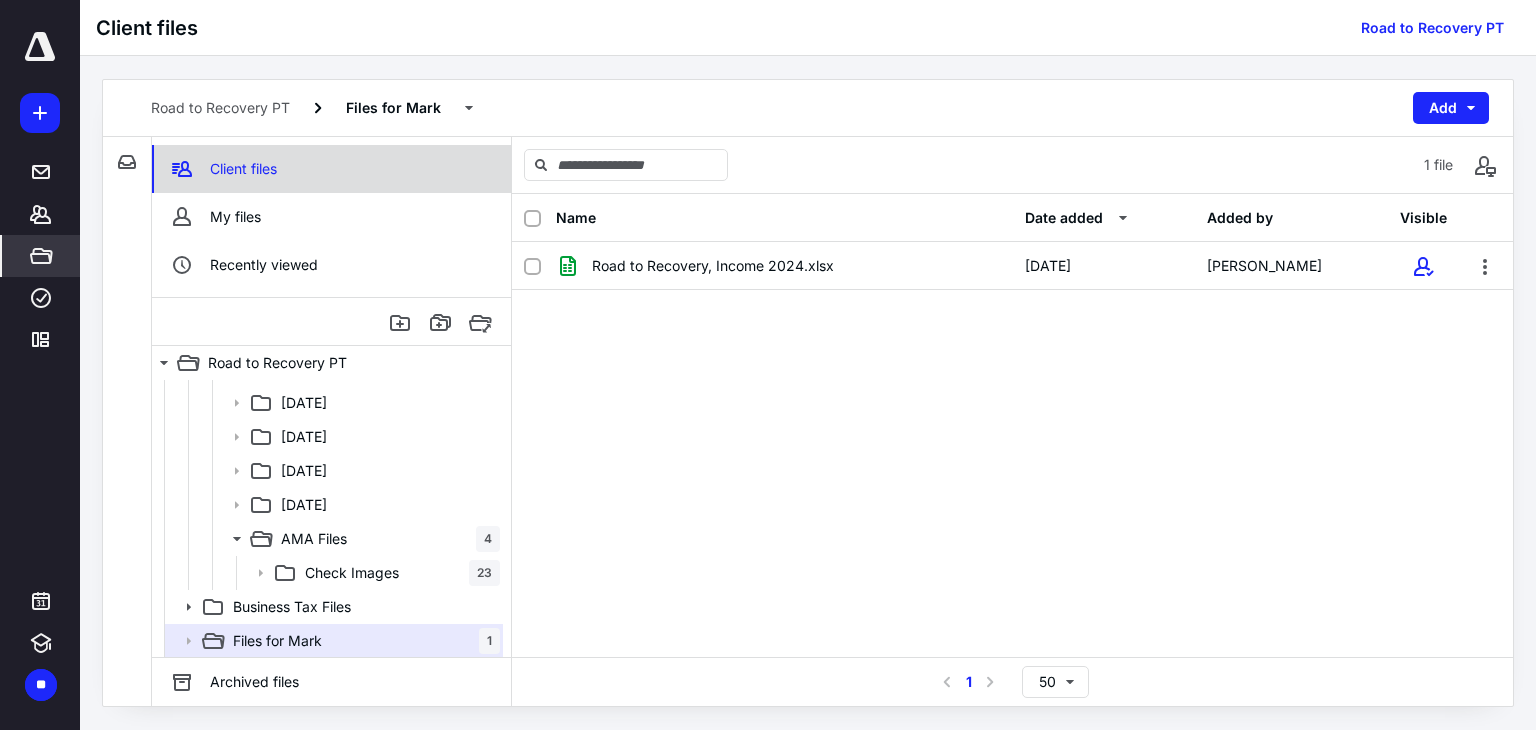 click on "Client files" at bounding box center (331, 169) 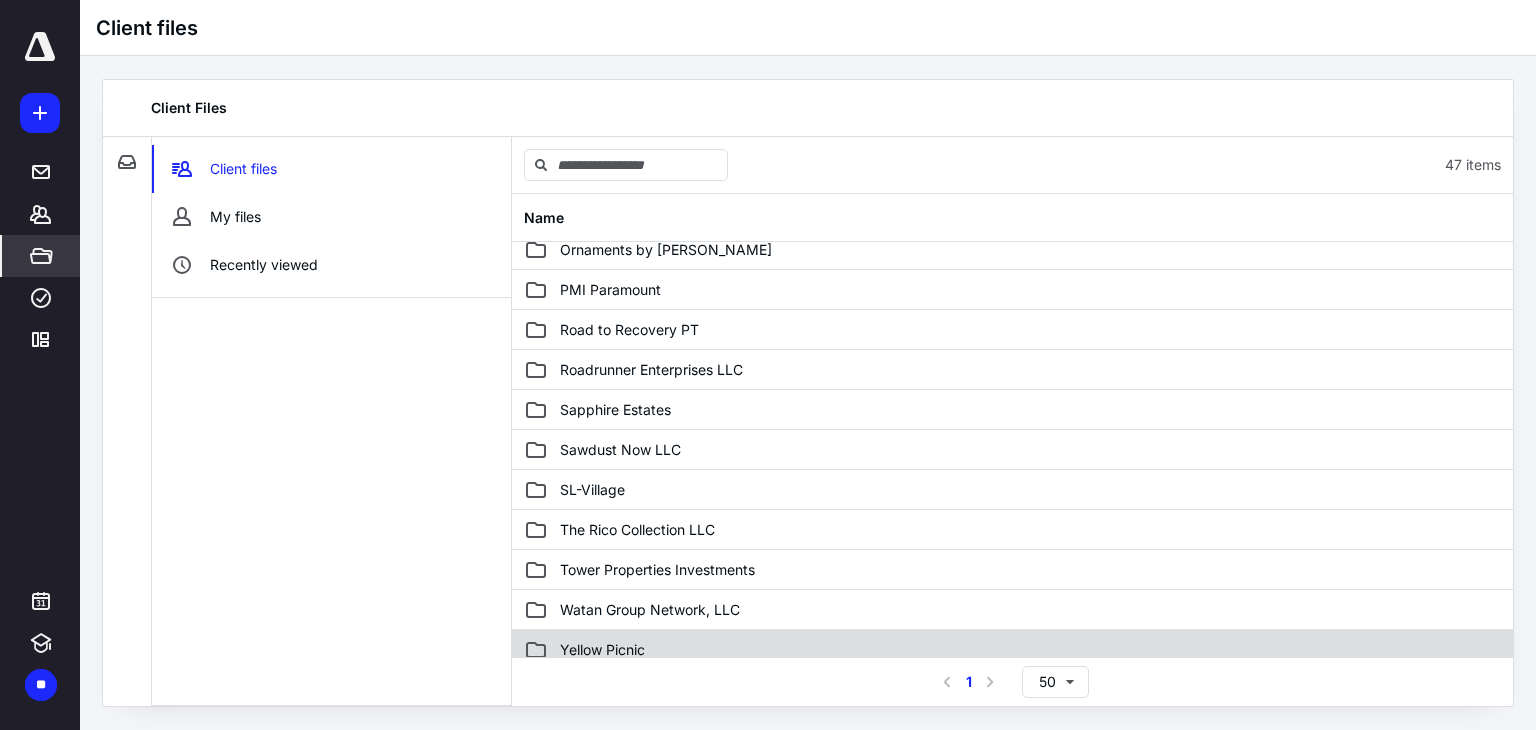 scroll, scrollTop: 1455, scrollLeft: 0, axis: vertical 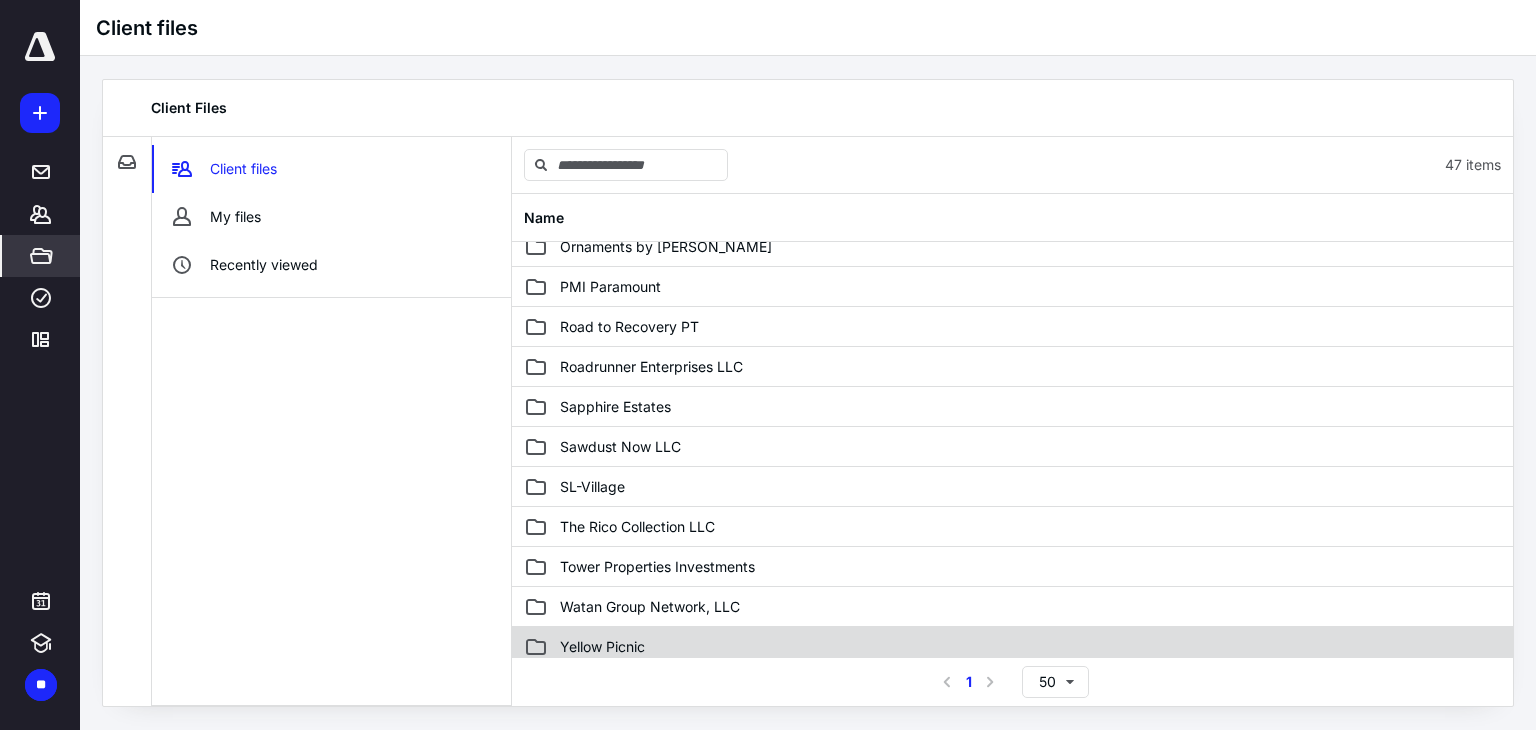 click on "Yellow Picnic" at bounding box center [602, 647] 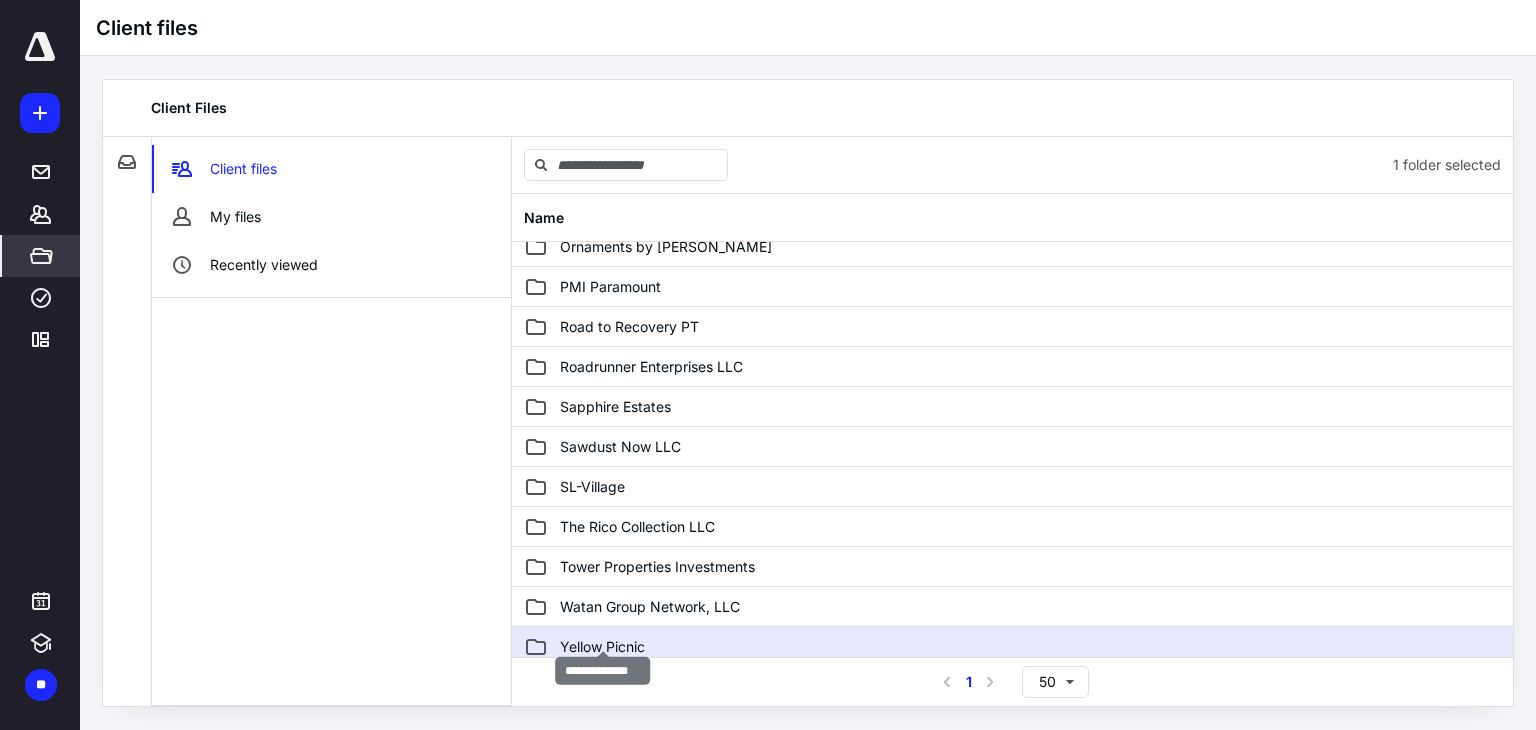 click on "Yellow Picnic" at bounding box center (602, 647) 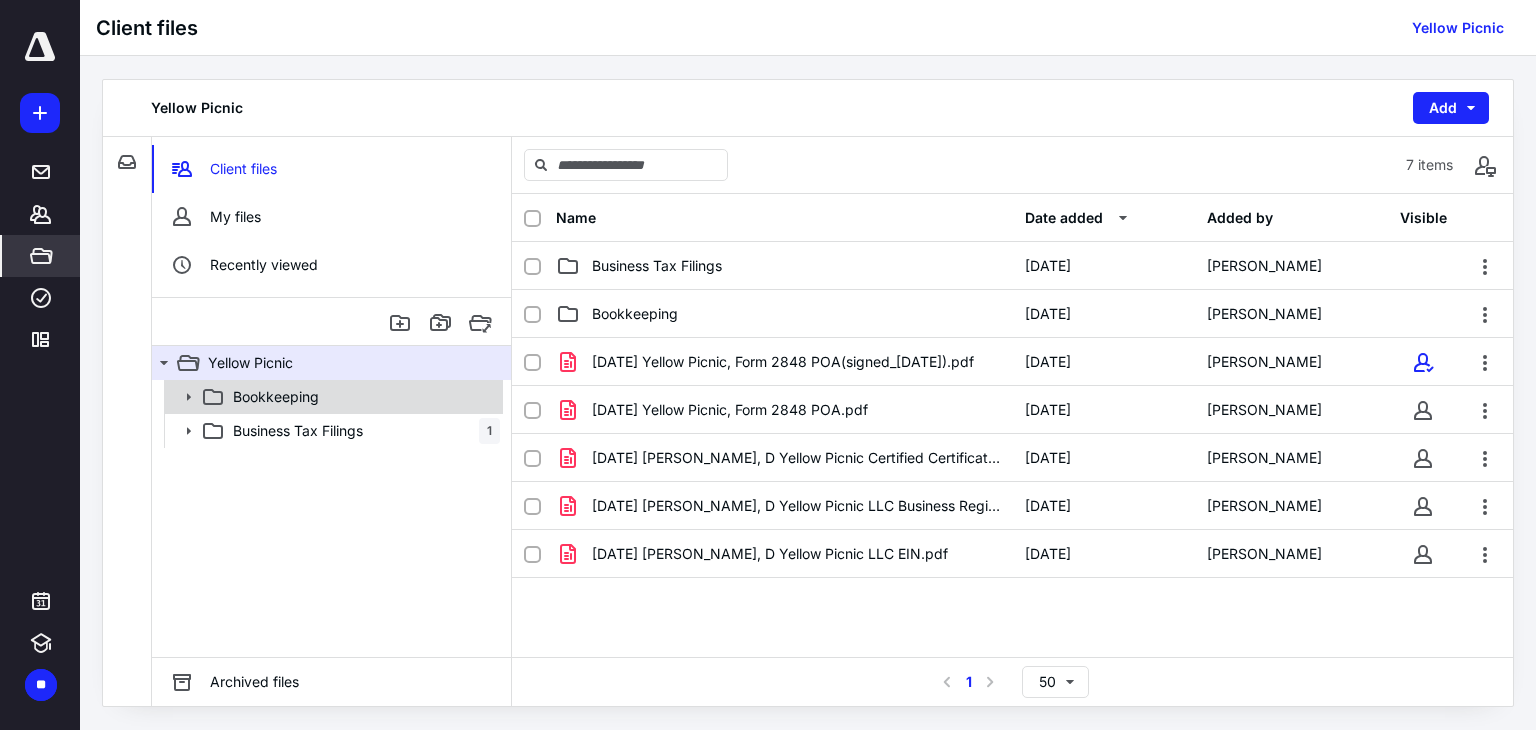 click on "Bookkeeping" at bounding box center [332, 397] 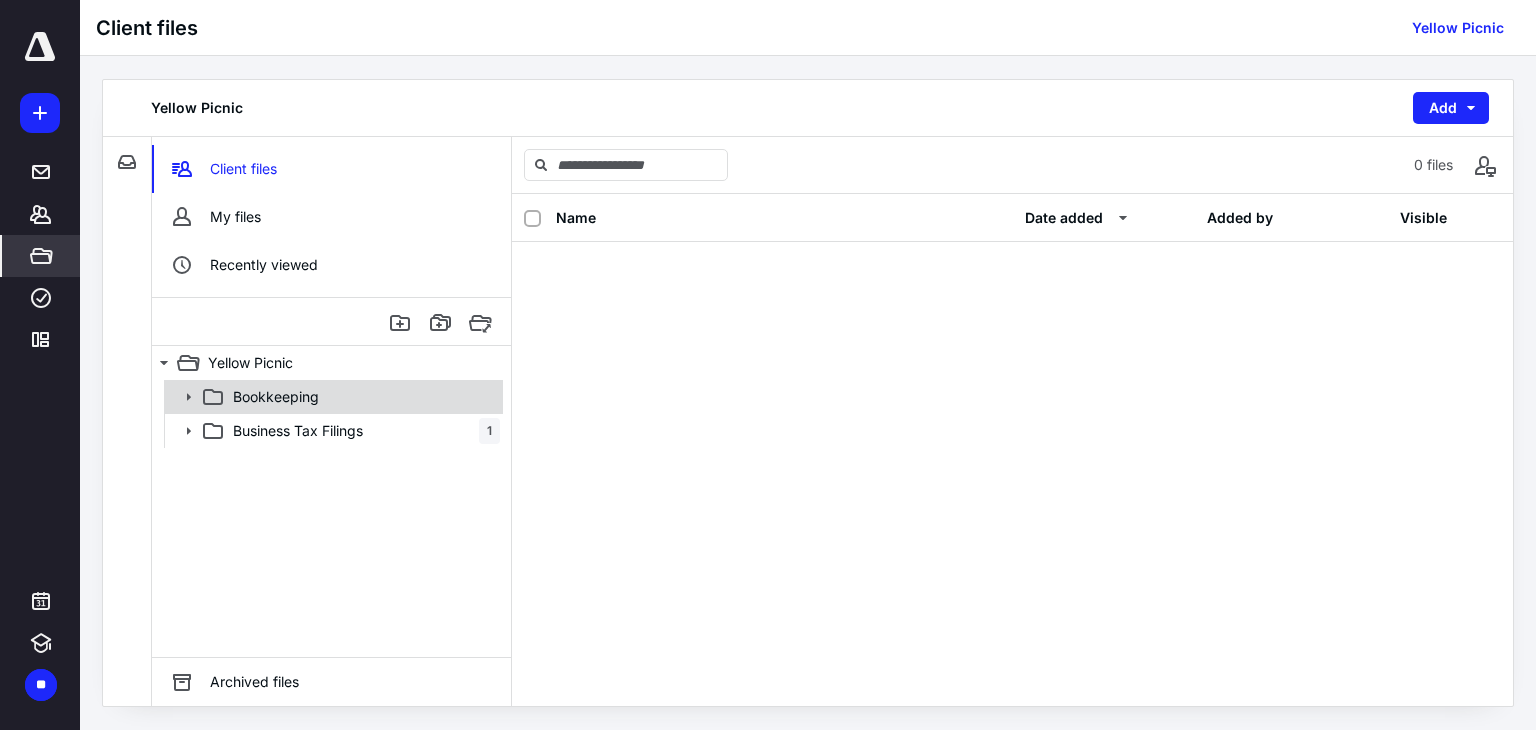 click on "Bookkeeping" at bounding box center [332, 397] 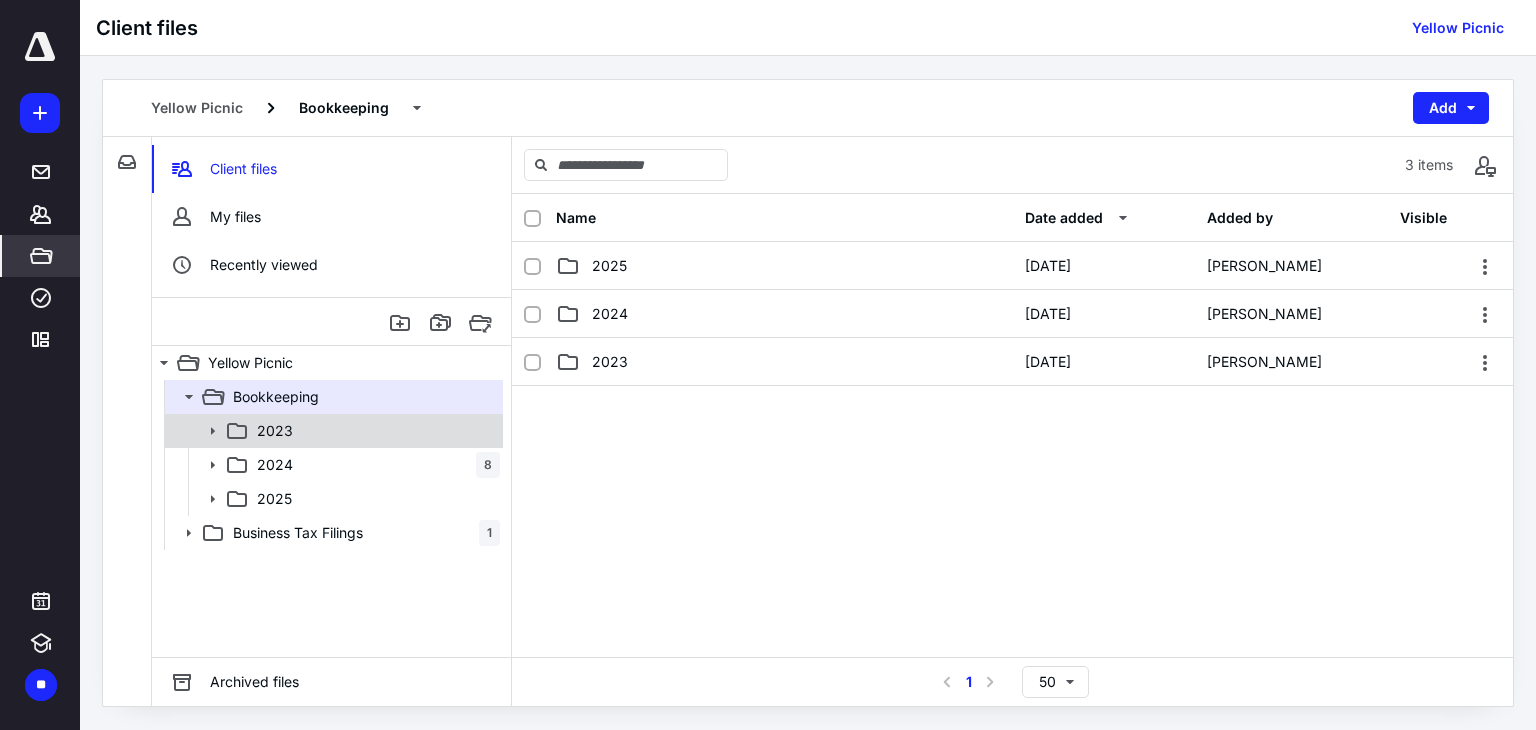 click on "2023" at bounding box center (374, 431) 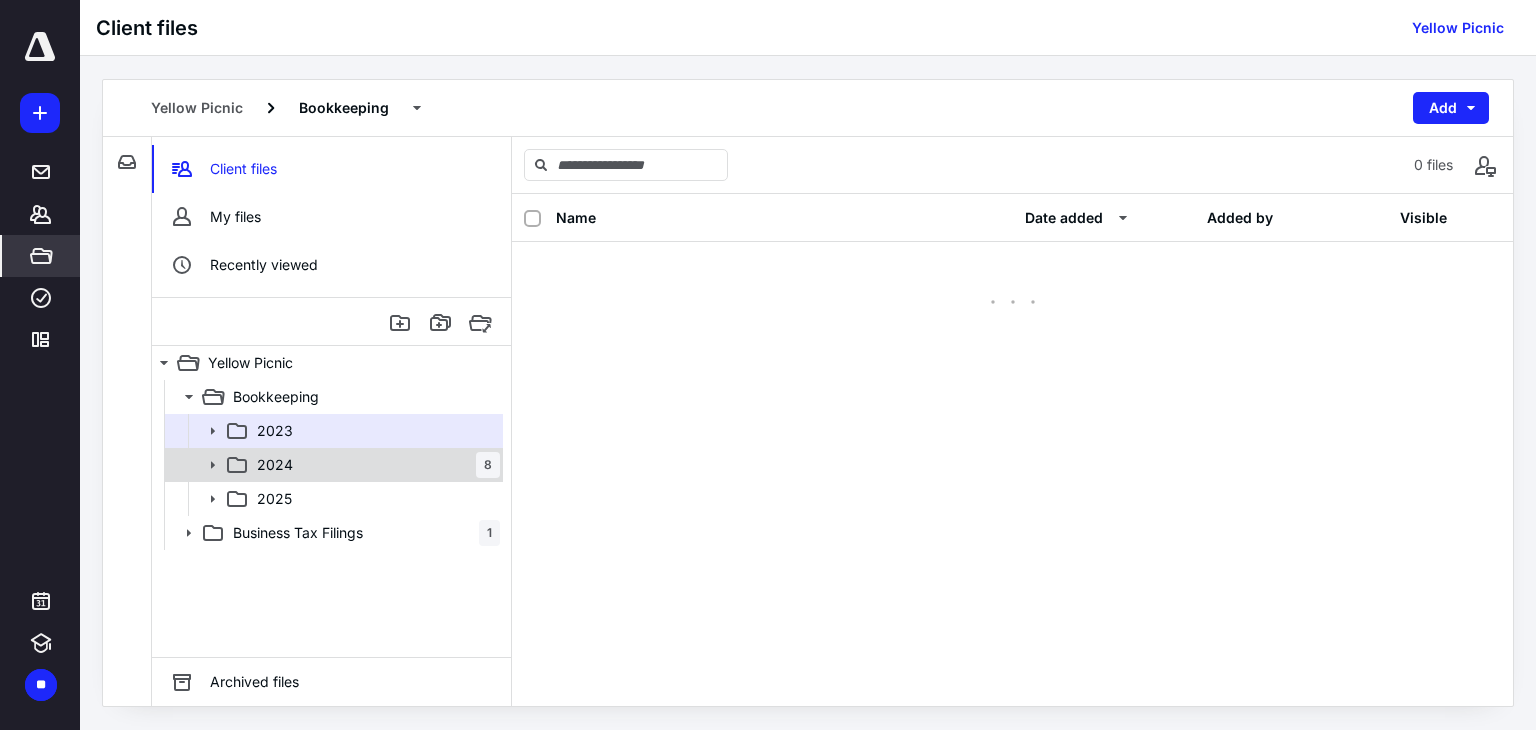 click on "2024 8" at bounding box center (374, 465) 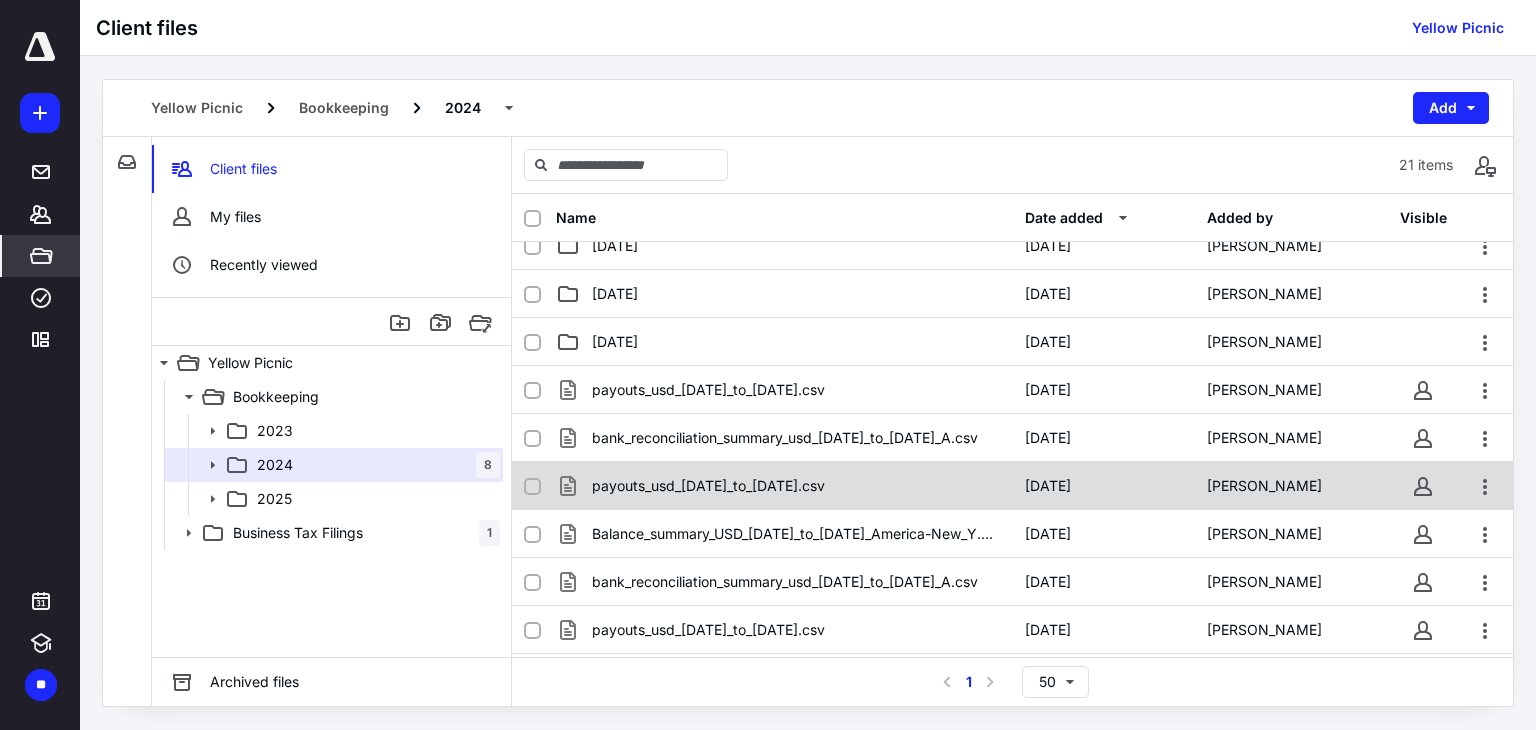 scroll, scrollTop: 588, scrollLeft: 0, axis: vertical 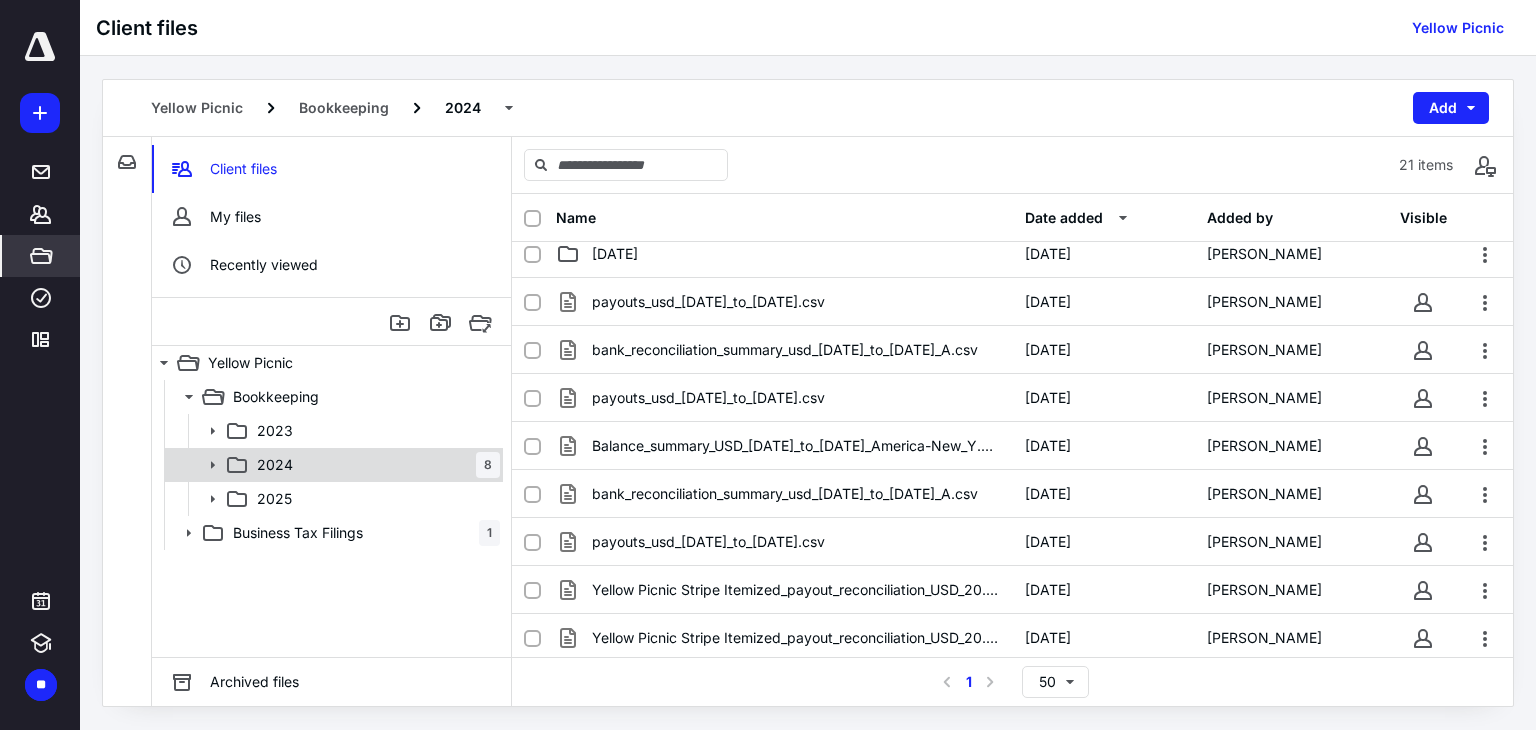 click on "2024 8" at bounding box center [374, 465] 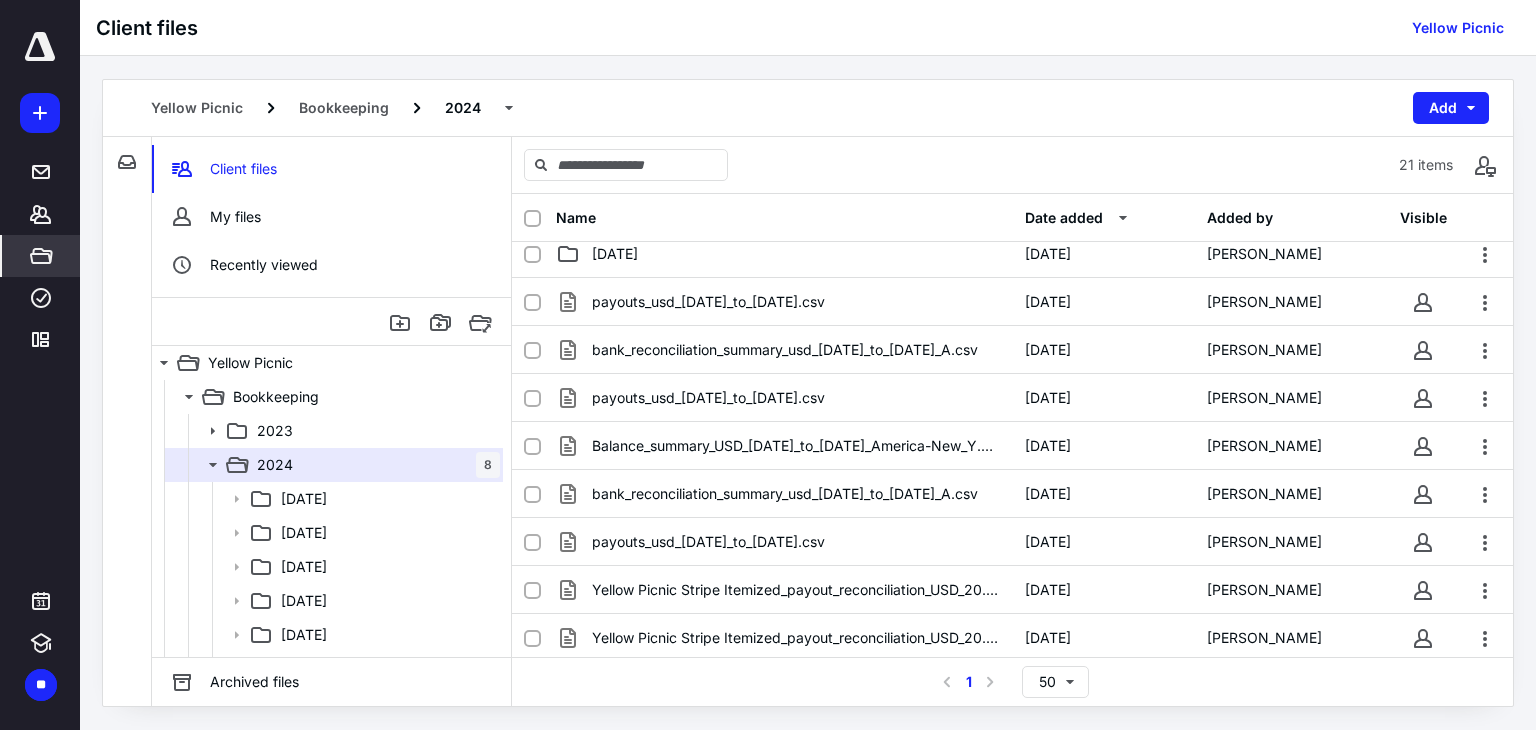 scroll, scrollTop: 300, scrollLeft: 0, axis: vertical 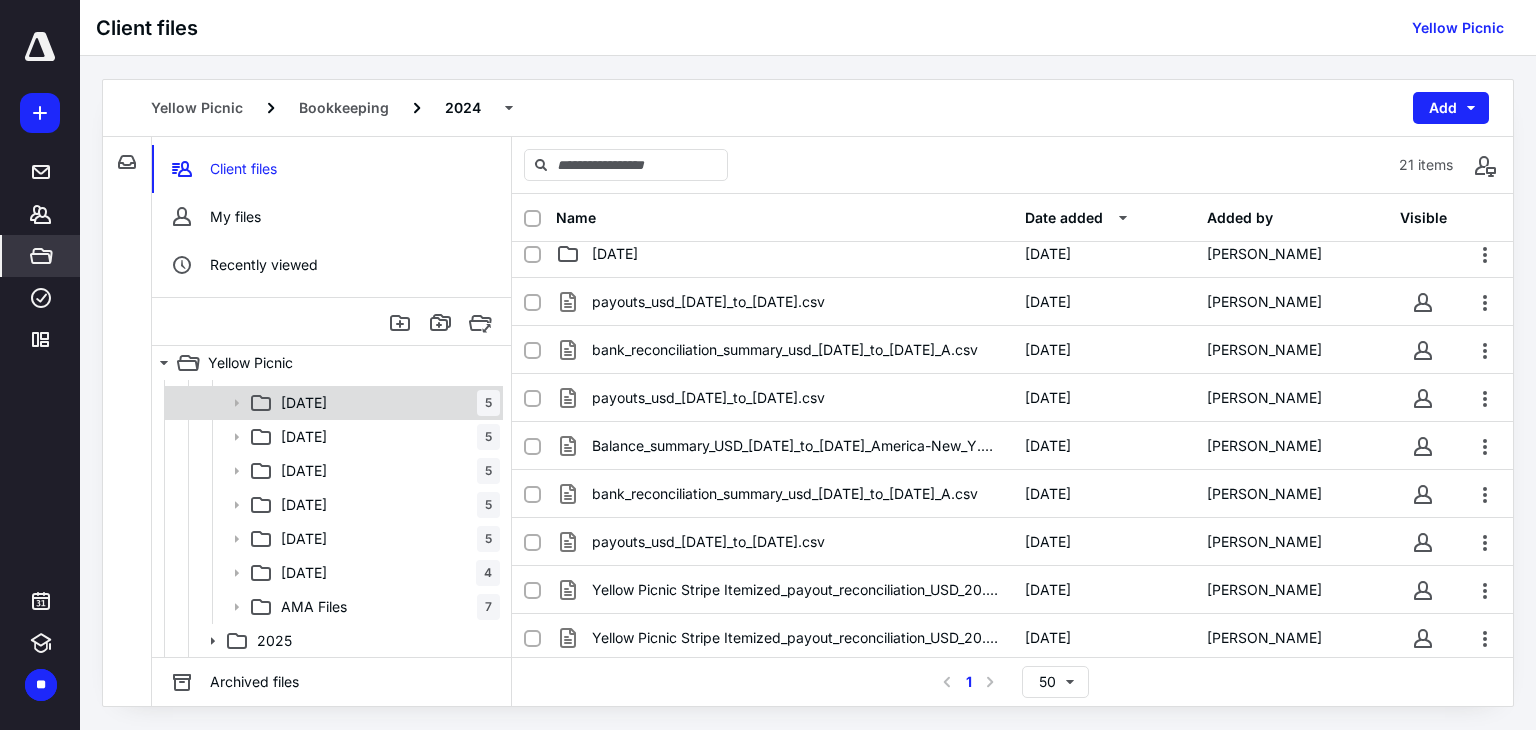 click on "07 July 5" at bounding box center [386, 403] 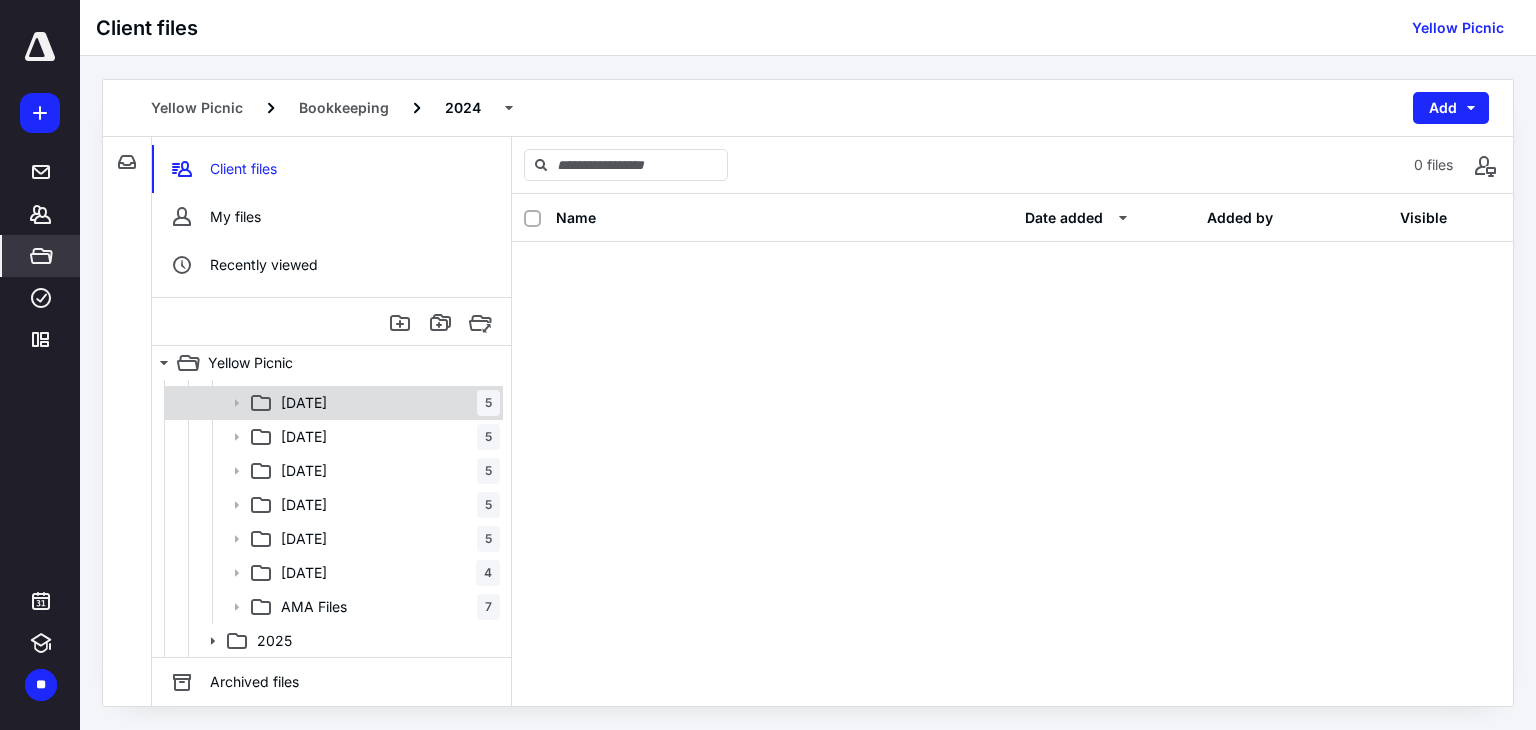 scroll, scrollTop: 0, scrollLeft: 0, axis: both 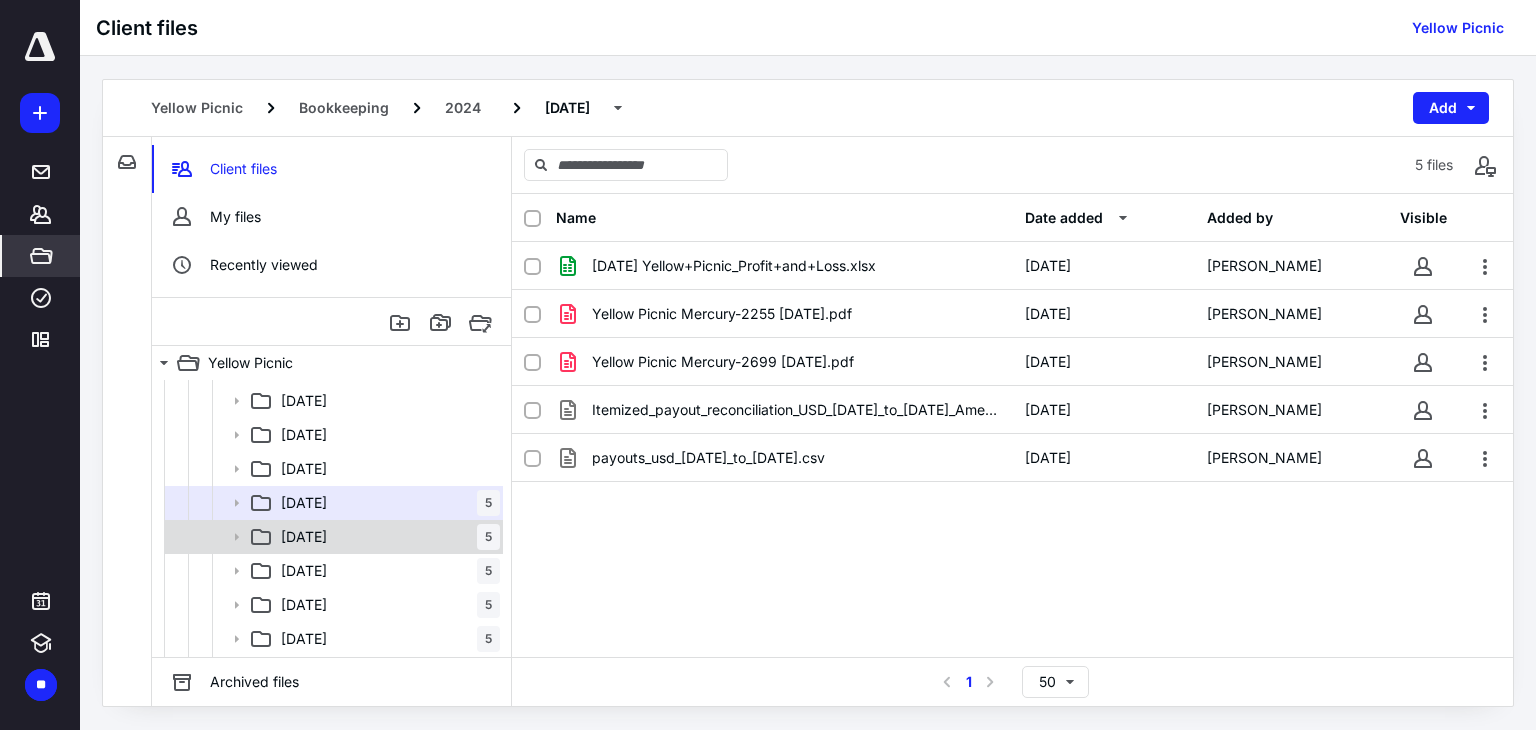 click on "08 August 5" at bounding box center (386, 537) 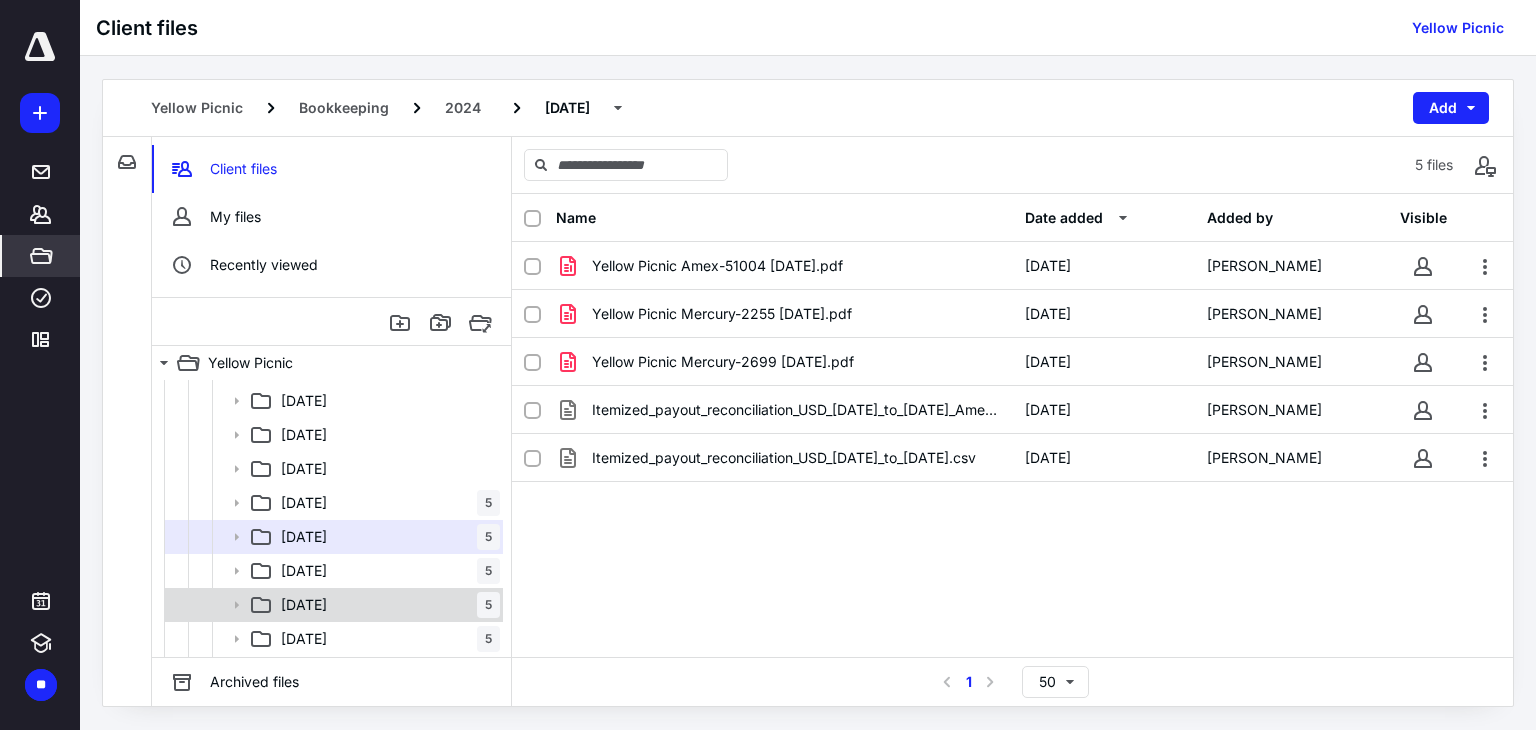 scroll, scrollTop: 300, scrollLeft: 0, axis: vertical 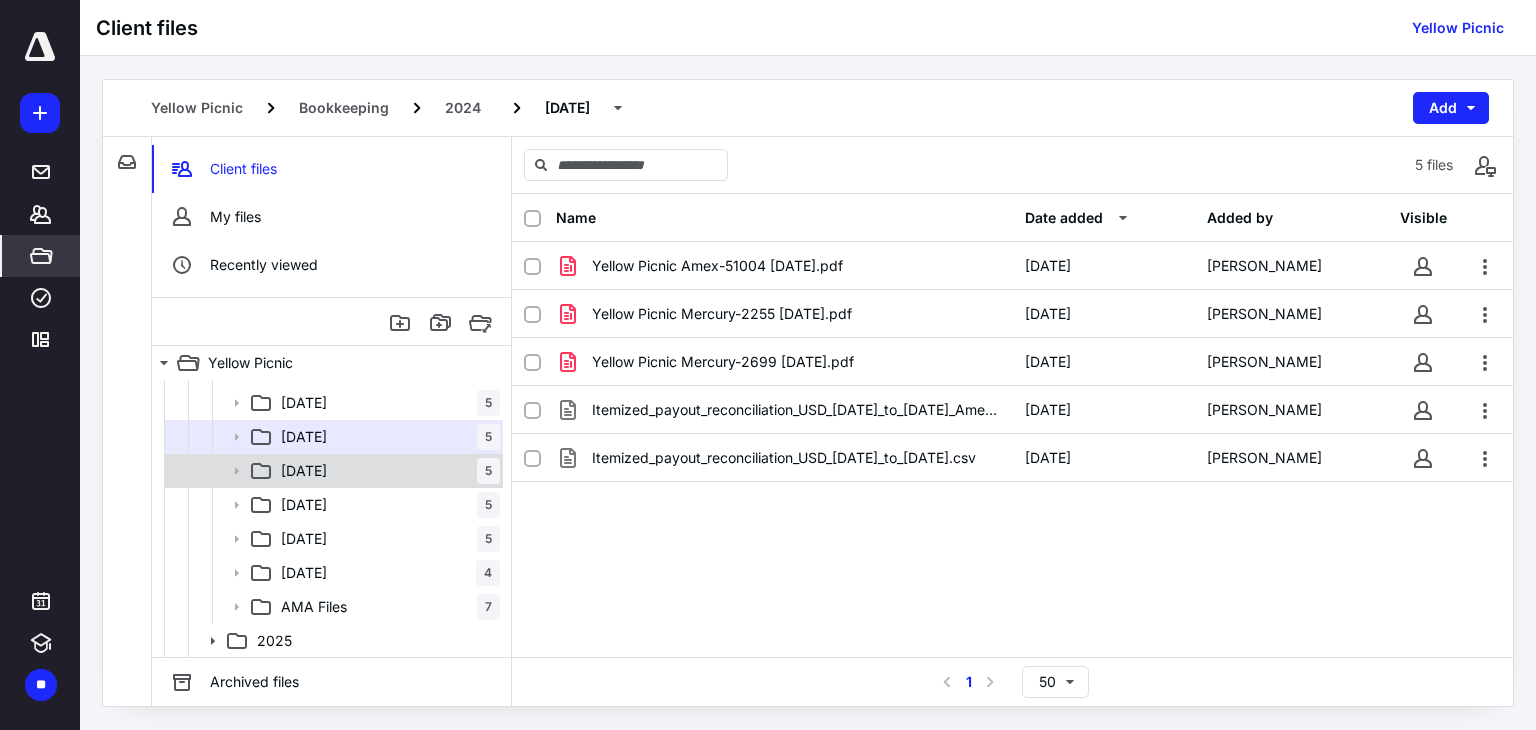 click on "09 September" at bounding box center [304, 471] 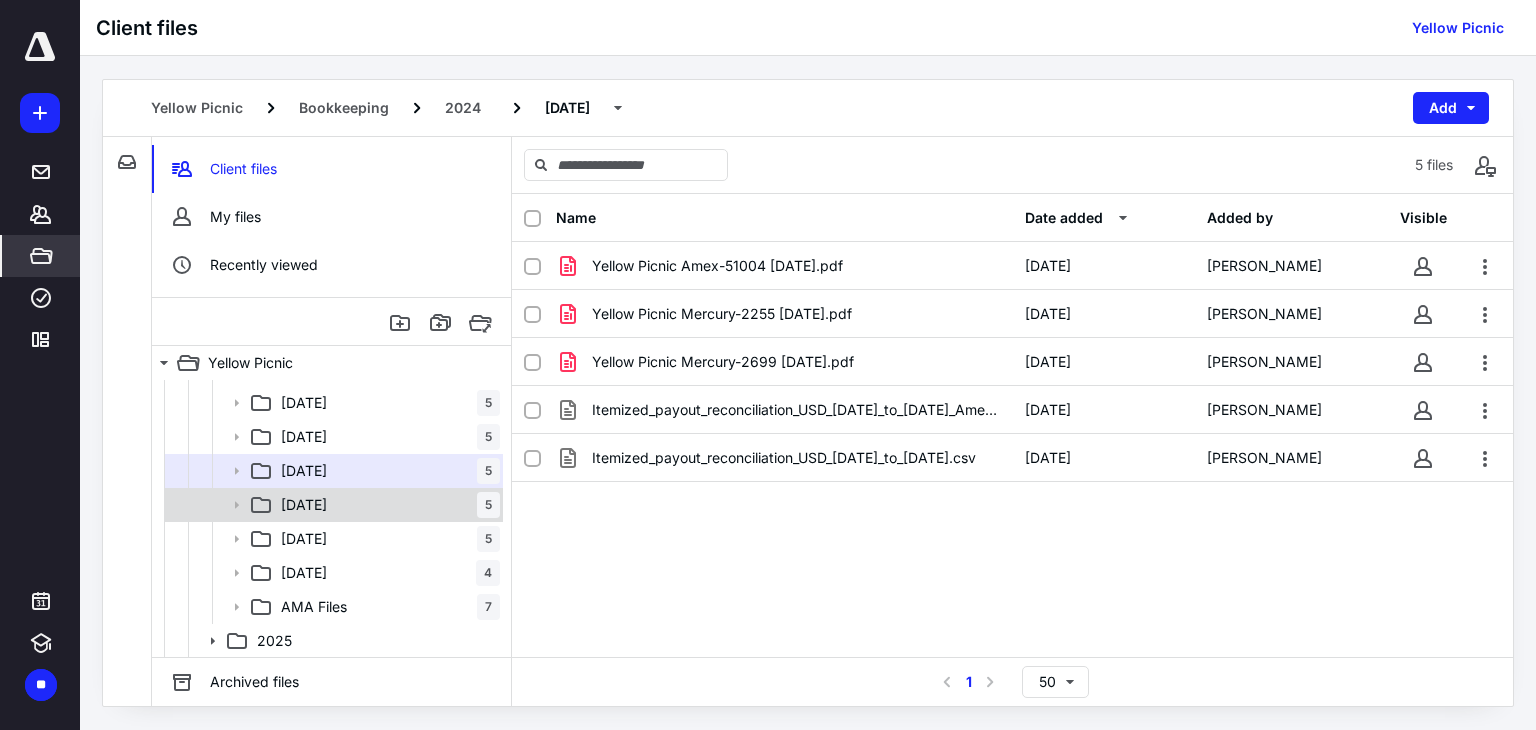 click on "10 October 5" at bounding box center [386, 505] 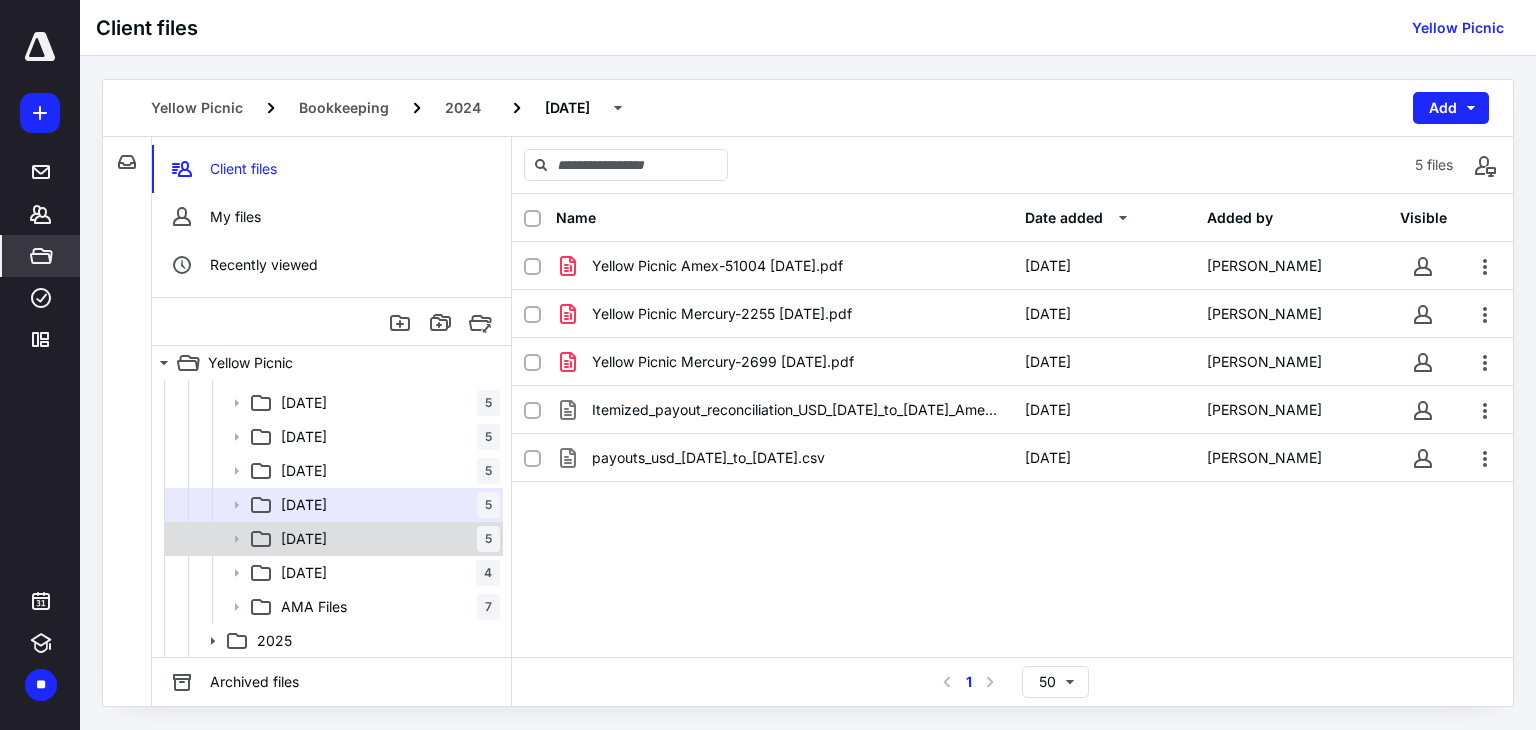 click on "11 November 5" at bounding box center (386, 539) 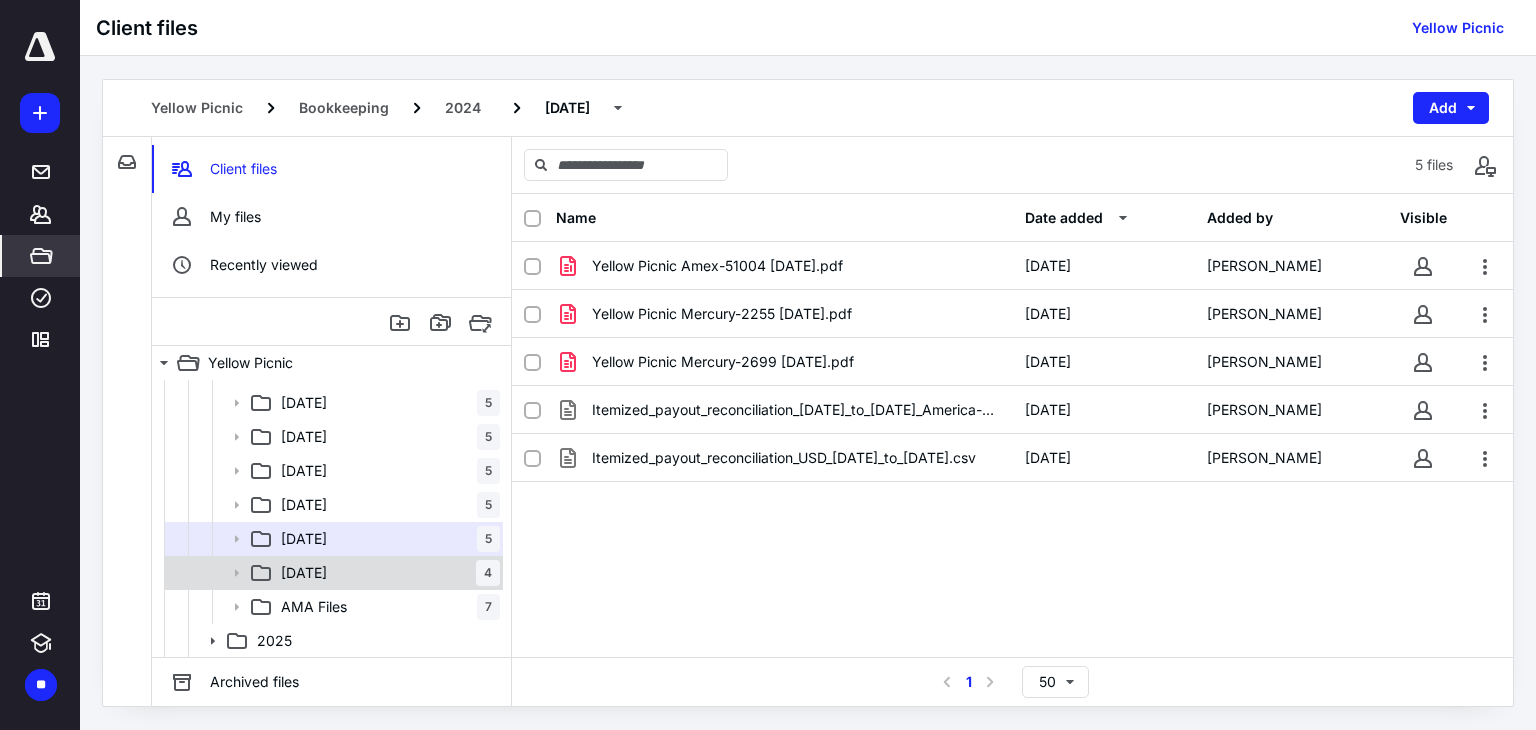 click on "12 December 4" at bounding box center [386, 573] 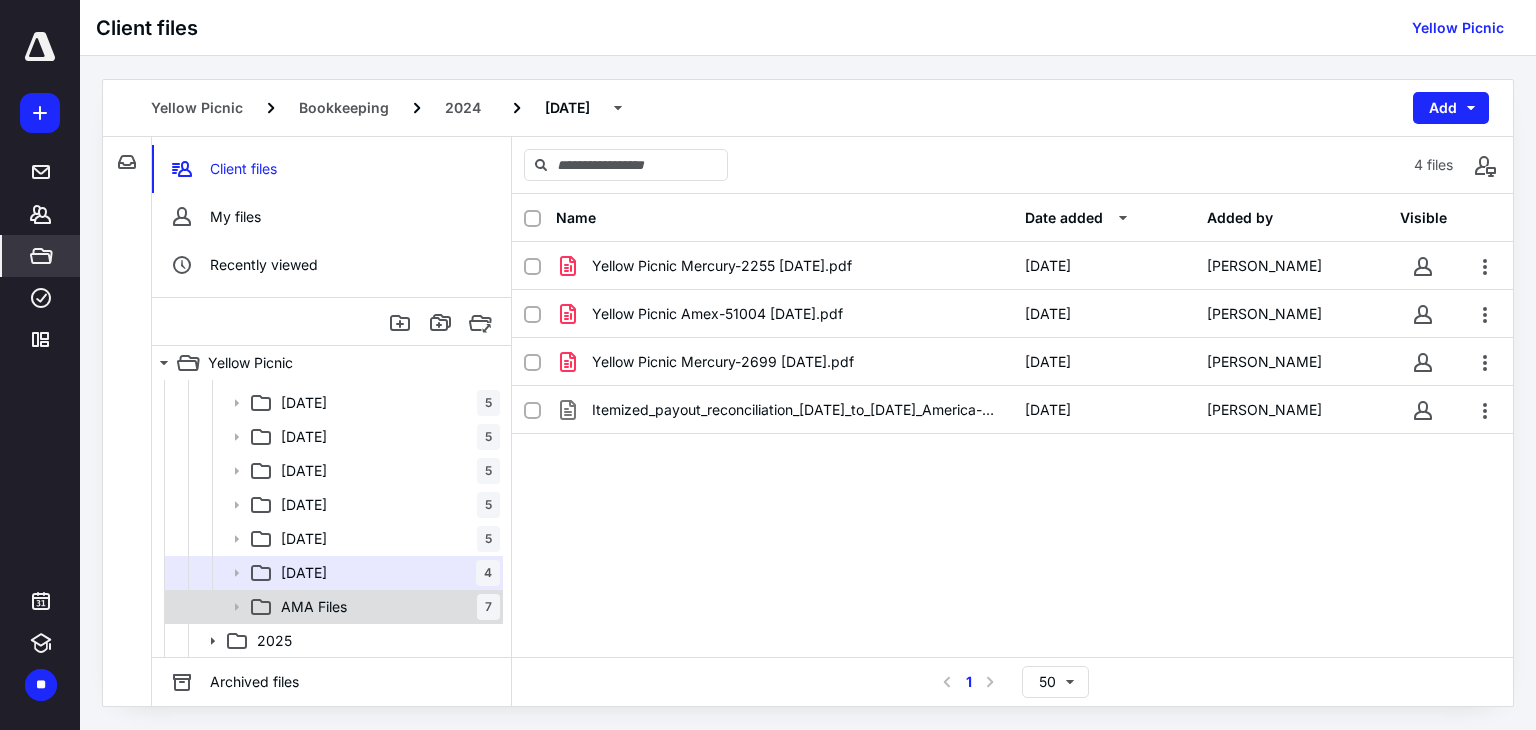 click on "AMA Files 7" at bounding box center [386, 607] 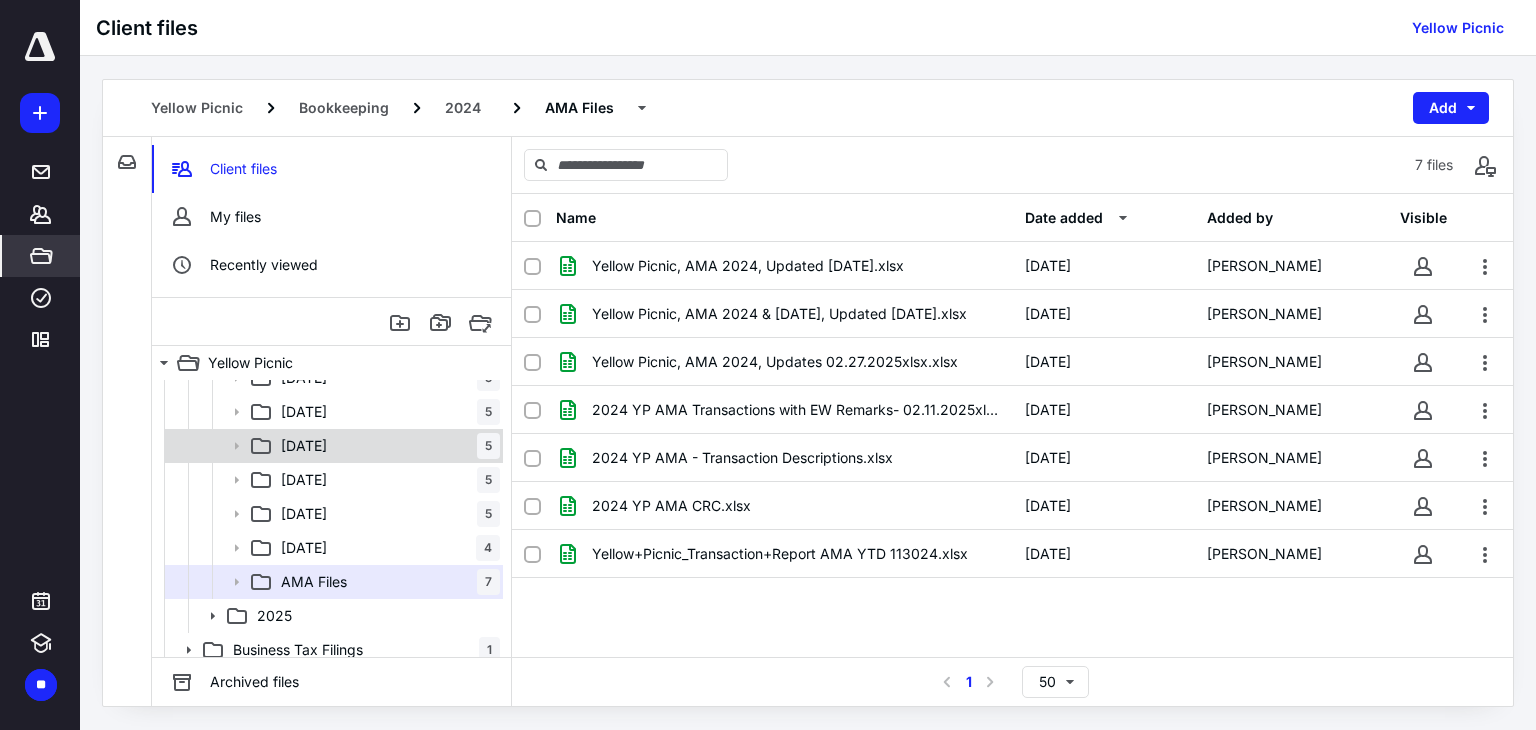 scroll, scrollTop: 334, scrollLeft: 0, axis: vertical 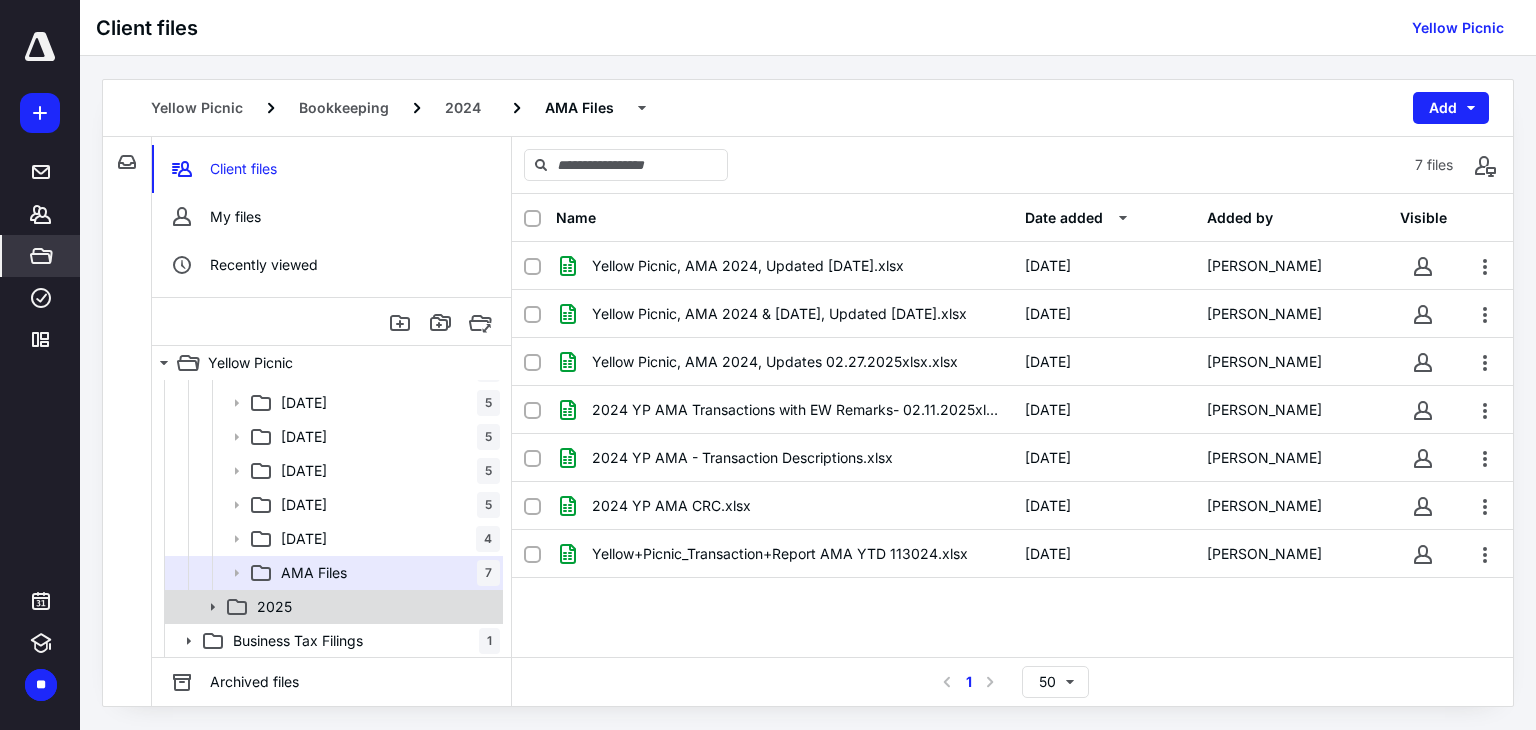 click on "2025" at bounding box center (332, 607) 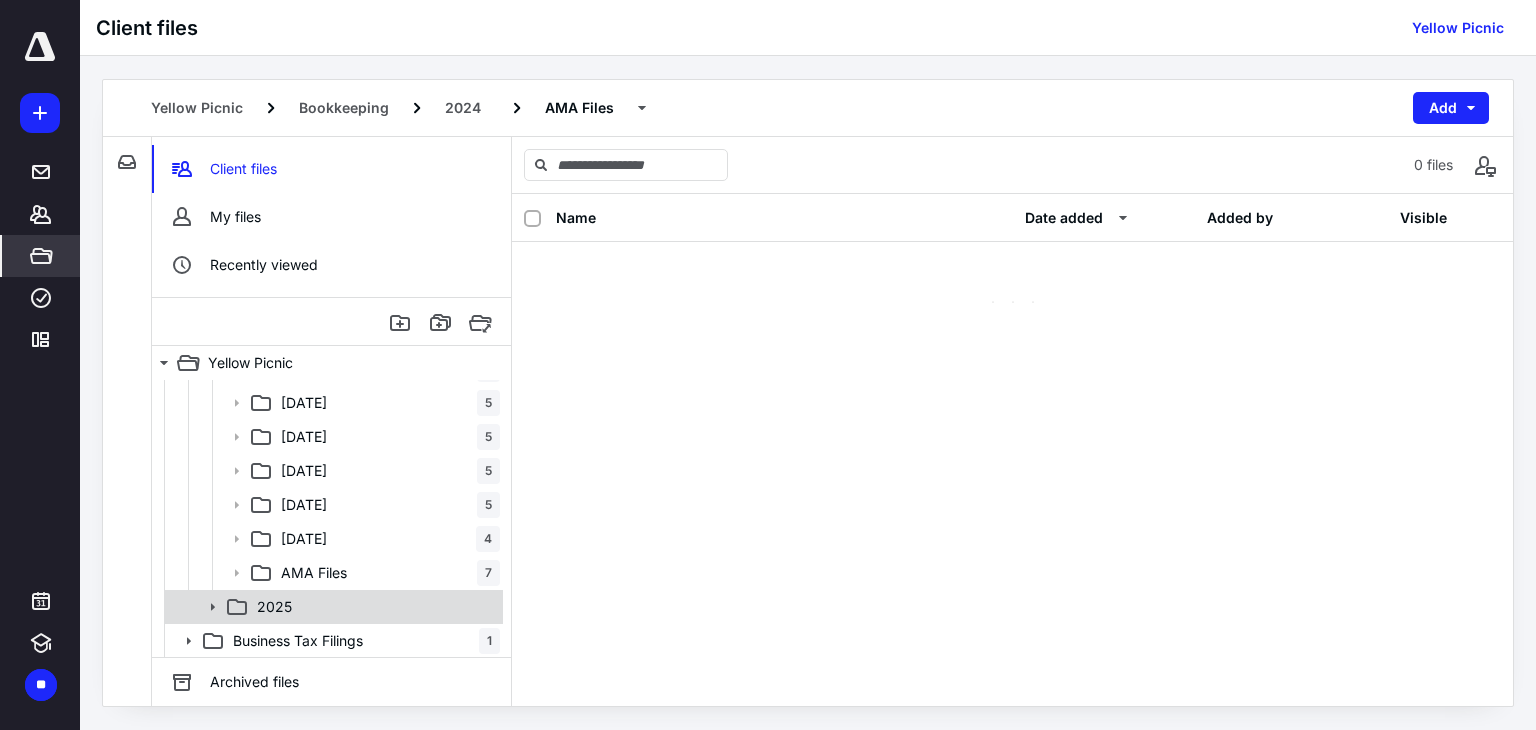 click on "2025" at bounding box center (332, 607) 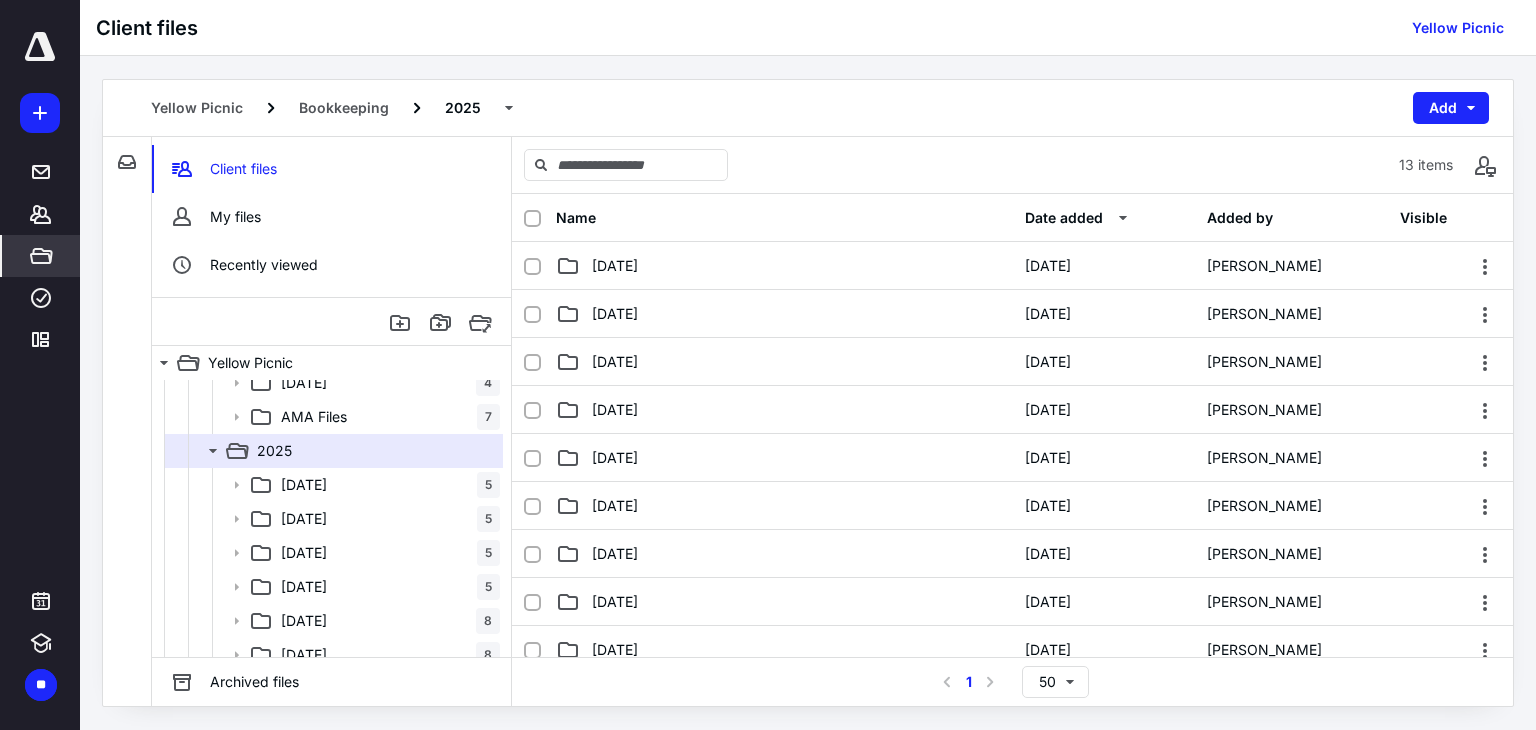 scroll, scrollTop: 534, scrollLeft: 0, axis: vertical 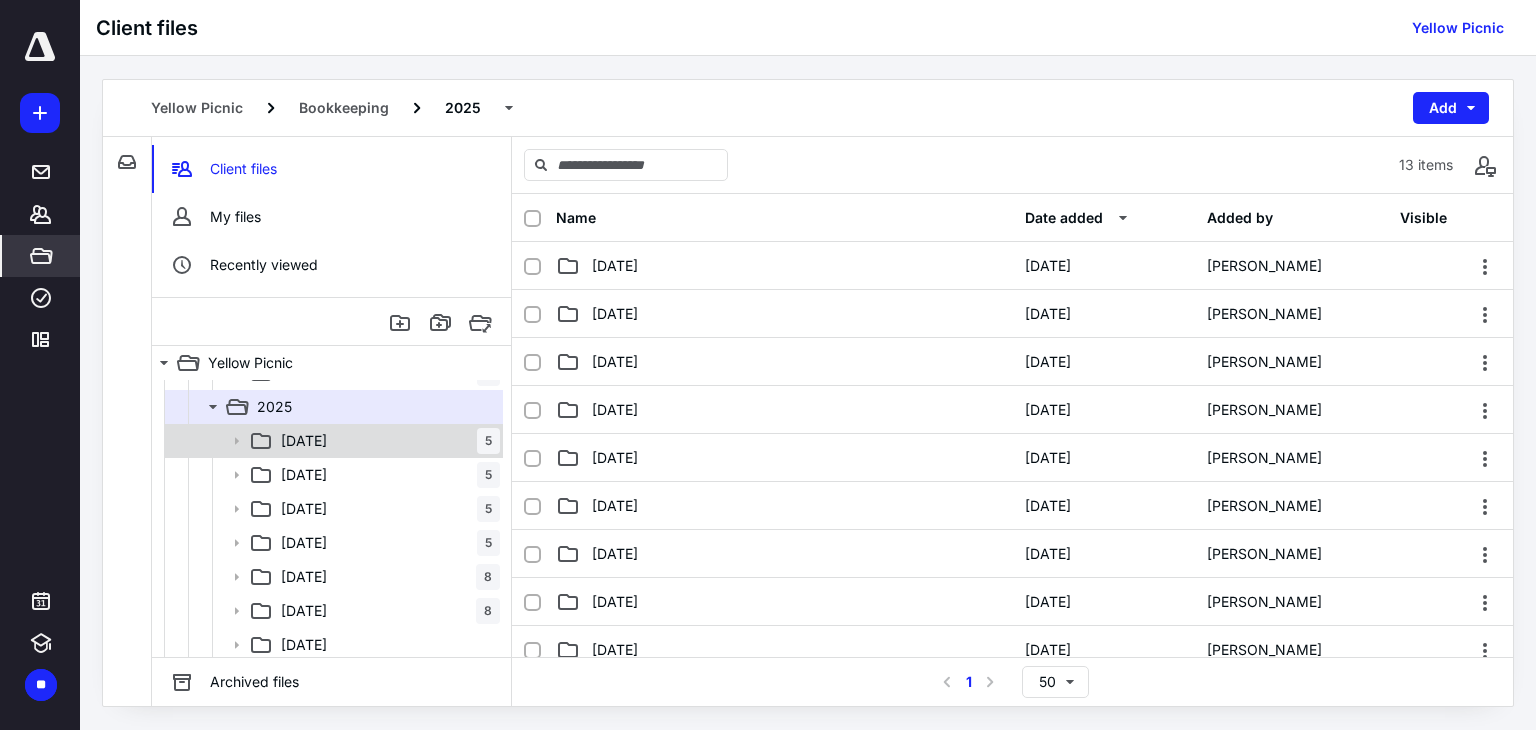 click on "2025 01 January 5 02 February 5 03 March 5 04 April 5 05 May 8 06 June 8 07 July 08 August 09 September 10 October 11 November 12 December AMA Files" at bounding box center [333, 628] 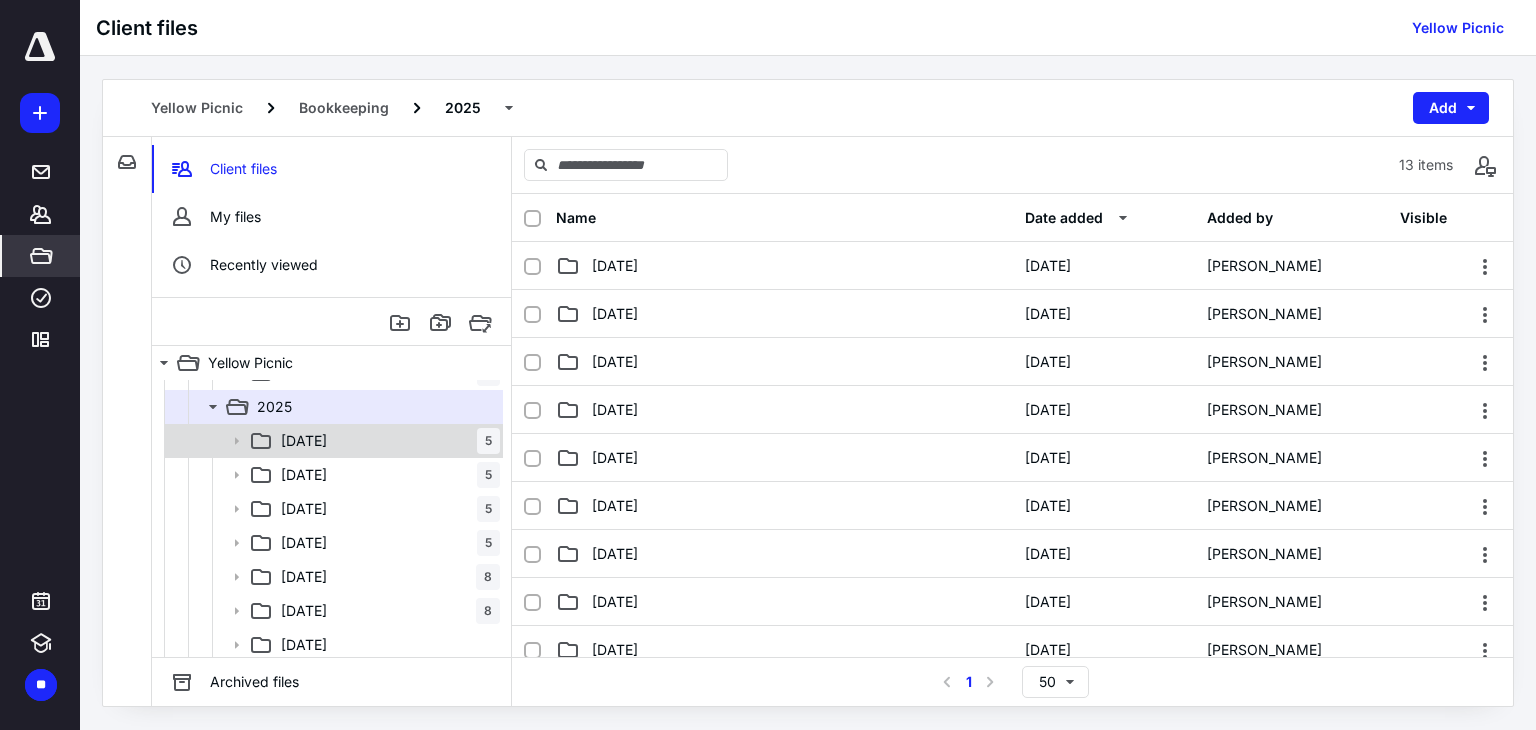 click on "01 January 5" at bounding box center (332, 441) 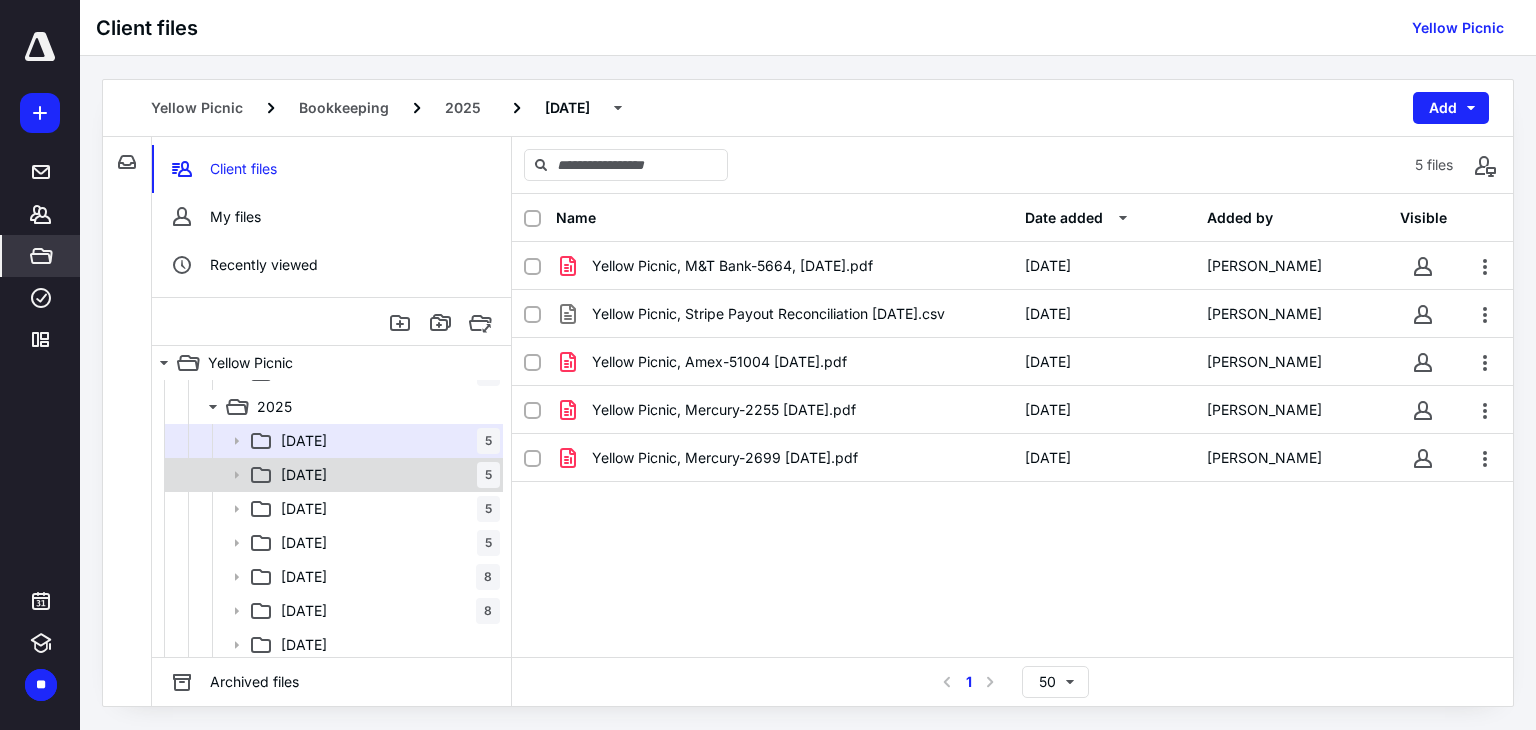 click on "02 February 5" at bounding box center [386, 475] 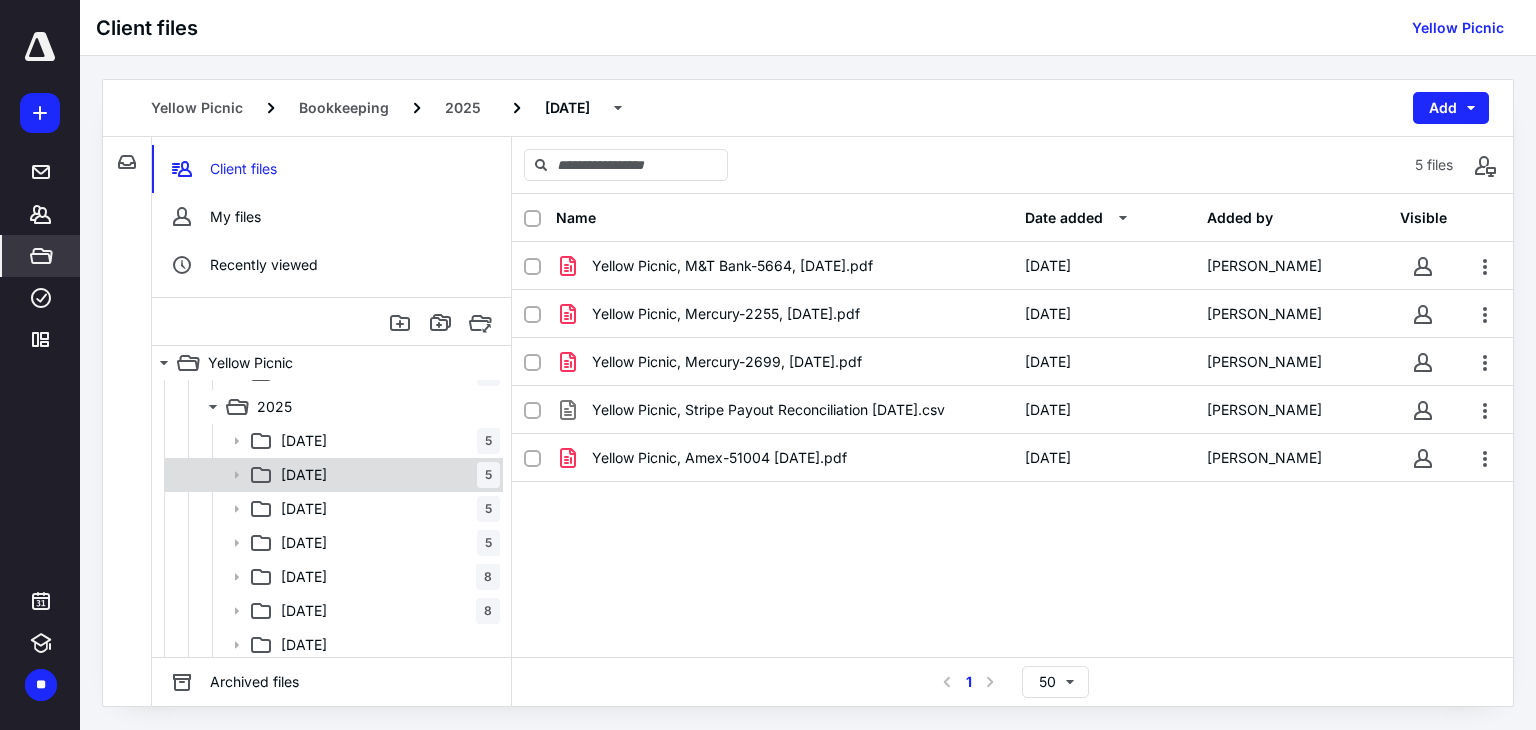 click on "02 February 5" at bounding box center (332, 475) 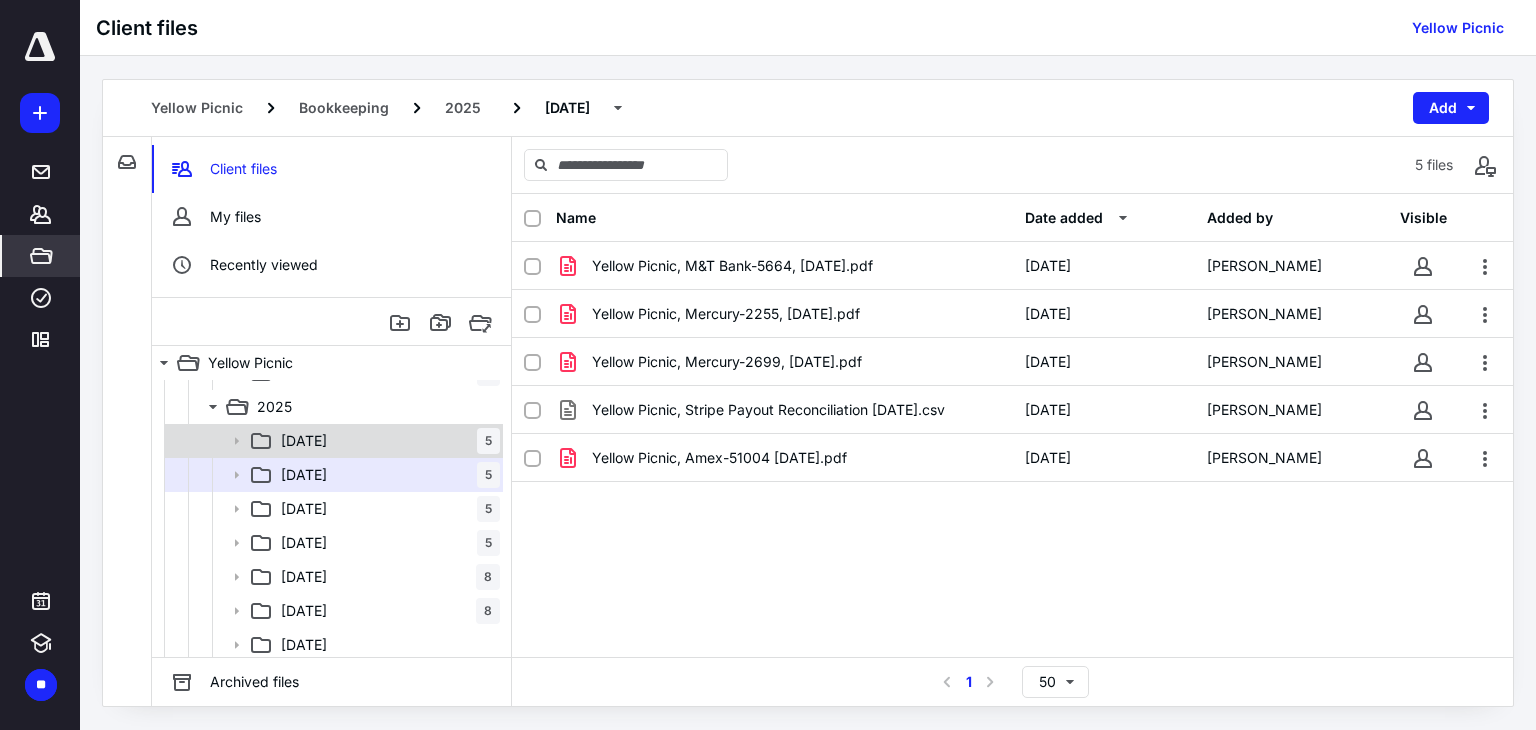 click on "01 January 5" at bounding box center (386, 441) 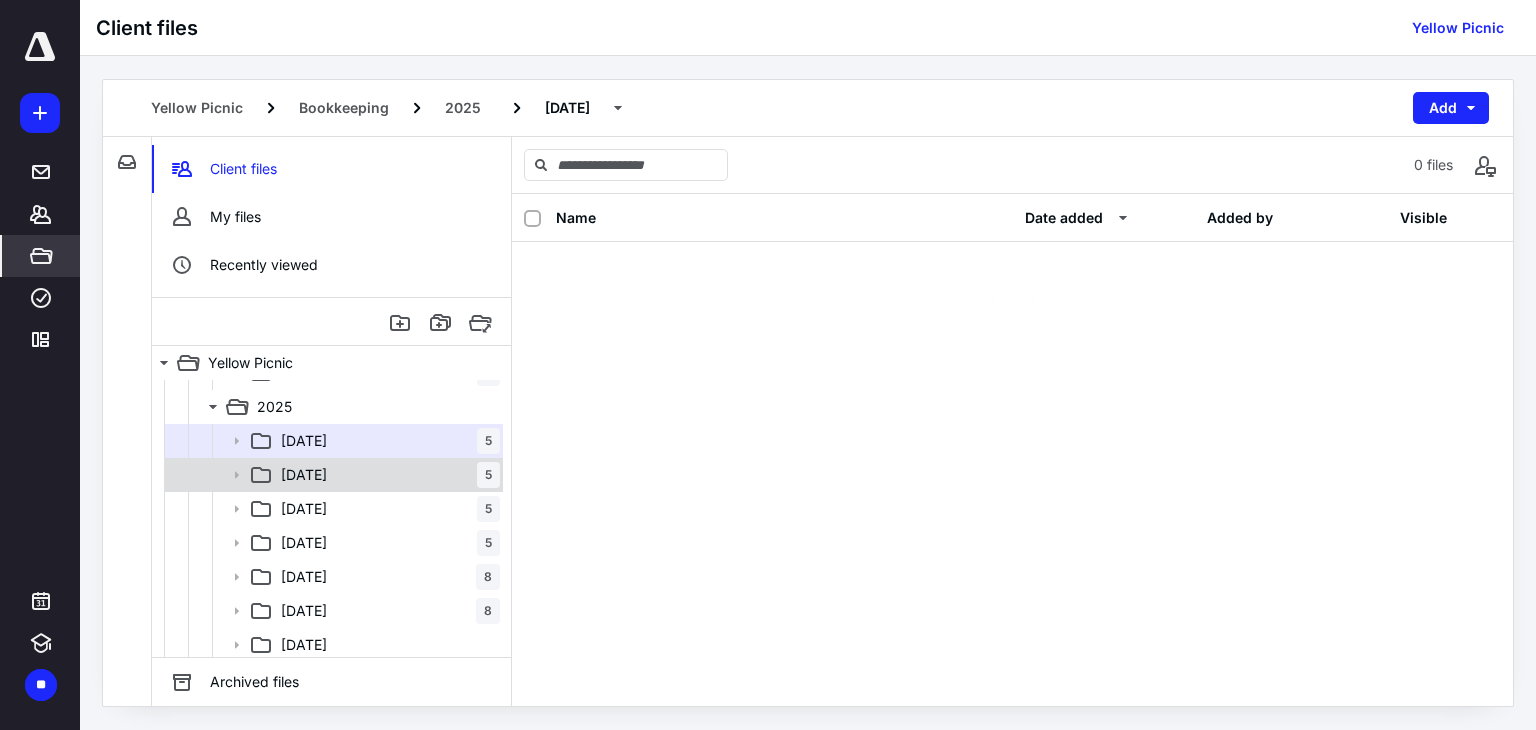 click on "02 February 5" at bounding box center (386, 475) 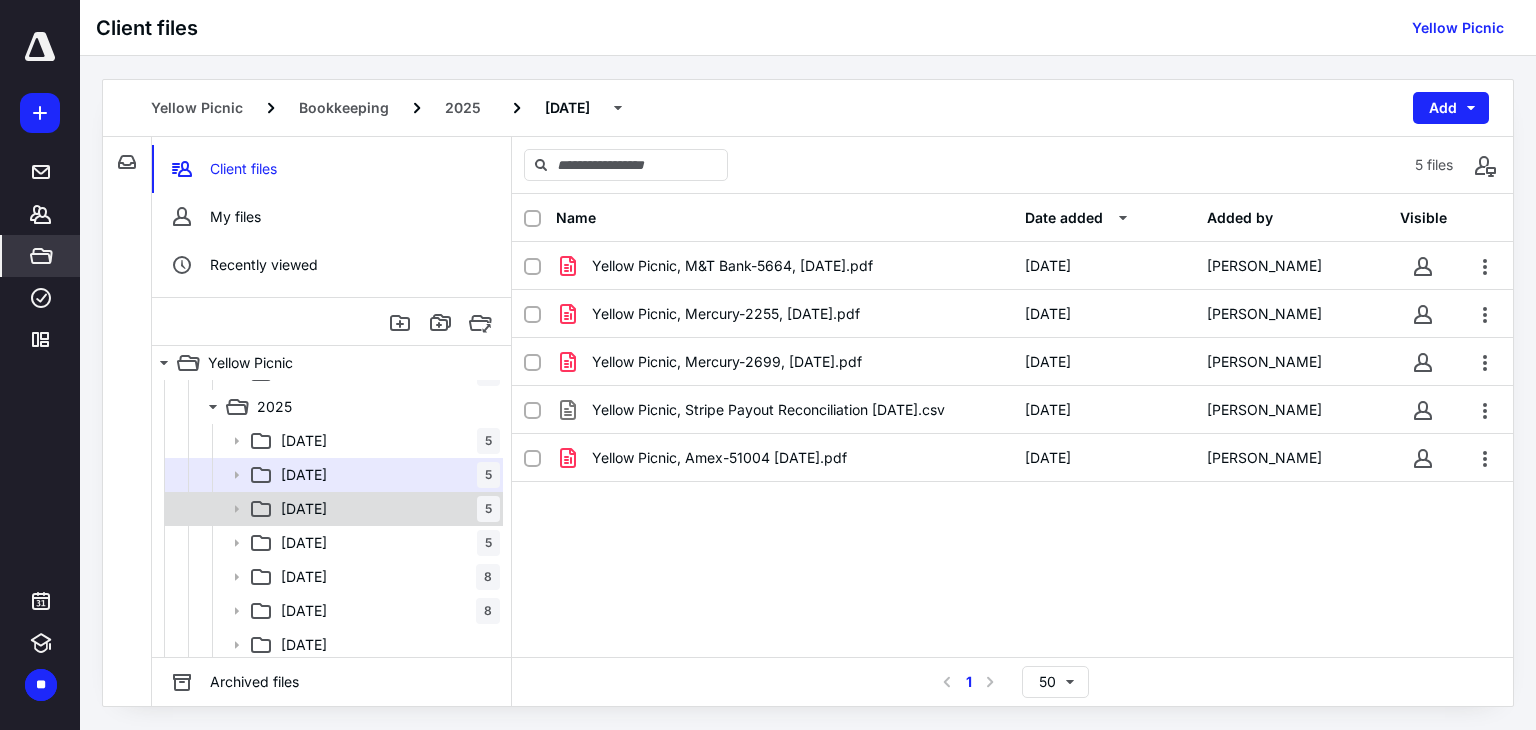 click on "03 March 5" at bounding box center (386, 509) 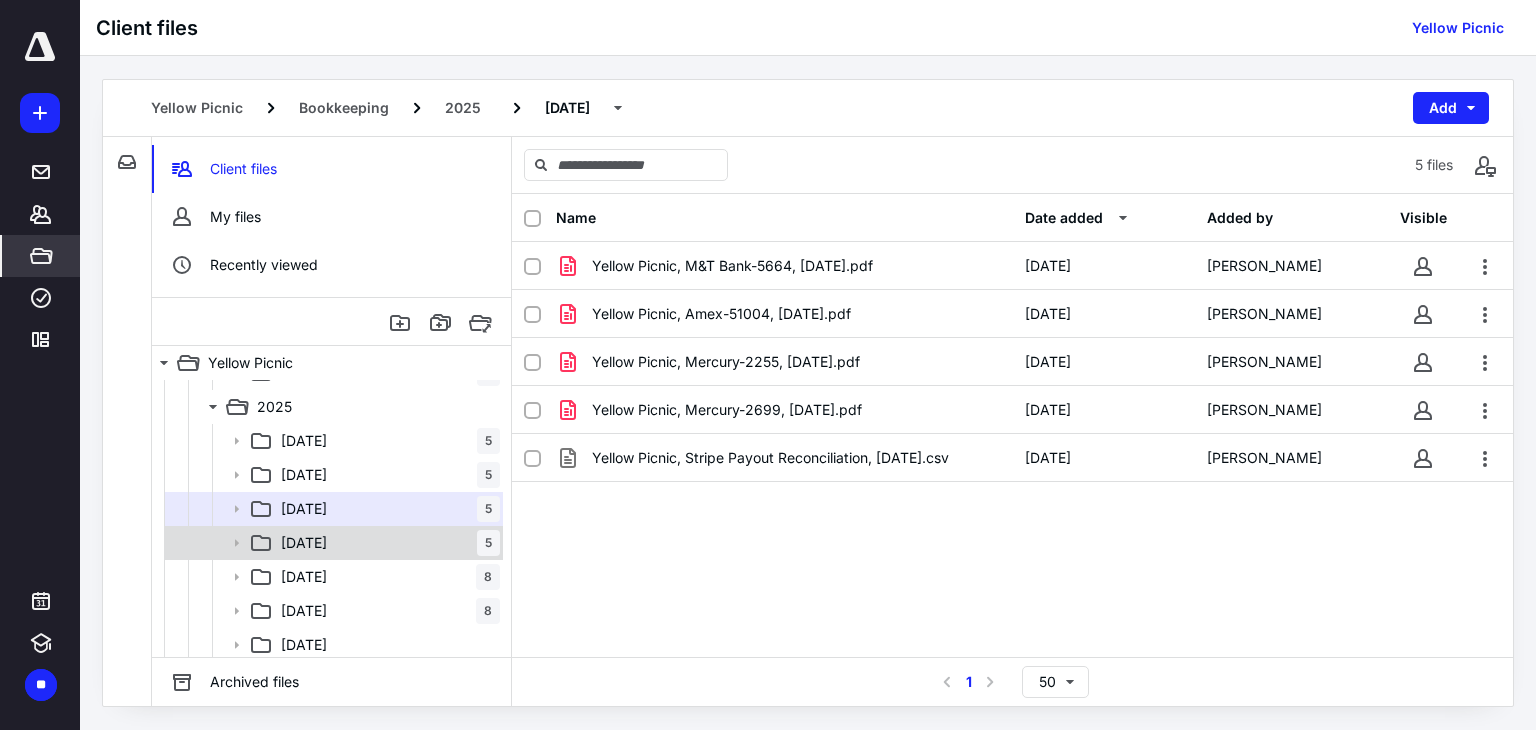 click on "04 April 5" at bounding box center (386, 543) 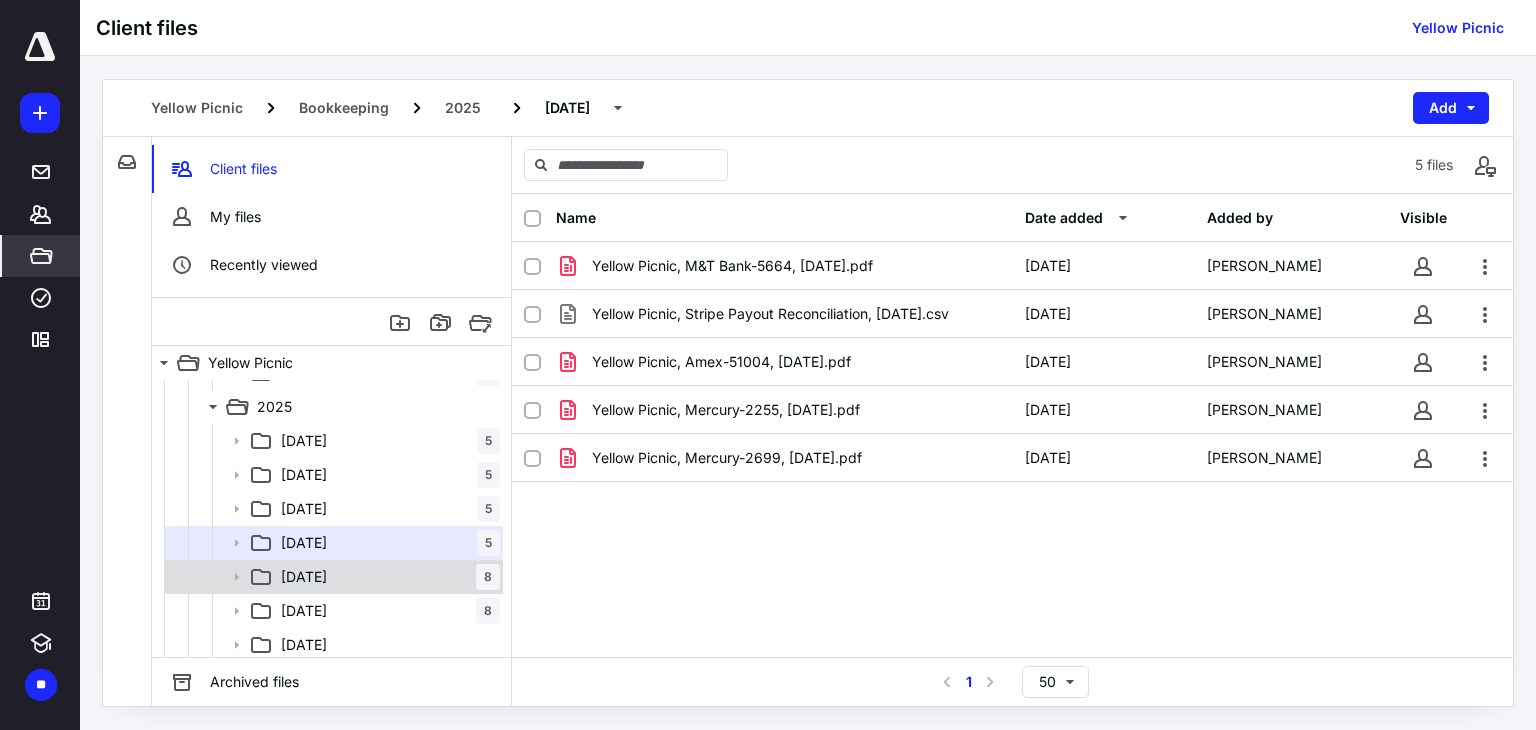 click on "05 May 8" at bounding box center [386, 577] 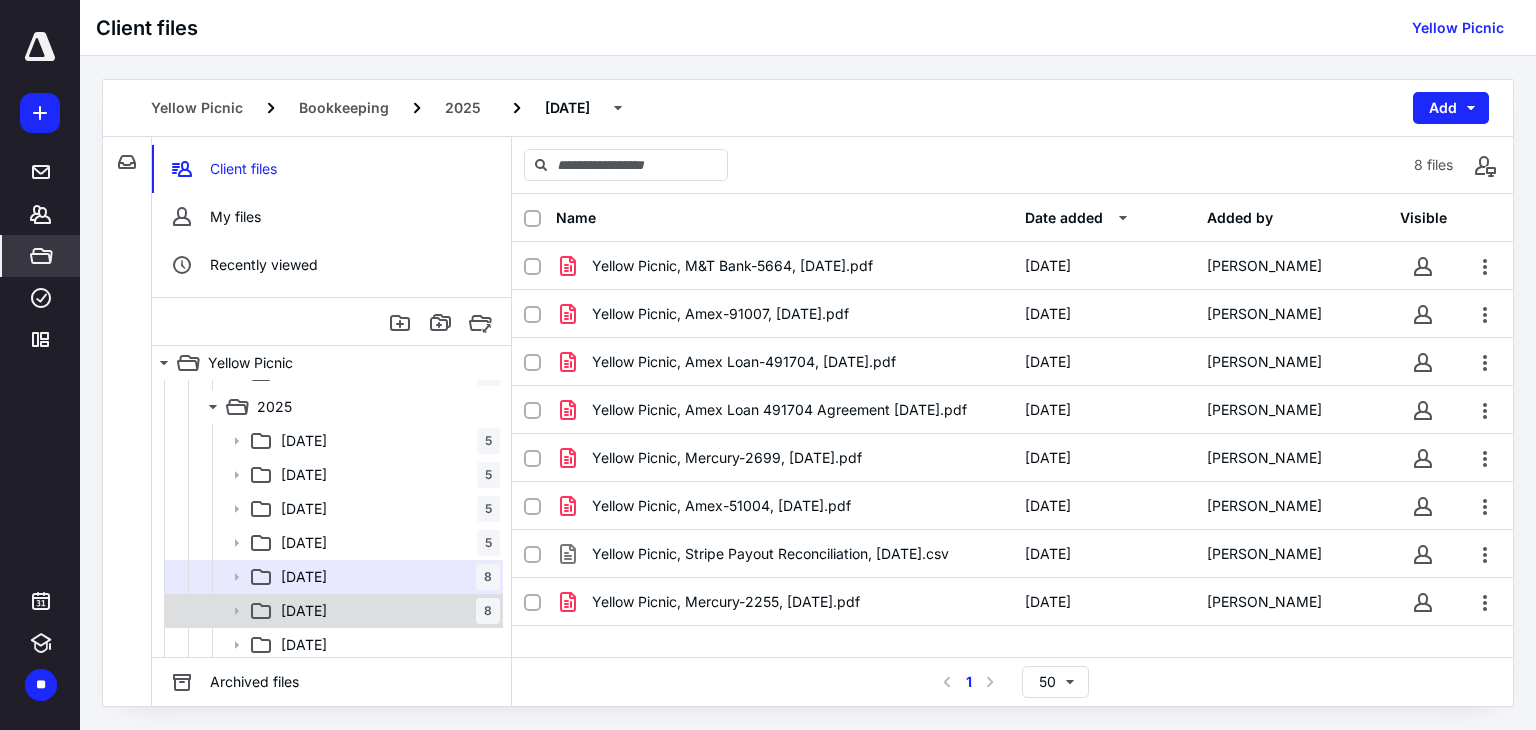 click on "06 June 8" at bounding box center (386, 611) 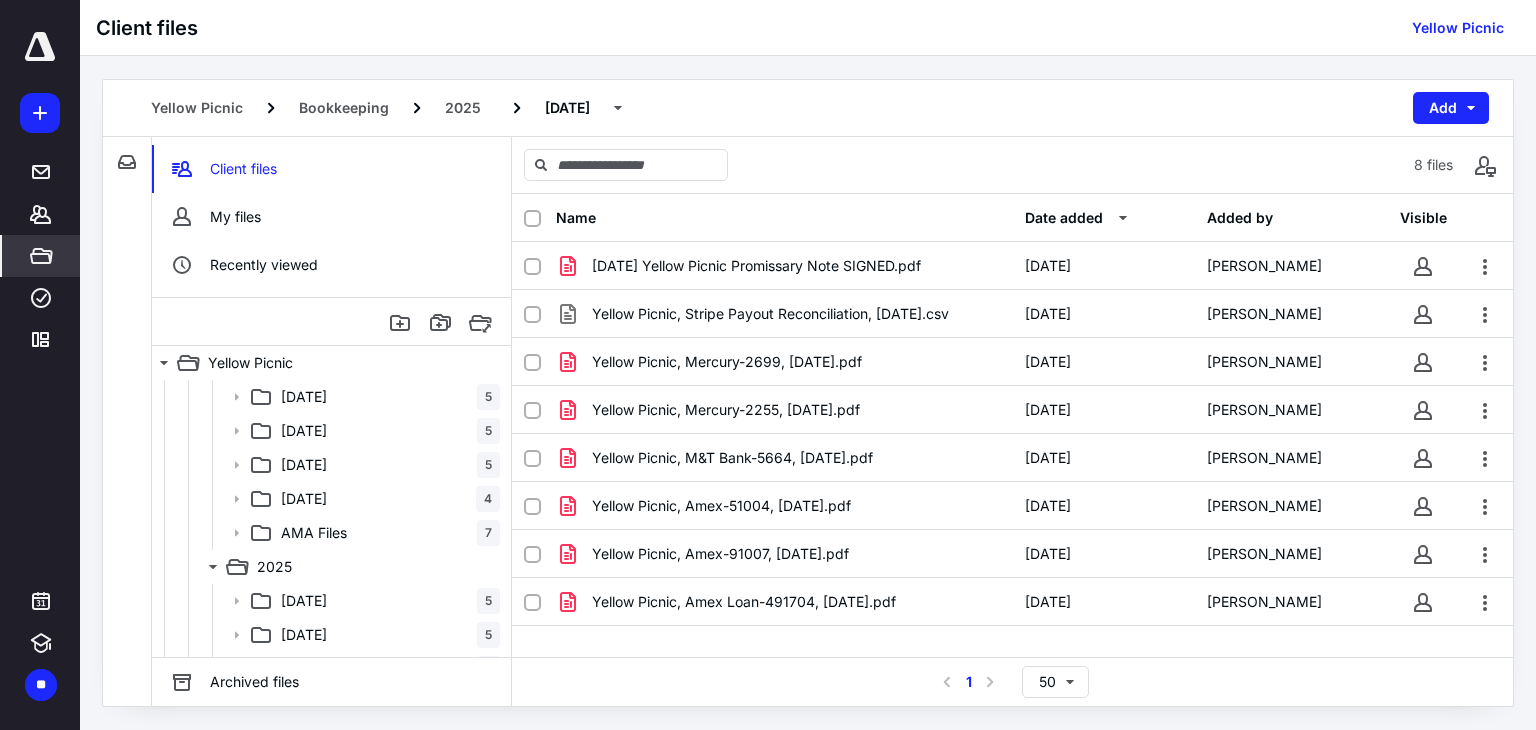 scroll, scrollTop: 334, scrollLeft: 0, axis: vertical 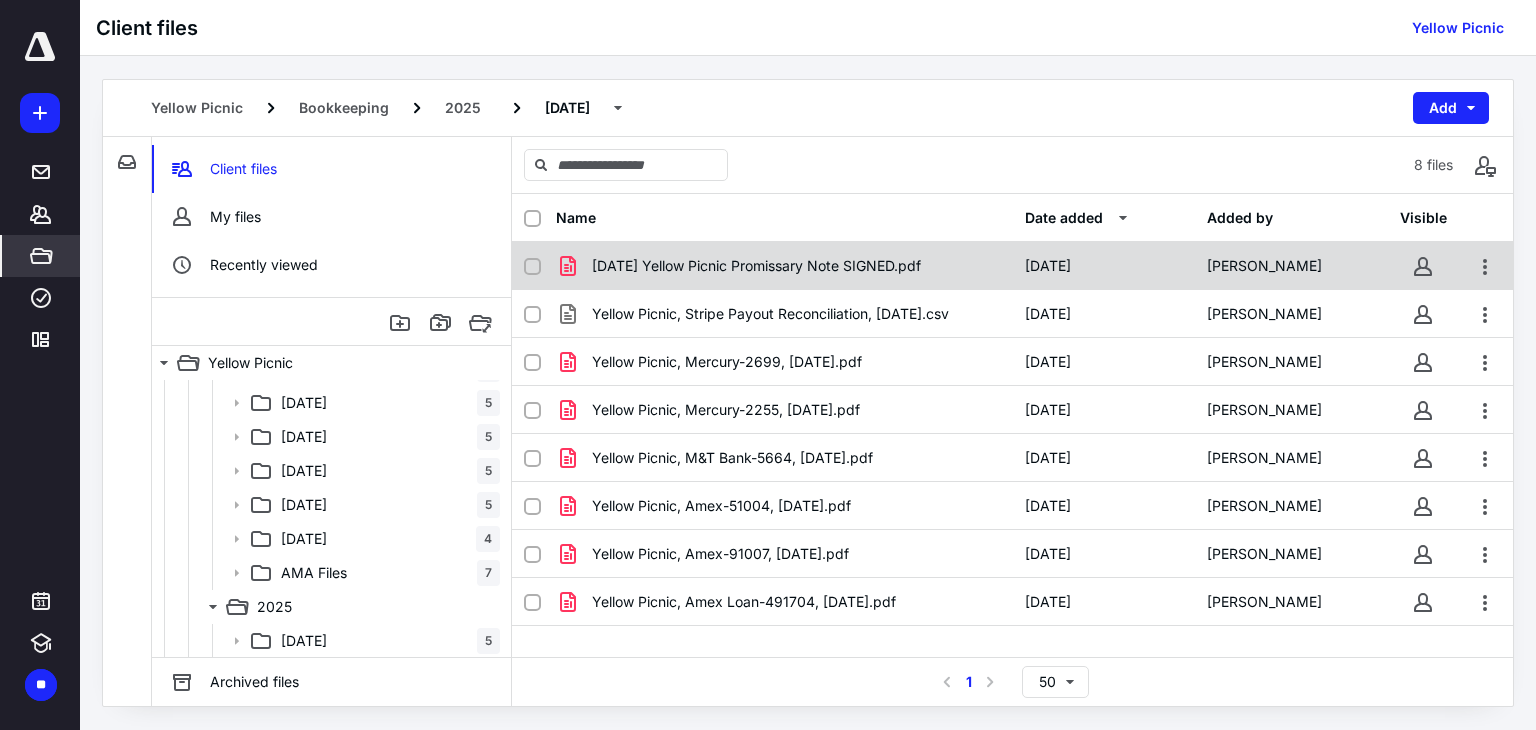 click on "2025.06.18. Yellow Picnic Promissary Note SIGNED.pdf" at bounding box center [784, 266] 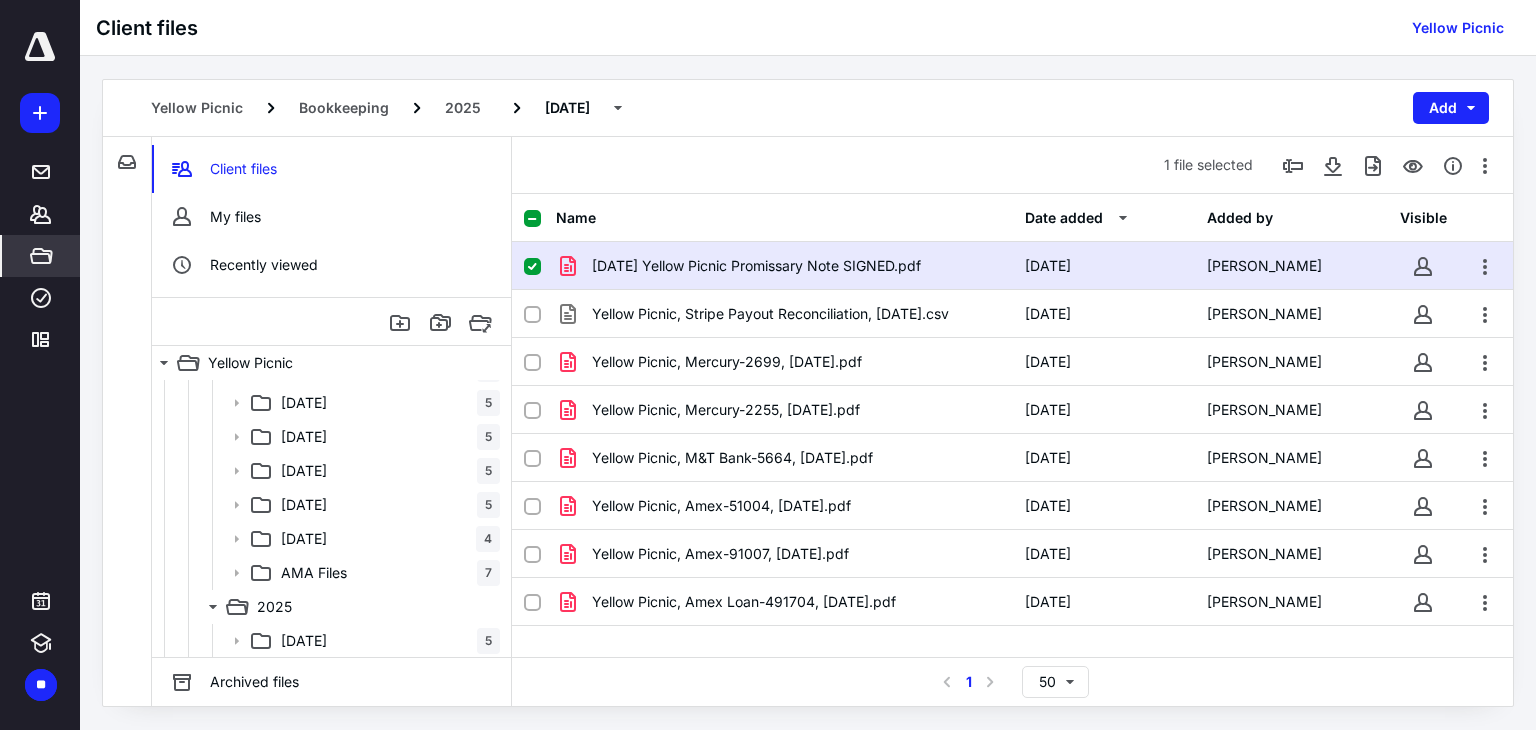 click on "2025.06.18. Yellow Picnic Promissary Note SIGNED.pdf" at bounding box center [784, 266] 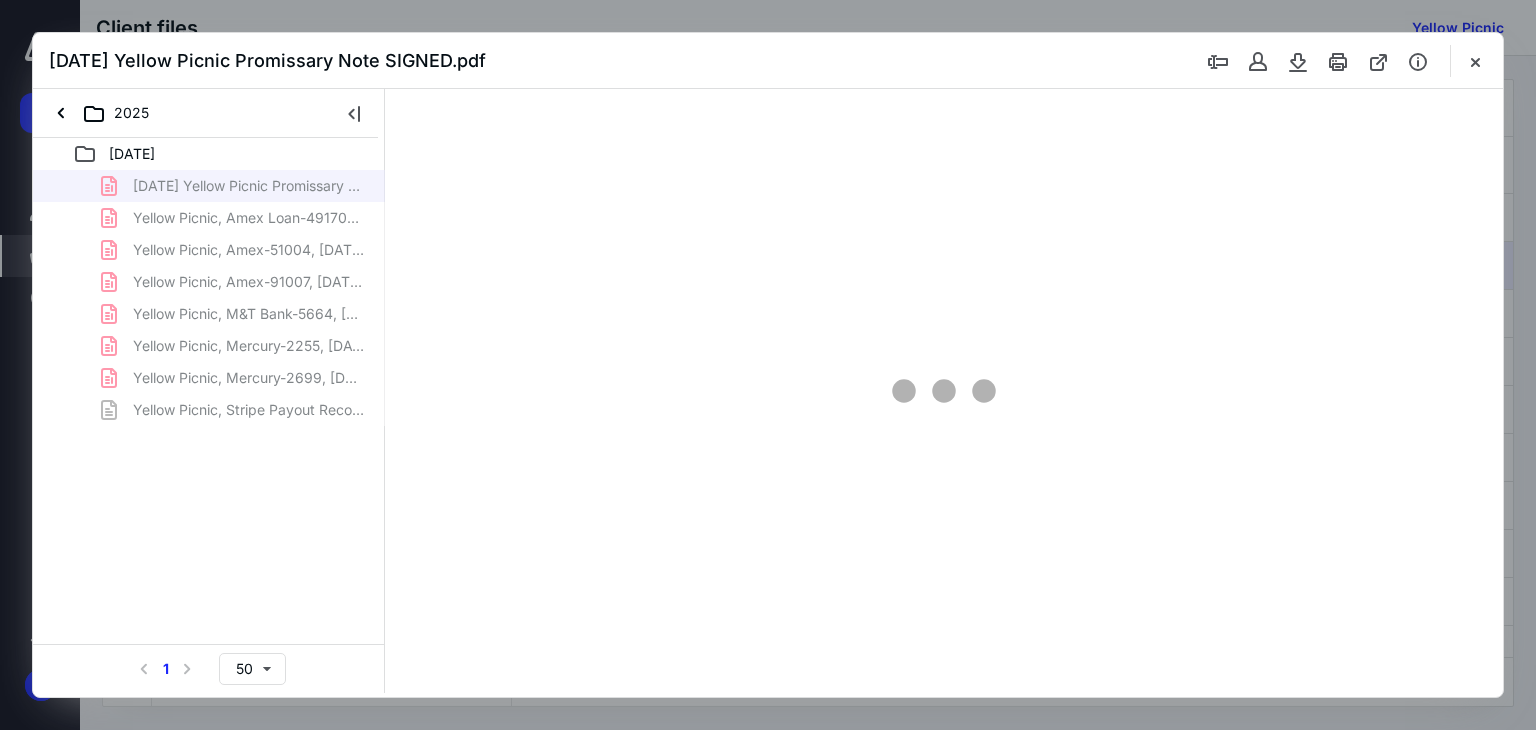 scroll, scrollTop: 0, scrollLeft: 0, axis: both 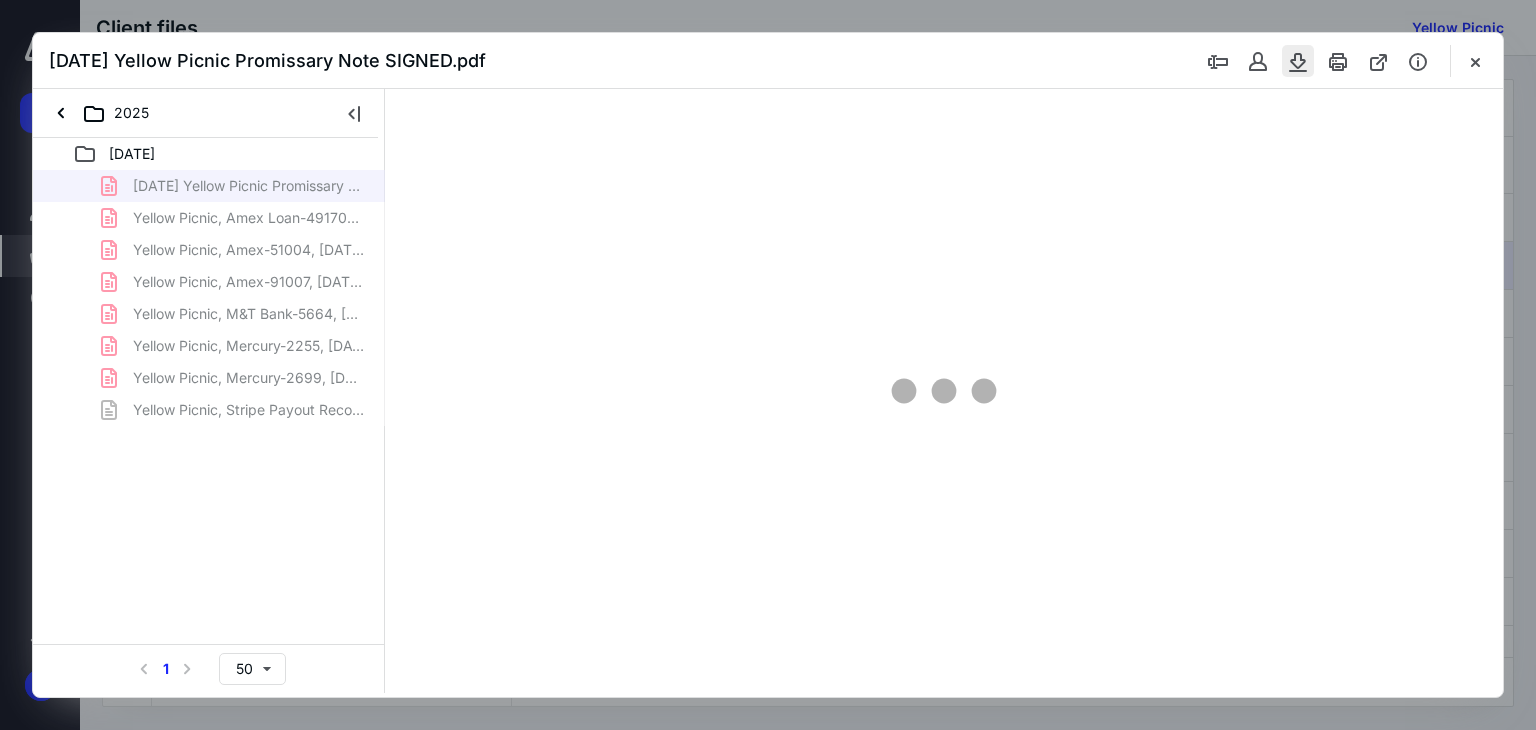 click at bounding box center [1298, 61] 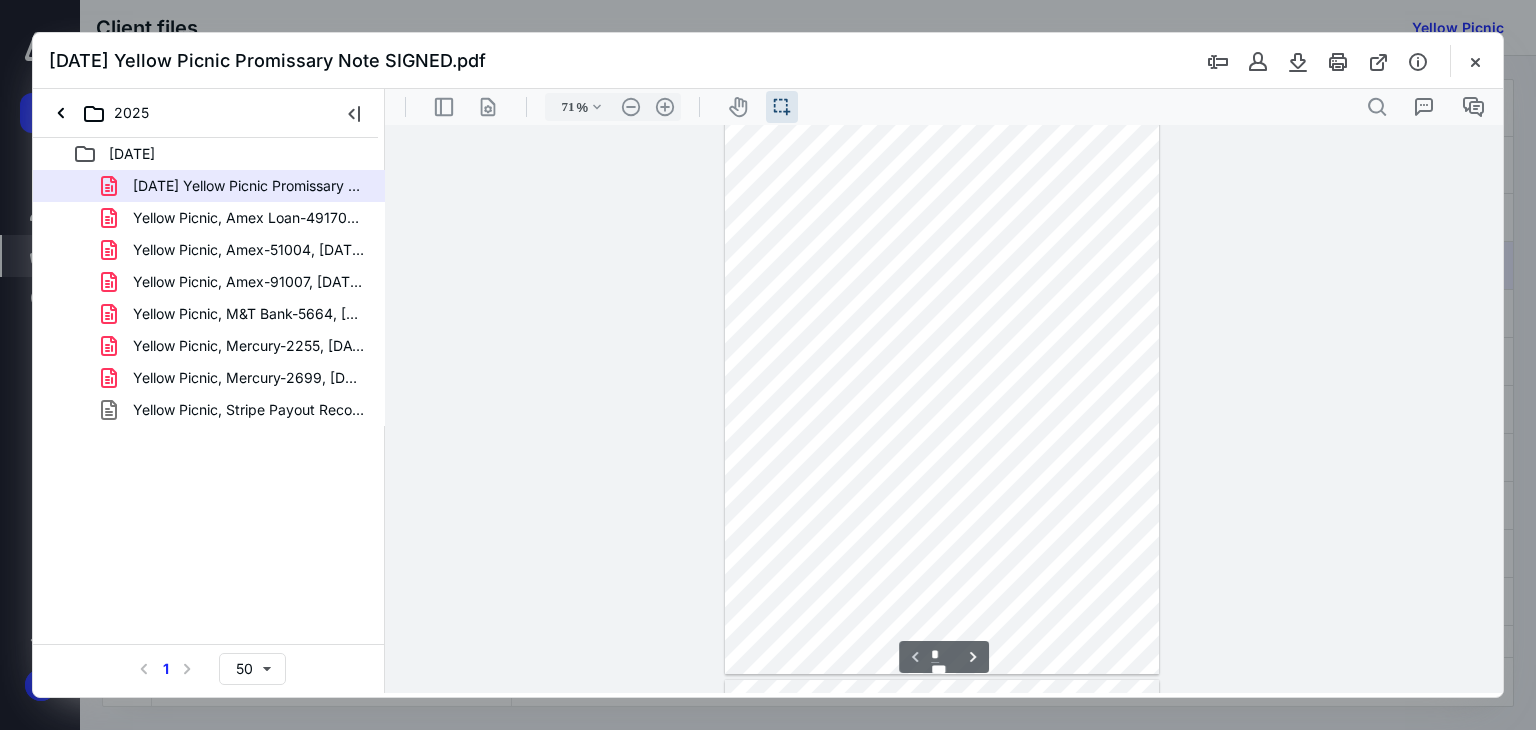 scroll, scrollTop: 0, scrollLeft: 0, axis: both 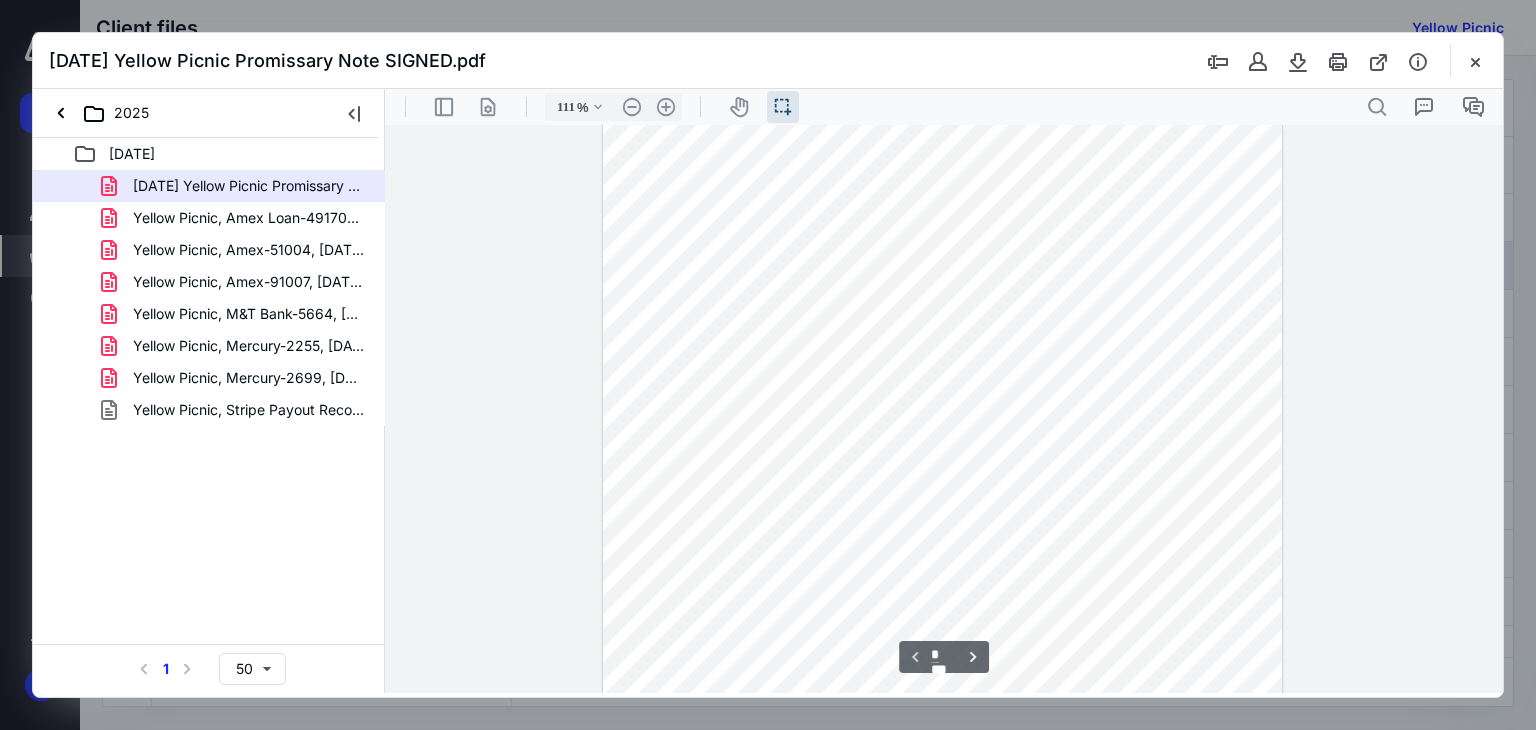 type on "161" 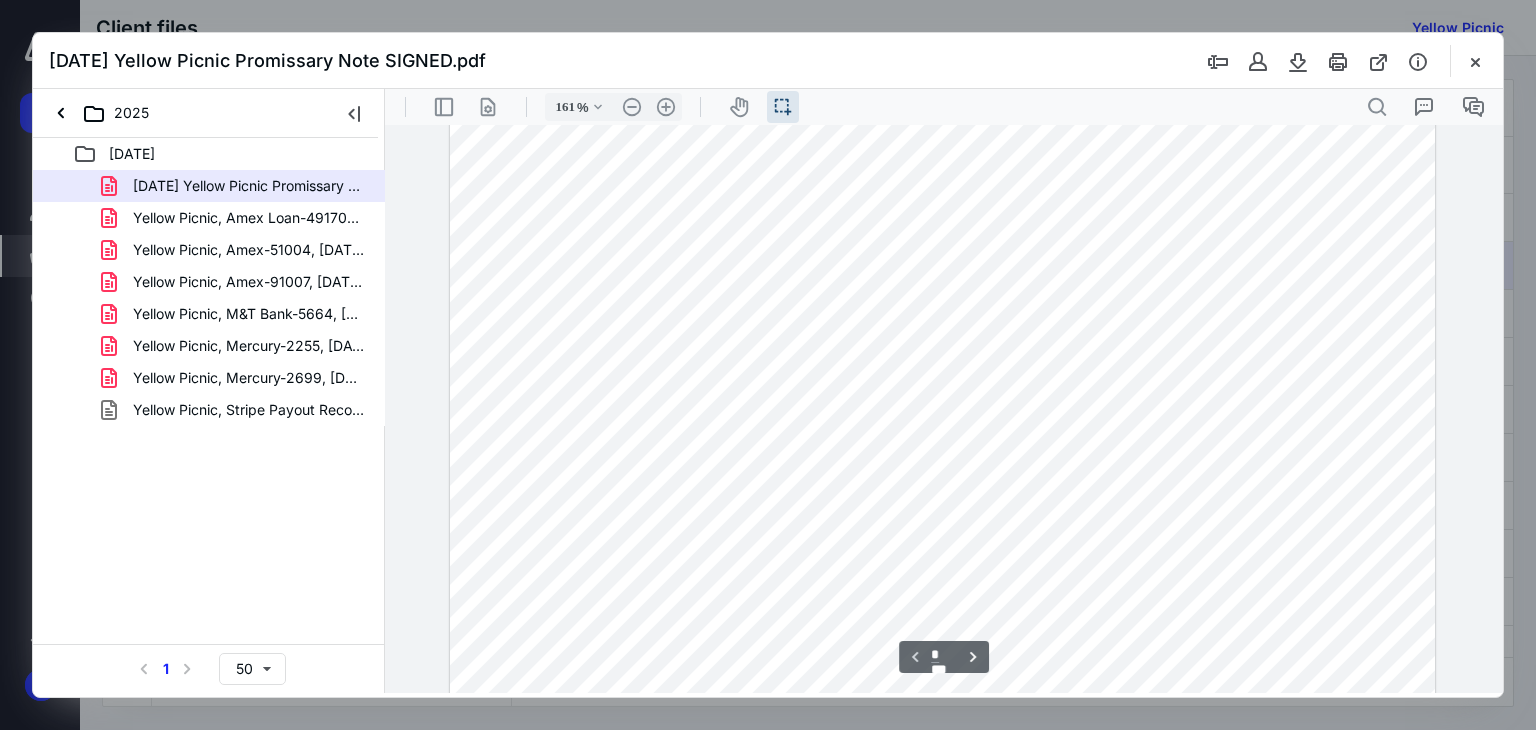 scroll, scrollTop: 700, scrollLeft: 0, axis: vertical 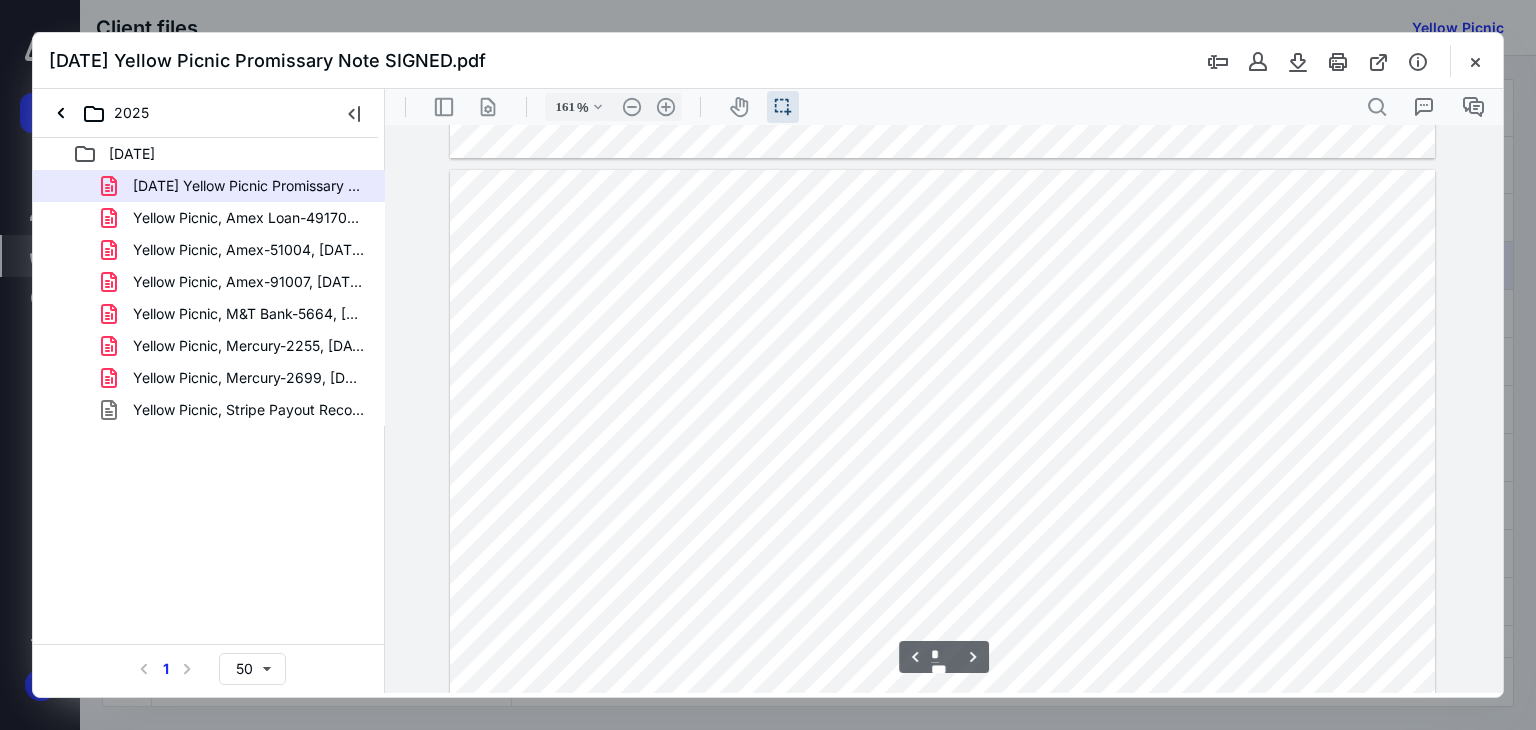 type on "*" 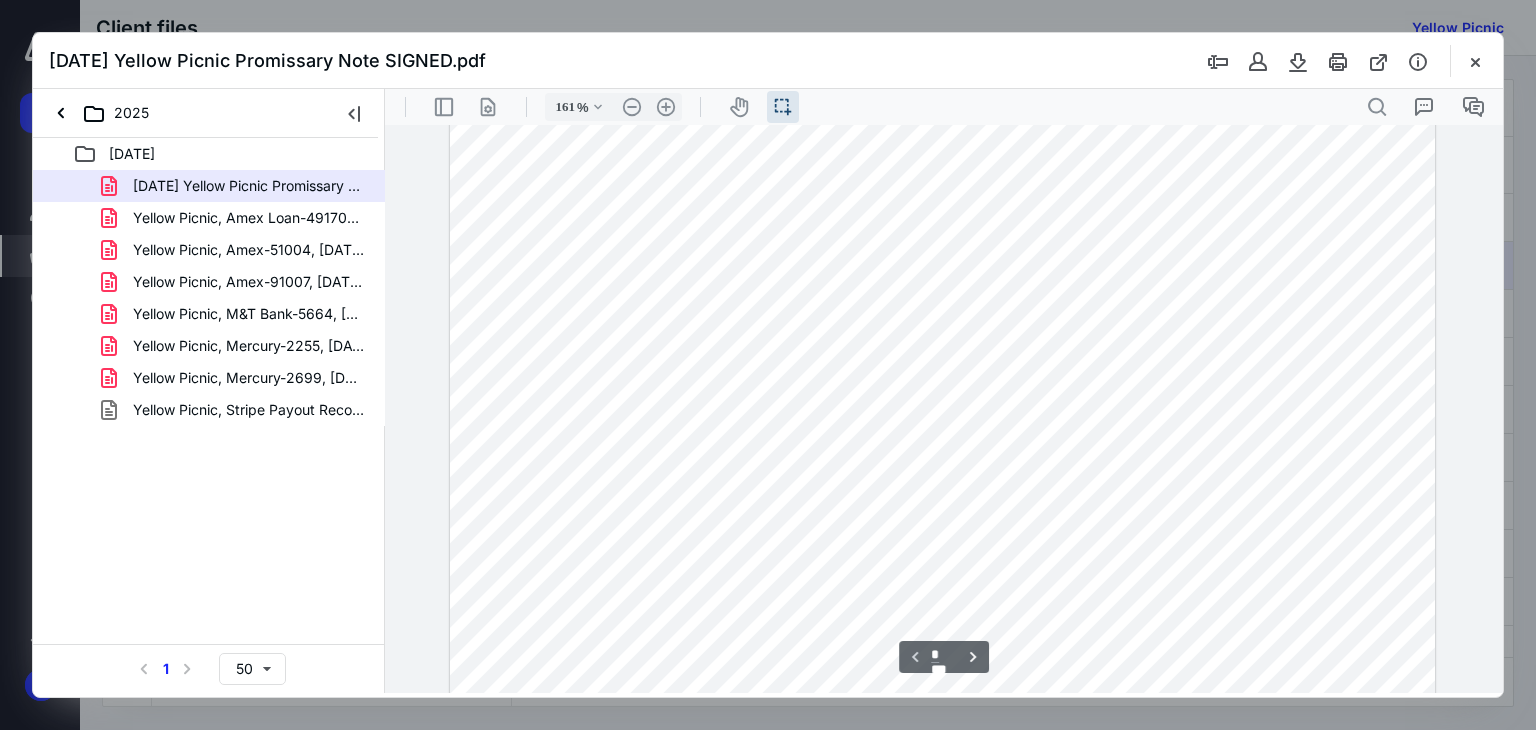 scroll, scrollTop: 0, scrollLeft: 0, axis: both 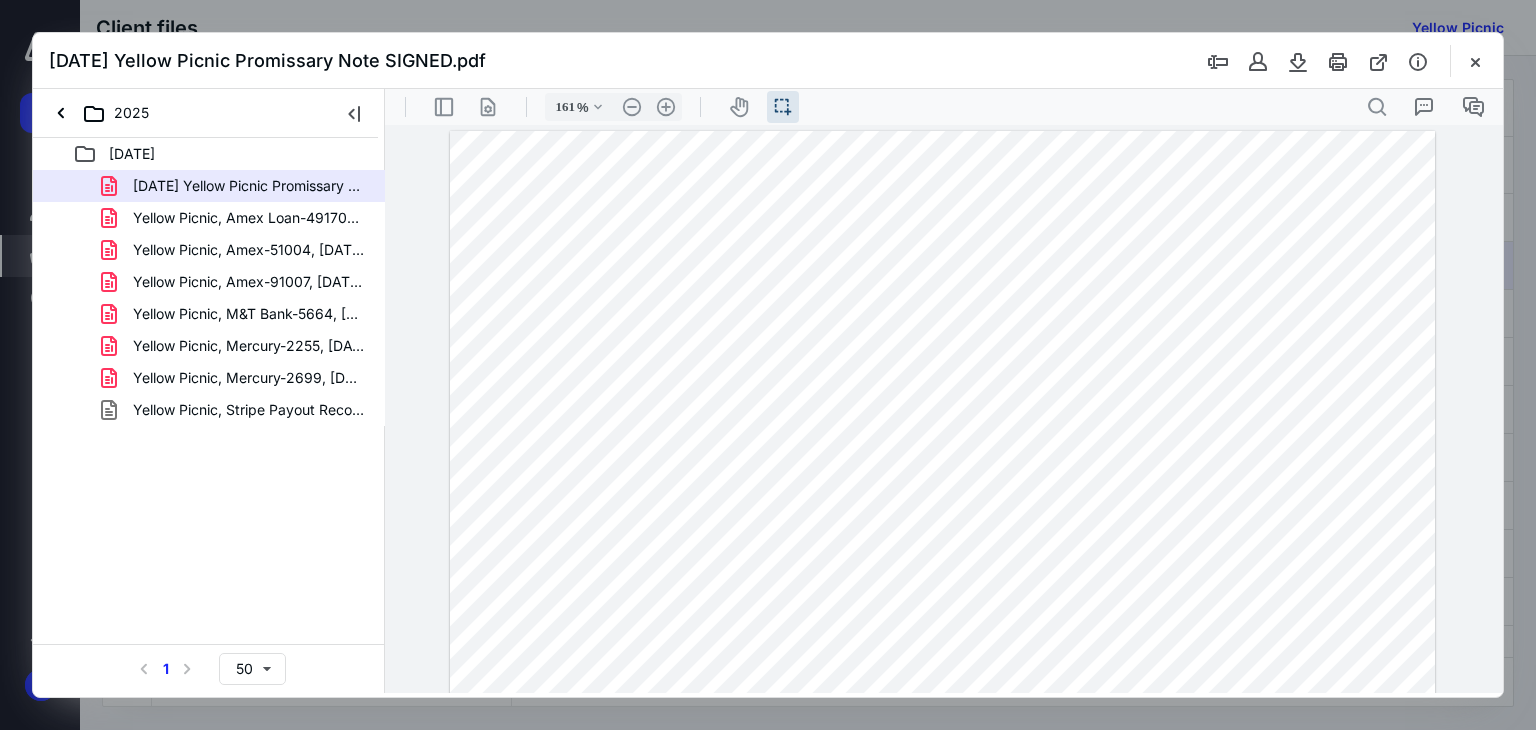 type 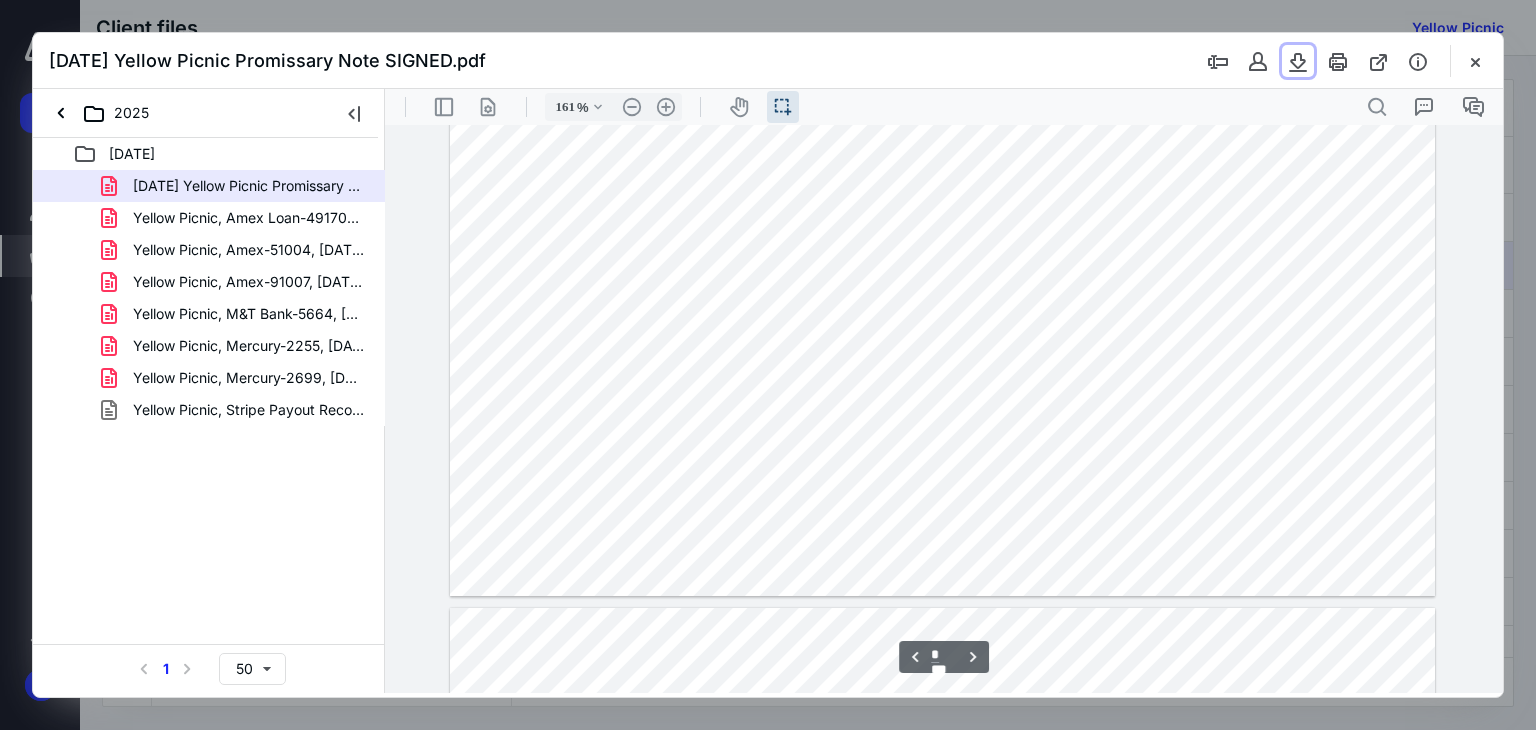 scroll, scrollTop: 2100, scrollLeft: 0, axis: vertical 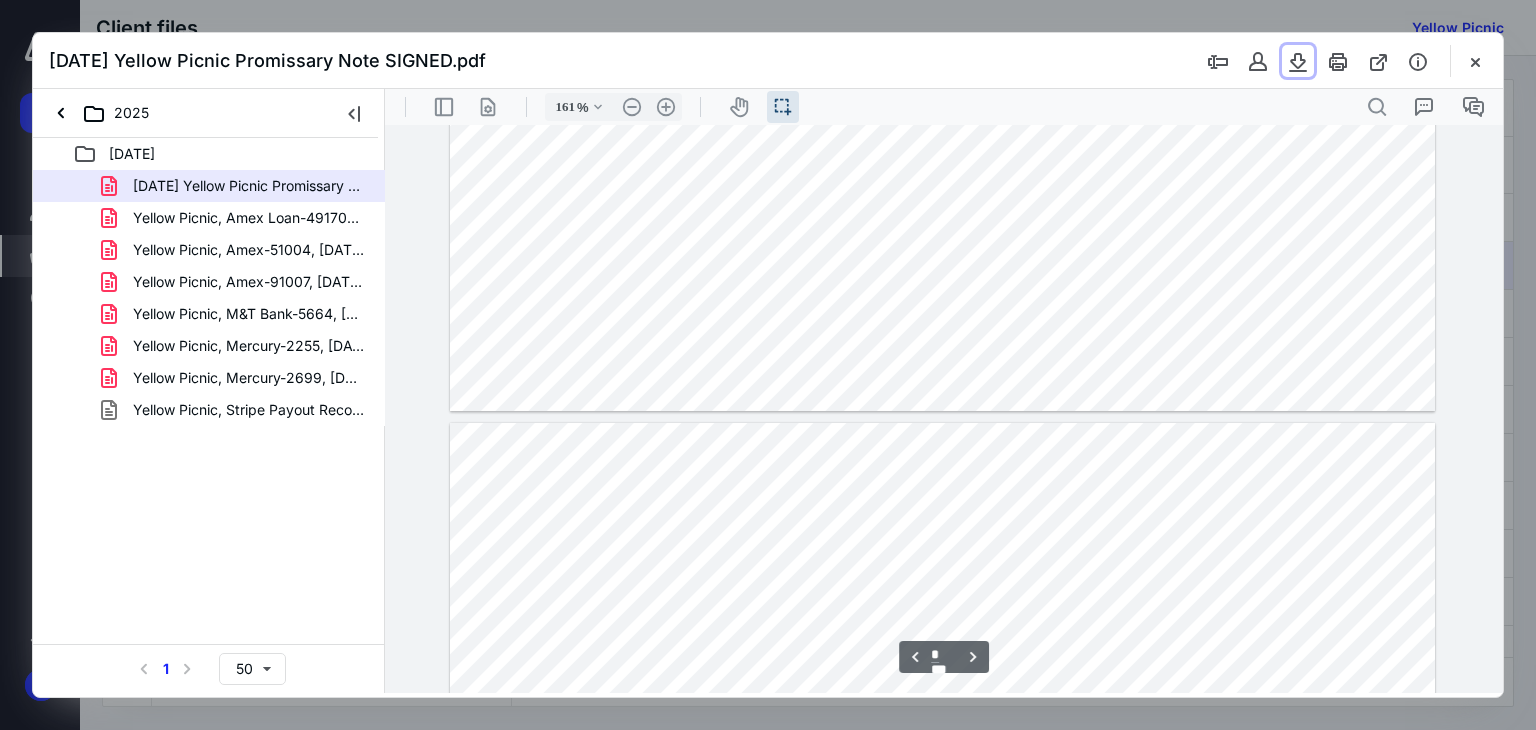 type on "*" 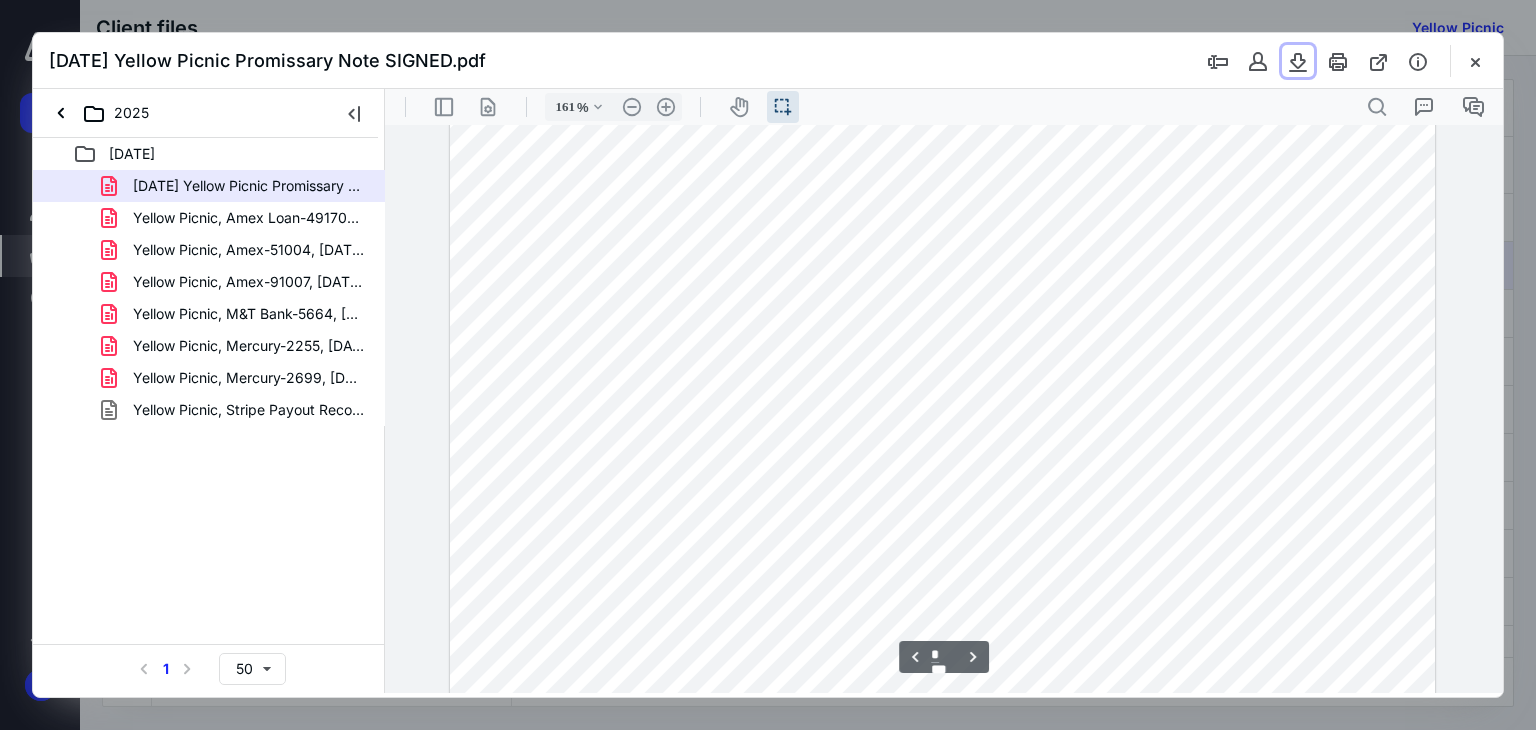 scroll, scrollTop: 3000, scrollLeft: 0, axis: vertical 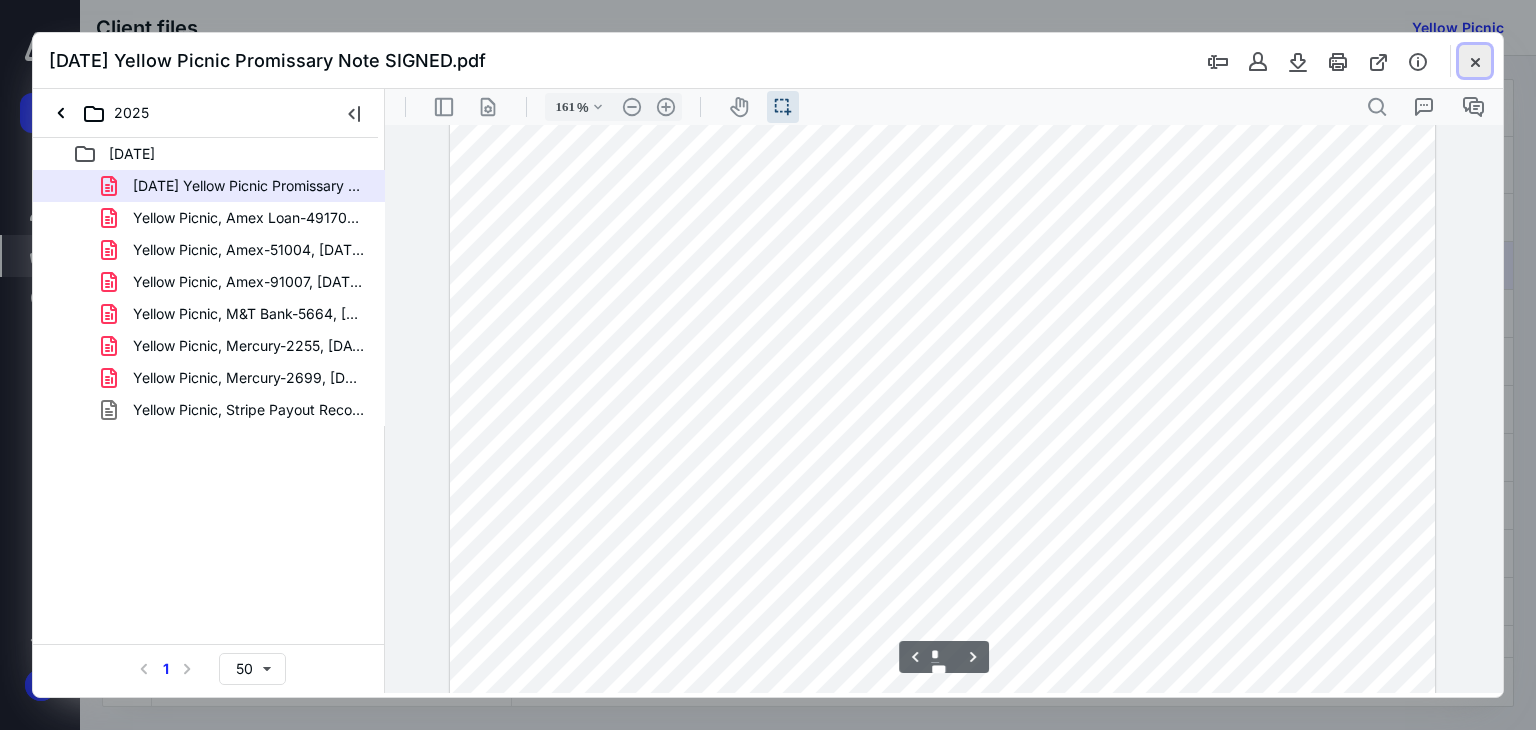 click at bounding box center [1475, 61] 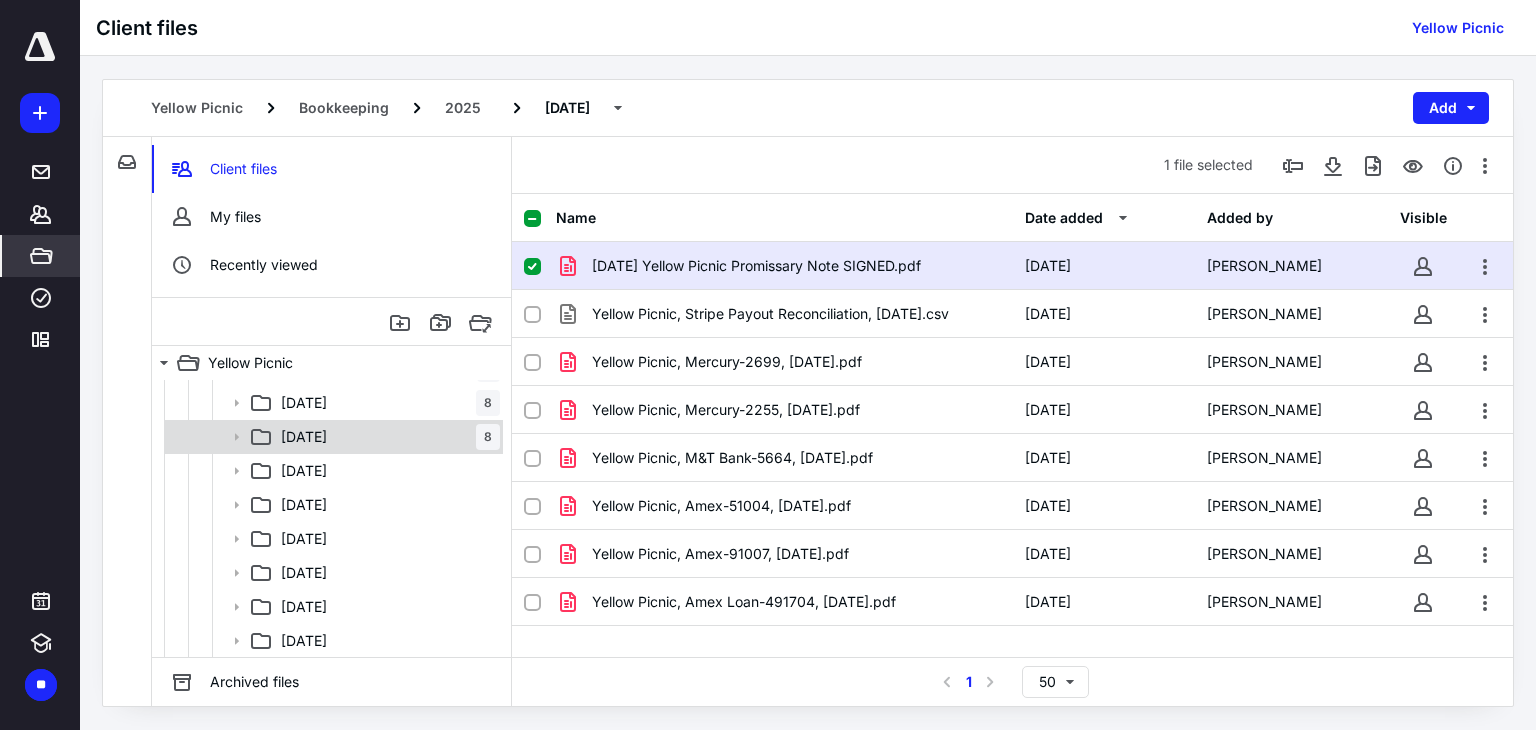 scroll, scrollTop: 776, scrollLeft: 0, axis: vertical 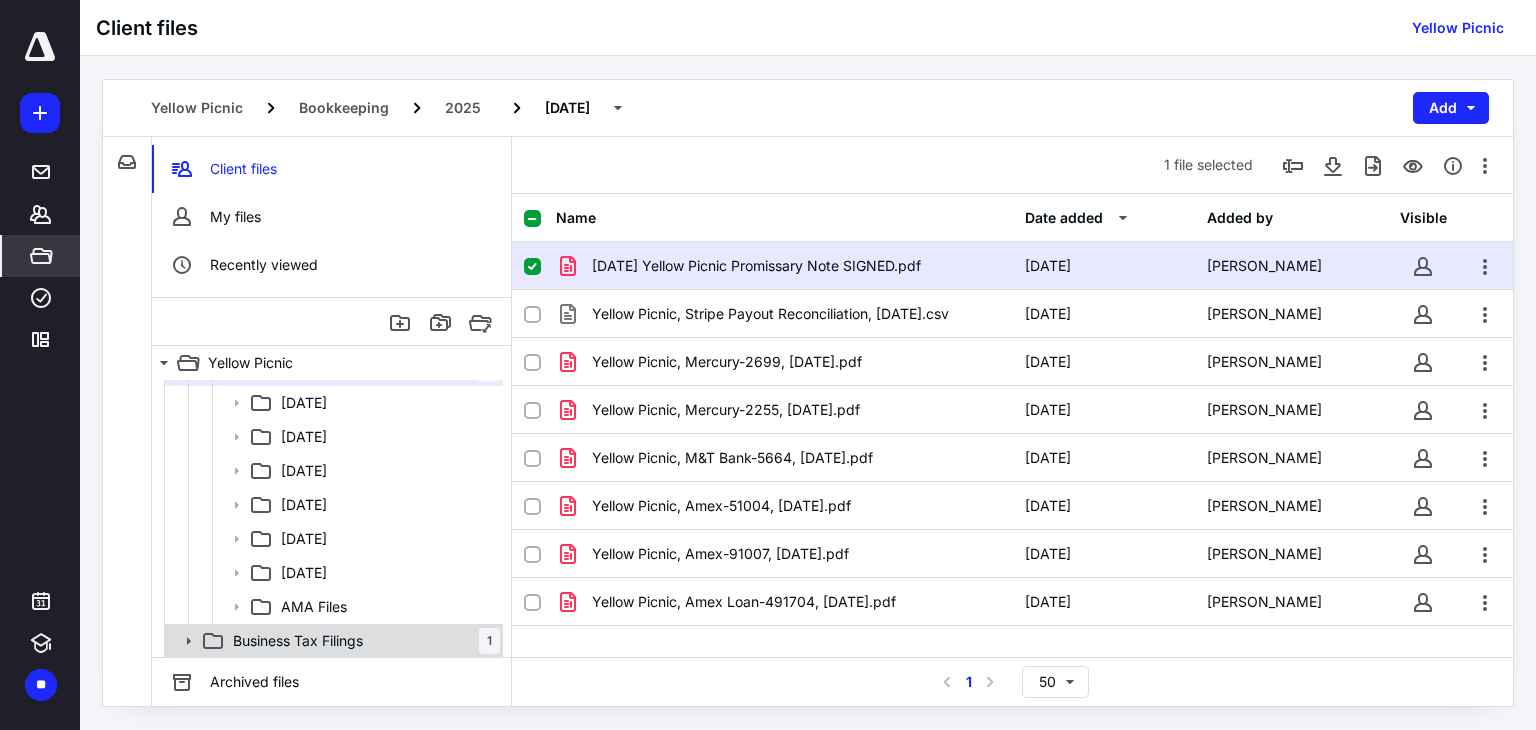 click on "Business Tax Filings" at bounding box center [298, 641] 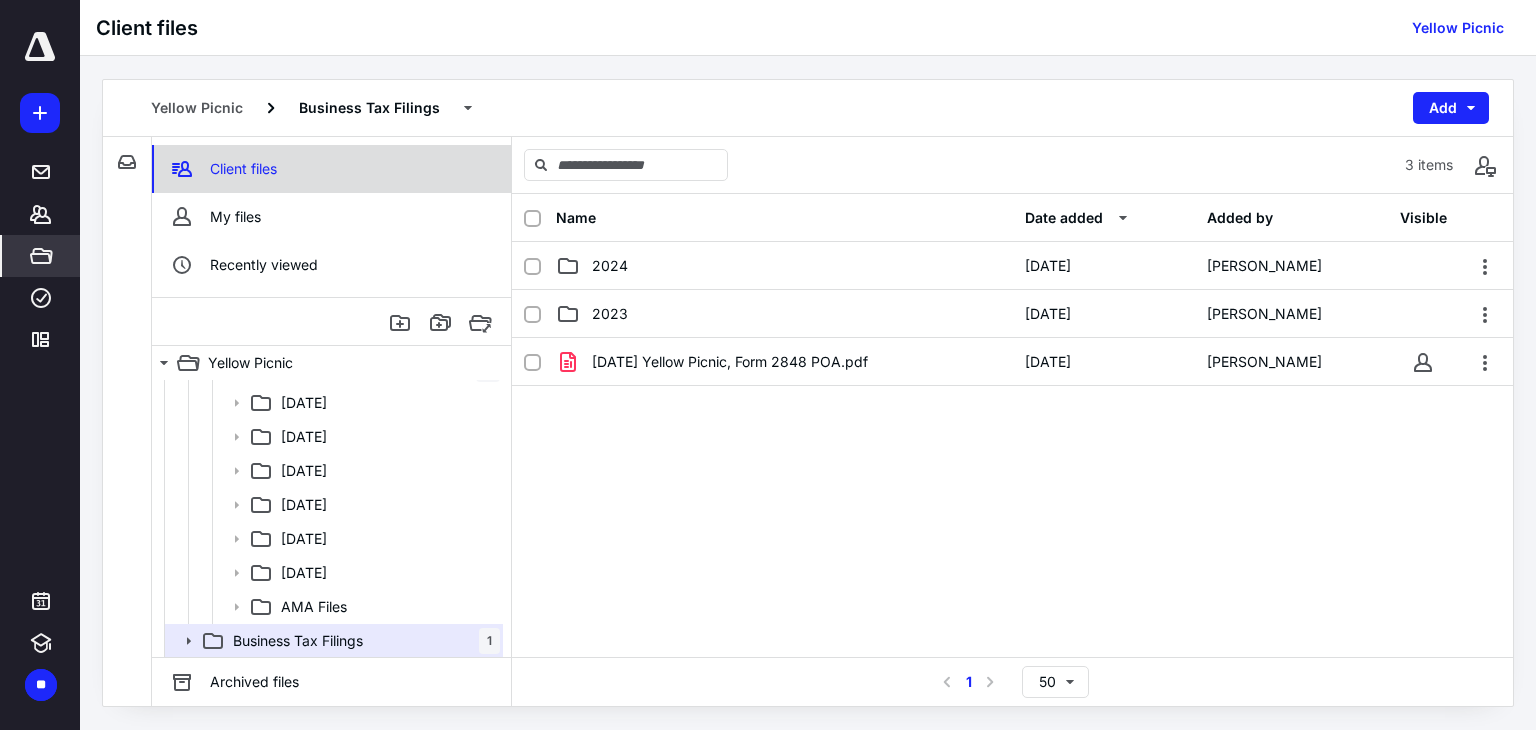 click on "Client files" at bounding box center [243, 169] 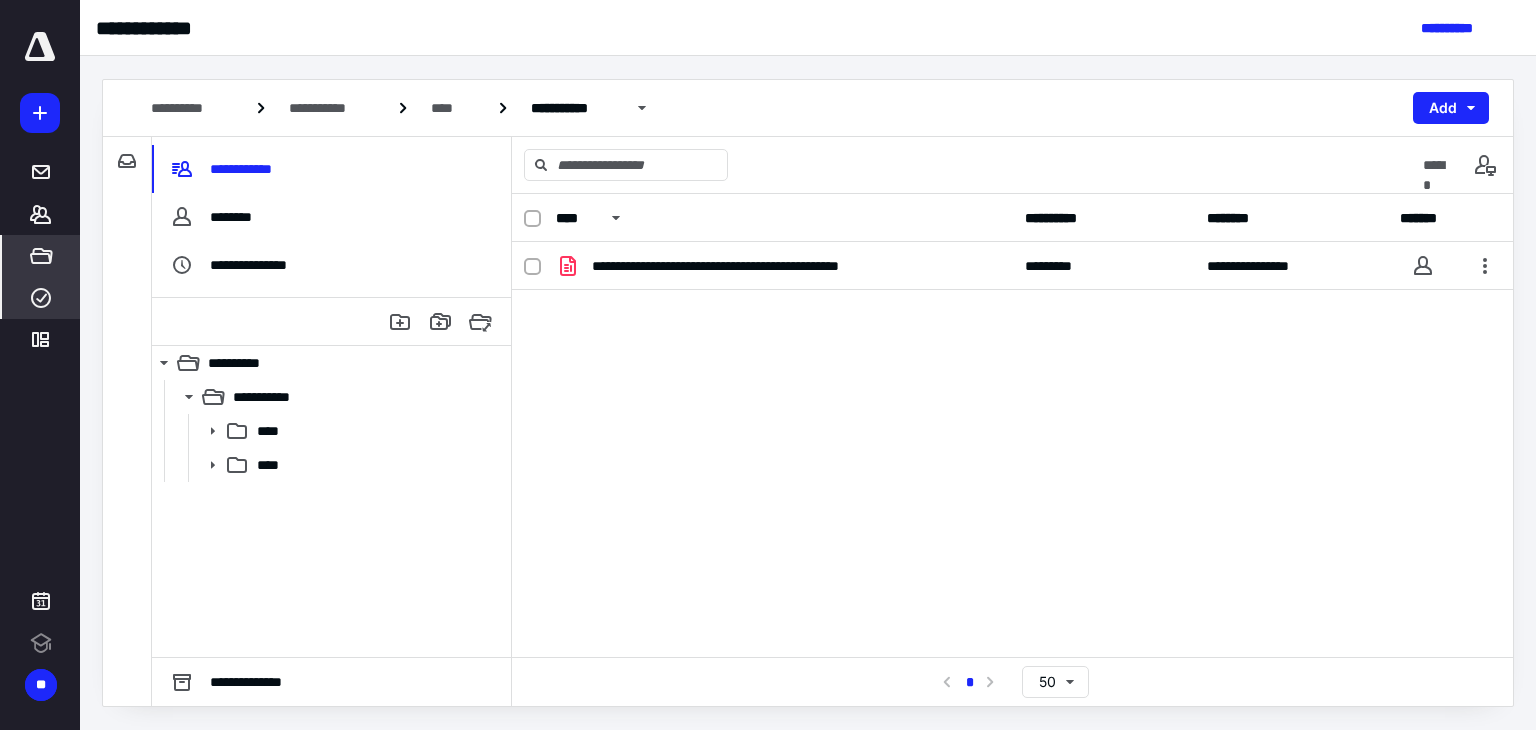 scroll, scrollTop: 0, scrollLeft: 0, axis: both 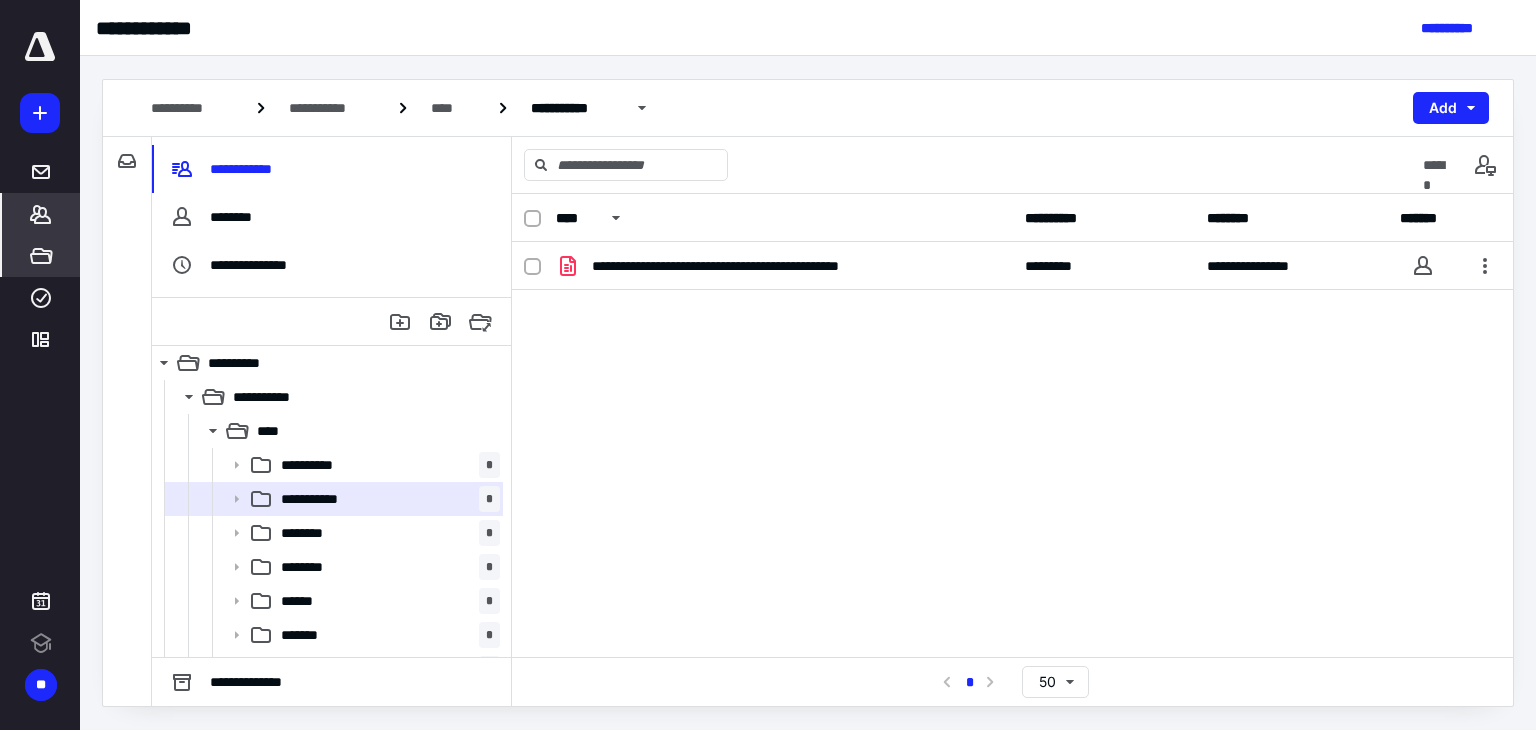 click 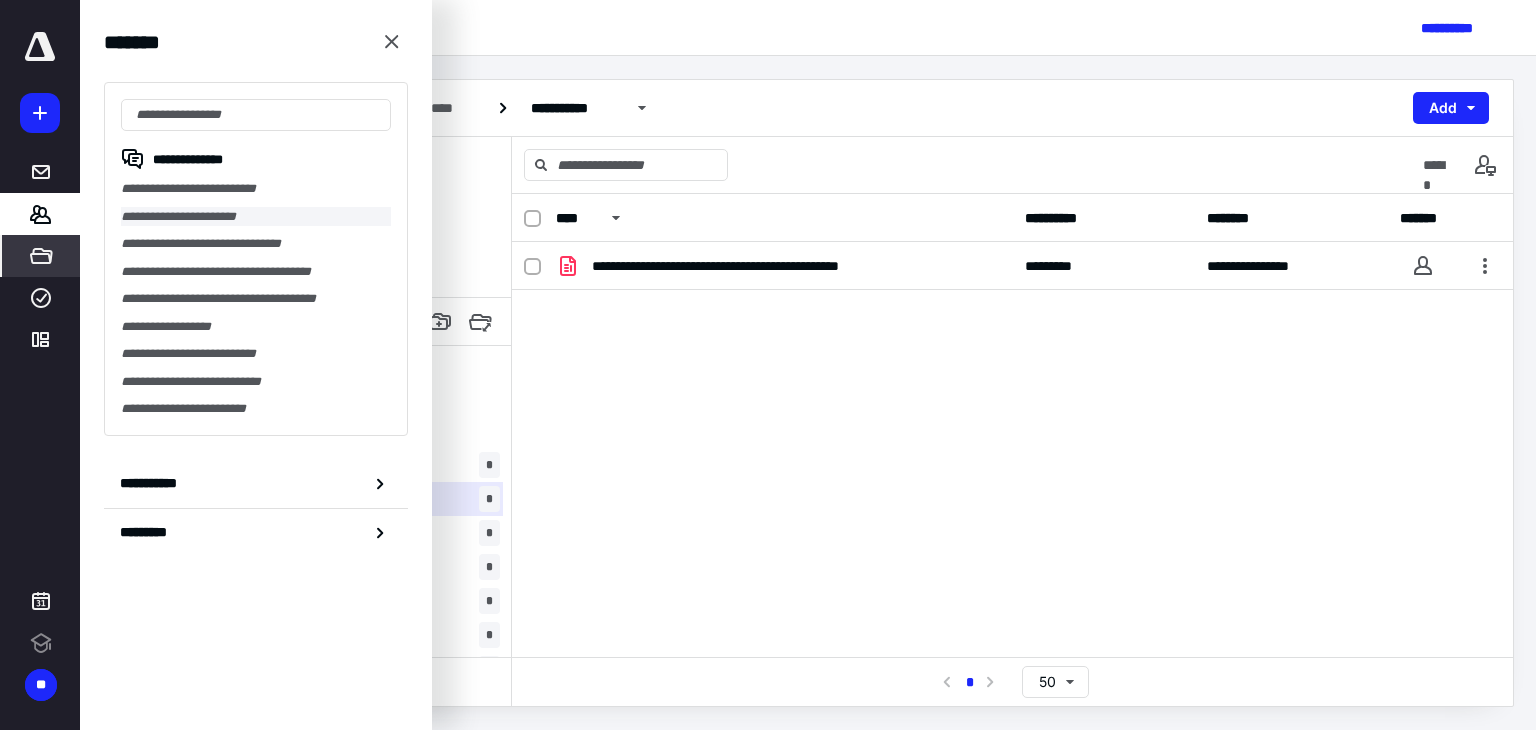 scroll, scrollTop: 0, scrollLeft: 0, axis: both 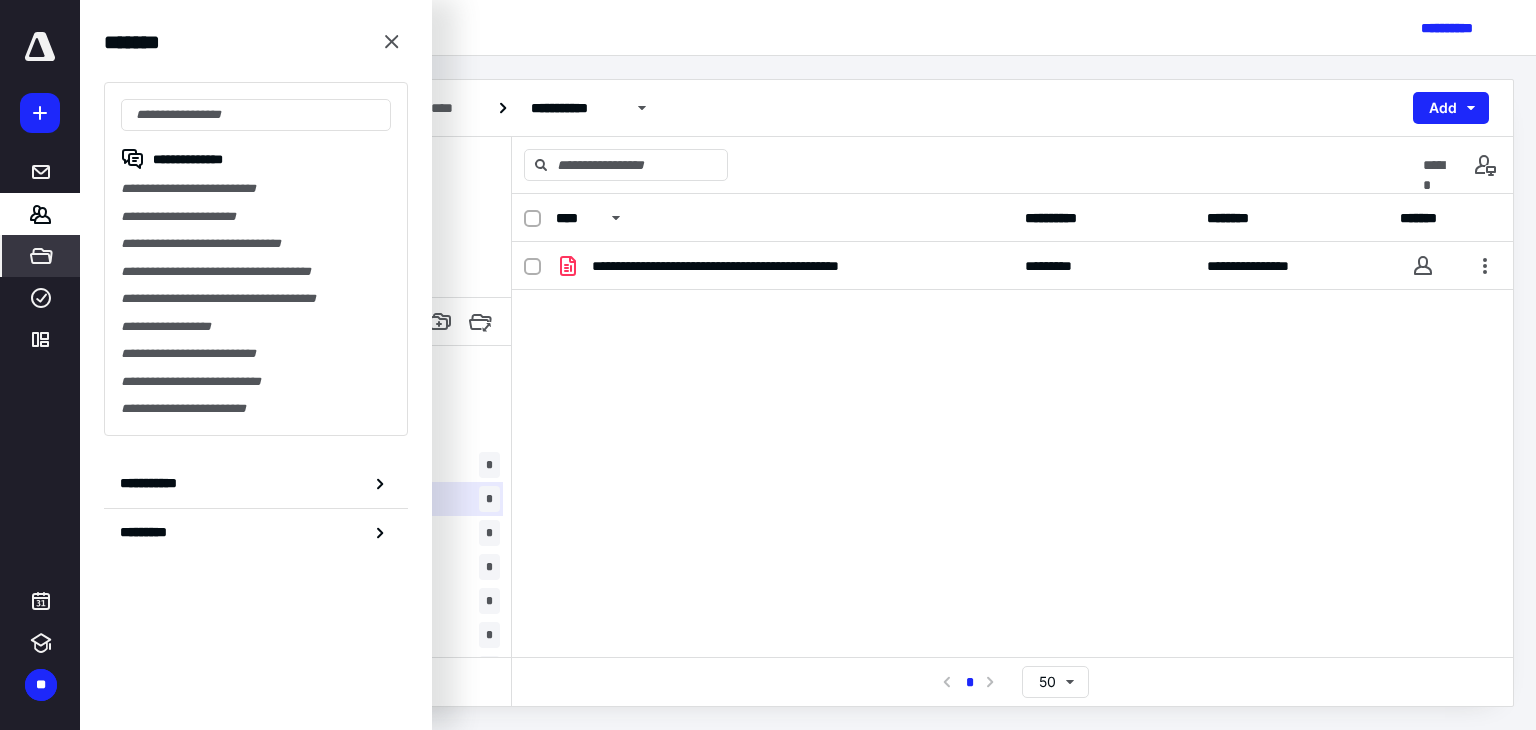 click on "**********" at bounding box center [153, 483] 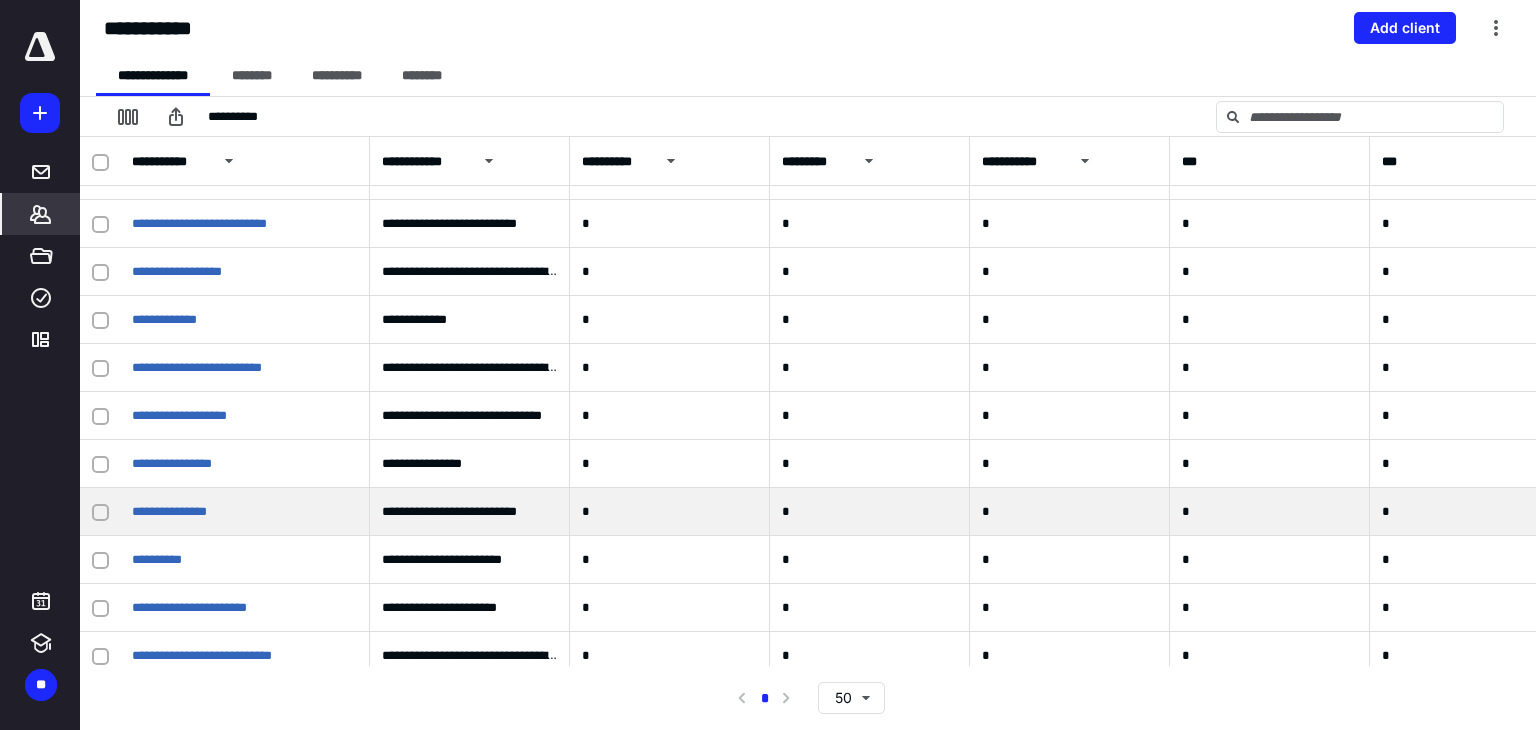 scroll, scrollTop: 1791, scrollLeft: 0, axis: vertical 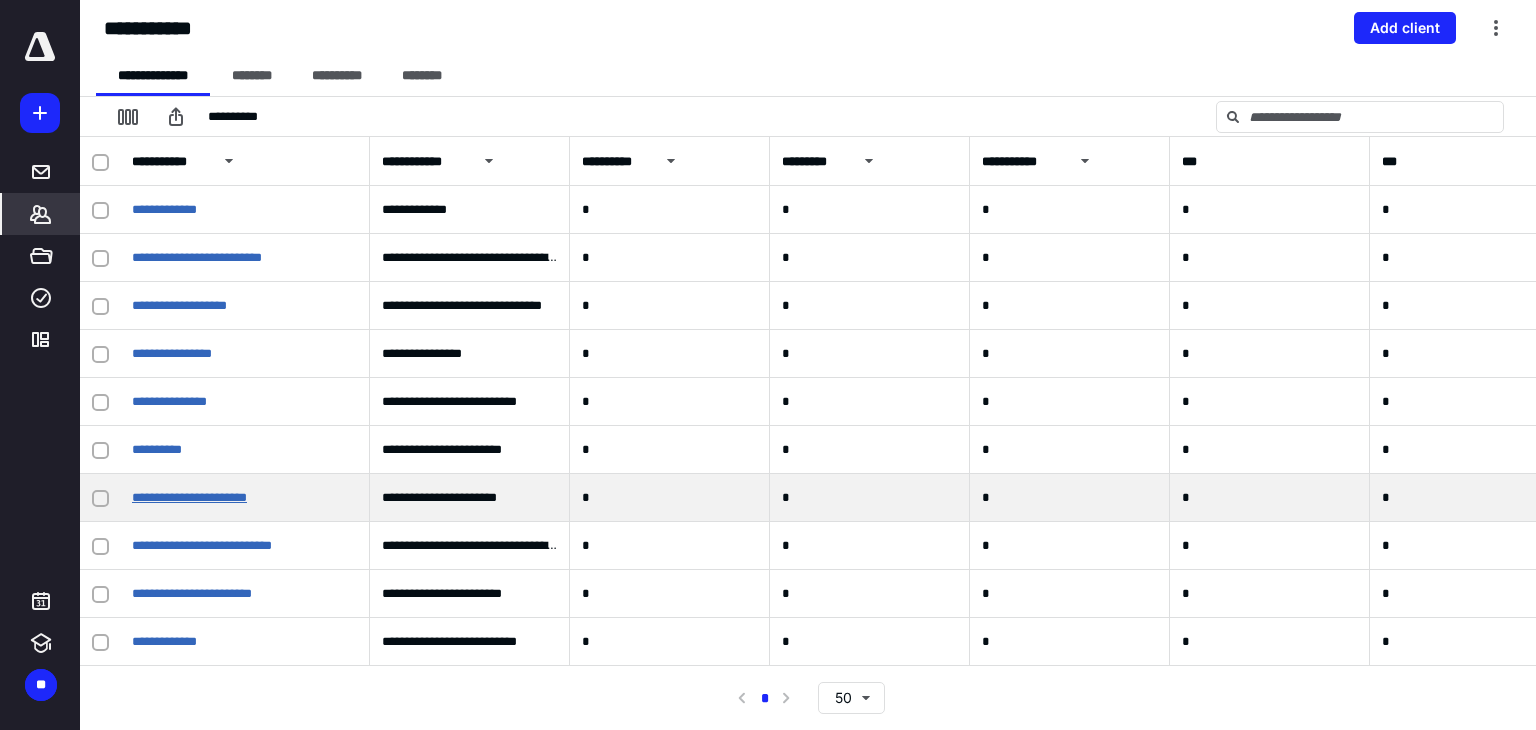 click on "**********" at bounding box center [189, 497] 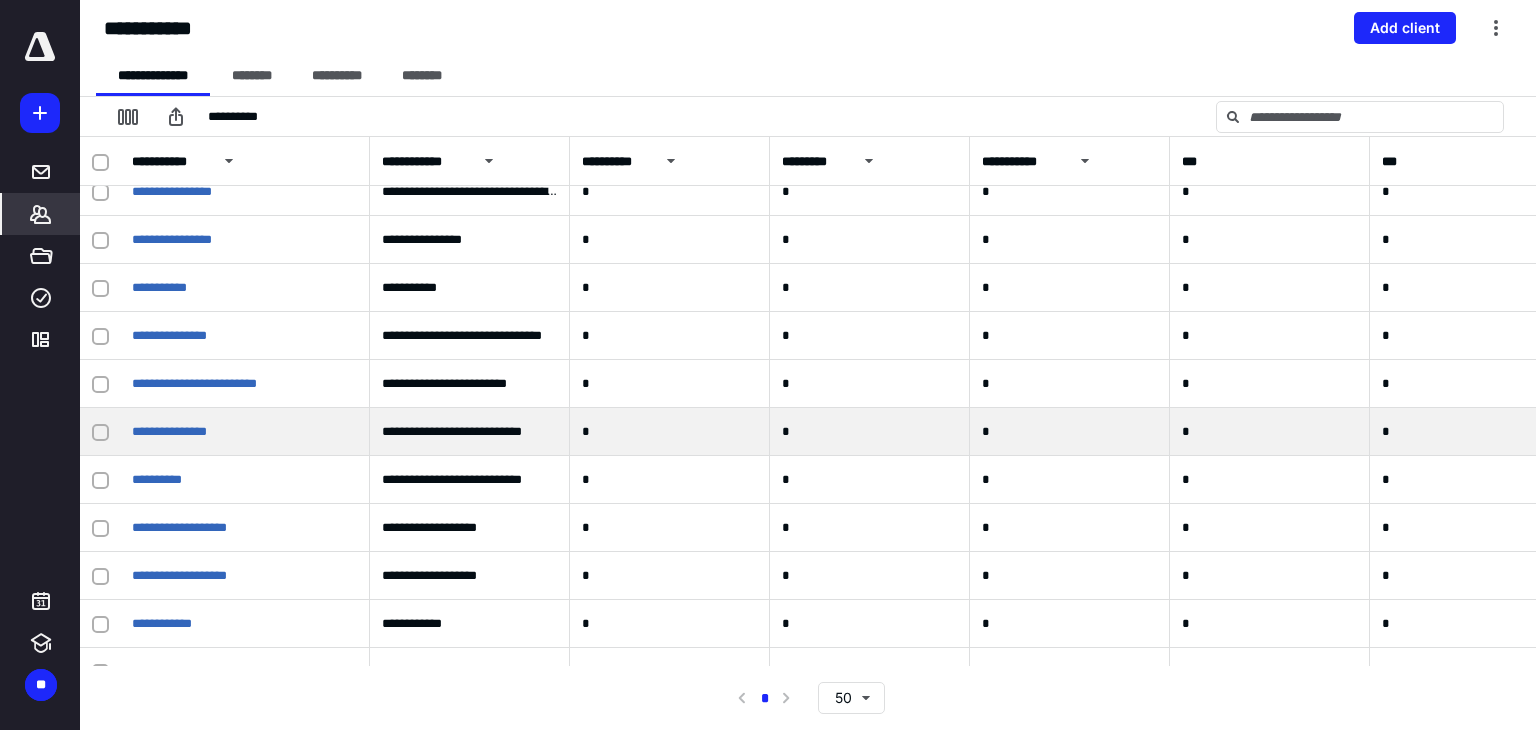 scroll, scrollTop: 700, scrollLeft: 0, axis: vertical 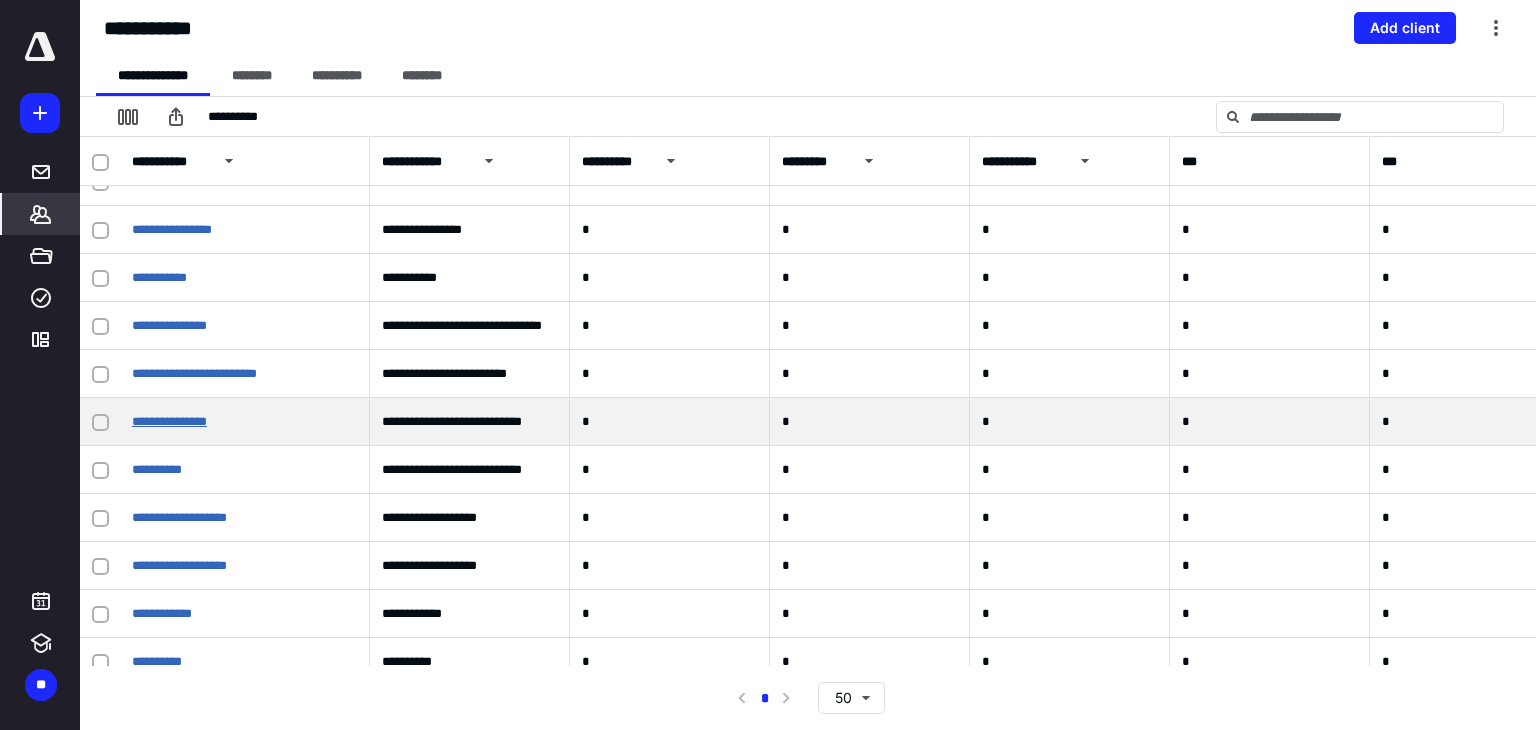 click on "**********" at bounding box center [169, 421] 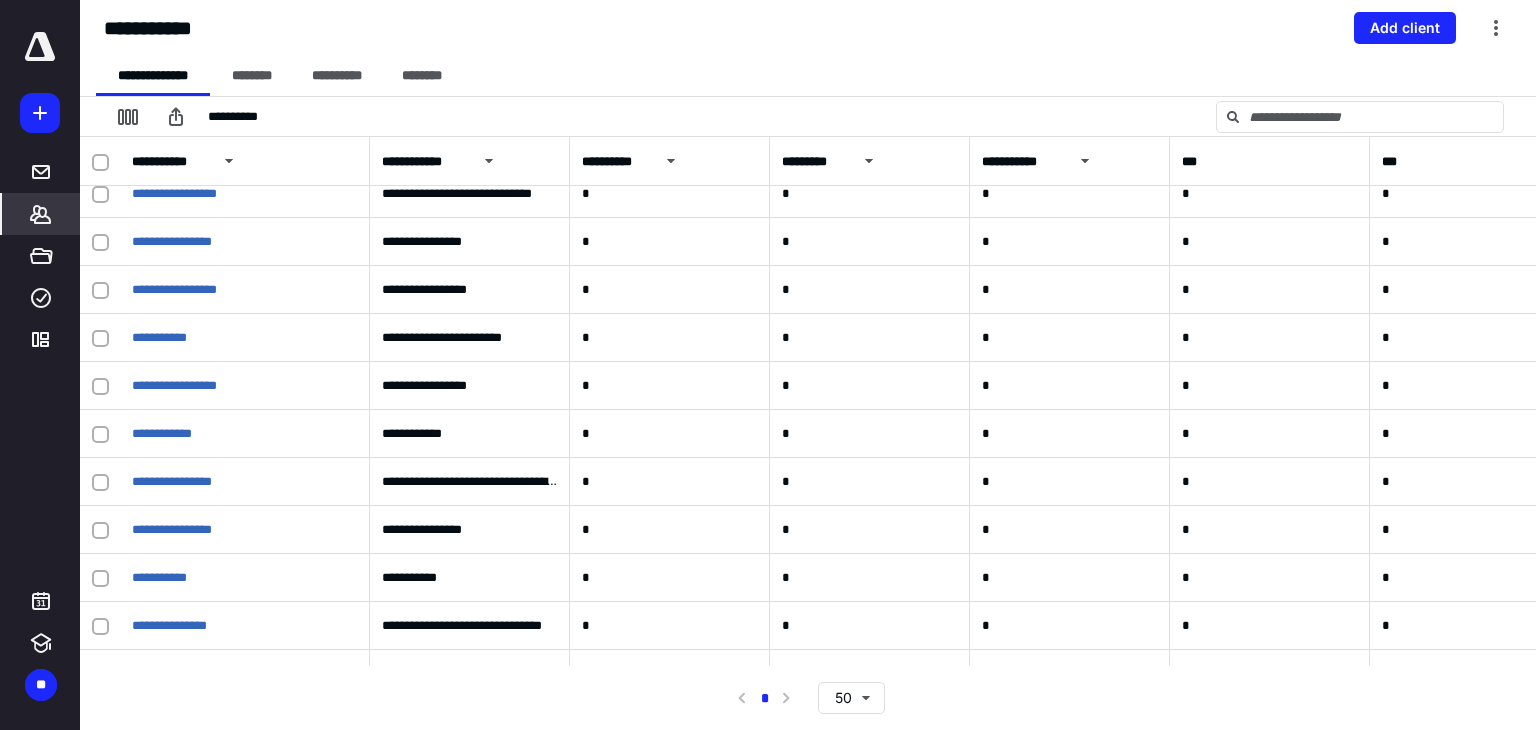 scroll, scrollTop: 600, scrollLeft: 0, axis: vertical 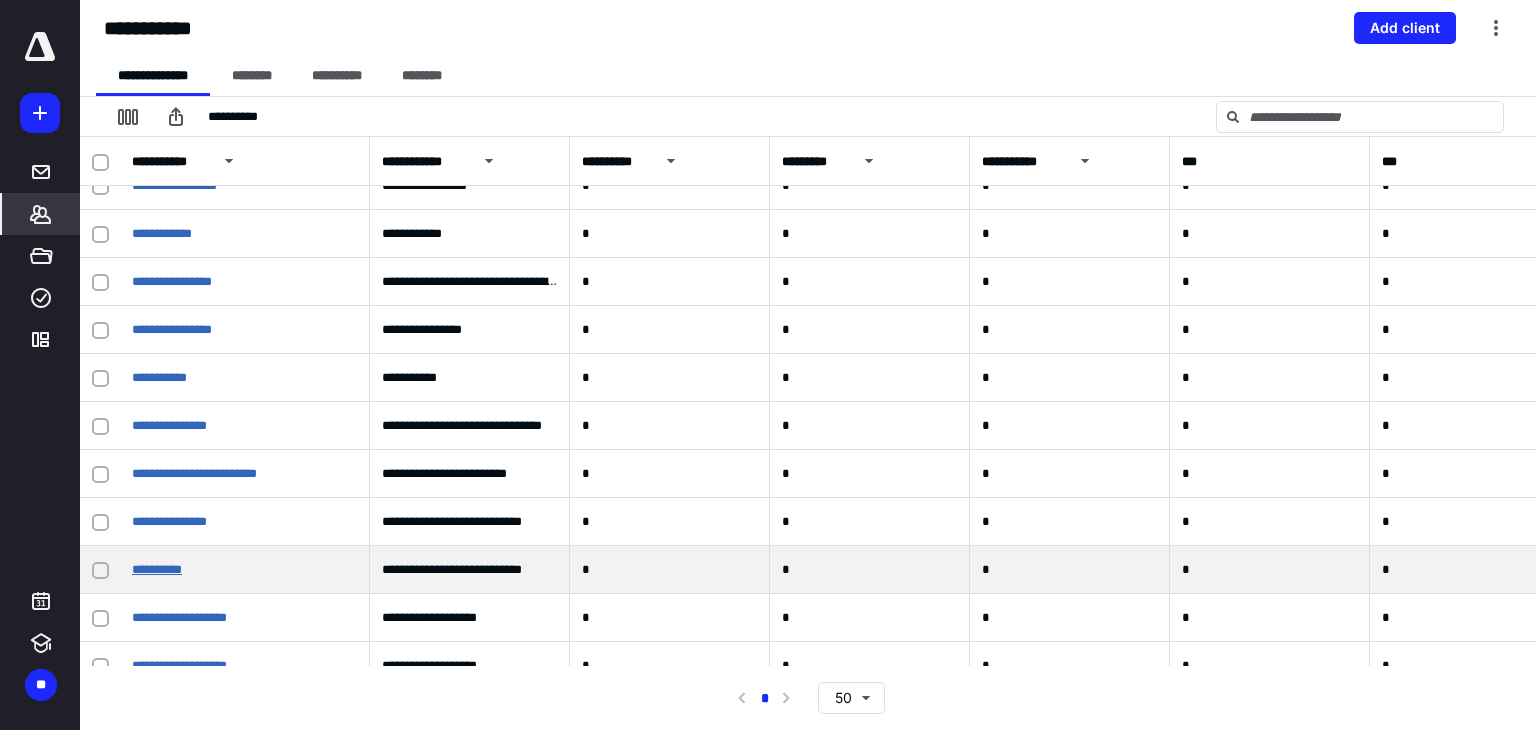 click on "**********" at bounding box center [157, 569] 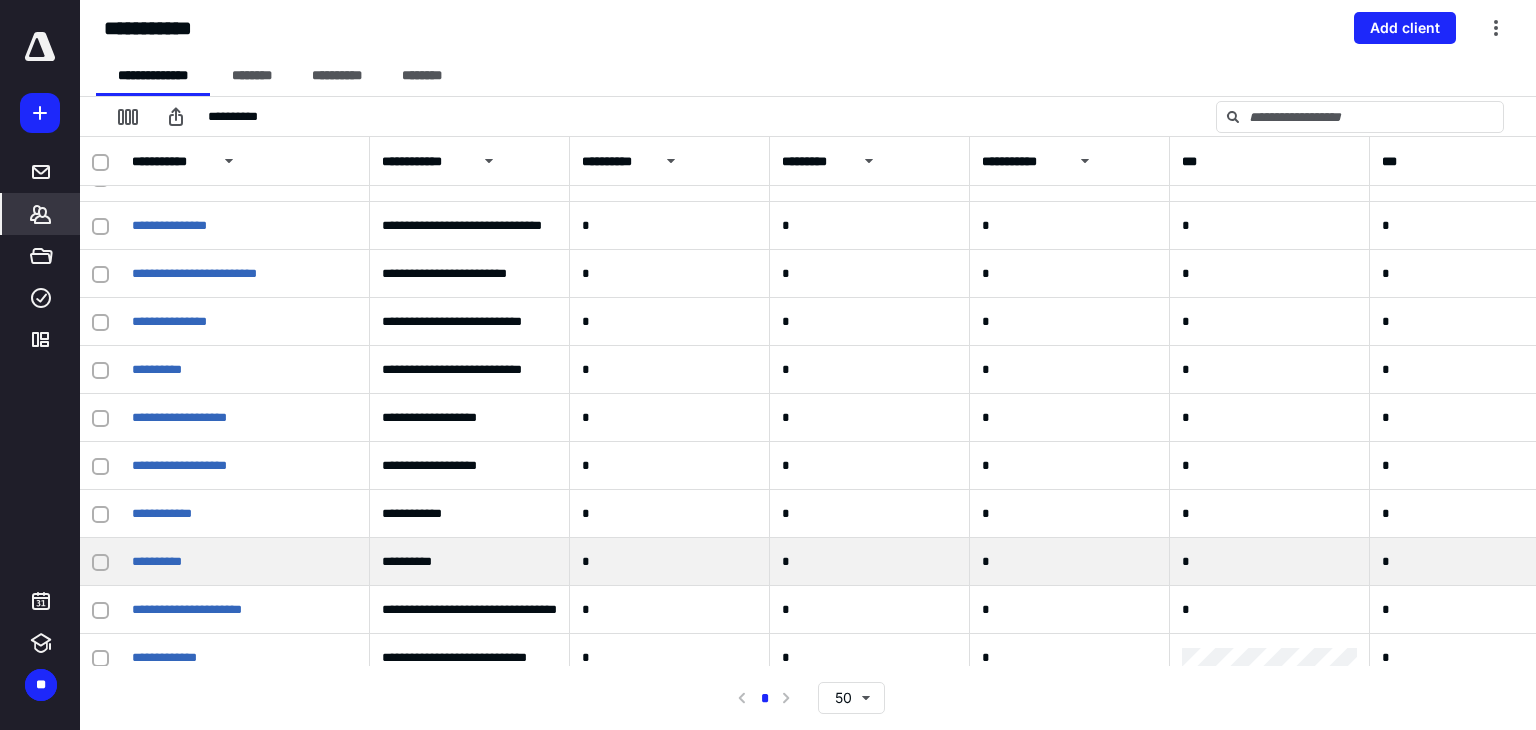 scroll, scrollTop: 1000, scrollLeft: 0, axis: vertical 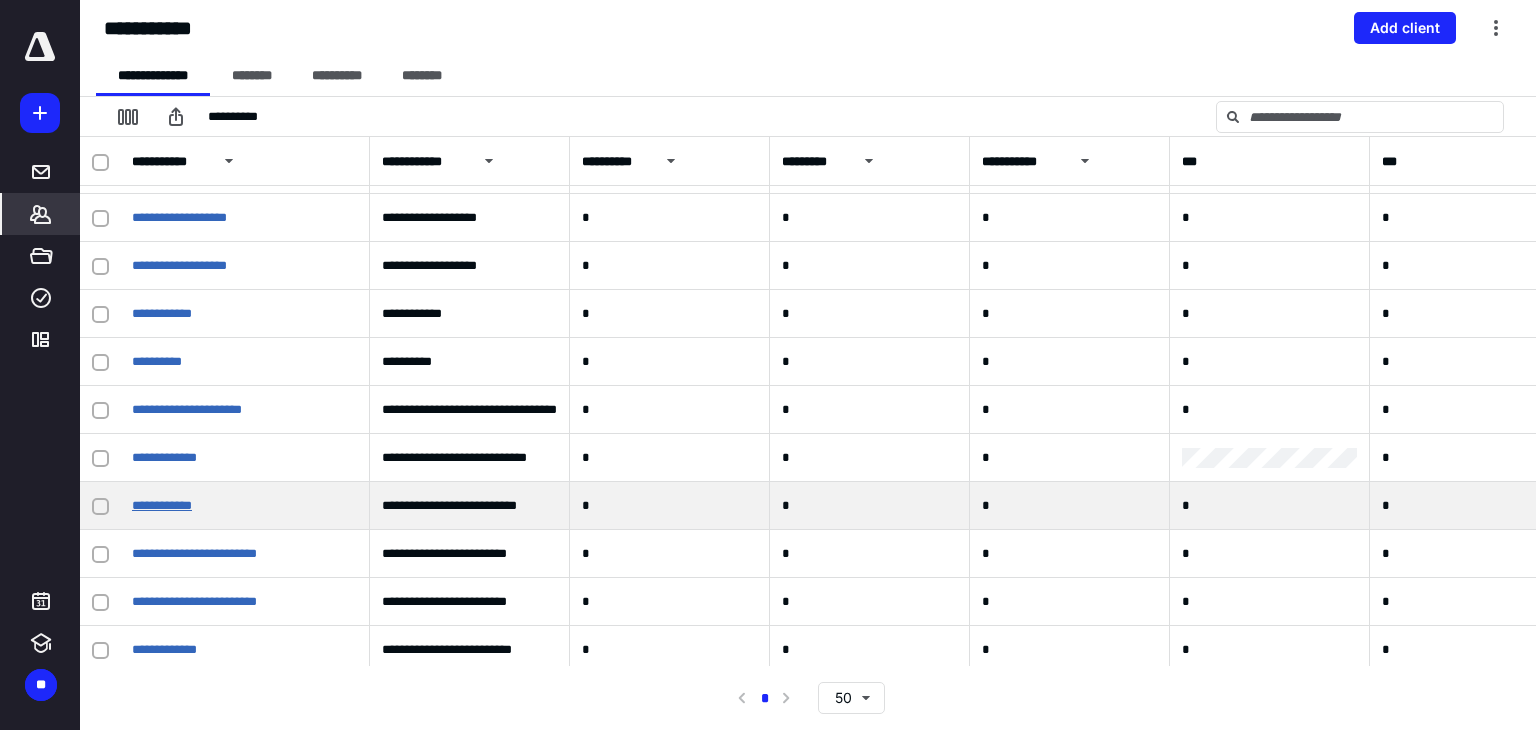 click on "**********" at bounding box center [162, 505] 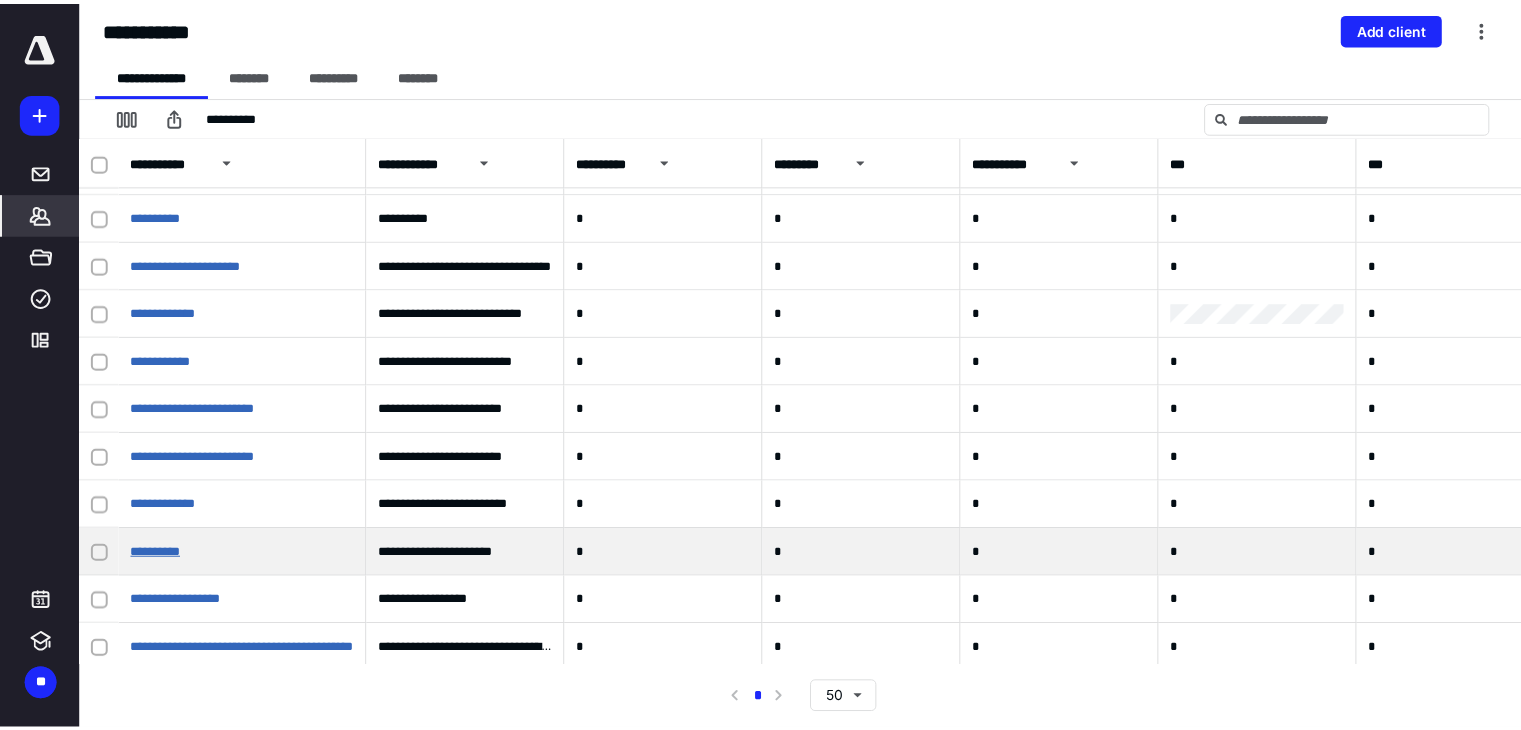 scroll, scrollTop: 1200, scrollLeft: 0, axis: vertical 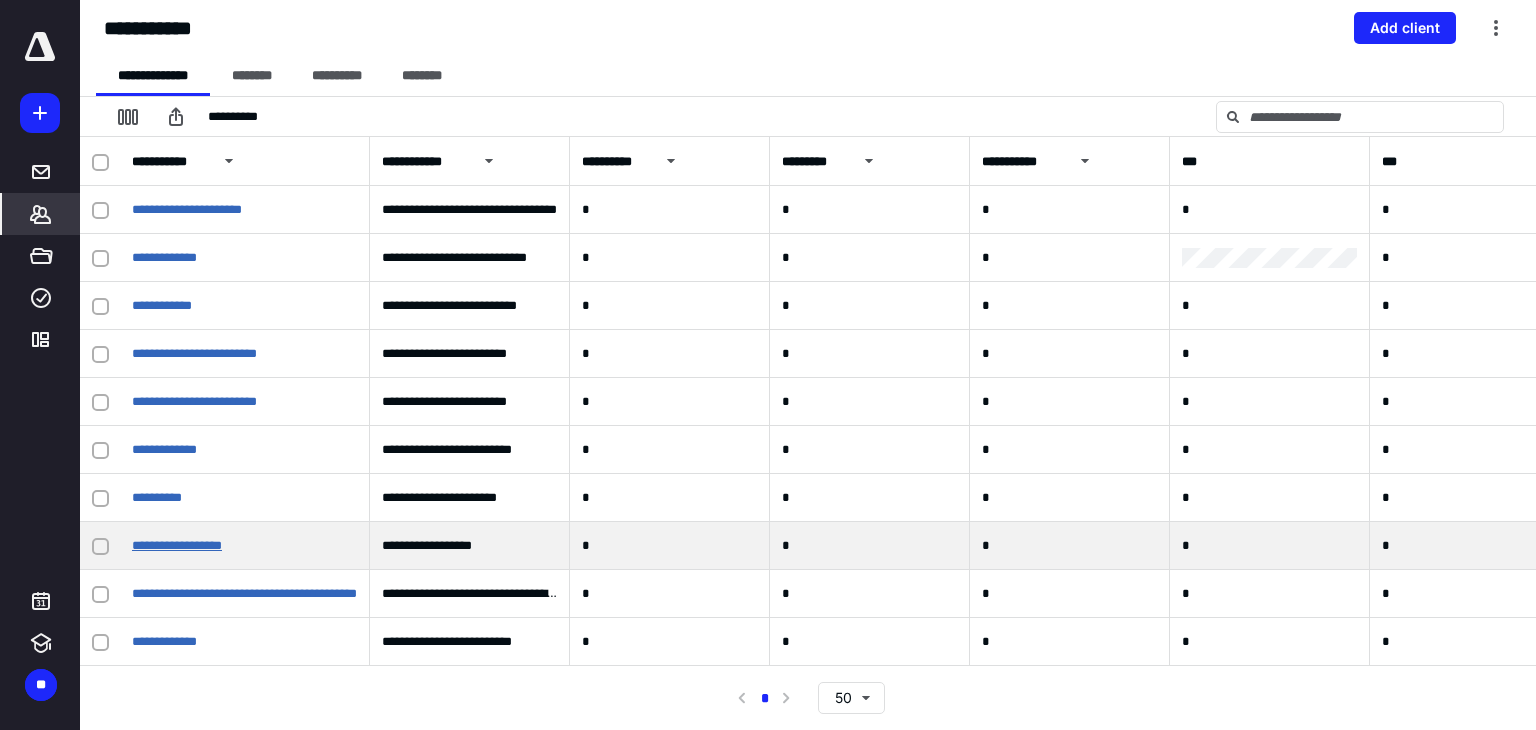 click on "**********" at bounding box center [177, 545] 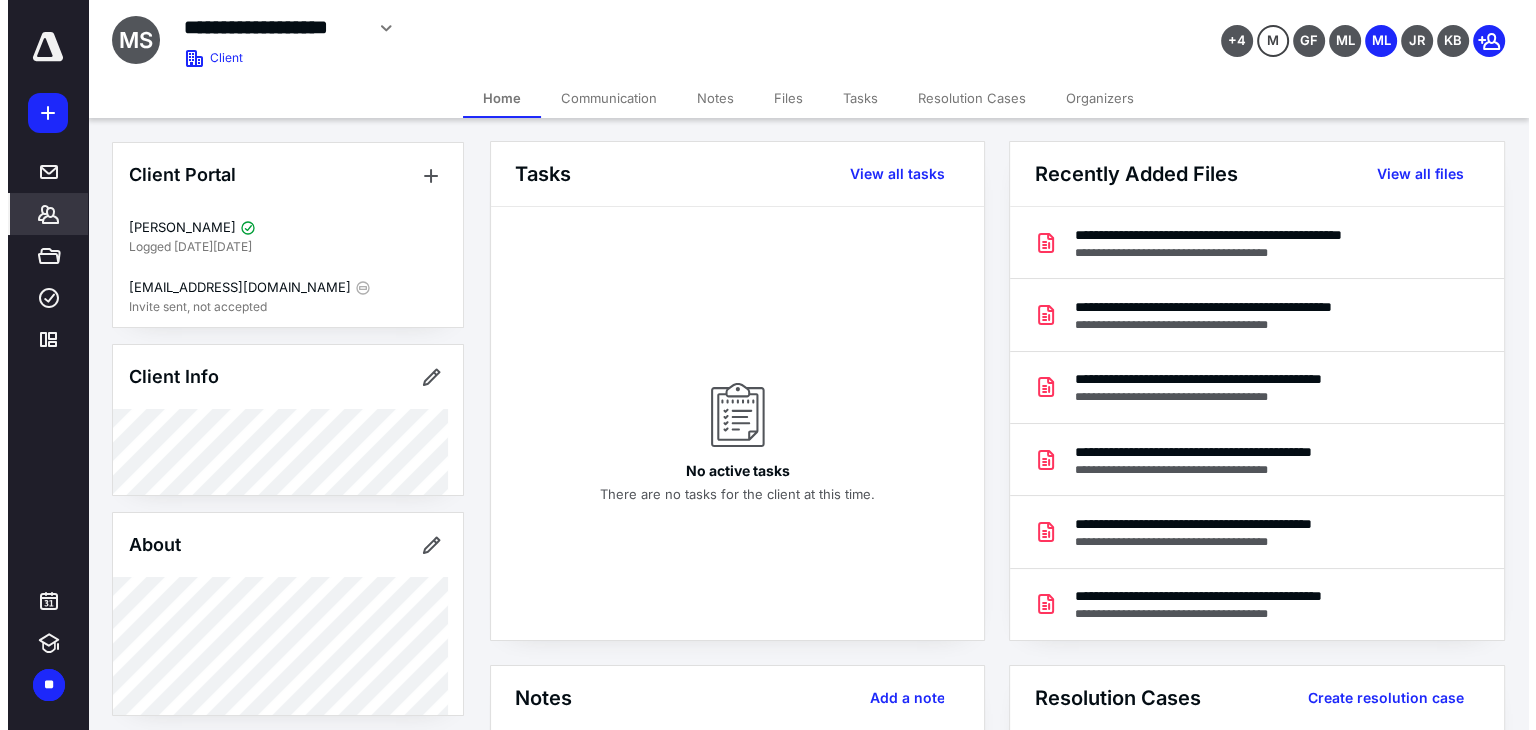scroll, scrollTop: 0, scrollLeft: 0, axis: both 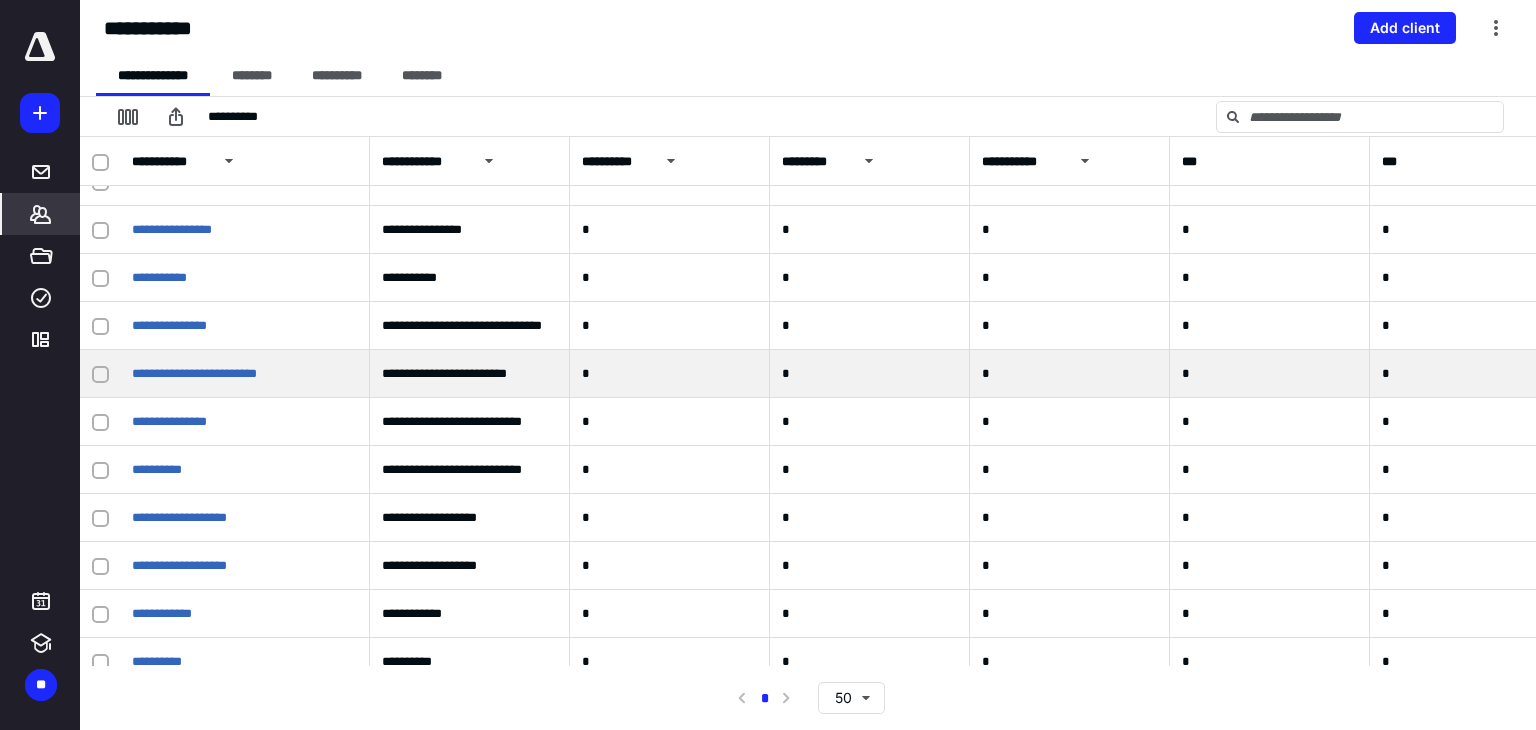click on "**********" at bounding box center [245, 374] 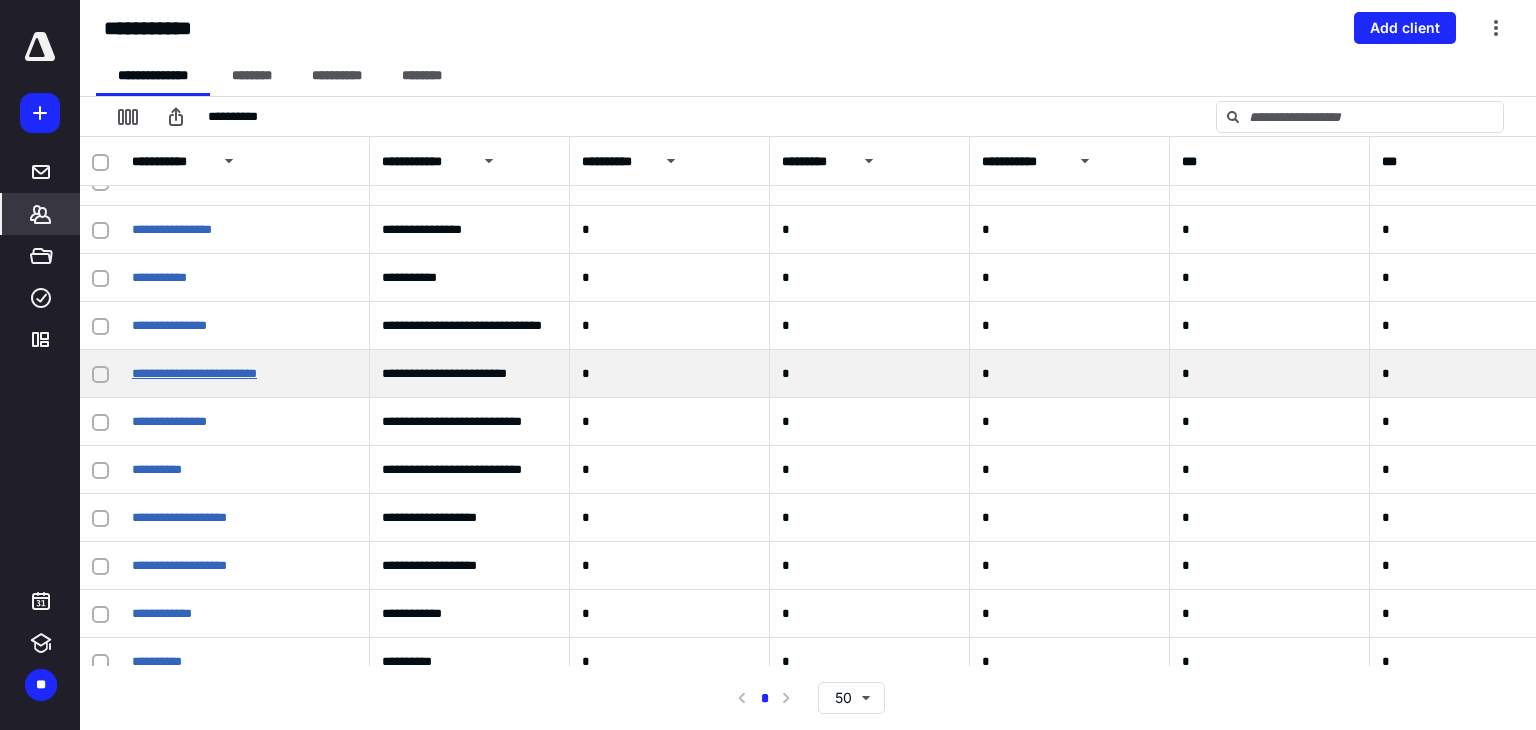 click on "**********" at bounding box center [194, 373] 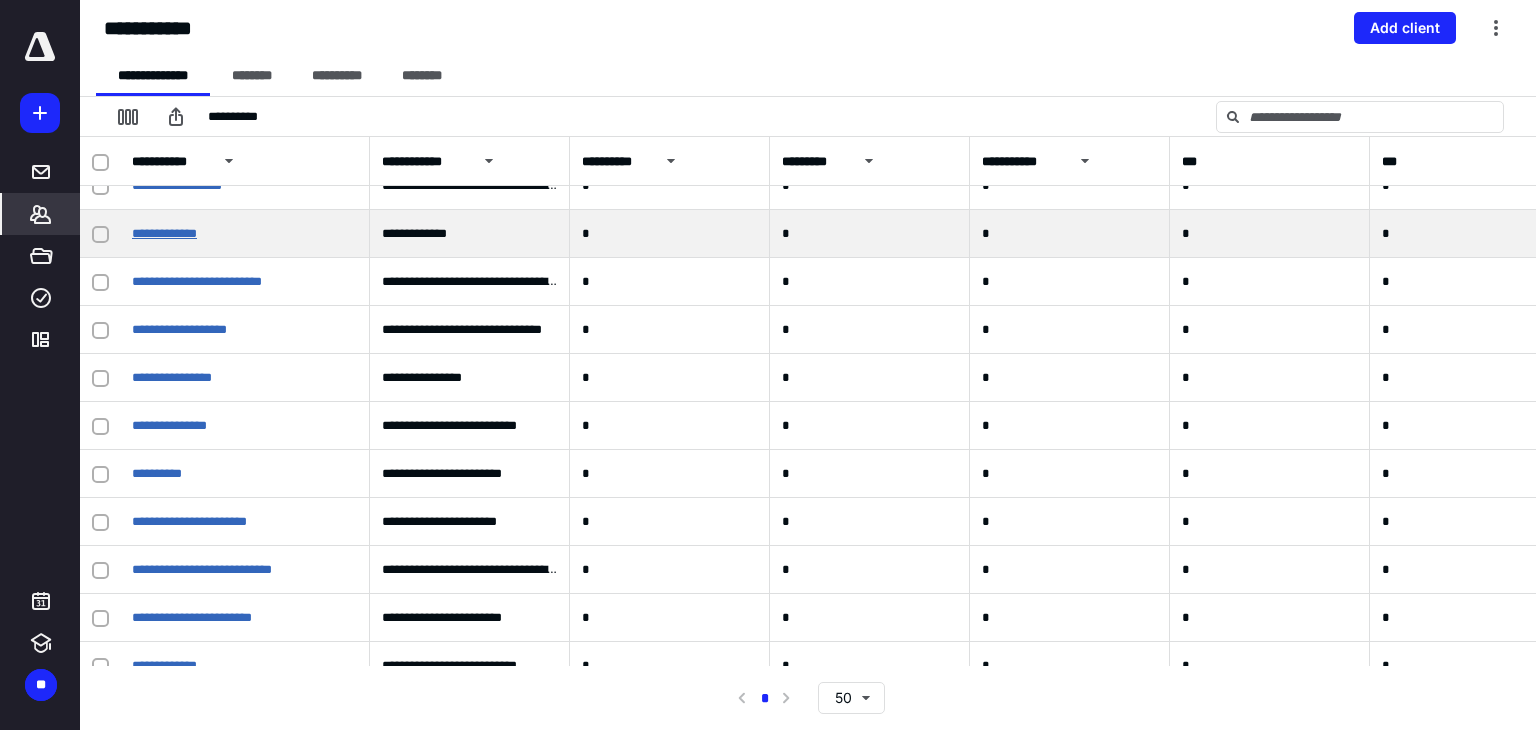 scroll, scrollTop: 1591, scrollLeft: 0, axis: vertical 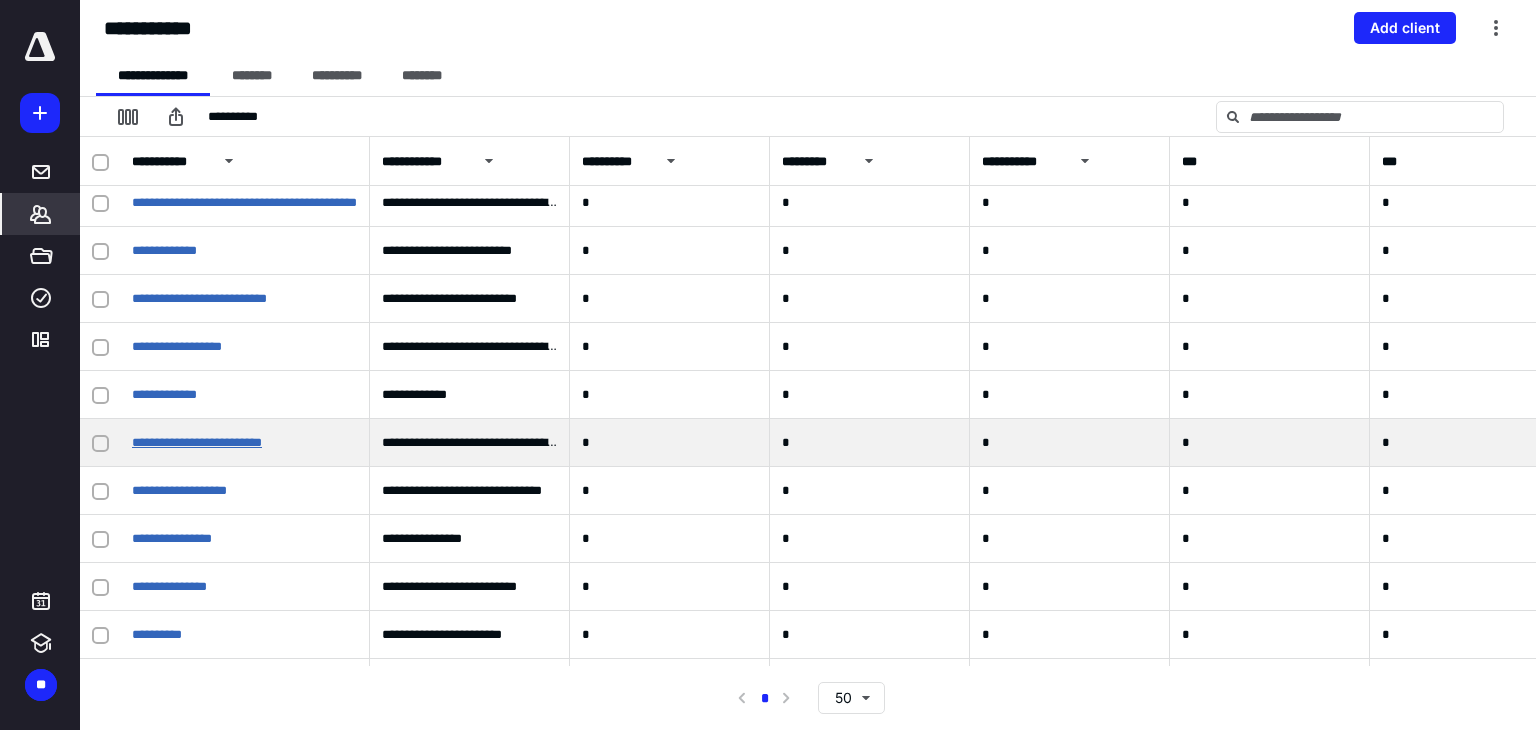 click on "**********" at bounding box center (197, 442) 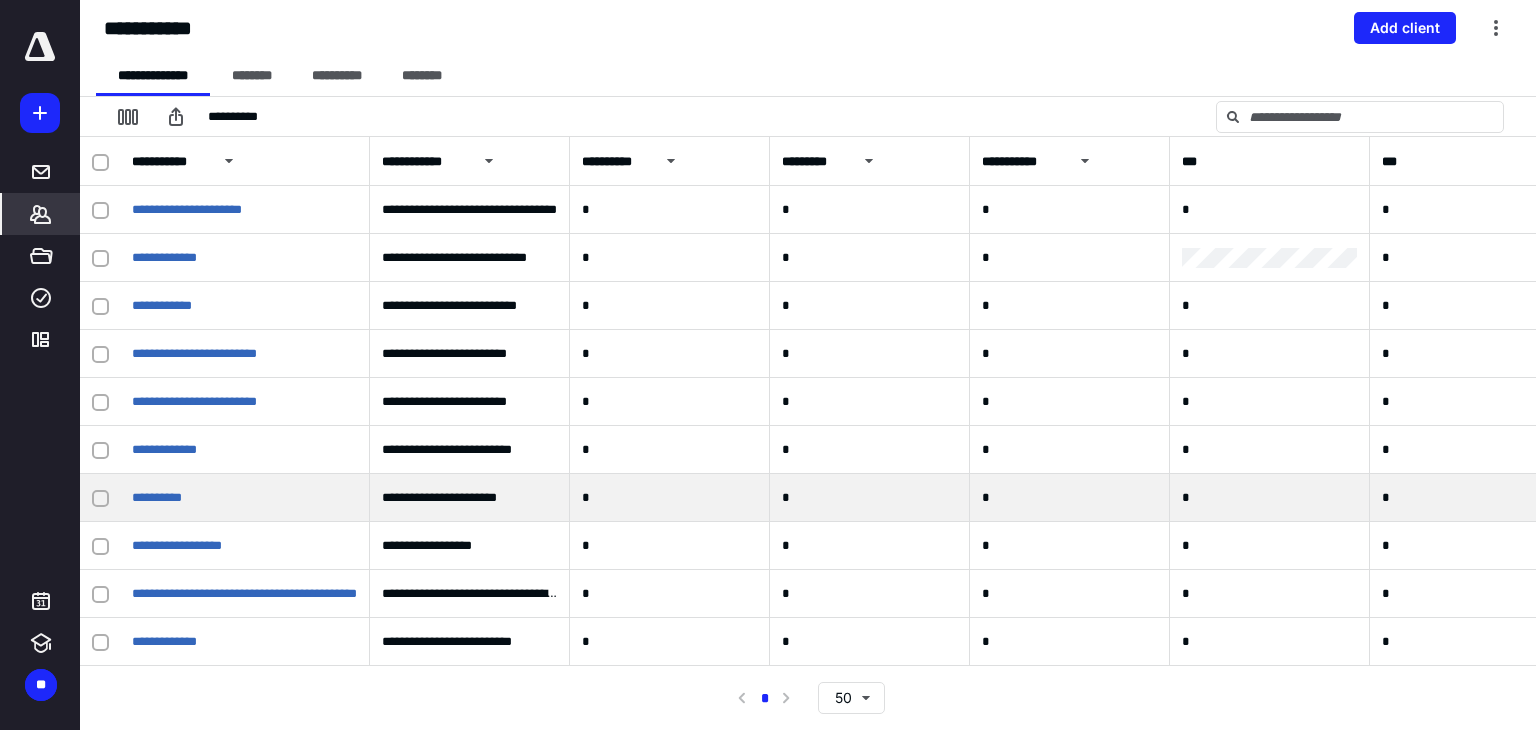 scroll, scrollTop: 1500, scrollLeft: 0, axis: vertical 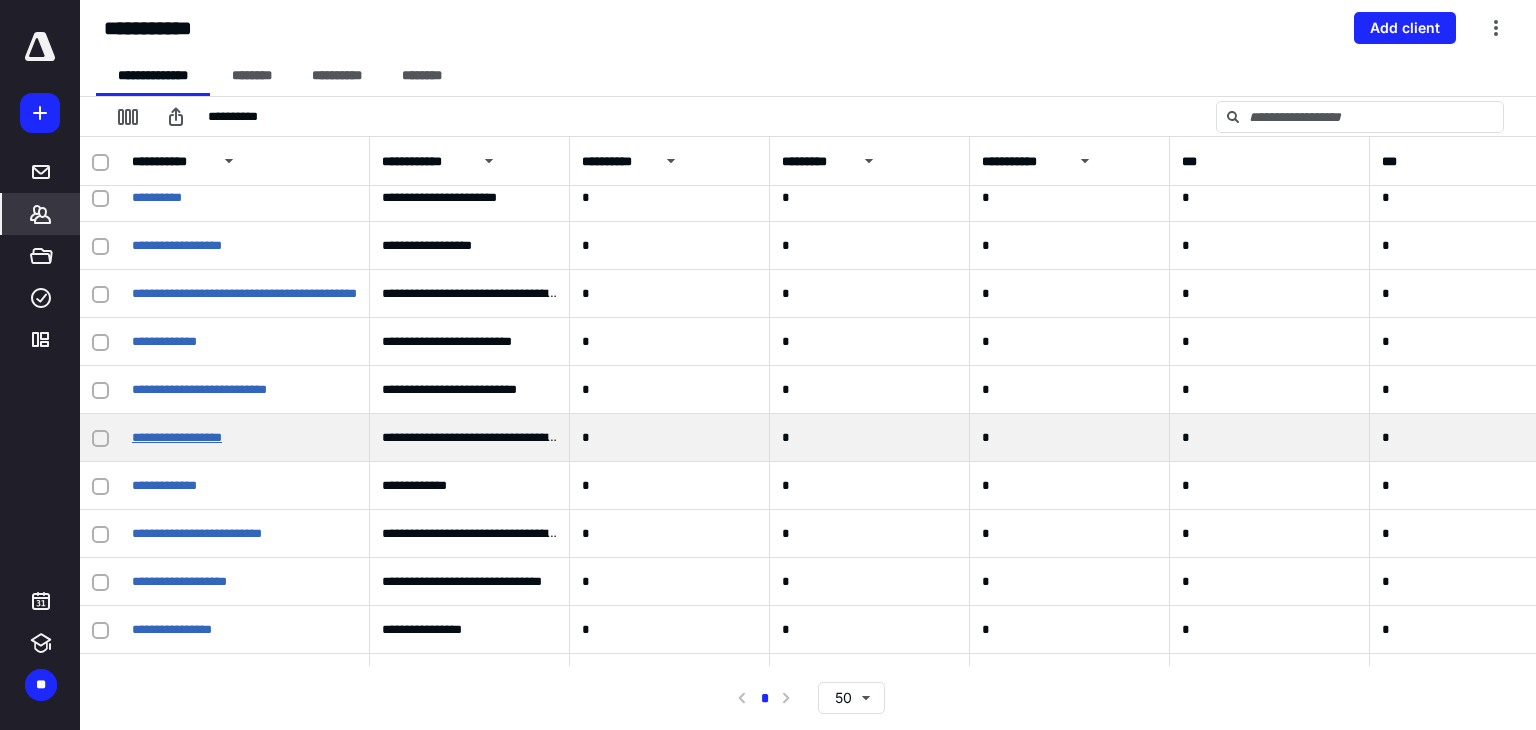 click on "**********" at bounding box center (177, 437) 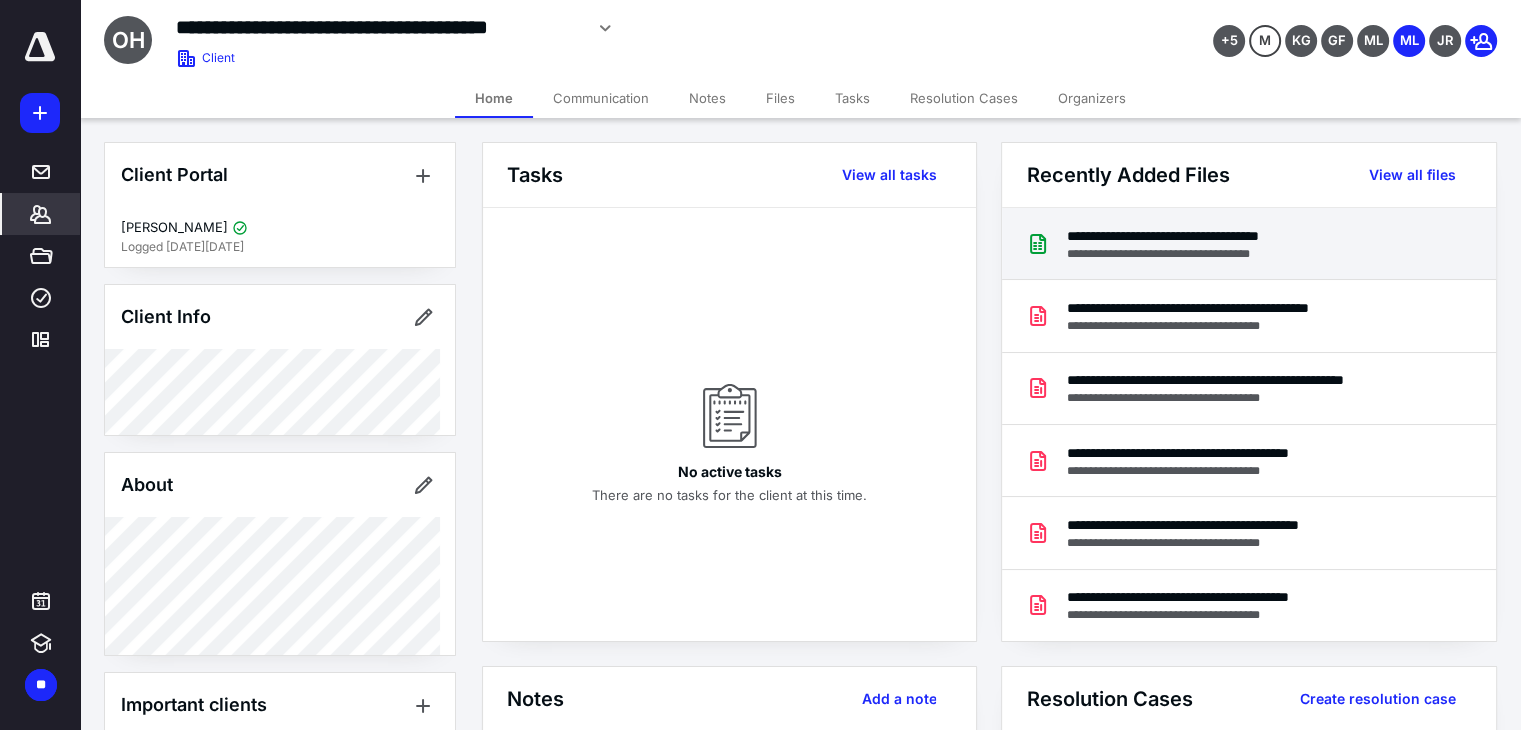click on "**********" at bounding box center (1198, 254) 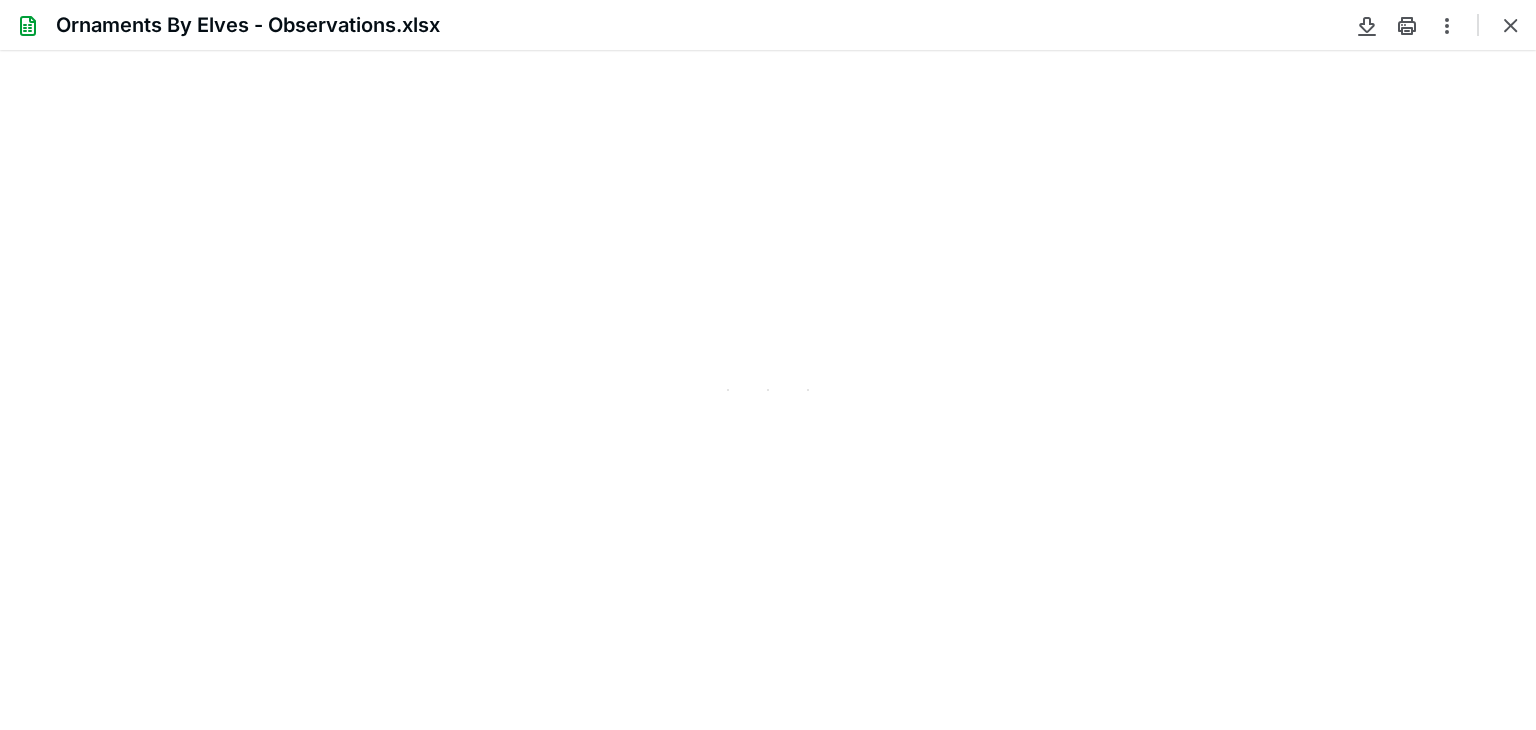 scroll, scrollTop: 0, scrollLeft: 0, axis: both 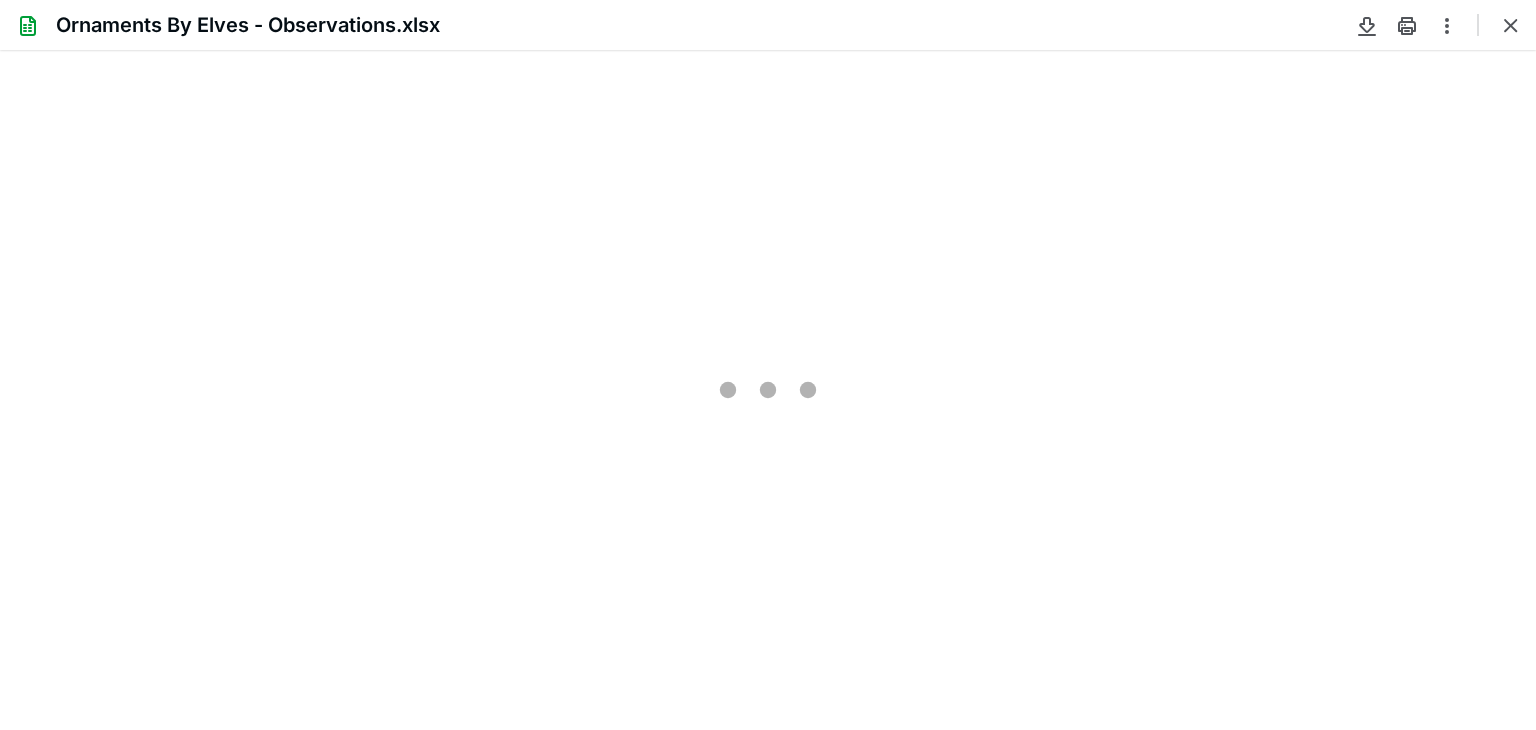 type on "144" 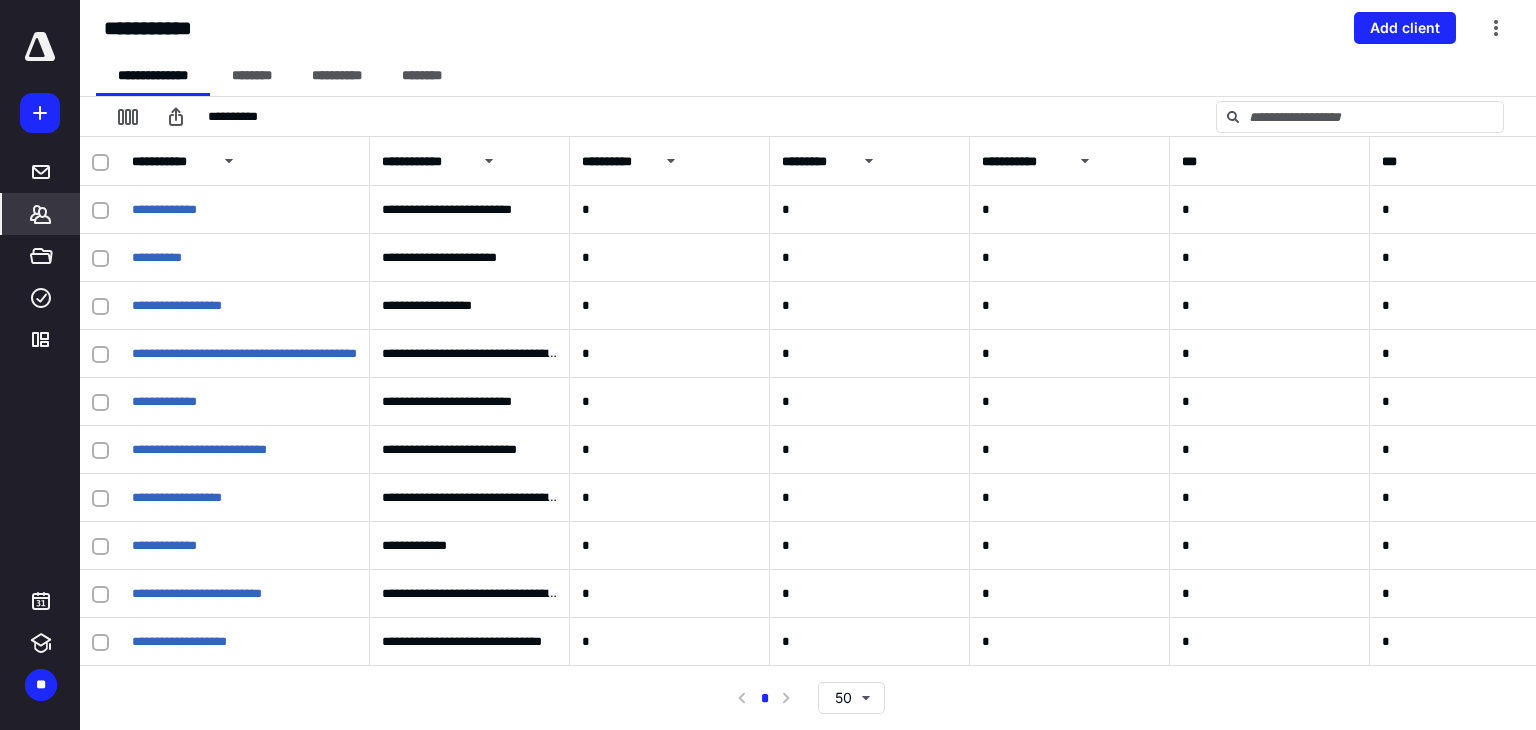 scroll, scrollTop: 1500, scrollLeft: 0, axis: vertical 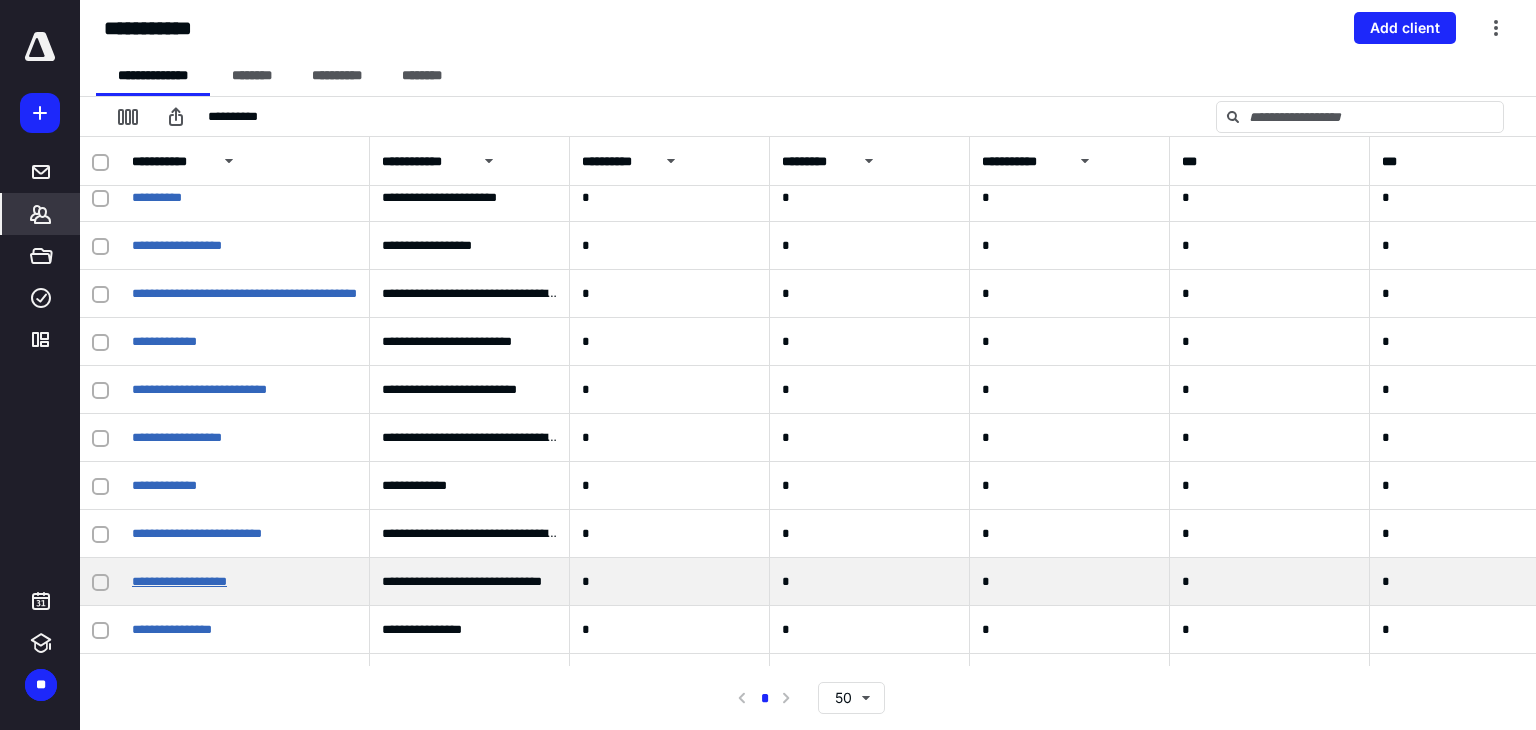 click on "**********" at bounding box center [179, 581] 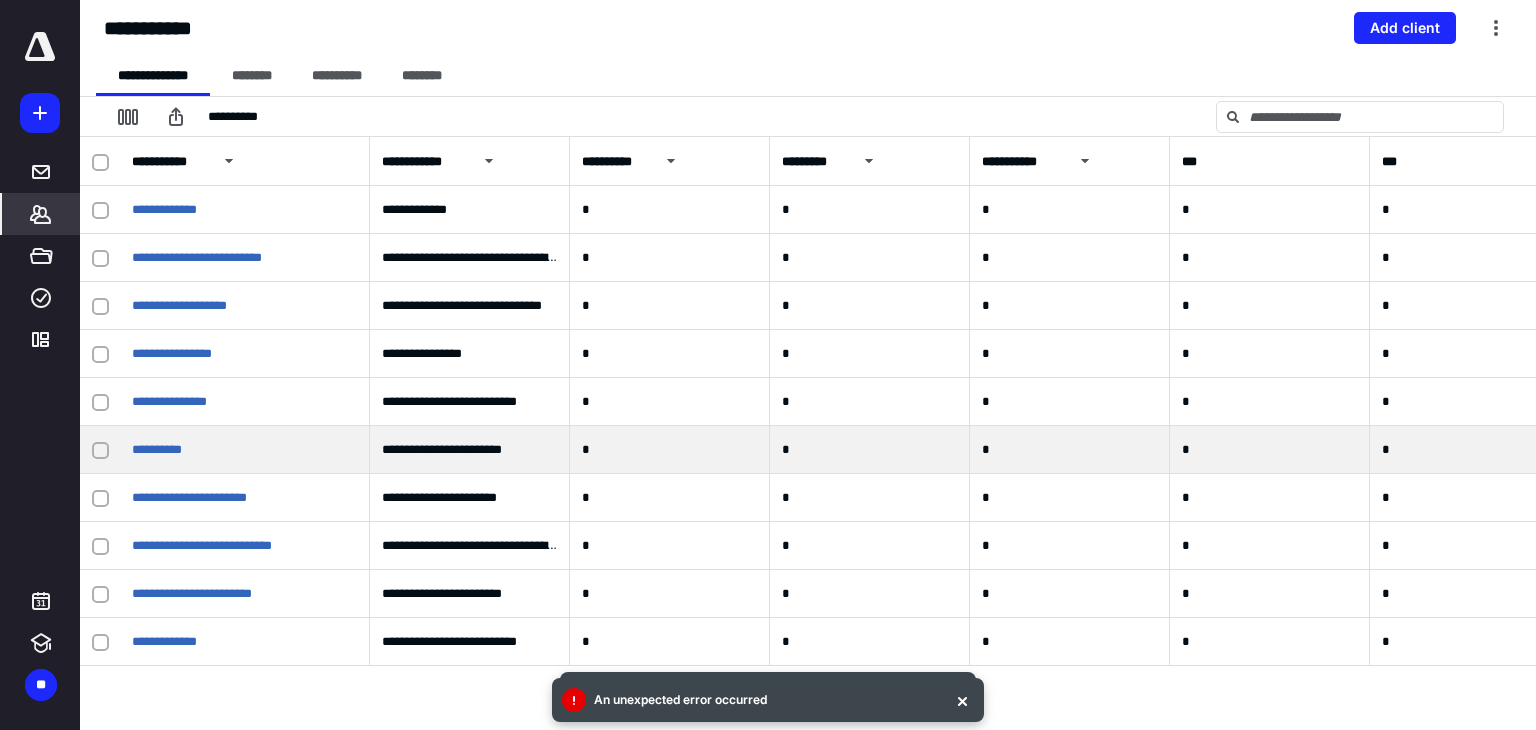 scroll, scrollTop: 1791, scrollLeft: 0, axis: vertical 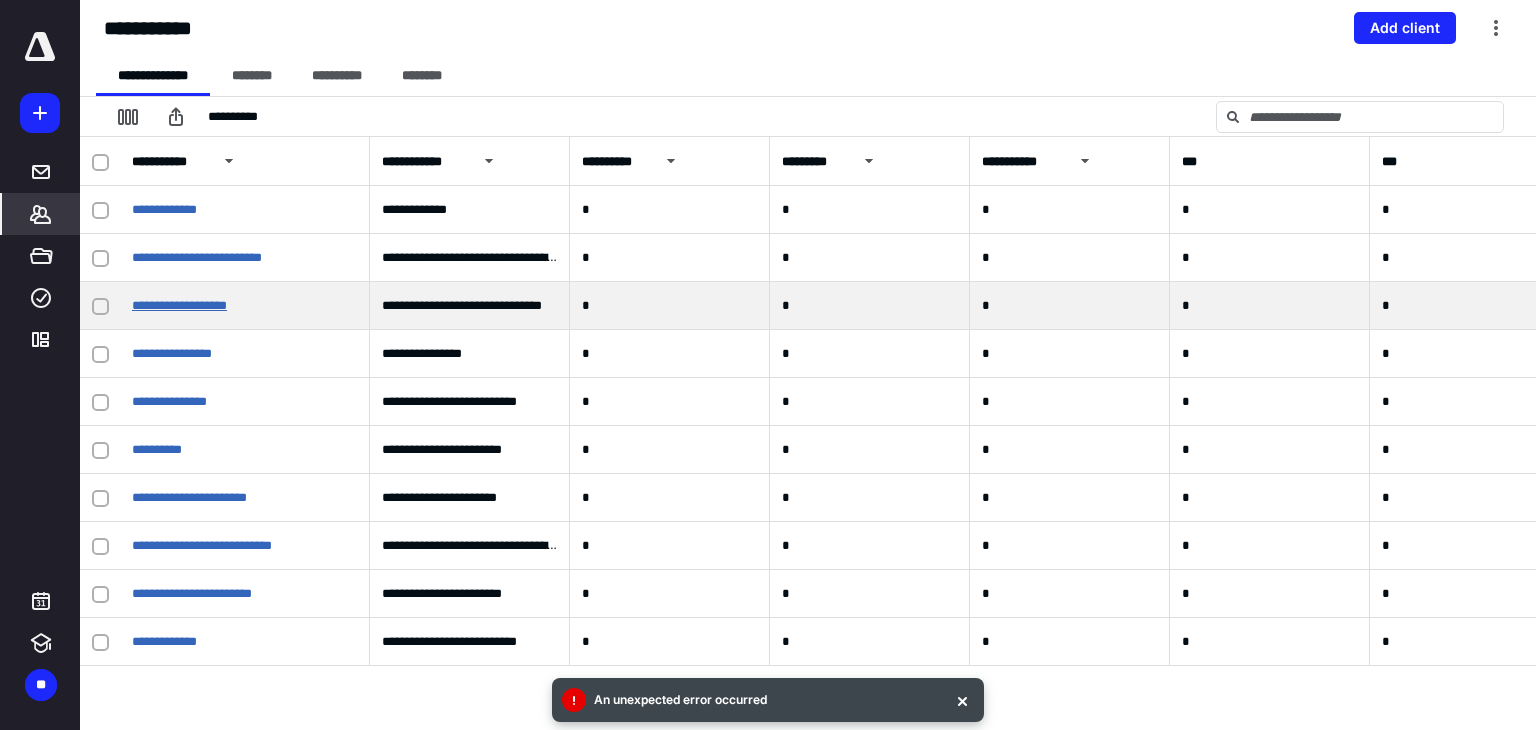 click on "**********" at bounding box center [179, 305] 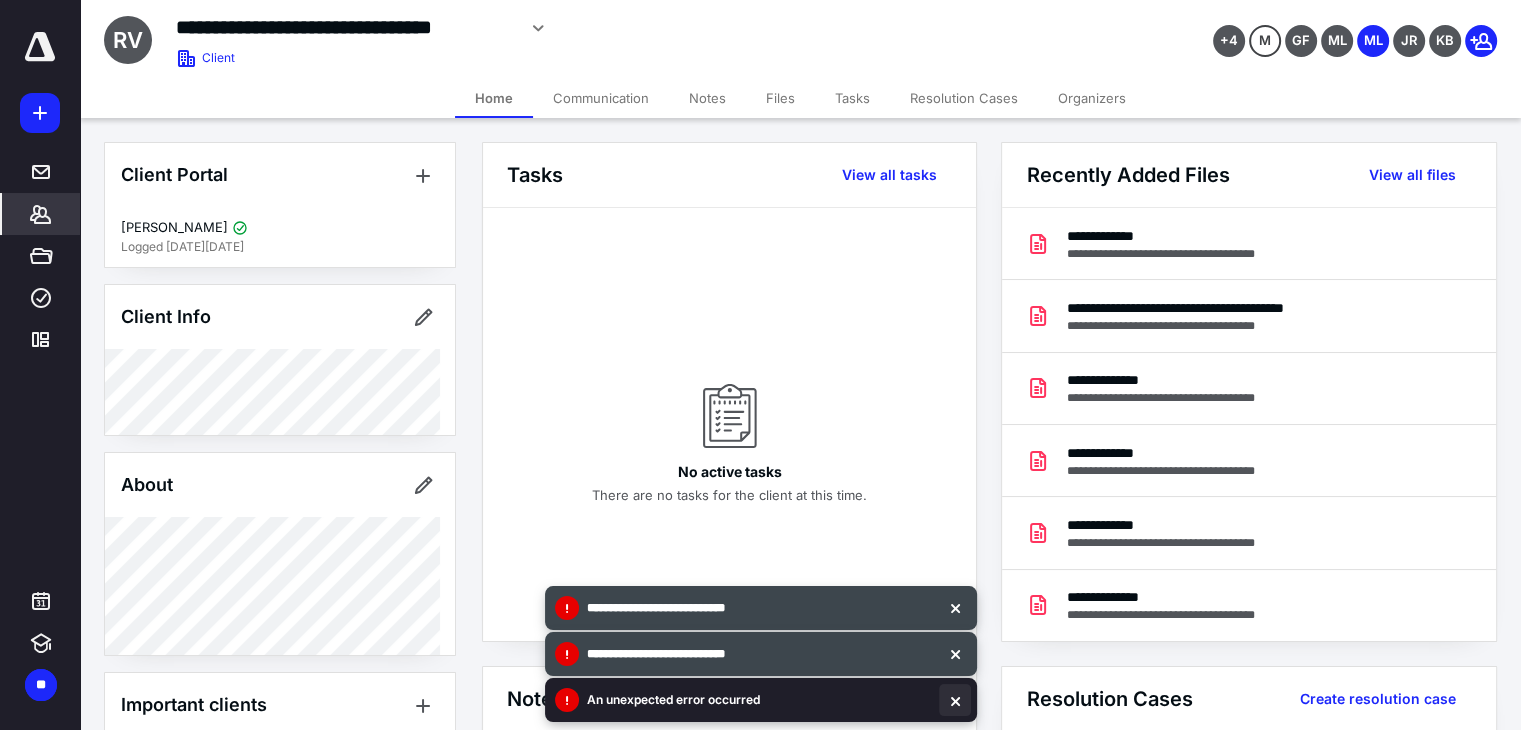 click at bounding box center [955, 700] 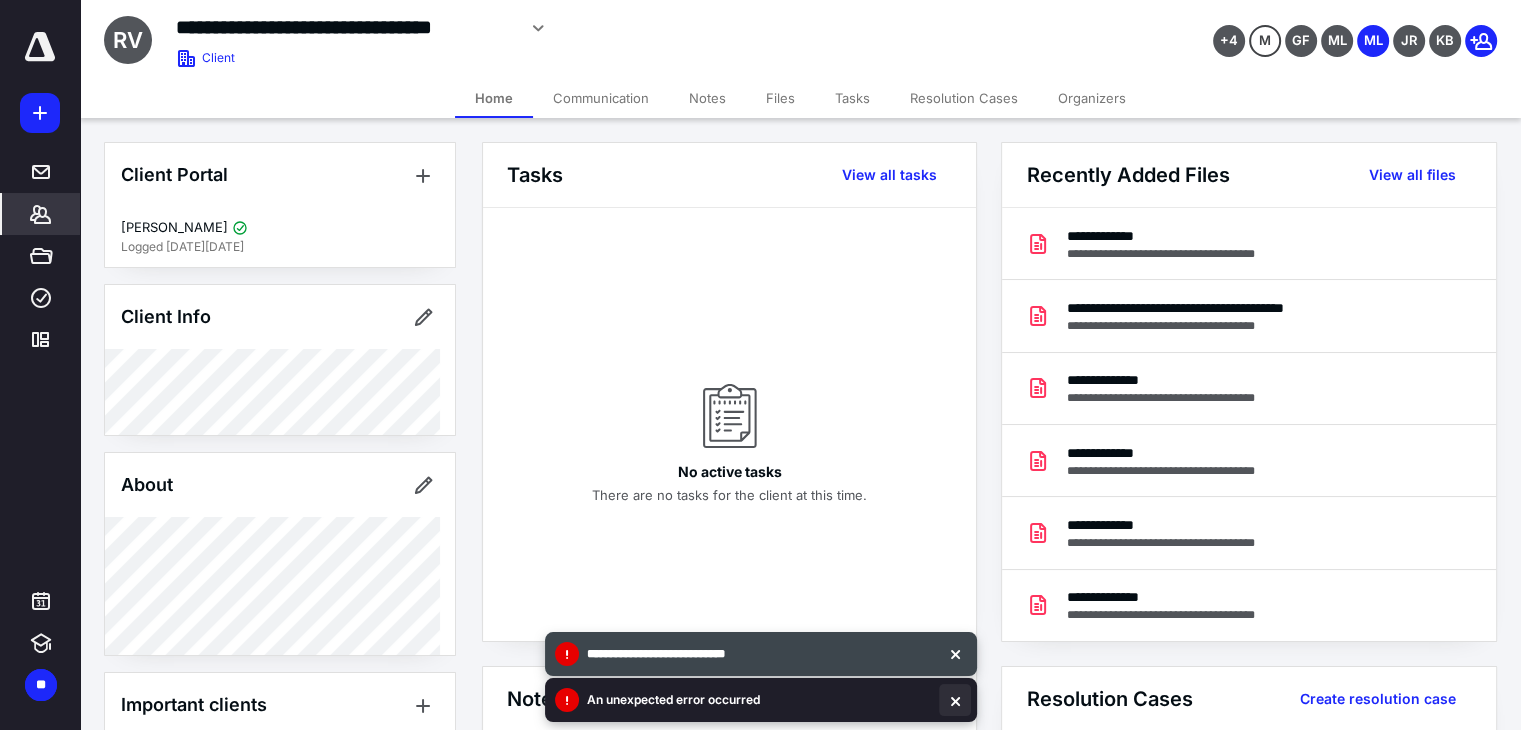 click at bounding box center (955, 700) 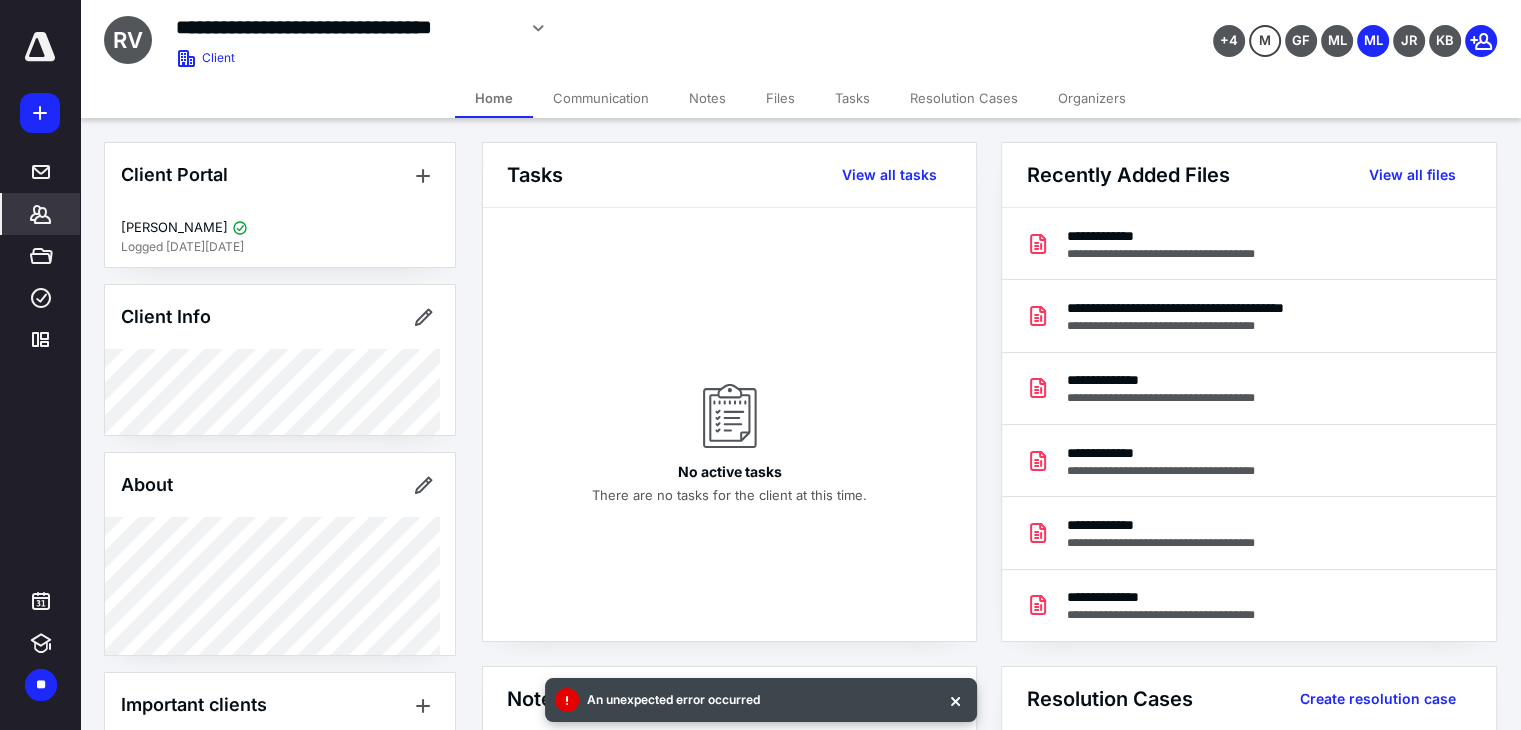 click at bounding box center (955, 700) 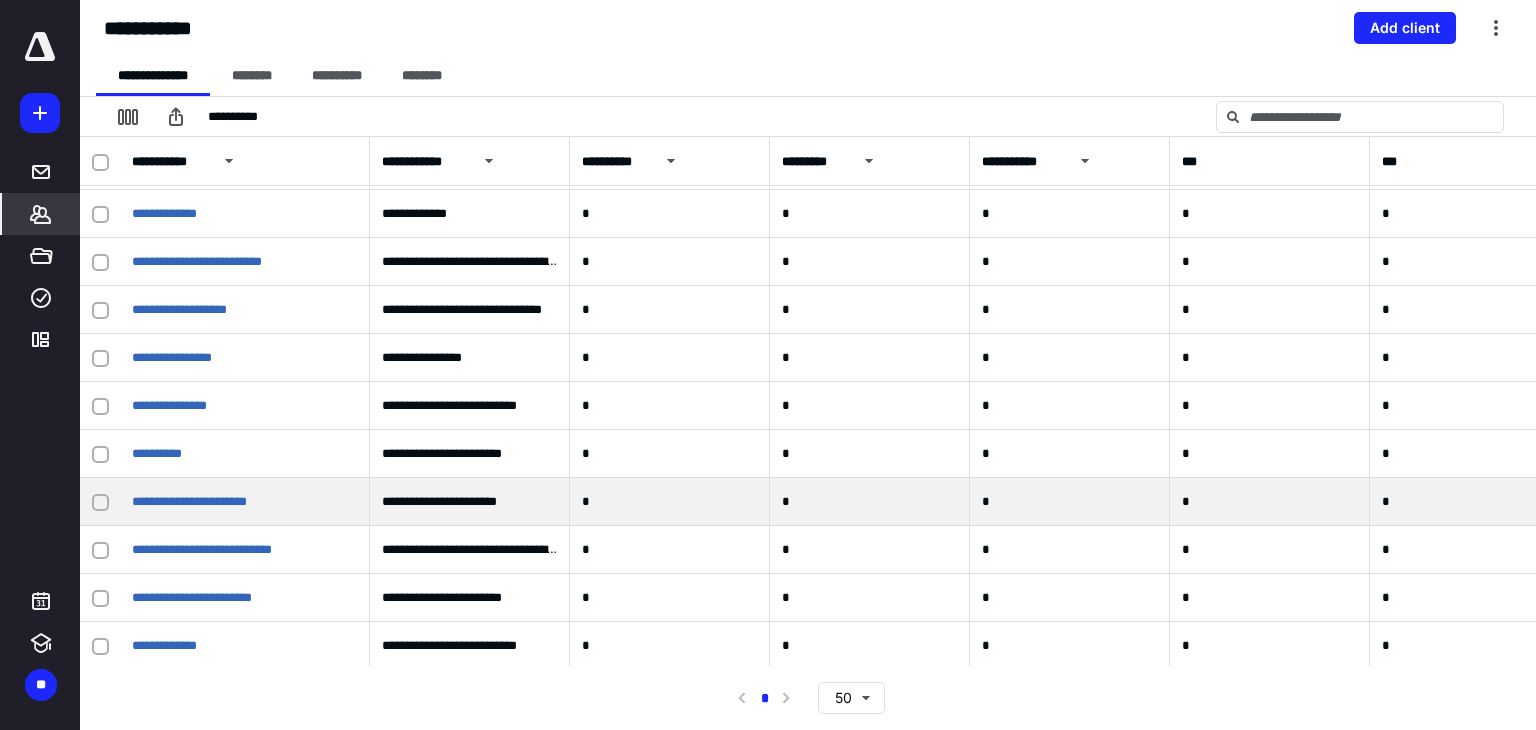 scroll, scrollTop: 1791, scrollLeft: 0, axis: vertical 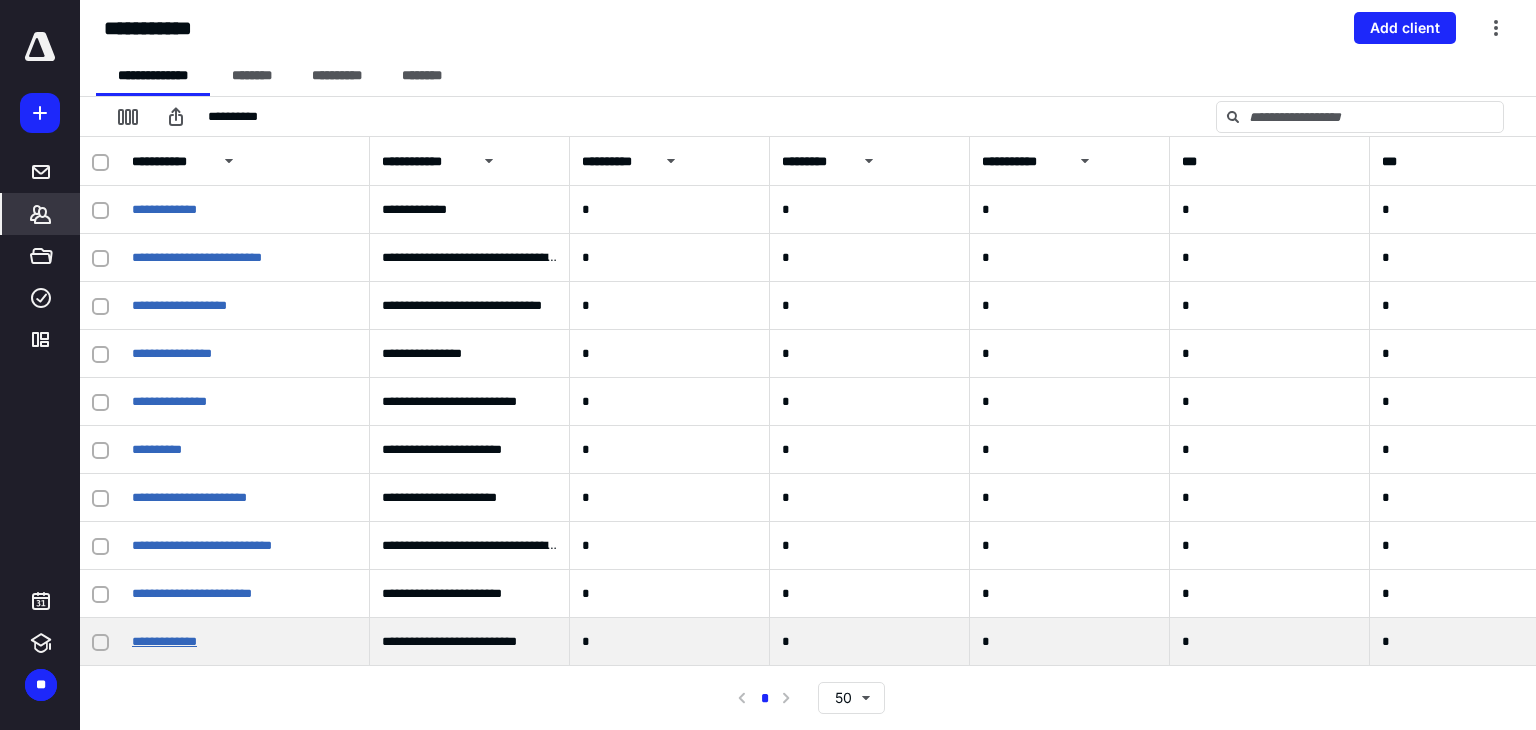 click on "**********" at bounding box center (164, 641) 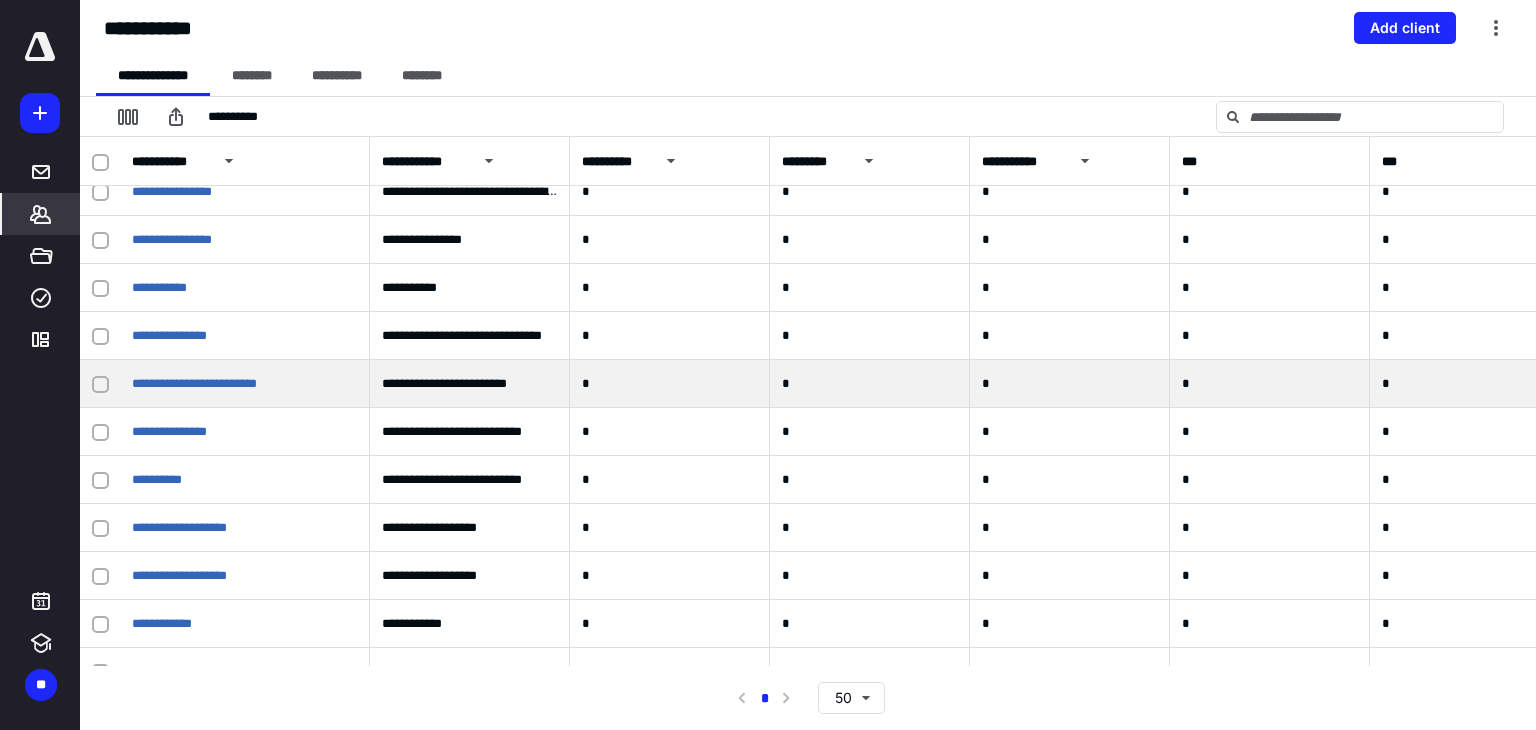 scroll, scrollTop: 700, scrollLeft: 0, axis: vertical 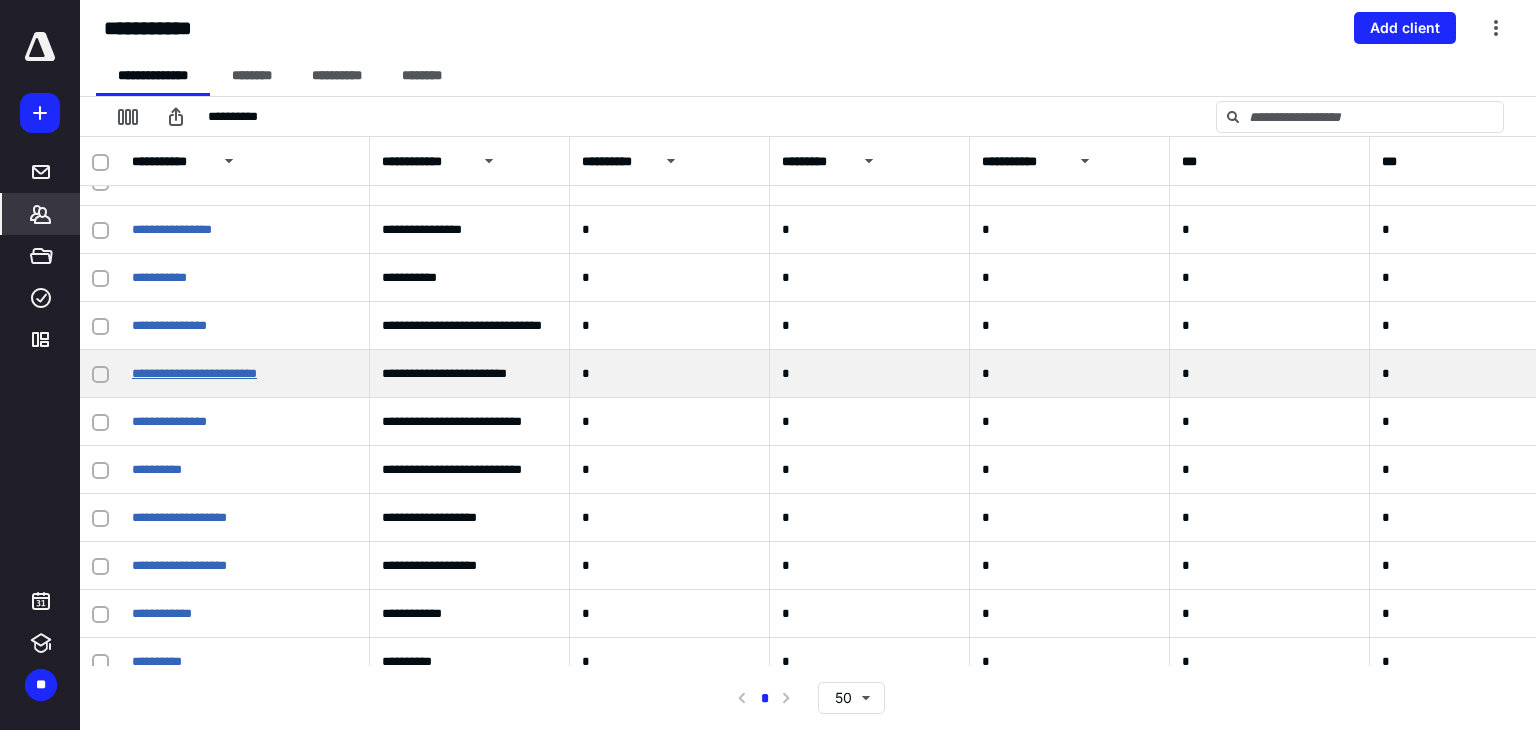 click on "**********" at bounding box center (194, 373) 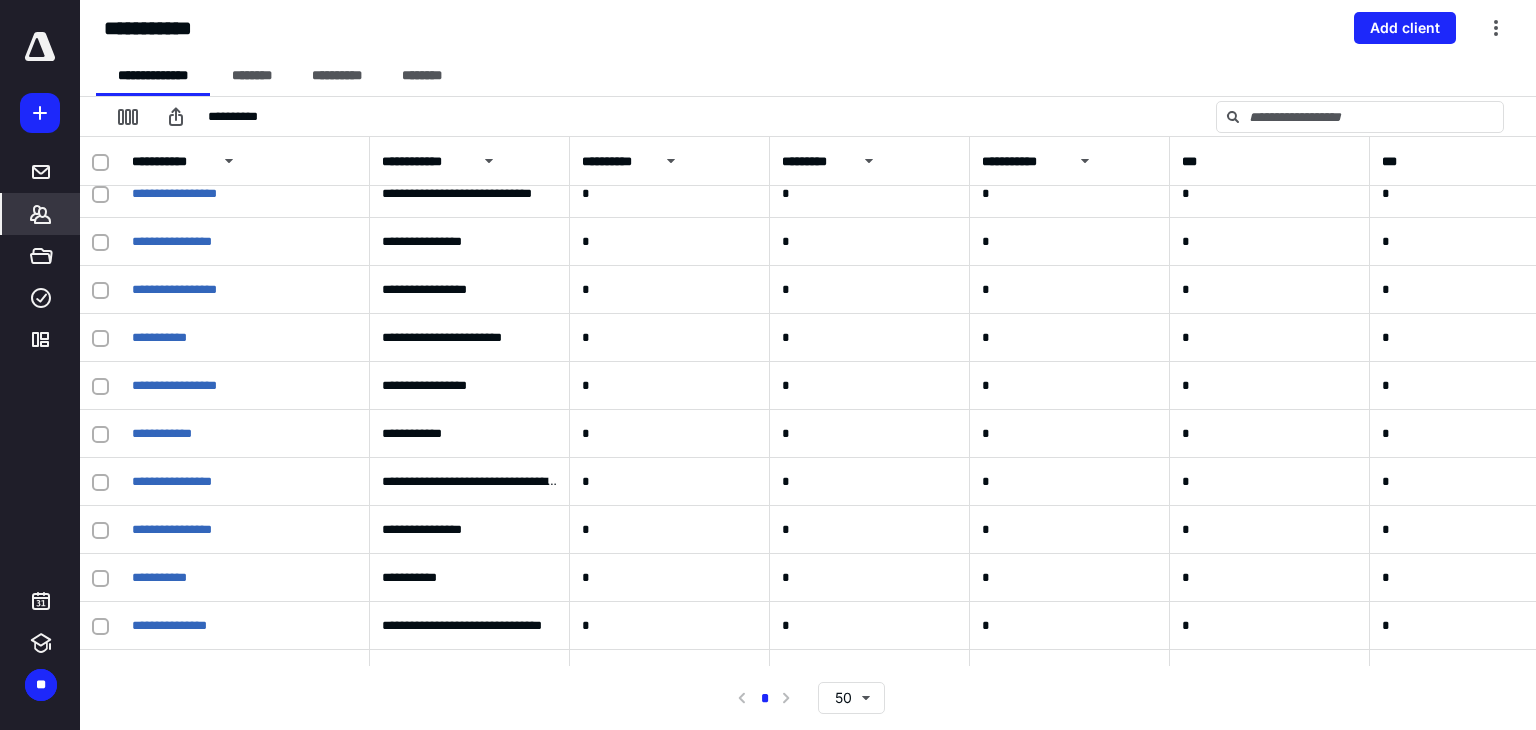 scroll, scrollTop: 700, scrollLeft: 0, axis: vertical 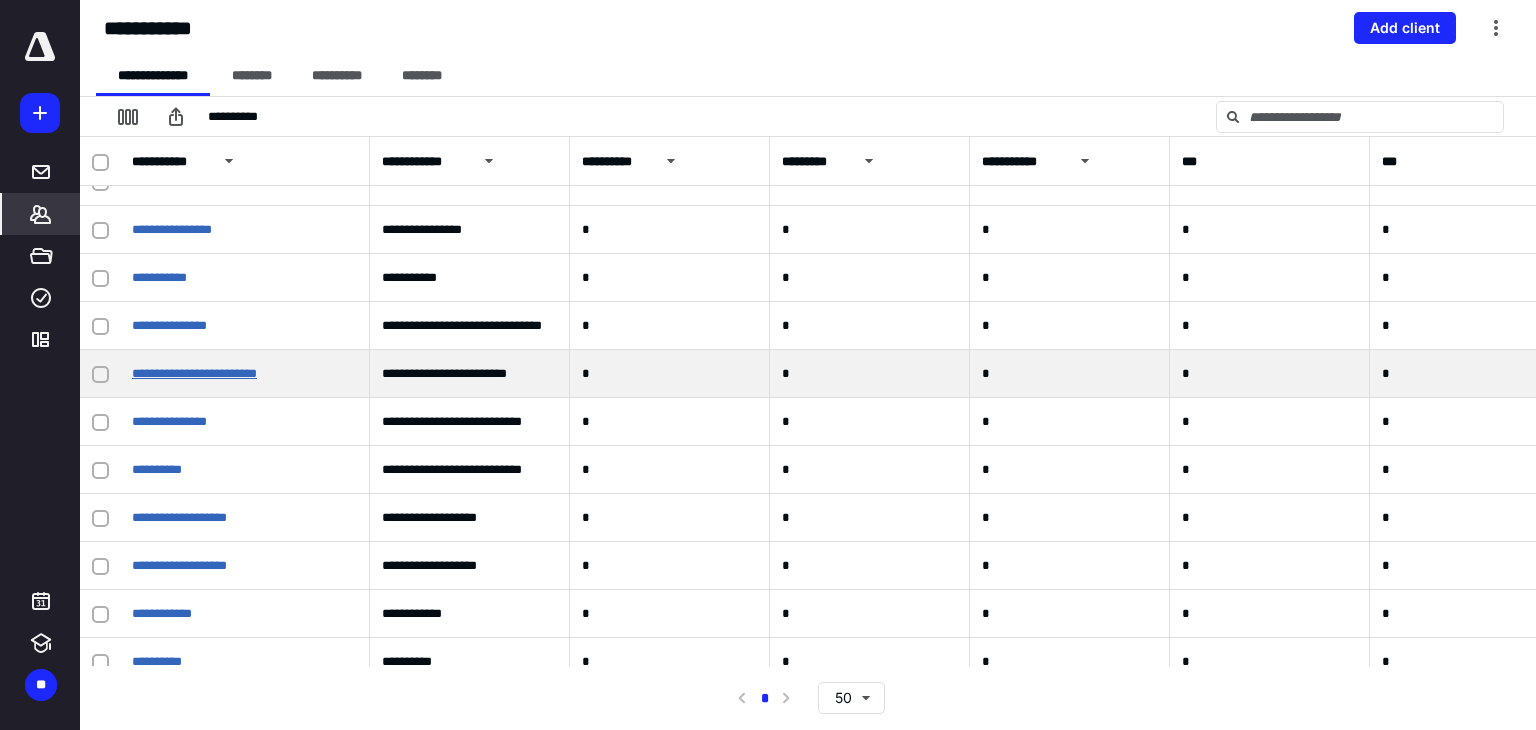click on "**********" at bounding box center (194, 373) 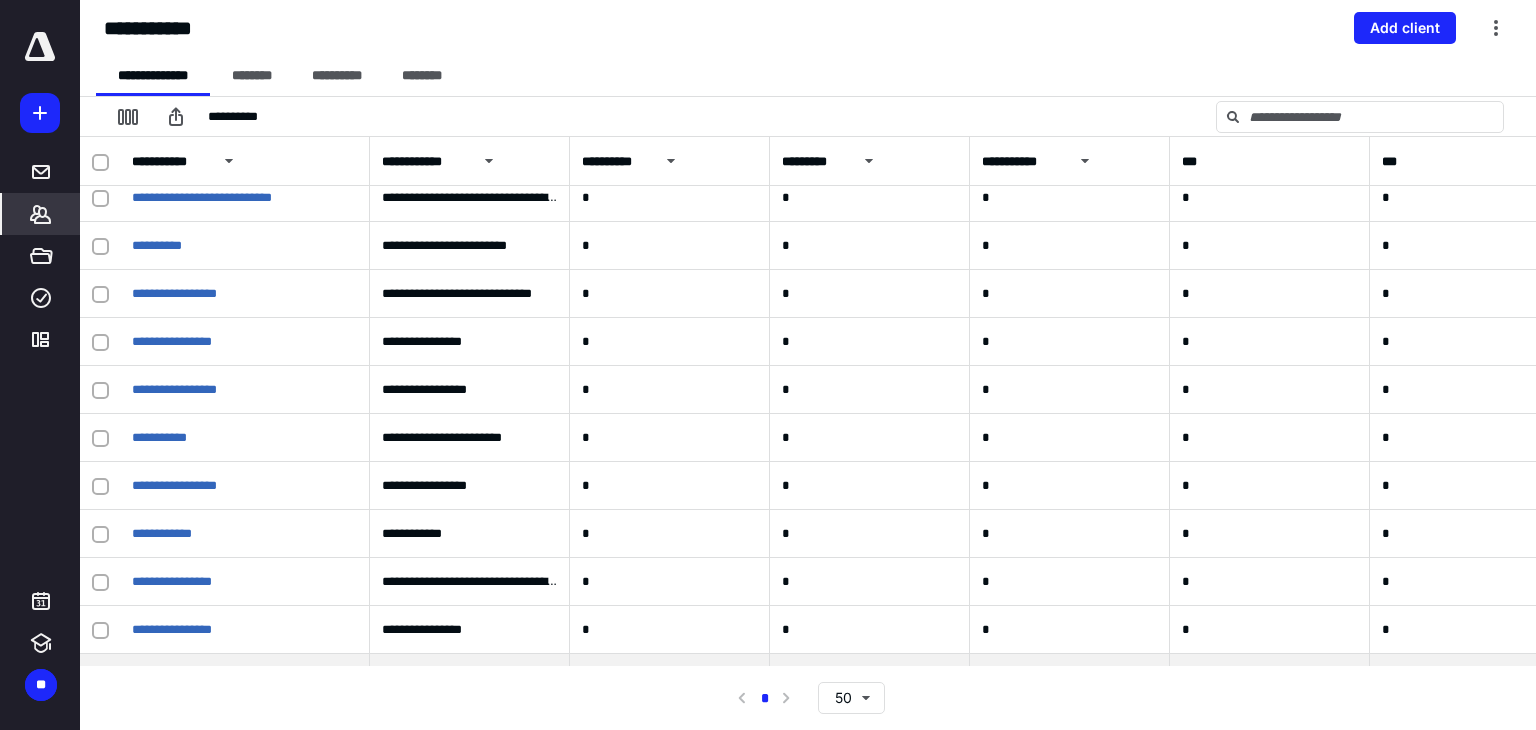 scroll, scrollTop: 600, scrollLeft: 0, axis: vertical 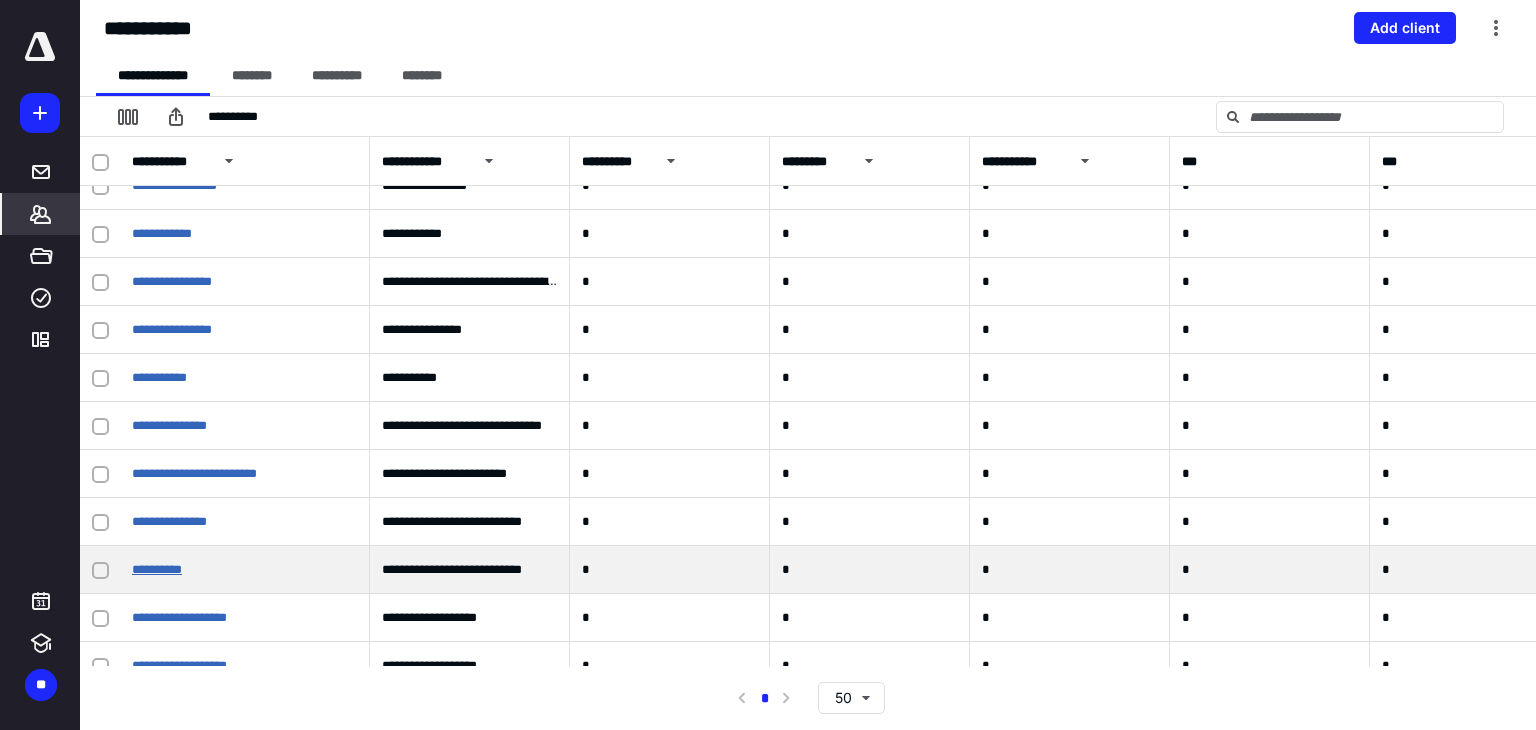 click on "**********" at bounding box center (157, 569) 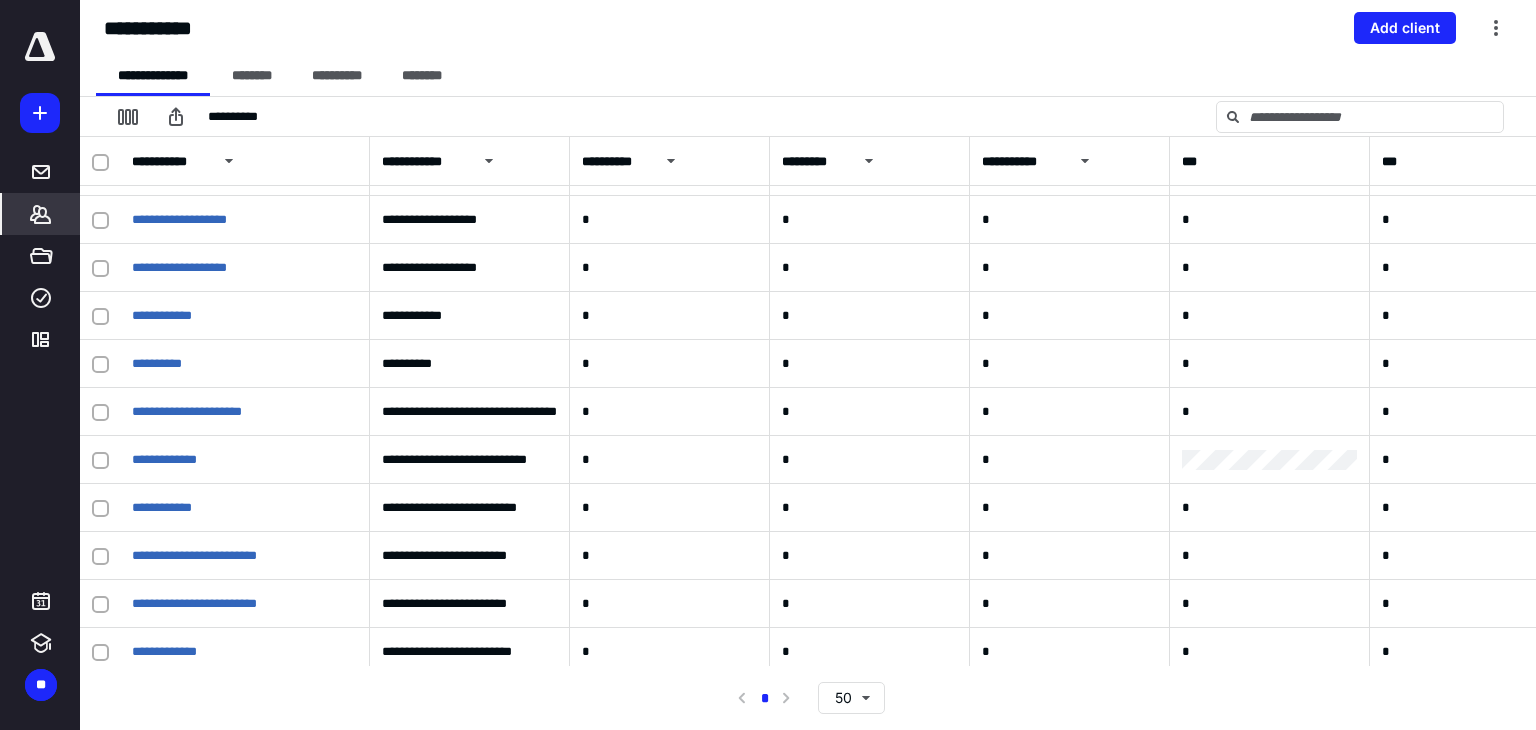 scroll, scrollTop: 1000, scrollLeft: 0, axis: vertical 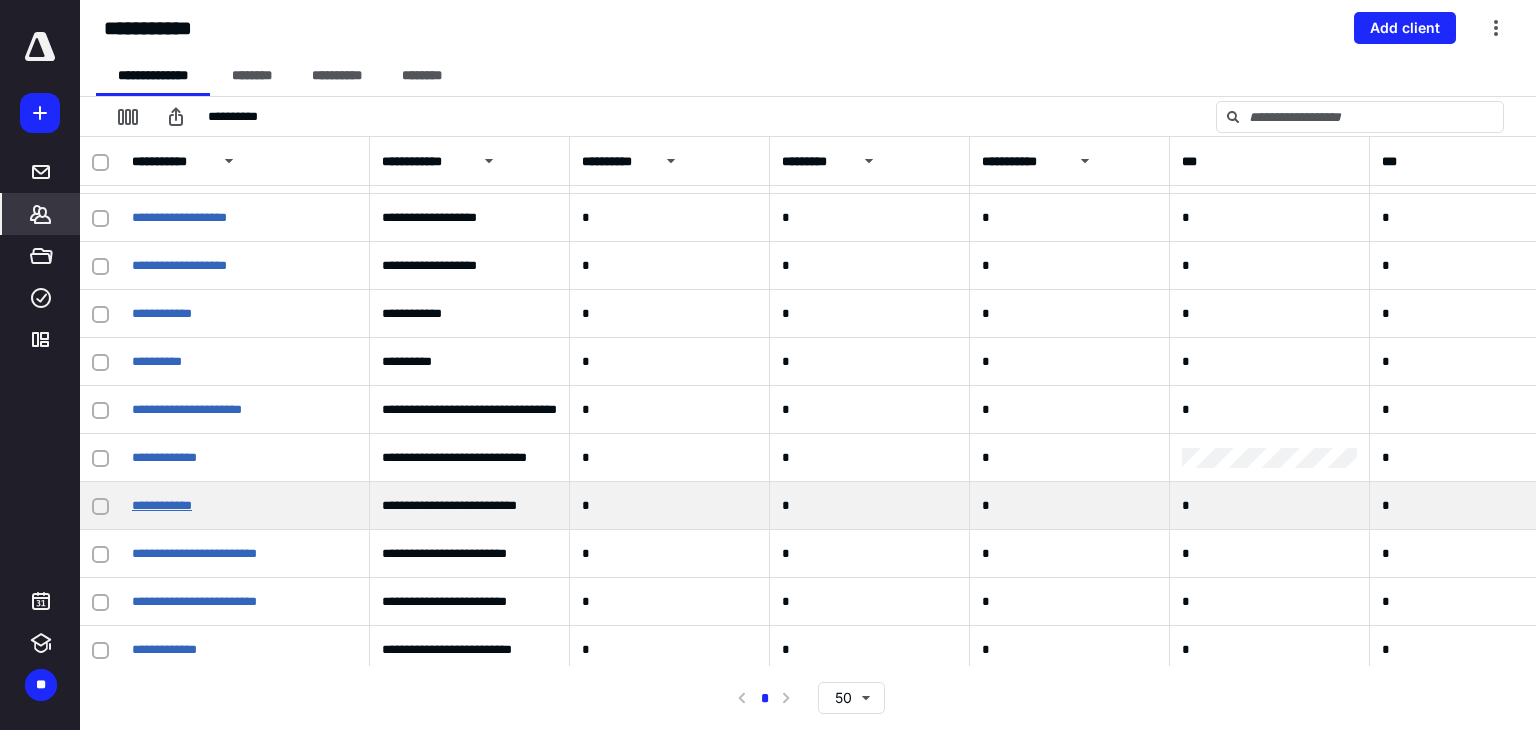 click on "**********" at bounding box center [162, 505] 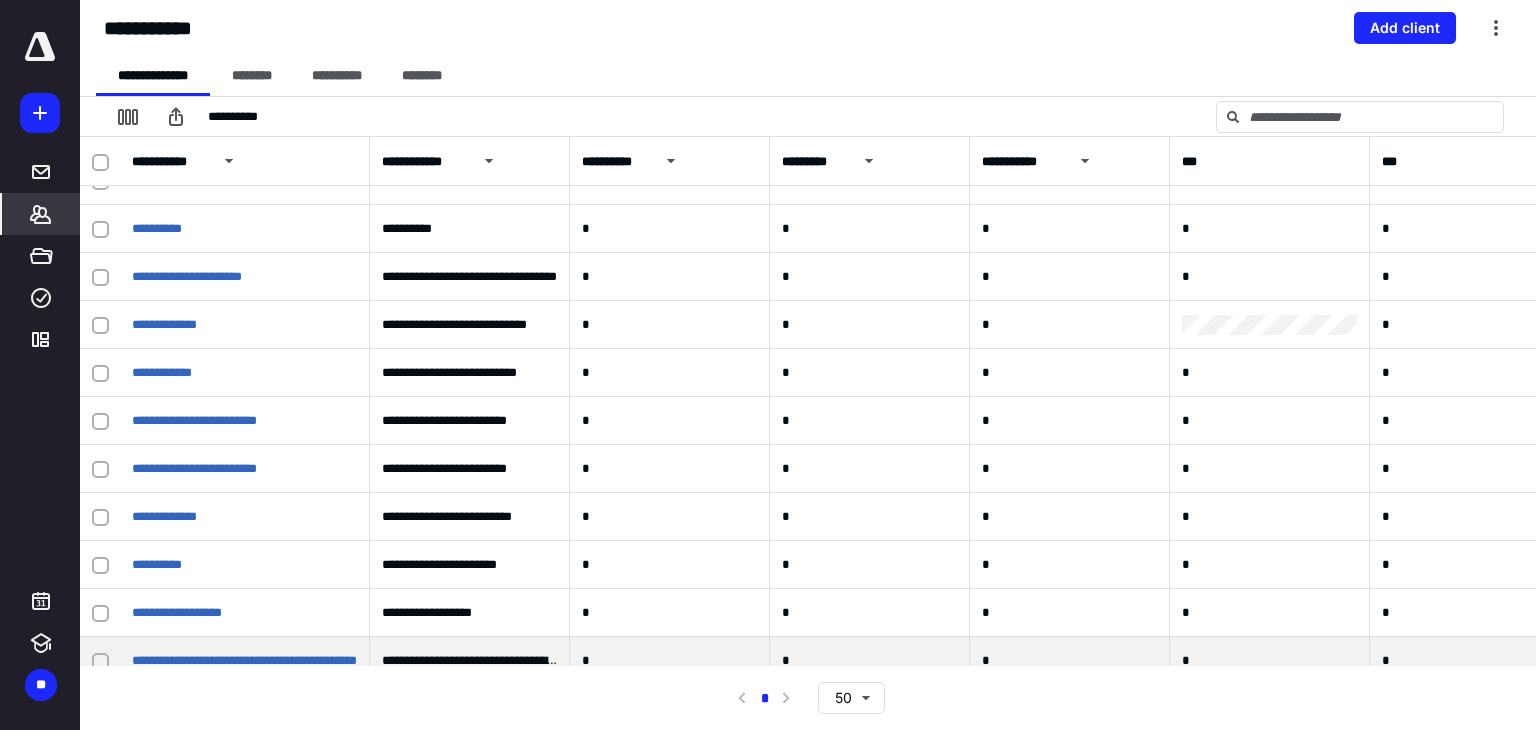 scroll, scrollTop: 1200, scrollLeft: 0, axis: vertical 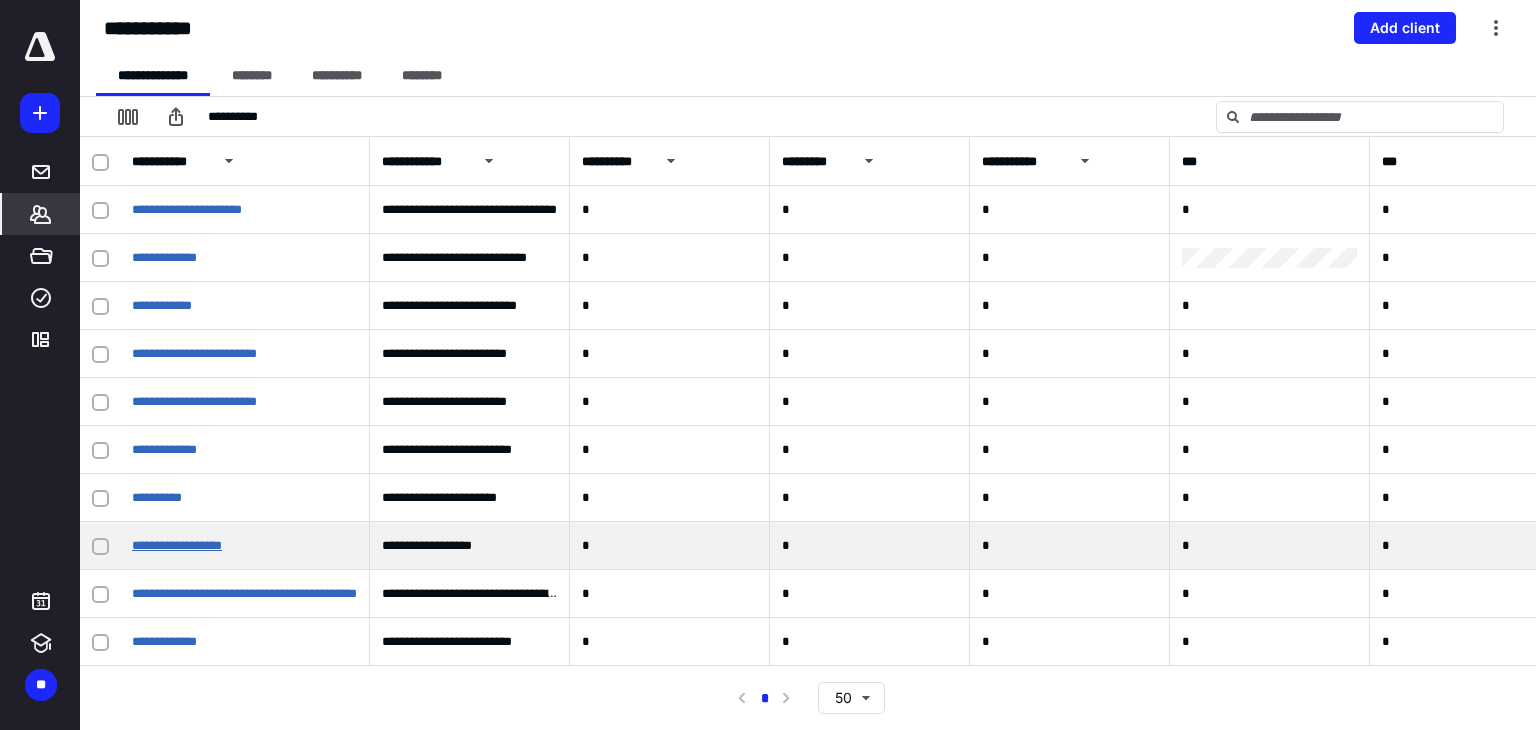 click on "**********" at bounding box center [177, 545] 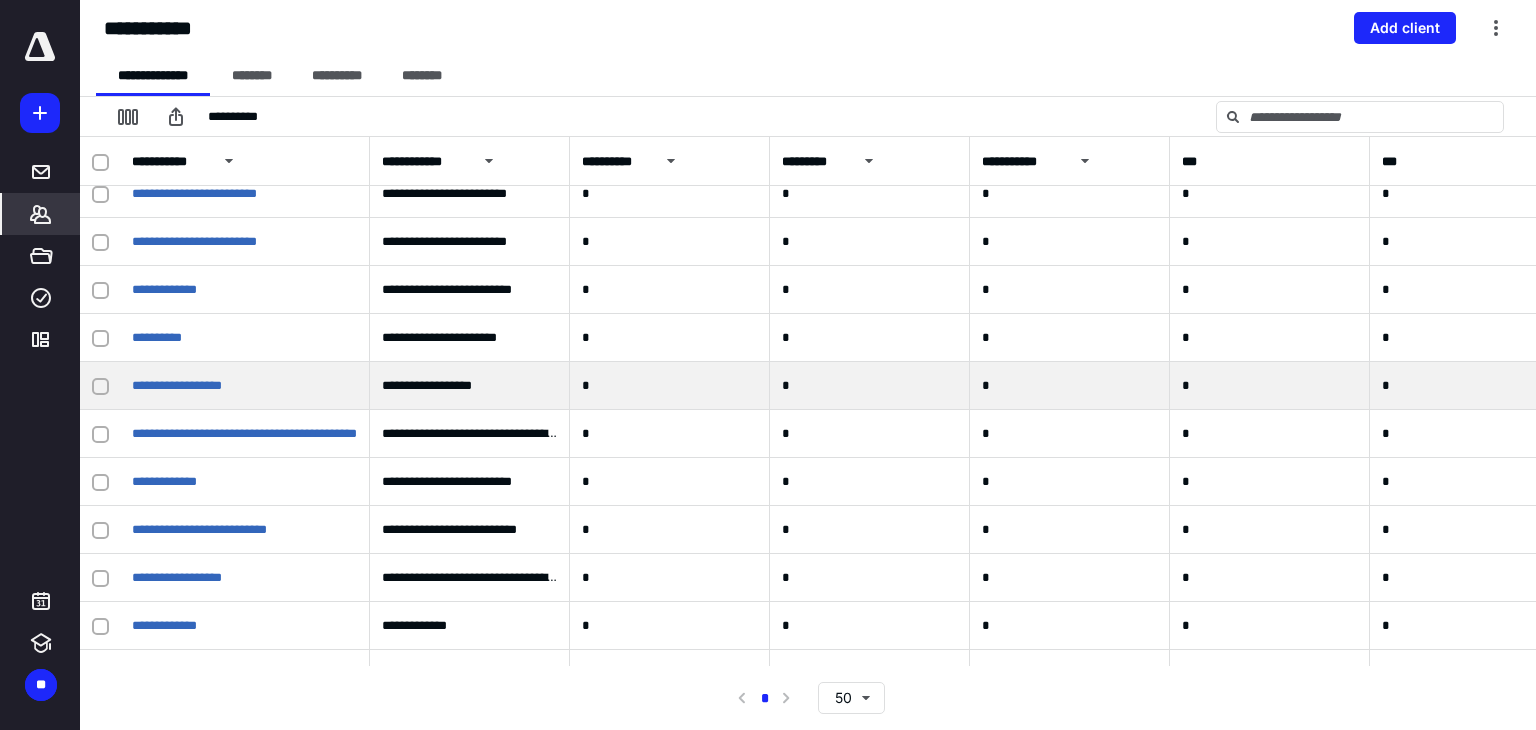 scroll, scrollTop: 1400, scrollLeft: 0, axis: vertical 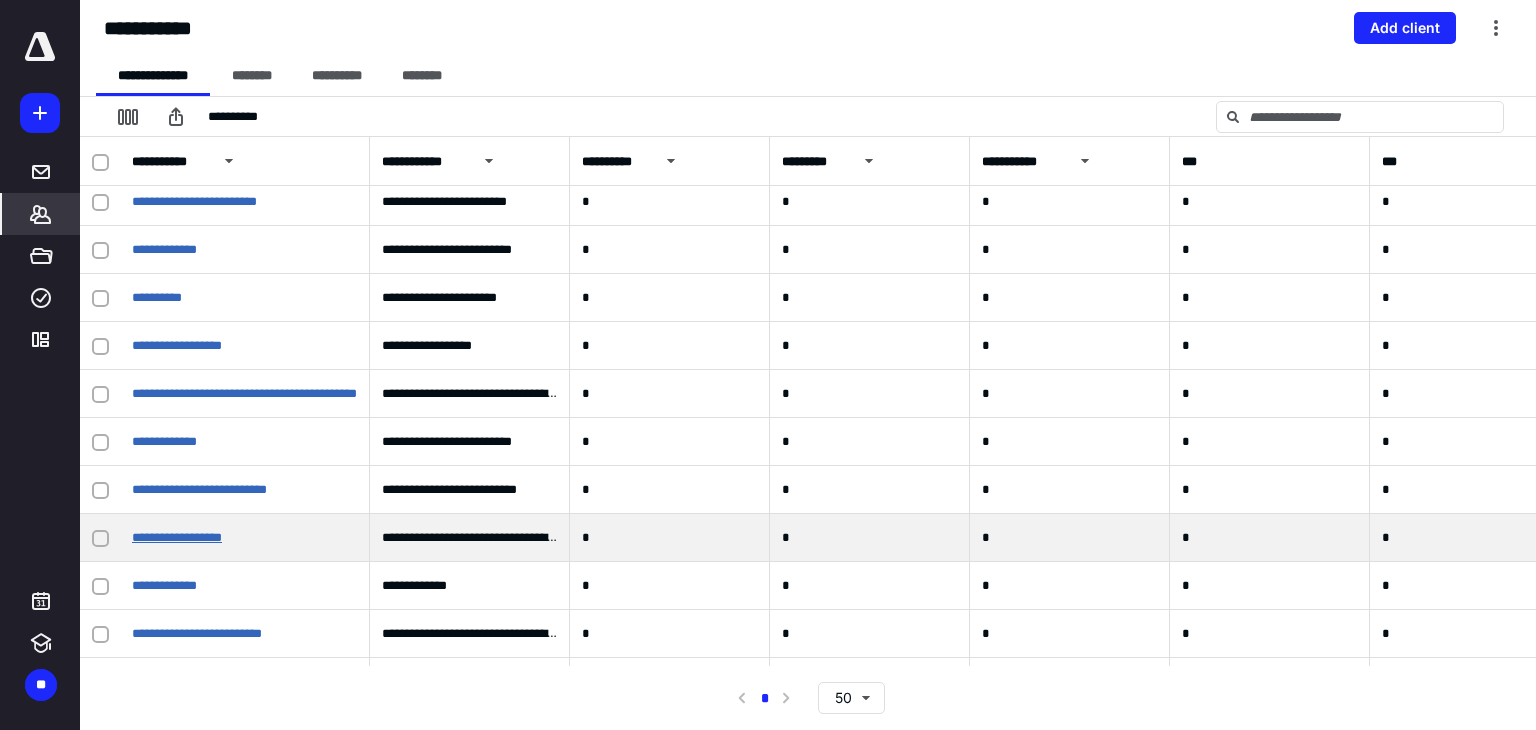 click on "**********" at bounding box center (177, 537) 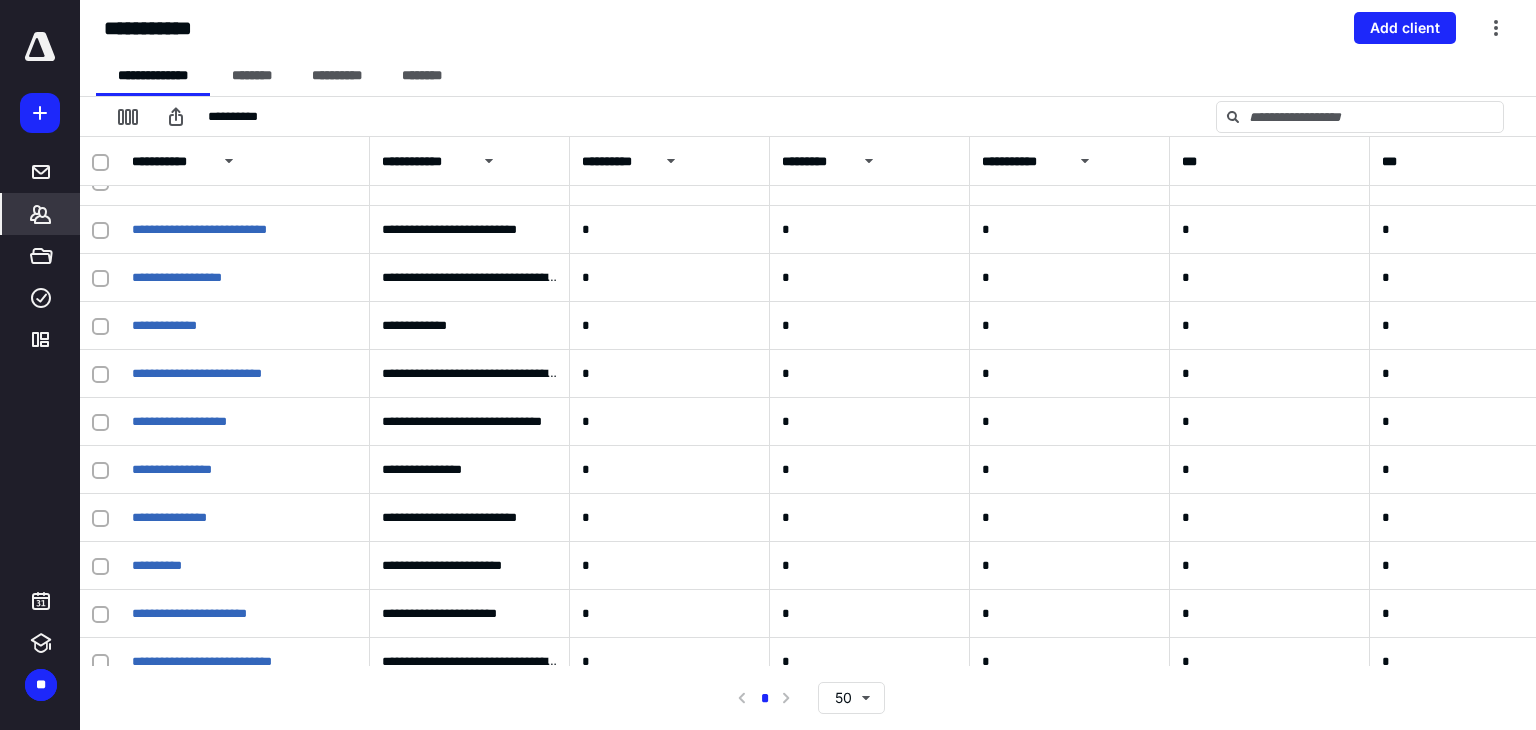scroll, scrollTop: 1700, scrollLeft: 0, axis: vertical 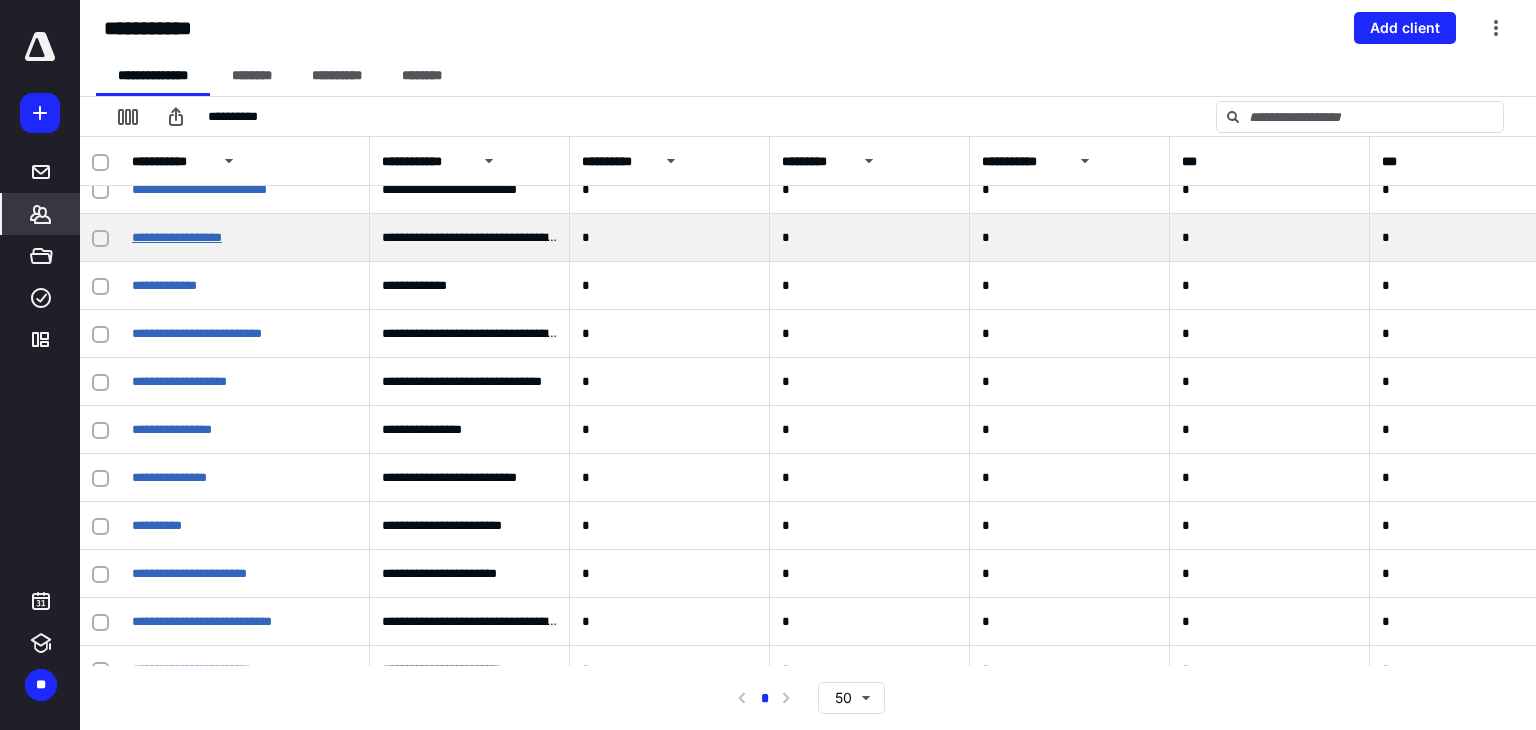 click on "**********" at bounding box center (177, 237) 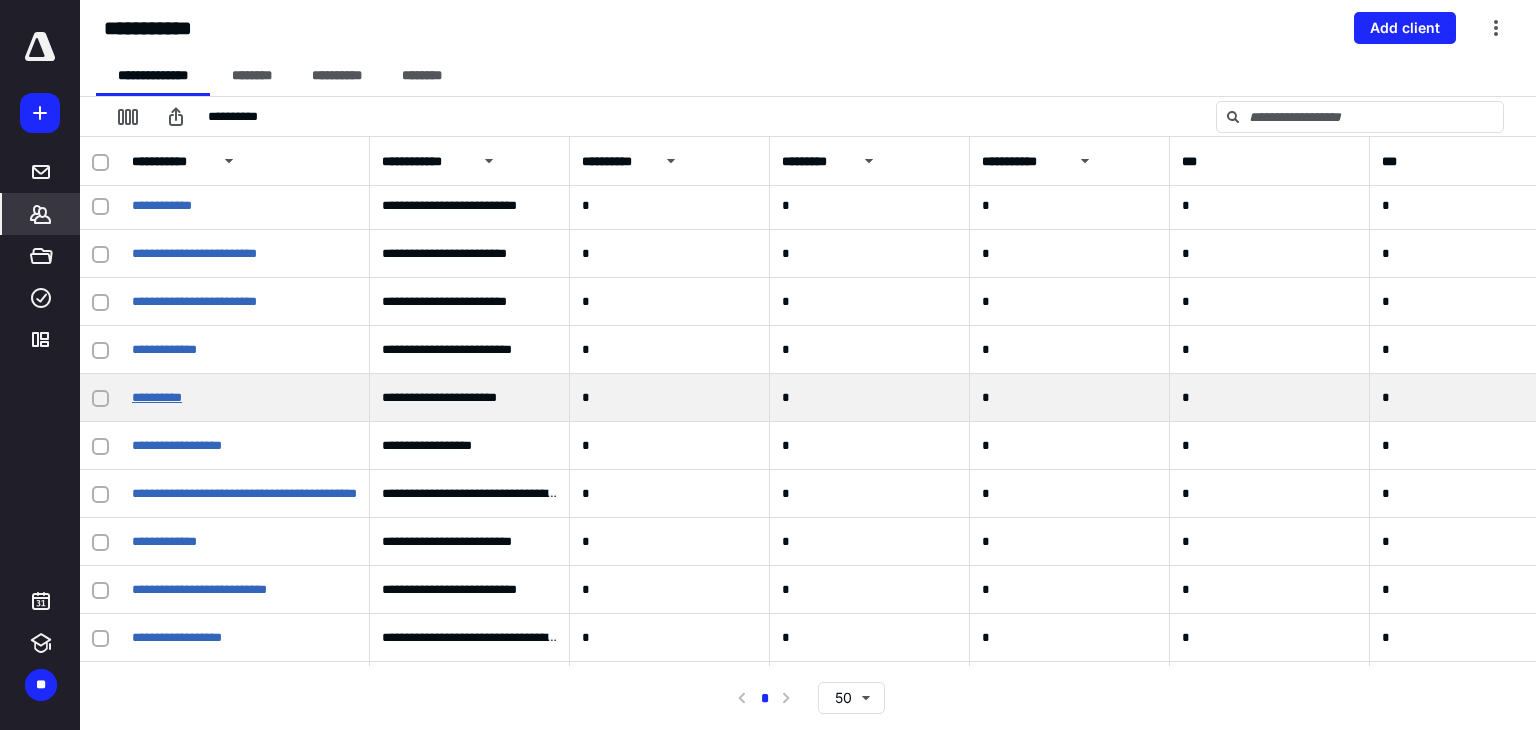 scroll, scrollTop: 1600, scrollLeft: 0, axis: vertical 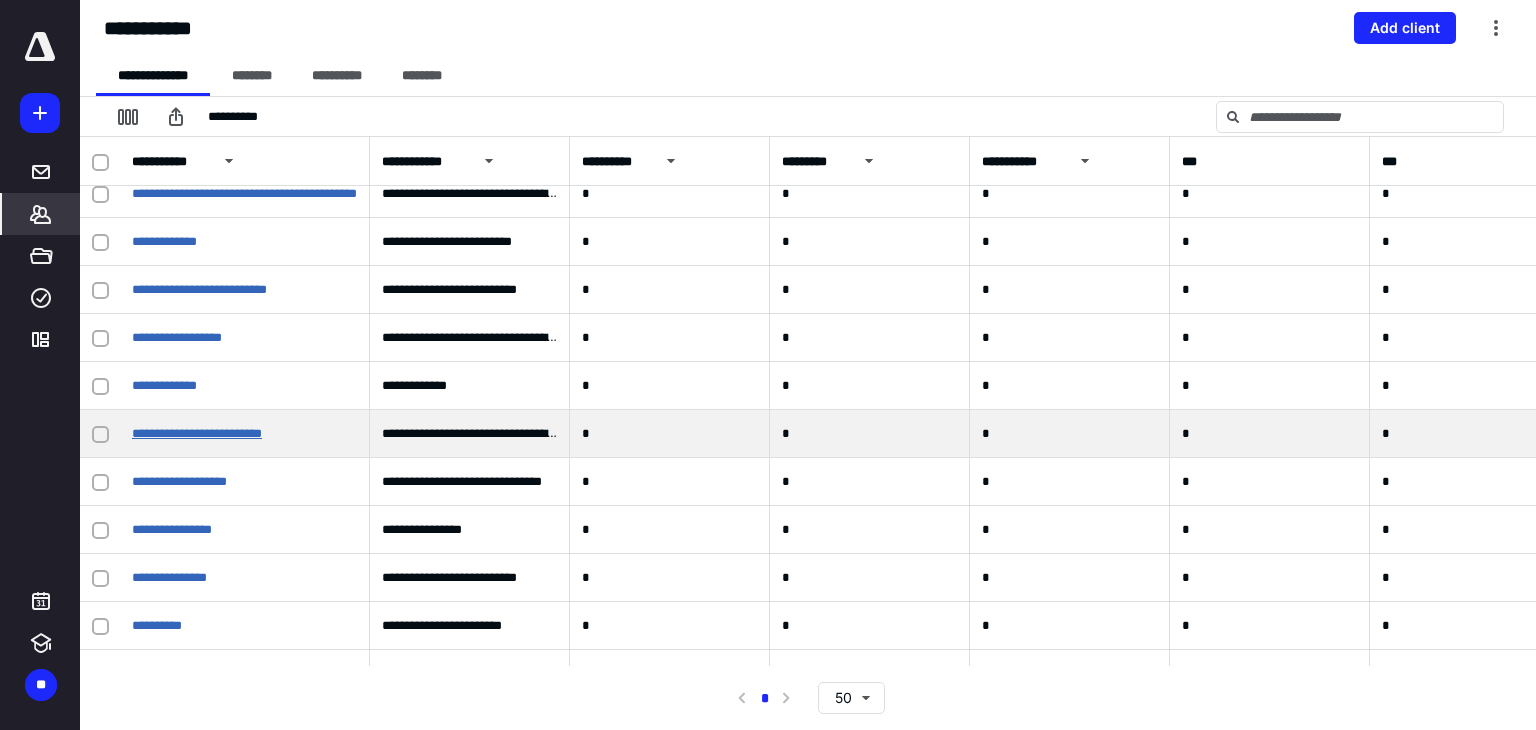 click on "**********" at bounding box center [197, 433] 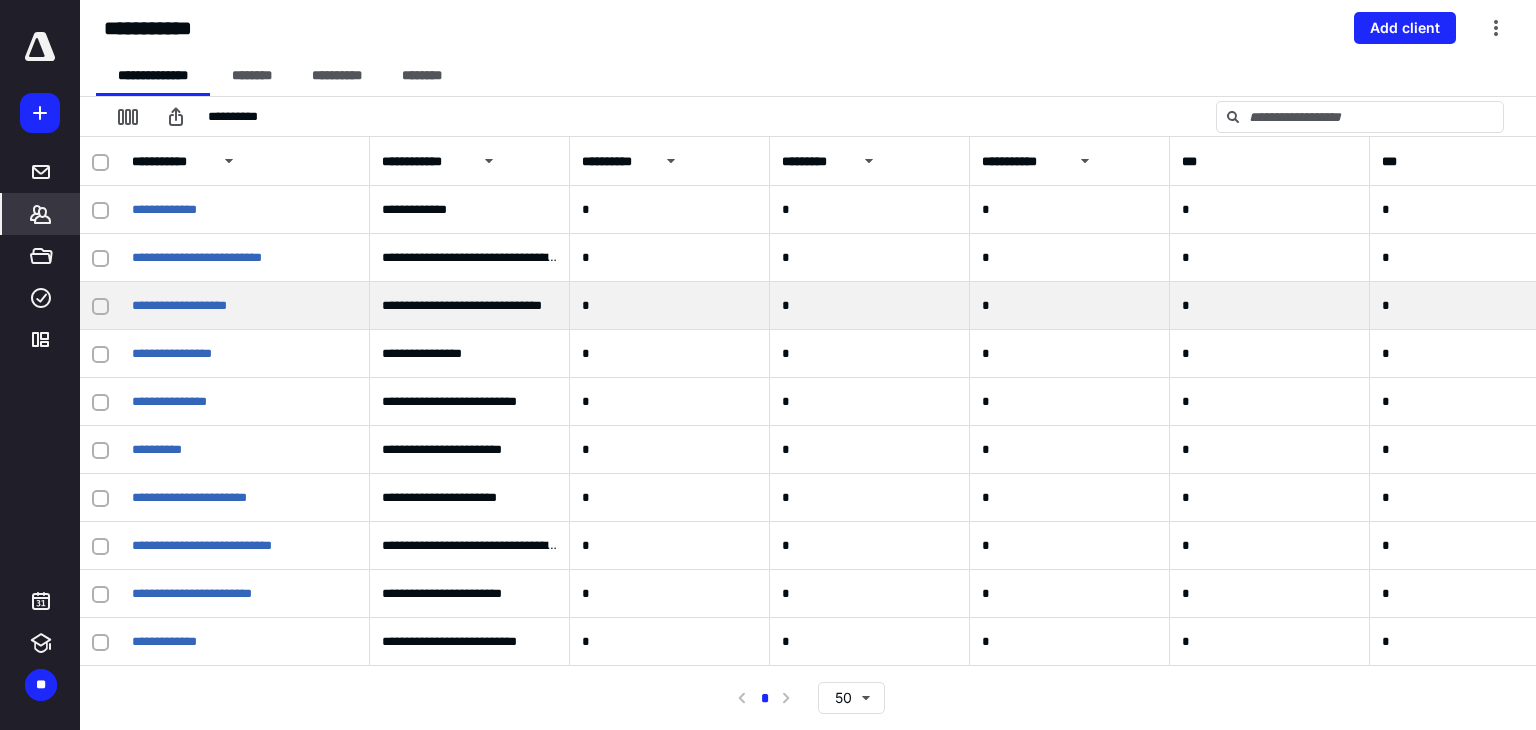 scroll, scrollTop: 1791, scrollLeft: 0, axis: vertical 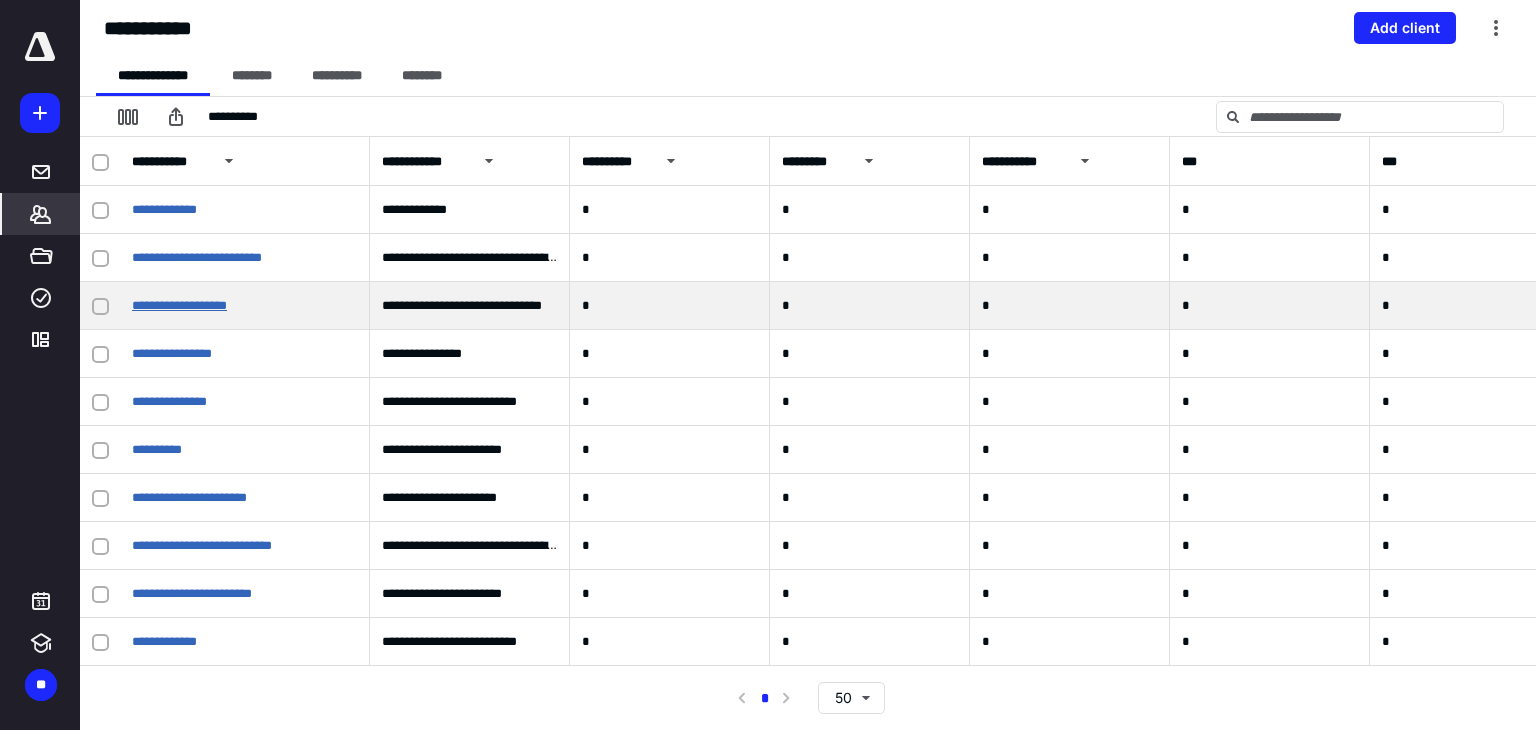 click on "**********" at bounding box center [179, 305] 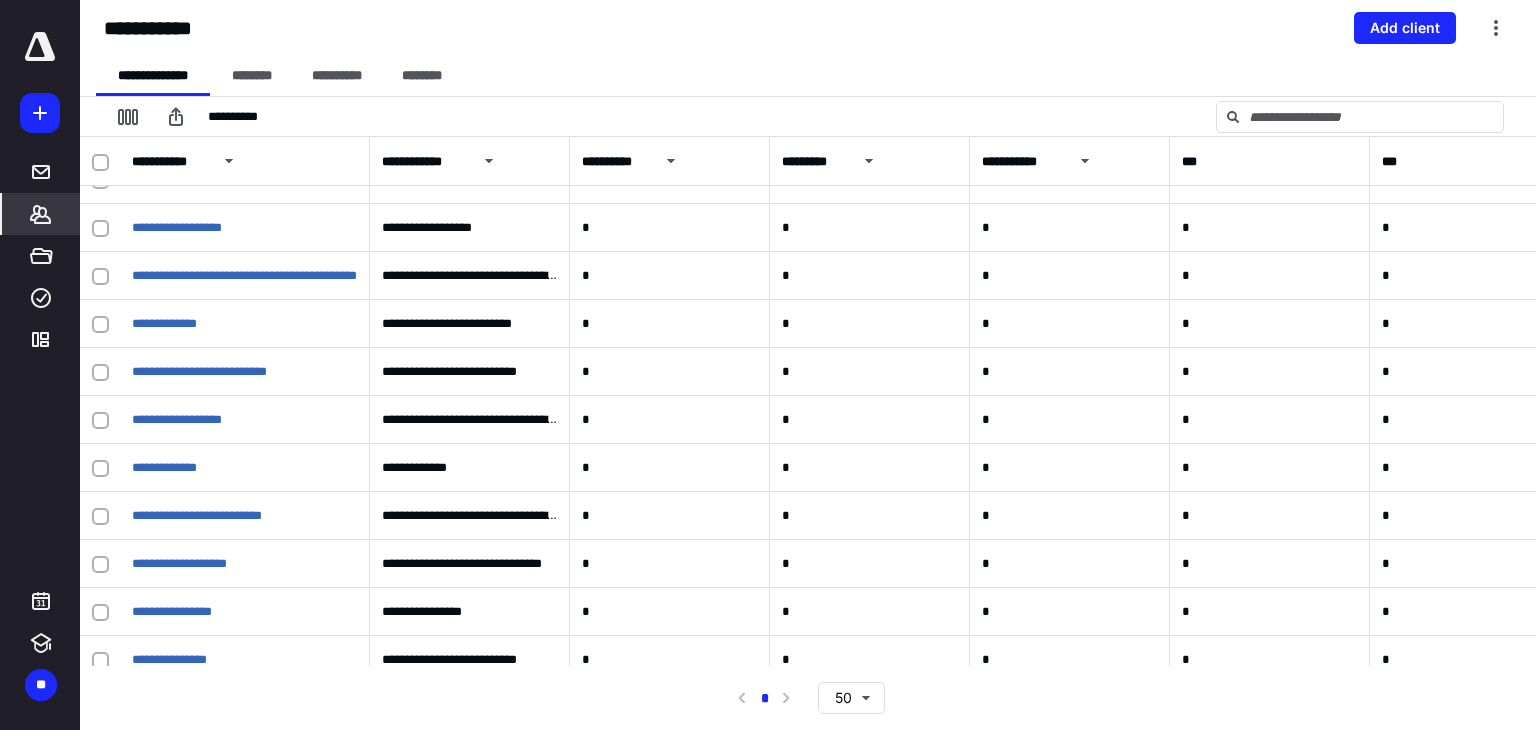 scroll, scrollTop: 1791, scrollLeft: 0, axis: vertical 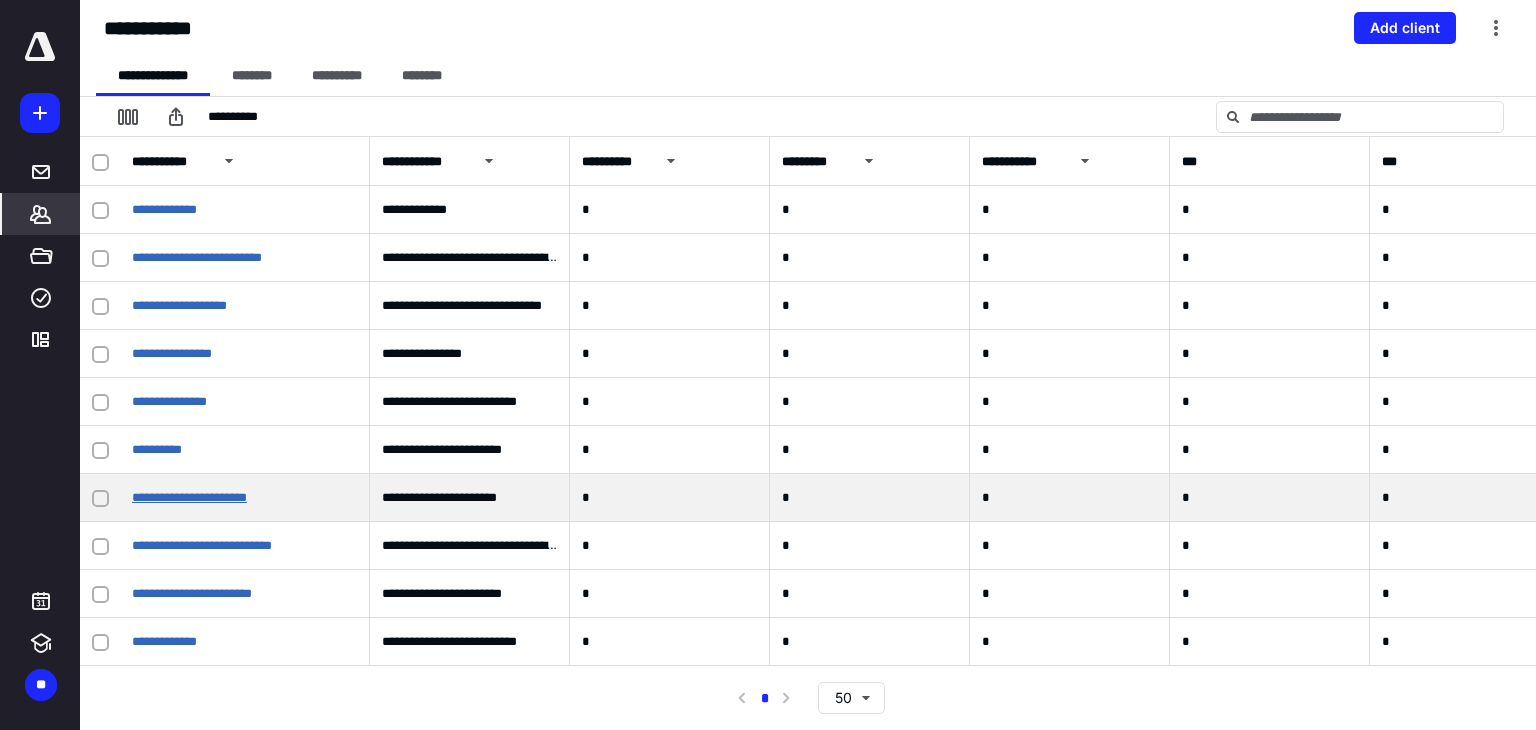 click on "**********" at bounding box center [189, 497] 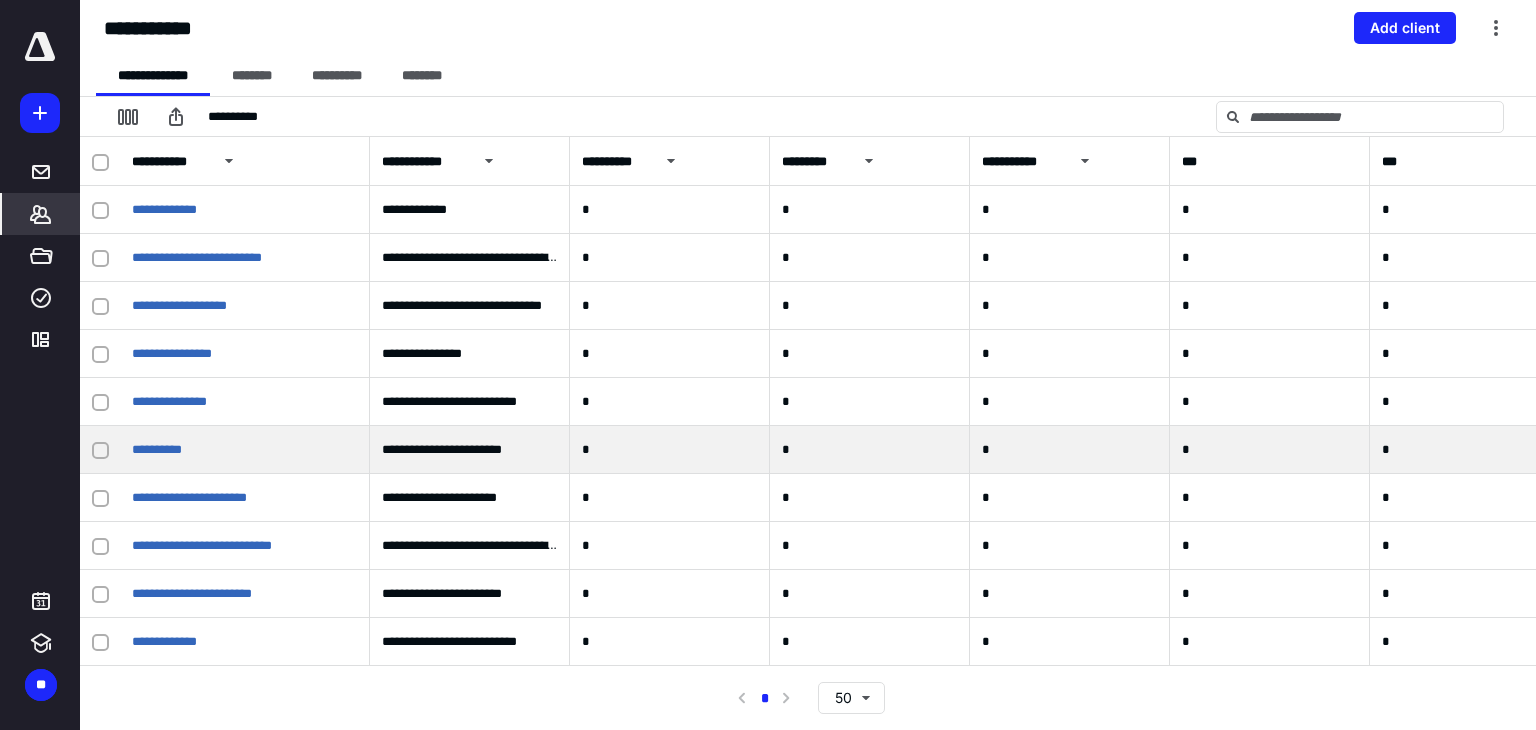 scroll, scrollTop: 1791, scrollLeft: 0, axis: vertical 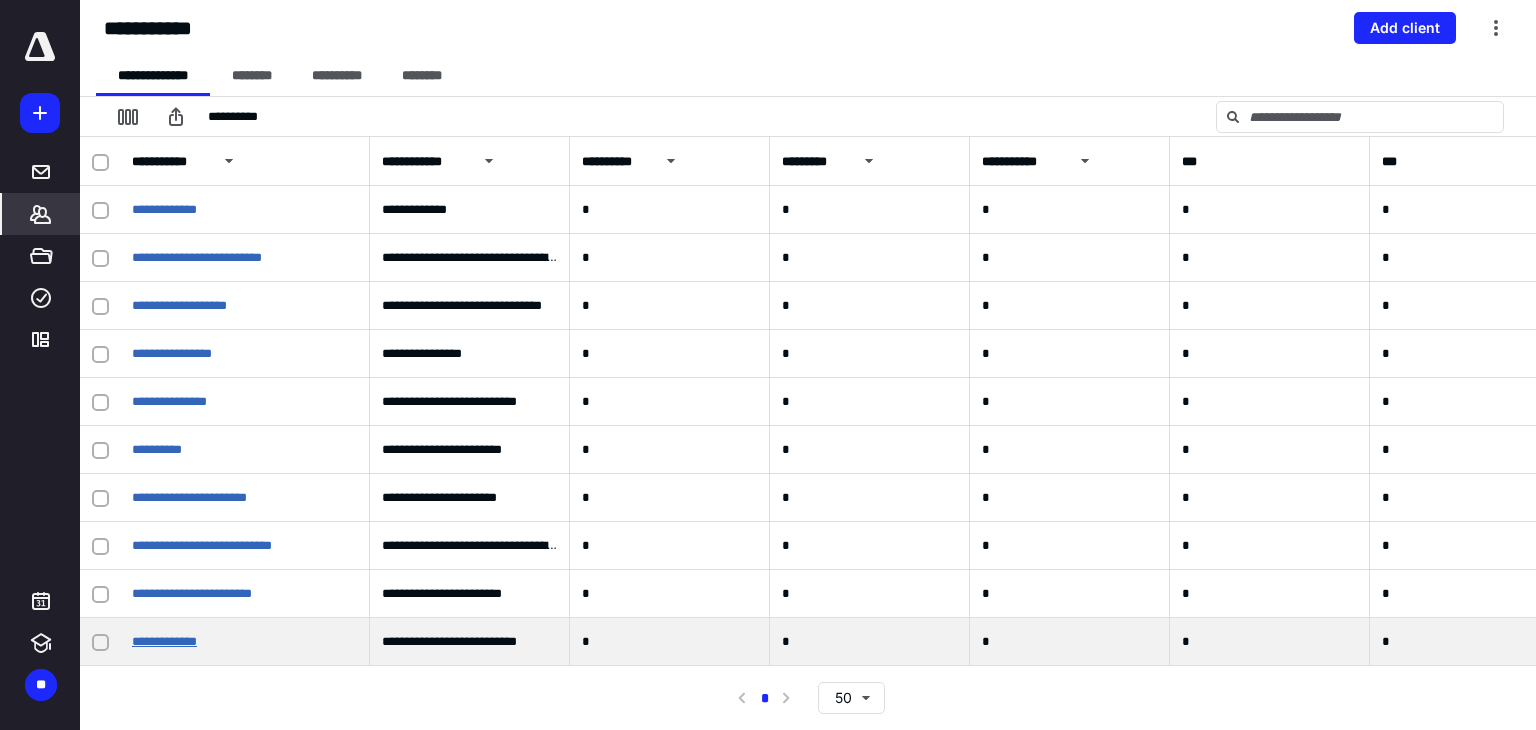 click on "**********" at bounding box center [164, 641] 